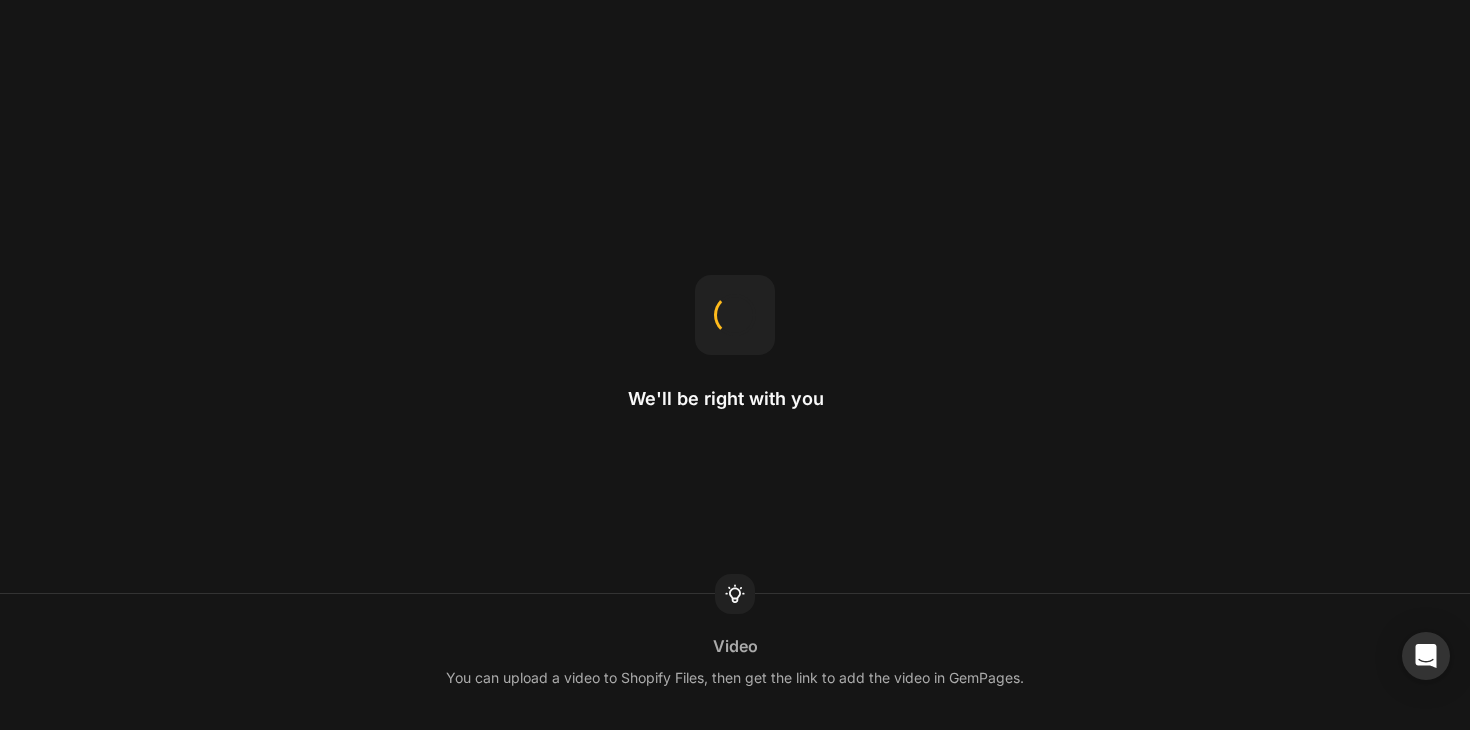scroll, scrollTop: 0, scrollLeft: 0, axis: both 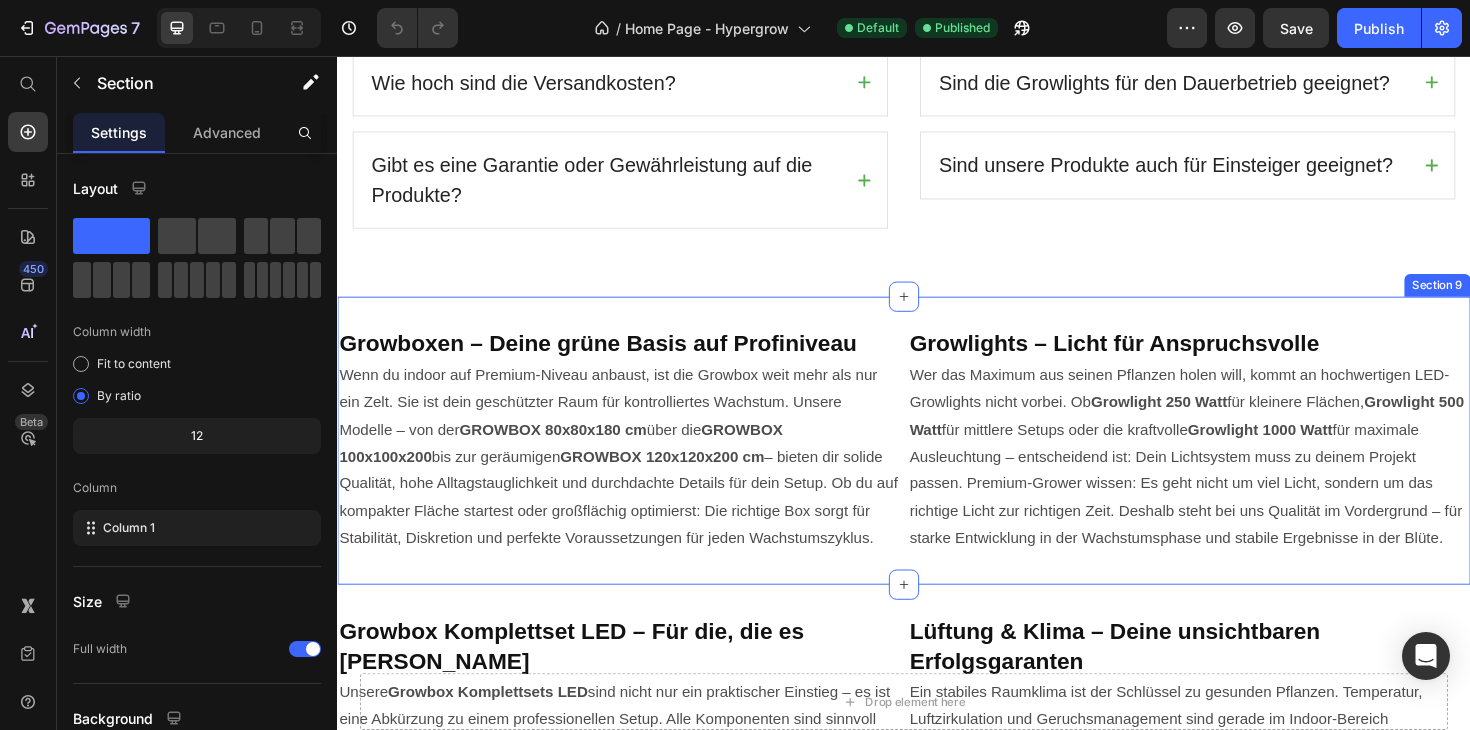 click on "Growboxen – Deine grüne Basis auf Profiniveau Heading Wenn du indoor auf Premium-Niveau anbaust, ist die Growbox weit mehr als nur ein Zelt. Sie ist dein geschützter Raum für kontrolliertes Wachstum. Unsere Modelle – von der  GROWBOX 80x80x180 cm  über die  GROWBOX 100x100x200  bis zur geräumigen  GROWBOX 120x120x200 cm  – bieten dir solide Qualität, hohe Alltagstauglichkeit und durchdachte Details für dein Setup. Ob du auf kompakter Fläche startest oder großflächig optimierst: Die richtige Box sorgt für Stabilität, Diskretion und perfekte Voraussetzungen für jeden Wachstumszyklus. Text Block Growlights – Licht für Anspruchsvolle Heading Wer das Maximum aus seinen Pflanzen holen will, kommt an hochwertigen LED-Growlights nicht vorbei. Ob  Growlight 250 Watt  für kleinere Flächen,  Growlight 500 Watt  für mittlere Setups oder die kraftvolle  Growlight 1000 Watt Text Block Row Section 9" at bounding box center [937, 463] 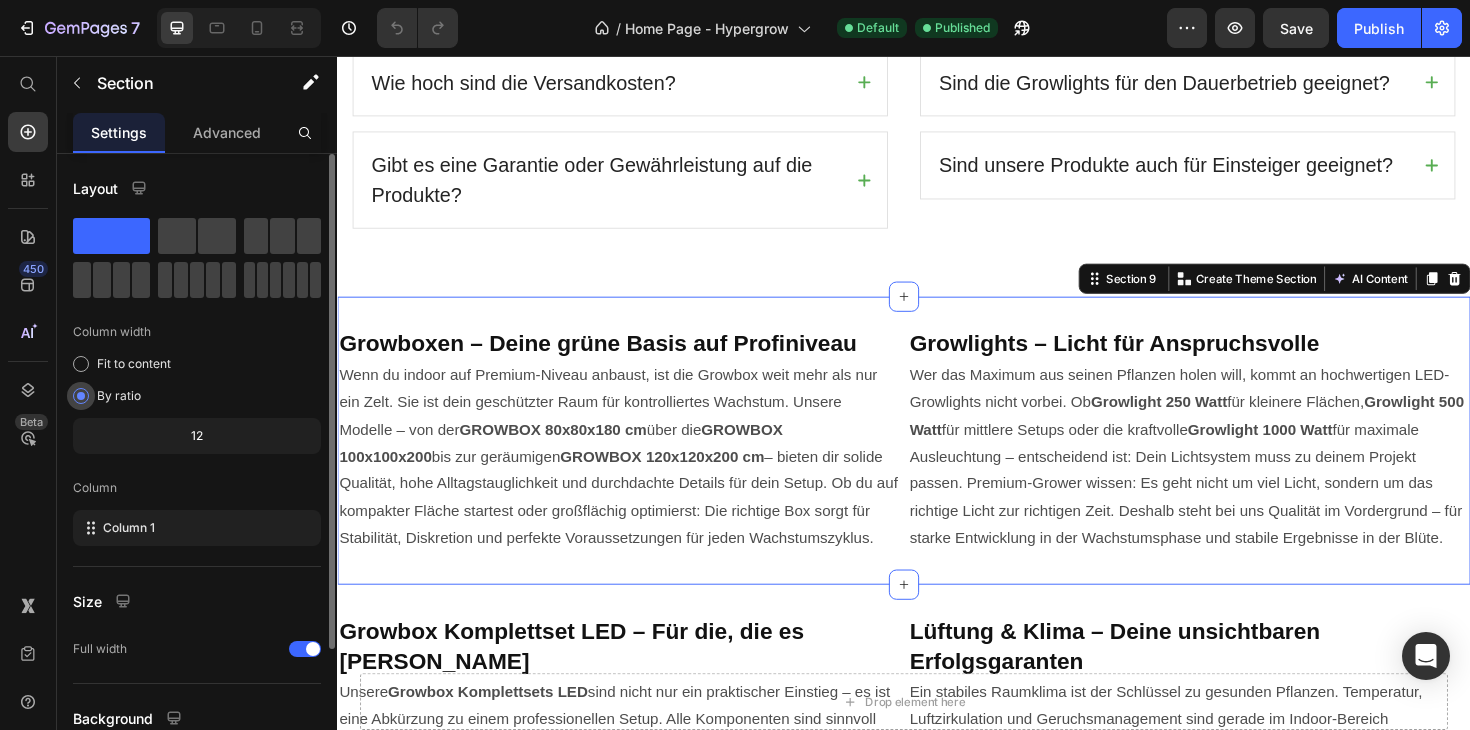 scroll, scrollTop: 175, scrollLeft: 0, axis: vertical 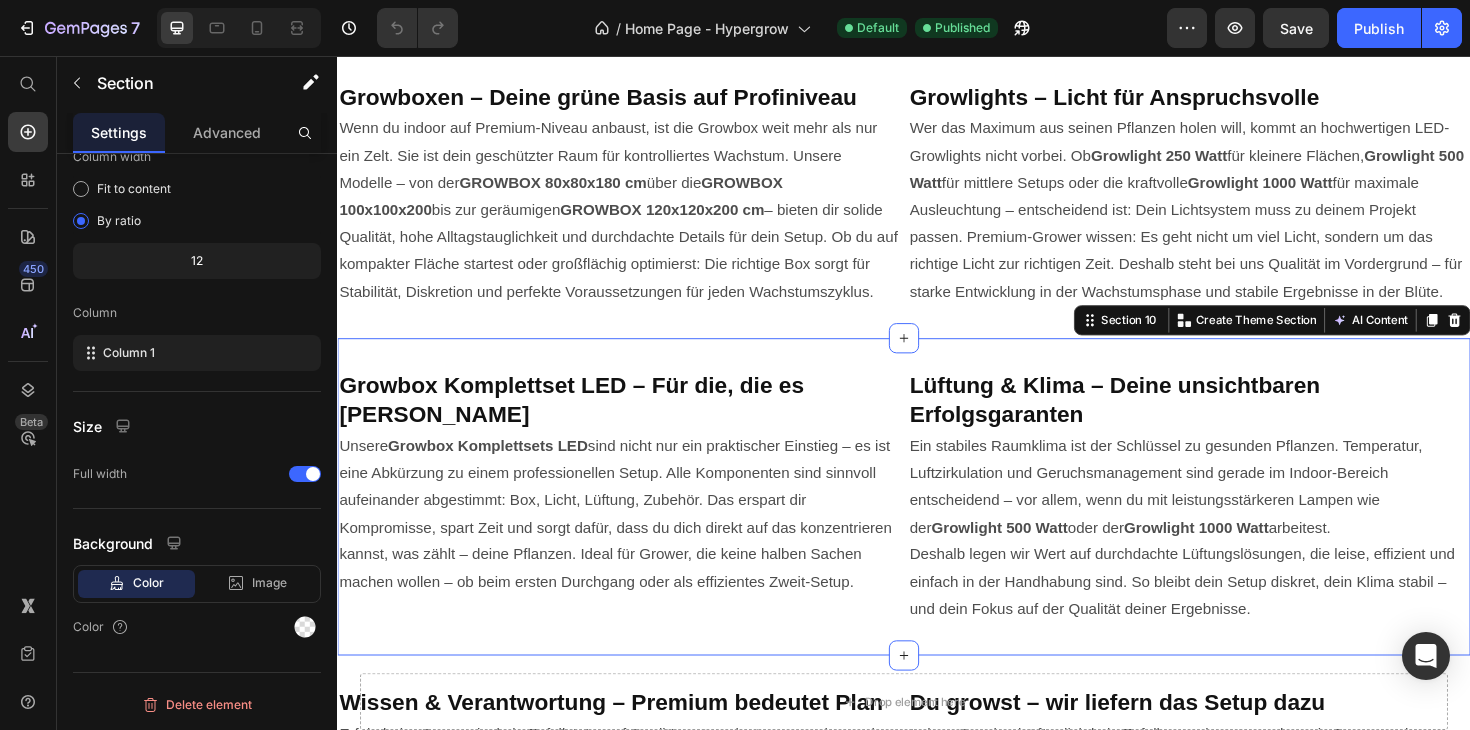click on "Growbox Komplettset LED – Für die, die es ernst meinen Heading Unsere  Growbox Komplettsets LED  sind nicht nur ein praktischer Einstieg – es ist eine Abkürzung zu einem professionellen Setup. Alle Komponenten sind sinnvoll aufeinander abgestimmt: Box, Licht, Lüftung, Zubehör. Das erspart dir Kompromisse, spart Zeit und sorgt dafür, dass du dich direkt auf das konzentrieren kannst, was zählt – deine Pflanzen. Ideal für Grower, die keine halben Sachen machen wollen – ob beim ersten Durchgang oder als effizientes Zweit-Setup. Text Block Lüftung & Klima – Deine unsichtbaren Erfolgsgaranten Heading Ein stabiles Raumklima ist der Schlüssel zu gesunden Pflanzen. Temperatur, Luftzirkulation und Geruchsmanagement sind gerade im Indoor-Bereich entscheidend – vor allem, wenn du mit leistungsstärkeren Lampen wie der  Growlight 500 Watt  oder der  Growlight 1000 Watt  arbeitest. Text Block Row Section 10   You can create reusable sections Create Theme Section AI Content Write with GemAI Persuasive" at bounding box center (937, 523) 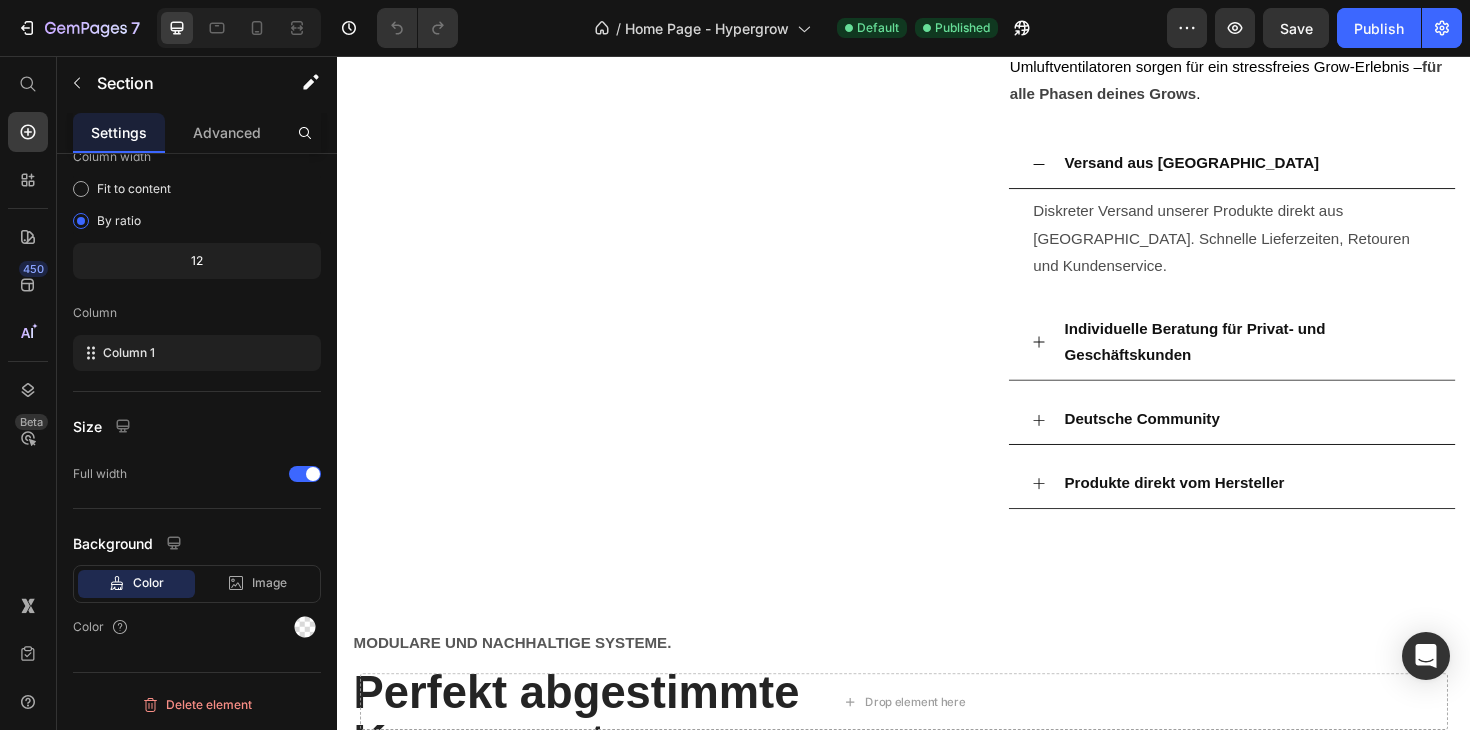 scroll, scrollTop: 2492, scrollLeft: 0, axis: vertical 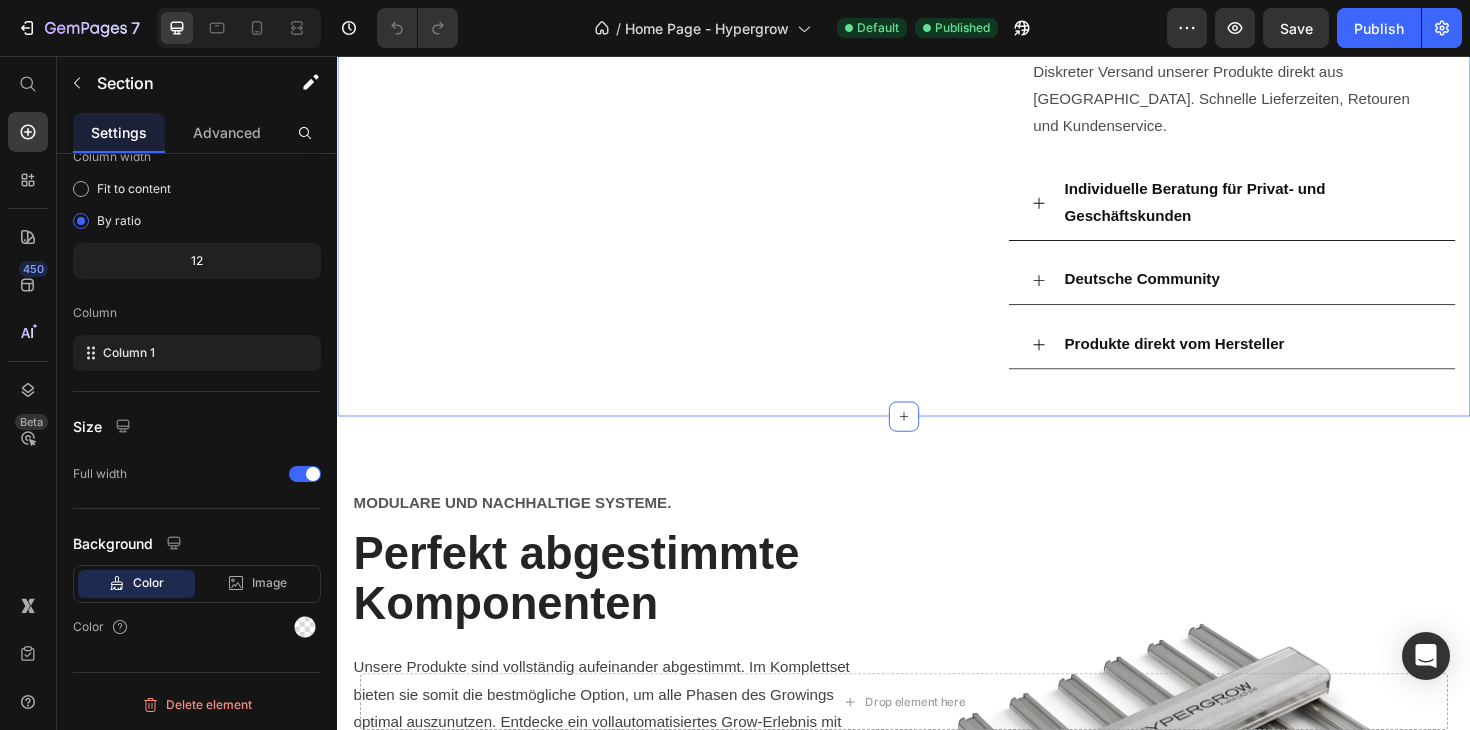 click on "Image Premium Growbedarf von Hypergrow. Text Block Entdecke die Zukunft des Growings Heading Hypergrow steht für nachhaltige, leistungsstarke Lösungen im Indoor Growing – entwickelt in [GEOGRAPHIC_DATA] für maximale Effizienz und einfache Handhabung. Unsere perfekt aufeinander abgestimmten LED-Growlights, Growbox-Komplettsets, Klima-Controller, Abluftsysteme und Umluftventilatoren sorgen für ein stressfreies Grow-Erlebnis –  für alle Phasen deines Grows . Text Block
Versand aus [GEOGRAPHIC_DATA] Diskreter Versand unserer Produkte direkt aus [GEOGRAPHIC_DATA]. Schnelle Lieferzeiten, Retouren und Kundenservice. Text Block
Individuelle Beratung für Privat- und Geschäftskunden
[DEMOGRAPHIC_DATA] Community
Produkte direkt vom Hersteller Accordion Row Section 5" at bounding box center (937, -46) 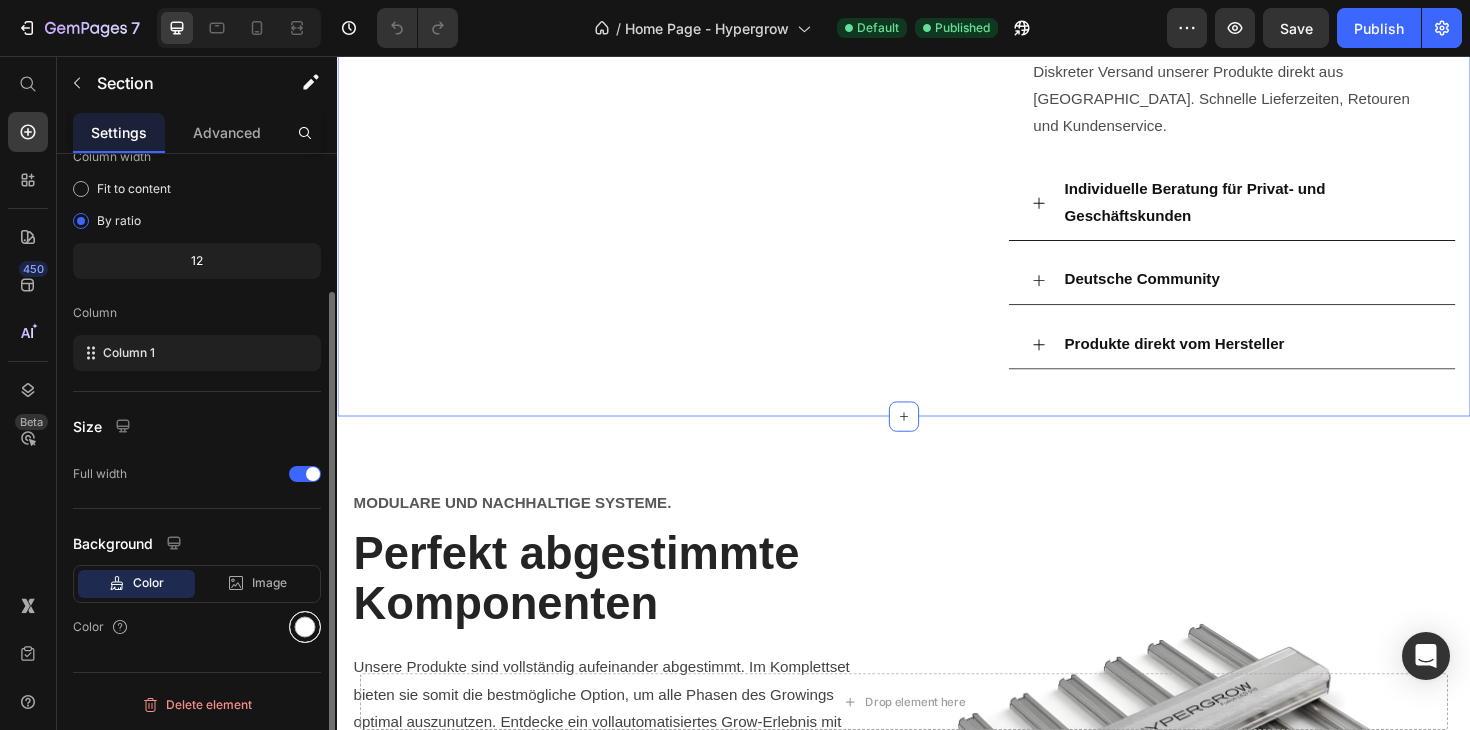 click at bounding box center (305, 627) 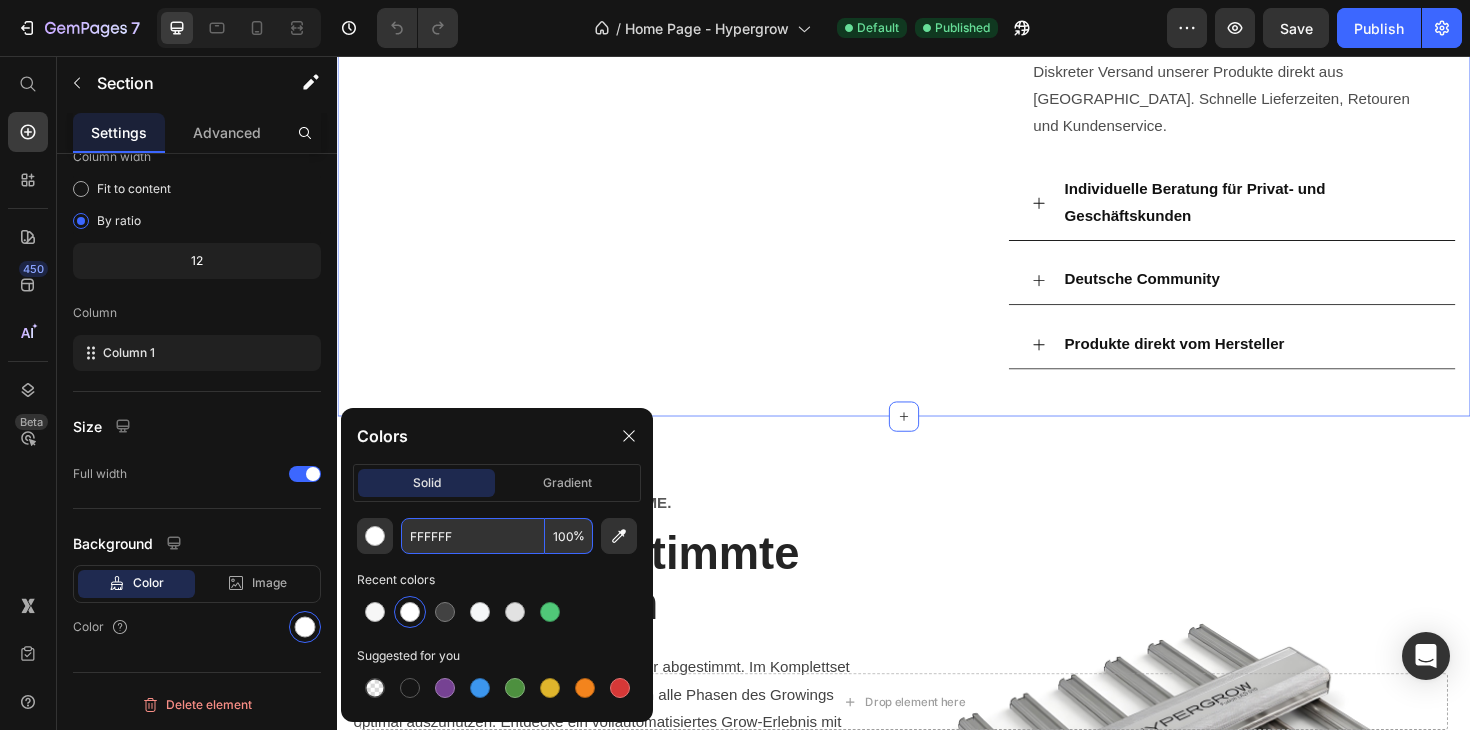 click on "FFFFFF" at bounding box center (473, 536) 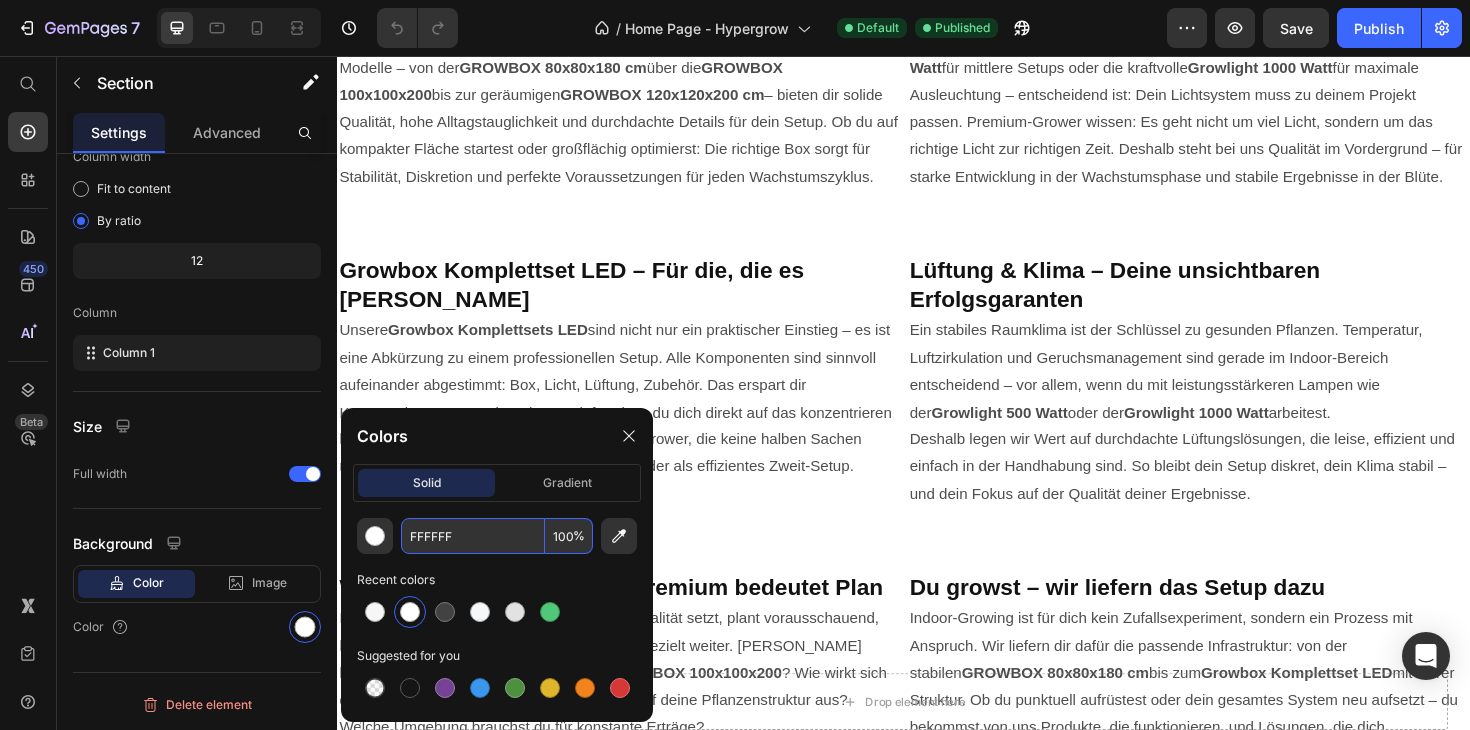 scroll, scrollTop: 5612, scrollLeft: 0, axis: vertical 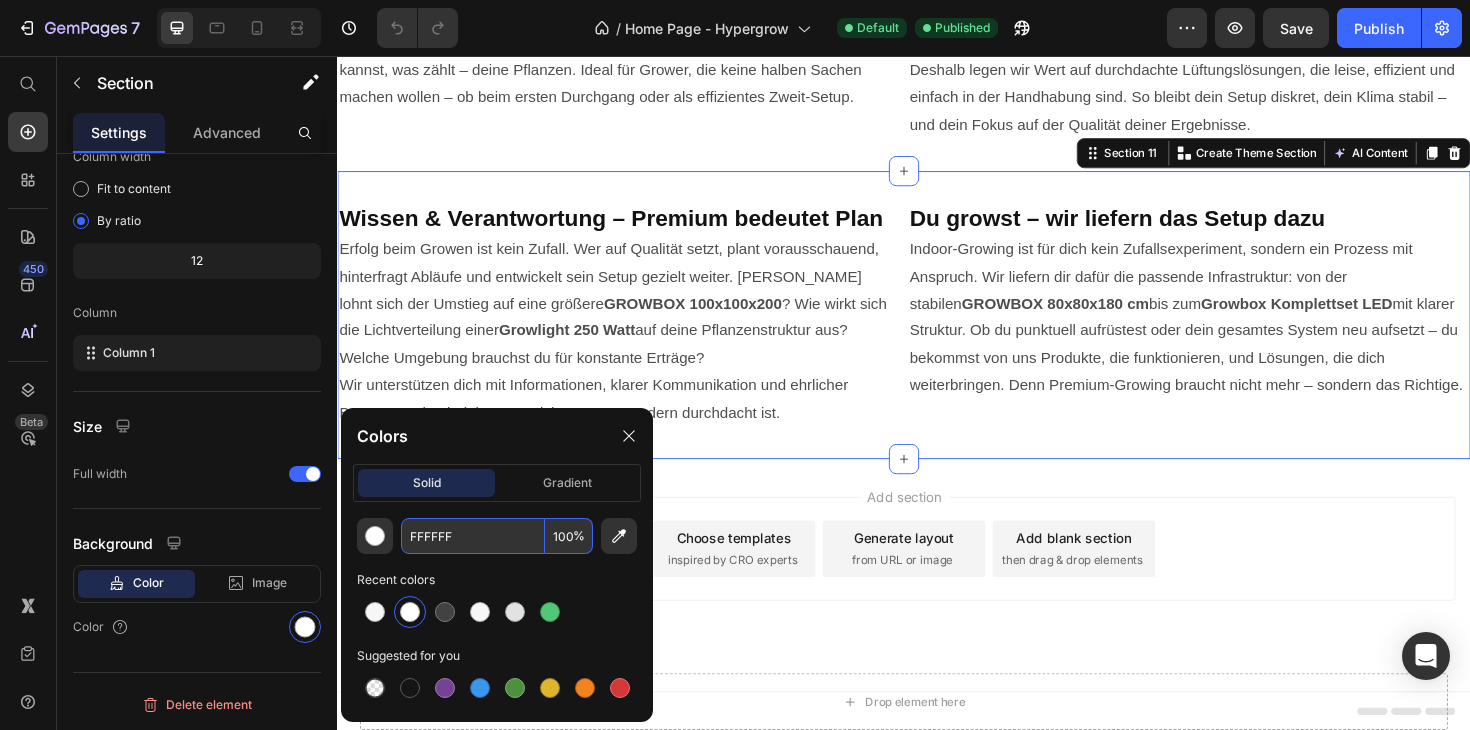 click on "Wissen & Verantwortung – Premium bedeutet Plan Heading Erfolg beim Growen ist kein Zufall. Wer auf Qualität setzt, plant vorausschauend, hinterfragt Abläufe und entwickelt sein Setup gezielt weiter. [PERSON_NAME] lohnt sich der Umstieg auf eine größere  GROWBOX 100x100x200 ? Wie wirkt sich die Lichtverteilung einer  Growlight 250 Watt  auf deine Pflanzenstruktur aus? Welche Umgebung brauchst du für konstante Erträge? Wir unterstützen dich mit Informationen, klarer Kommunikation und ehrlicher Beratung – damit dein Grow nicht nur gut, sondern durchdacht ist. Text Block Du growst – wir liefern das Setup dazu Heading Indoor-Growing ist für dich kein Zufallsexperiment, sondern ein Prozess mit Anspruch. Wir liefern dir dafür die passende Infrastruktur: von der stabilen  GROWBOX 80x80x180 cm  bis zum  Growbox Komplettset LED Text Block Row Section 11   You can create reusable sections Create Theme Section AI Content Write with GemAI What would you like to describe here? Tone and Voice Persuasive Product" at bounding box center [937, 330] 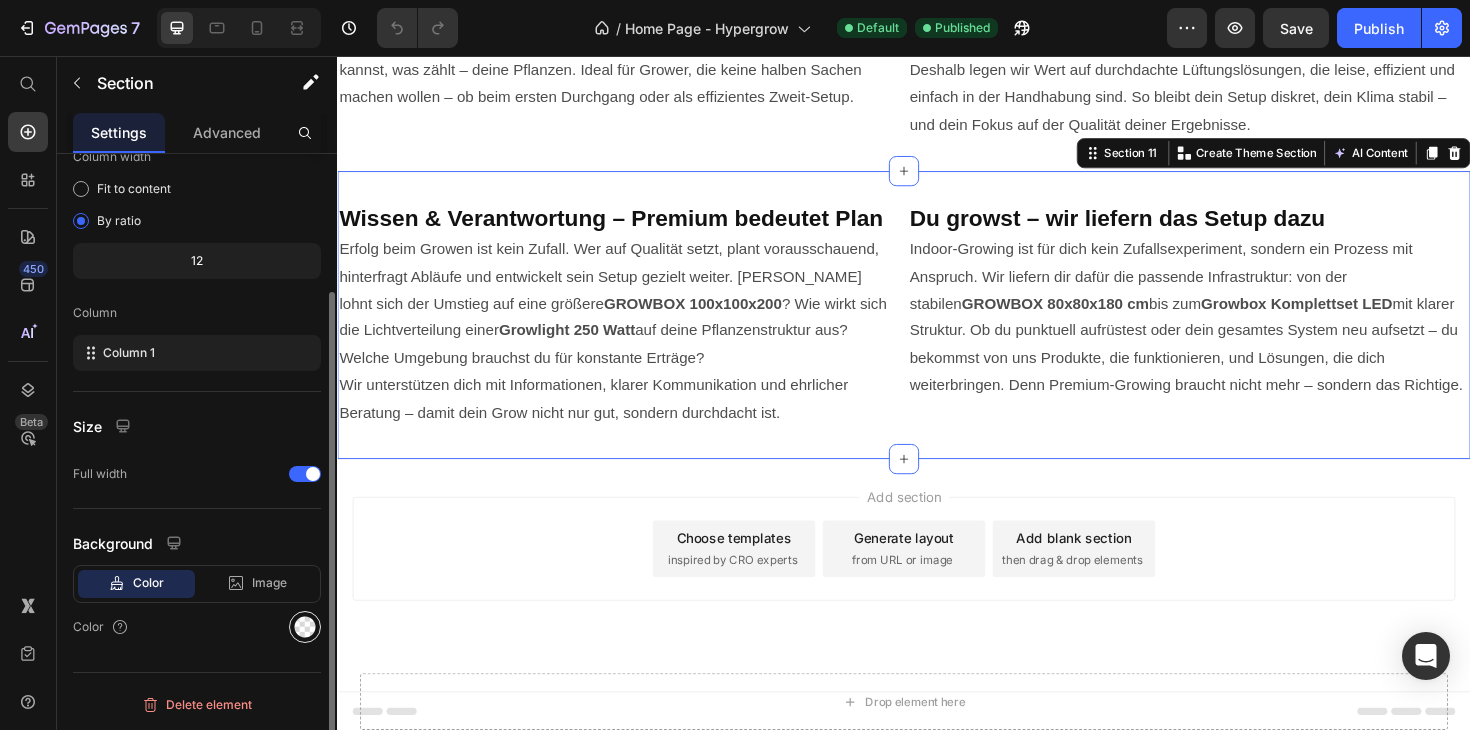 click at bounding box center [305, 627] 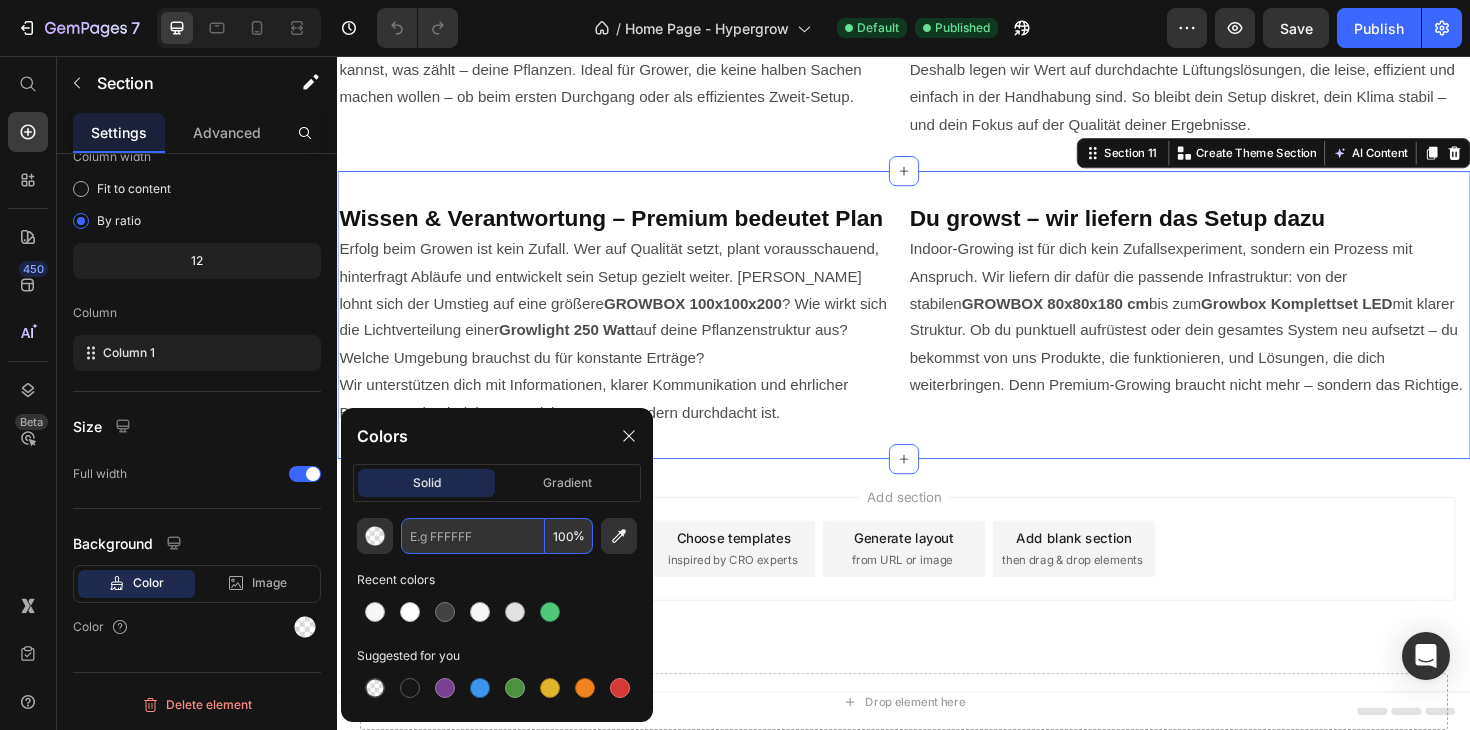 click at bounding box center [473, 536] 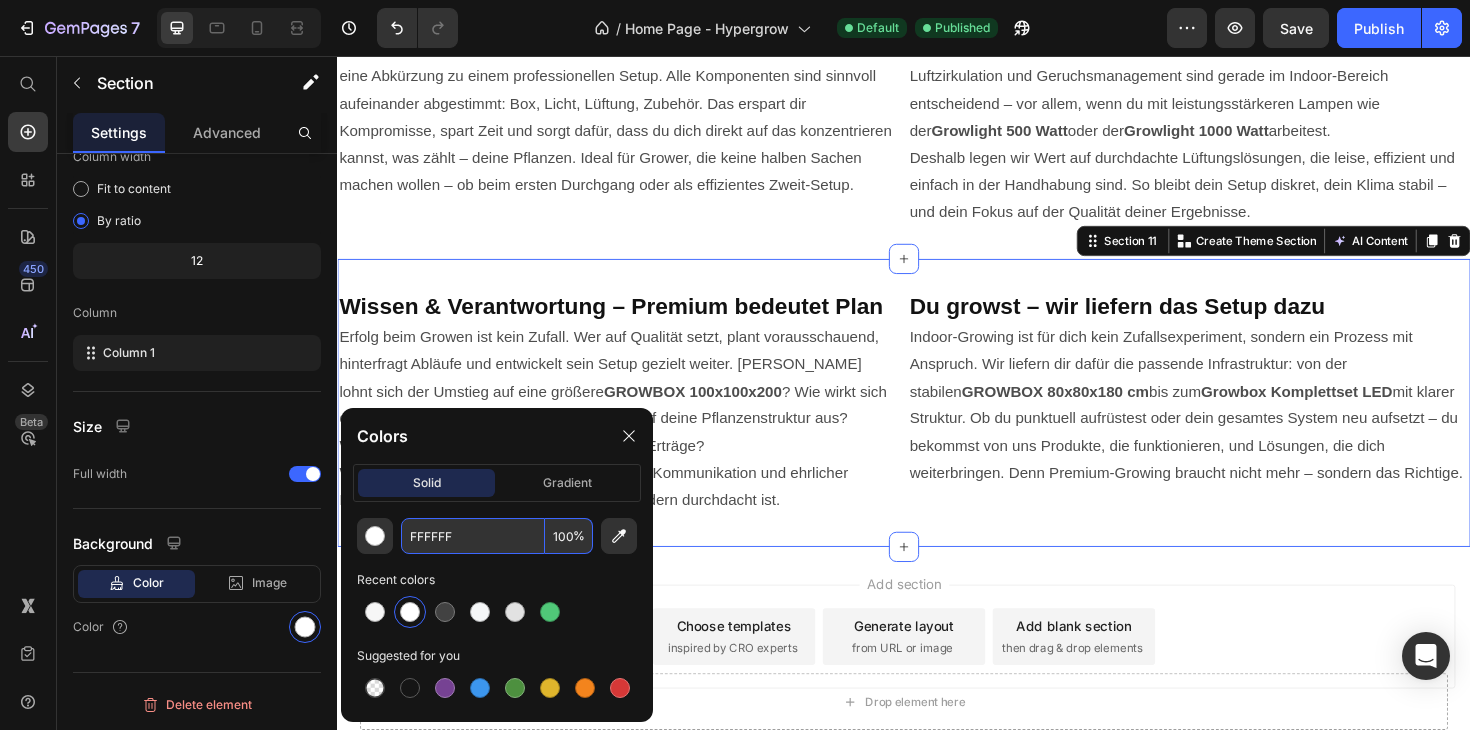 scroll, scrollTop: 5435, scrollLeft: 0, axis: vertical 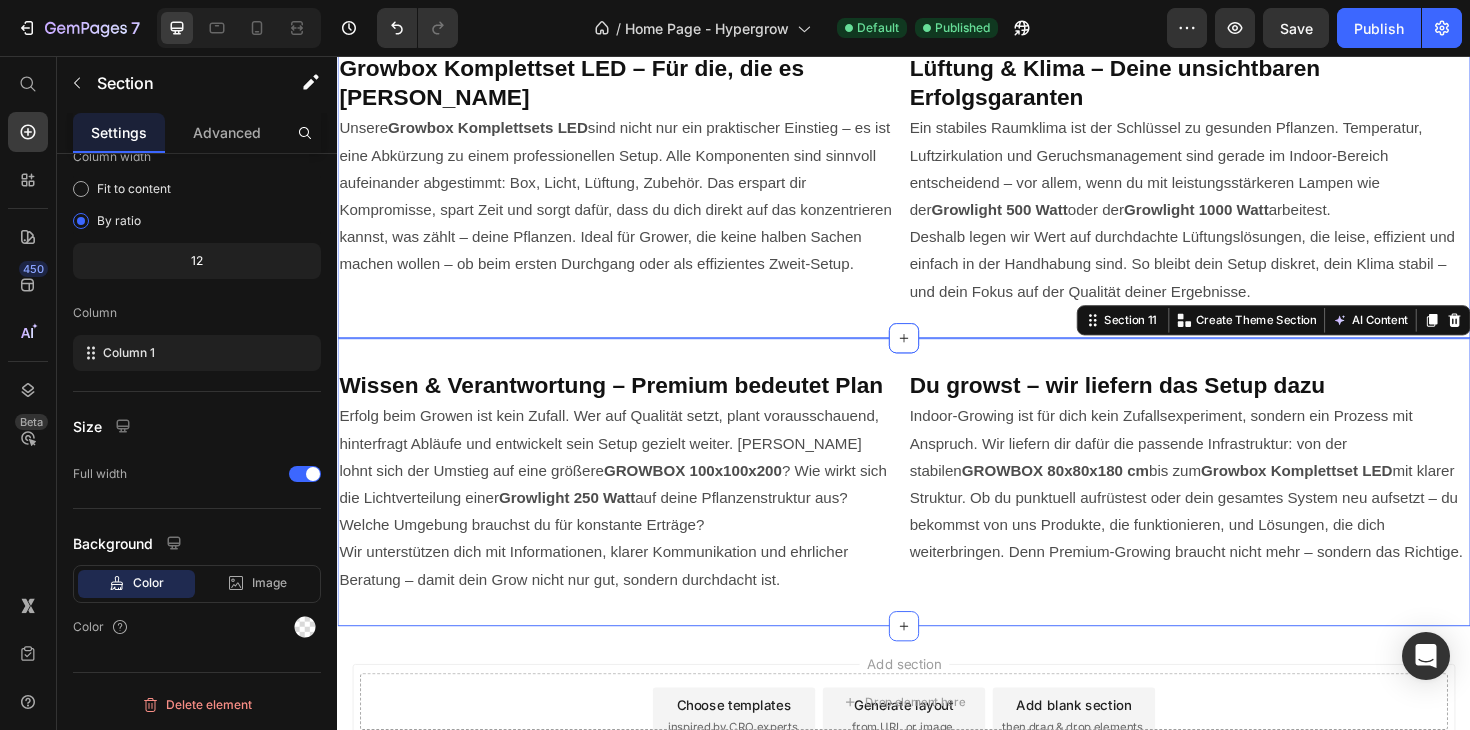 click on "Growbox Komplettset LED – Für die, die es ernst meinen Heading Unsere  Growbox Komplettsets LED  sind nicht nur ein praktischer Einstieg – es ist eine Abkürzung zu einem professionellen Setup. Alle Komponenten sind sinnvoll aufeinander abgestimmt: Box, Licht, Lüftung, Zubehör. Das erspart dir Kompromisse, spart Zeit und sorgt dafür, dass du dich direkt auf das konzentrieren kannst, was zählt – deine Pflanzen. Ideal für Grower, die keine halben Sachen machen wollen – ob beim ersten Durchgang oder als effizientes Zweit-Setup. Text Block Lüftung & Klima – Deine unsichtbaren Erfolgsgaranten Heading Ein stabiles Raumklima ist der Schlüssel zu gesunden Pflanzen. Temperatur, Luftzirkulation und Geruchsmanagement sind gerade im Indoor-Bereich entscheidend – vor allem, wenn du mit leistungsstärkeren Lampen wie der  Growlight 500 Watt  oder der  Growlight 1000 Watt  arbeitest. Text Block Row Section 10" at bounding box center [937, 187] 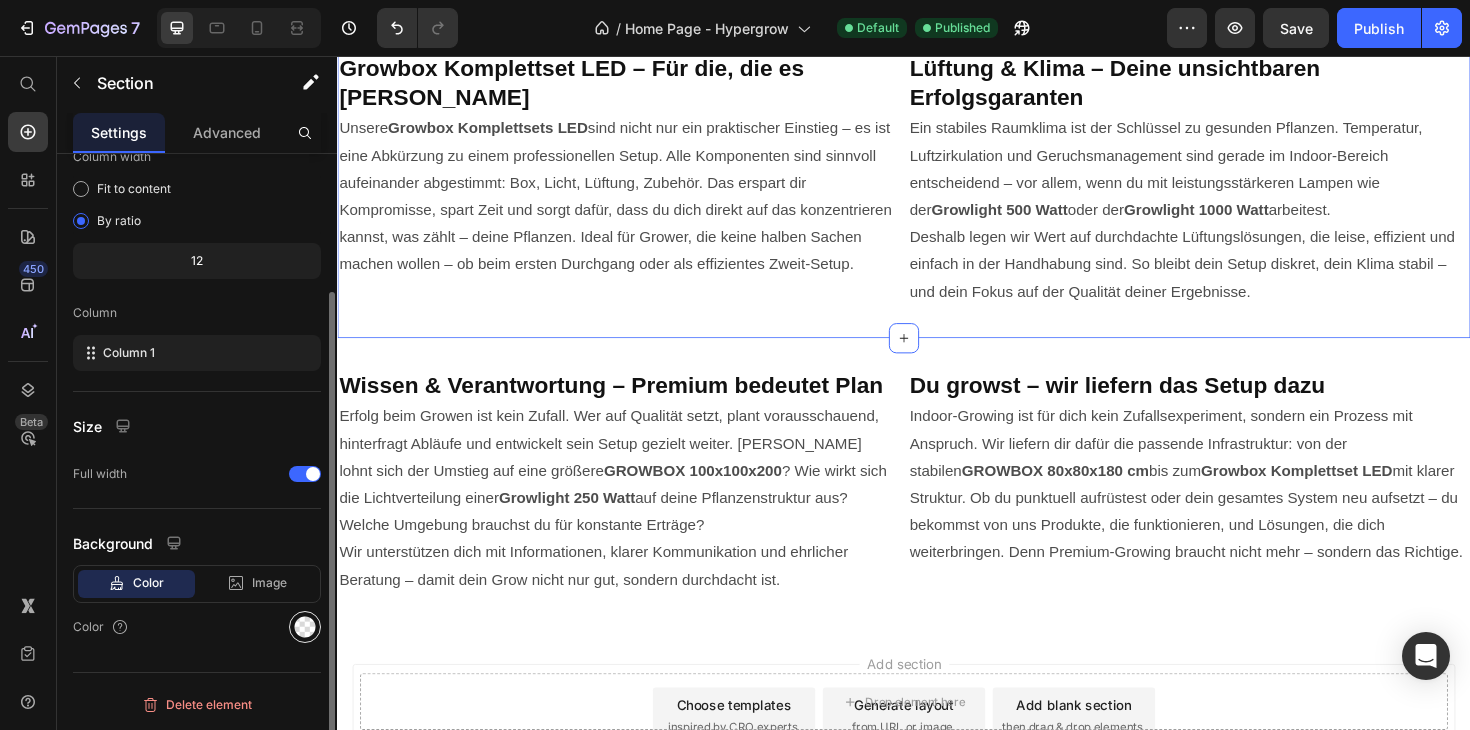 click at bounding box center (305, 627) 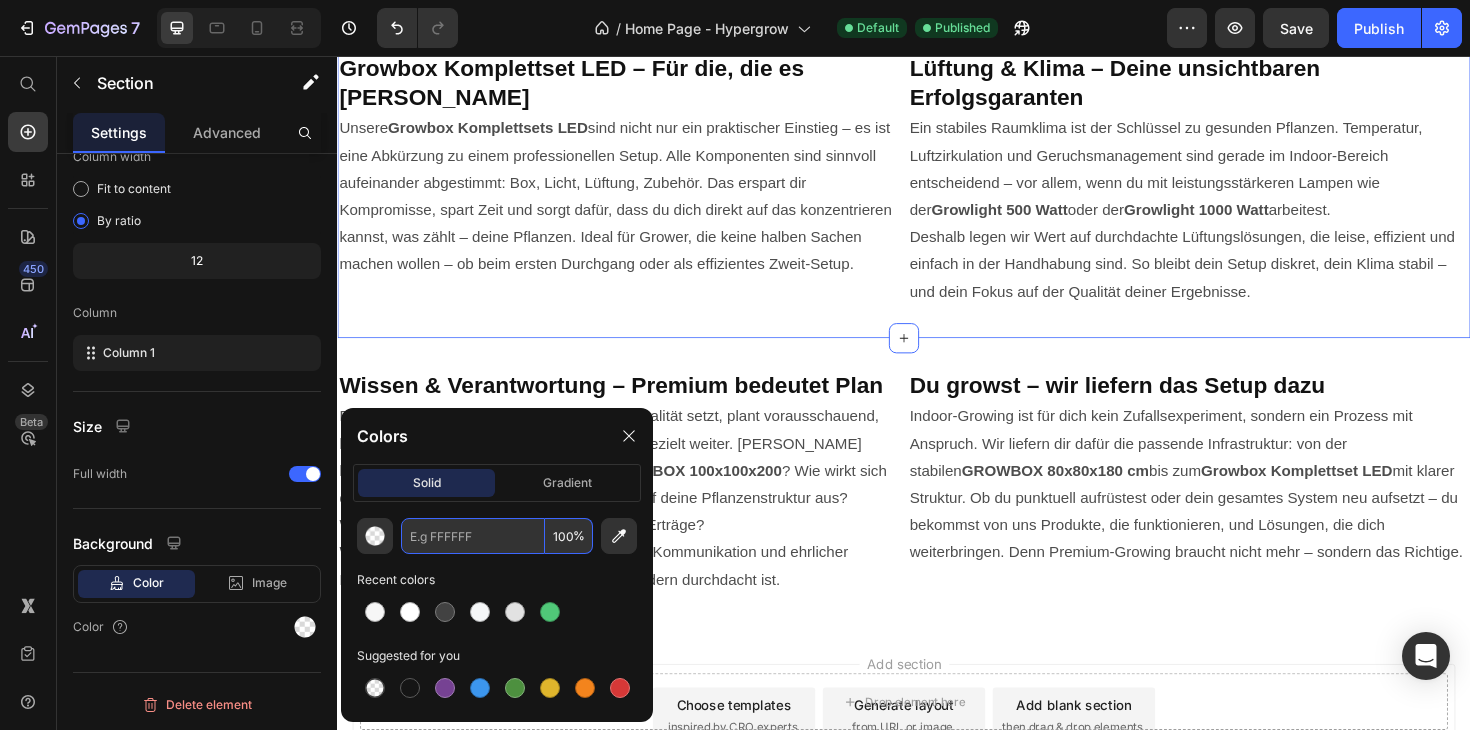 click at bounding box center (473, 536) 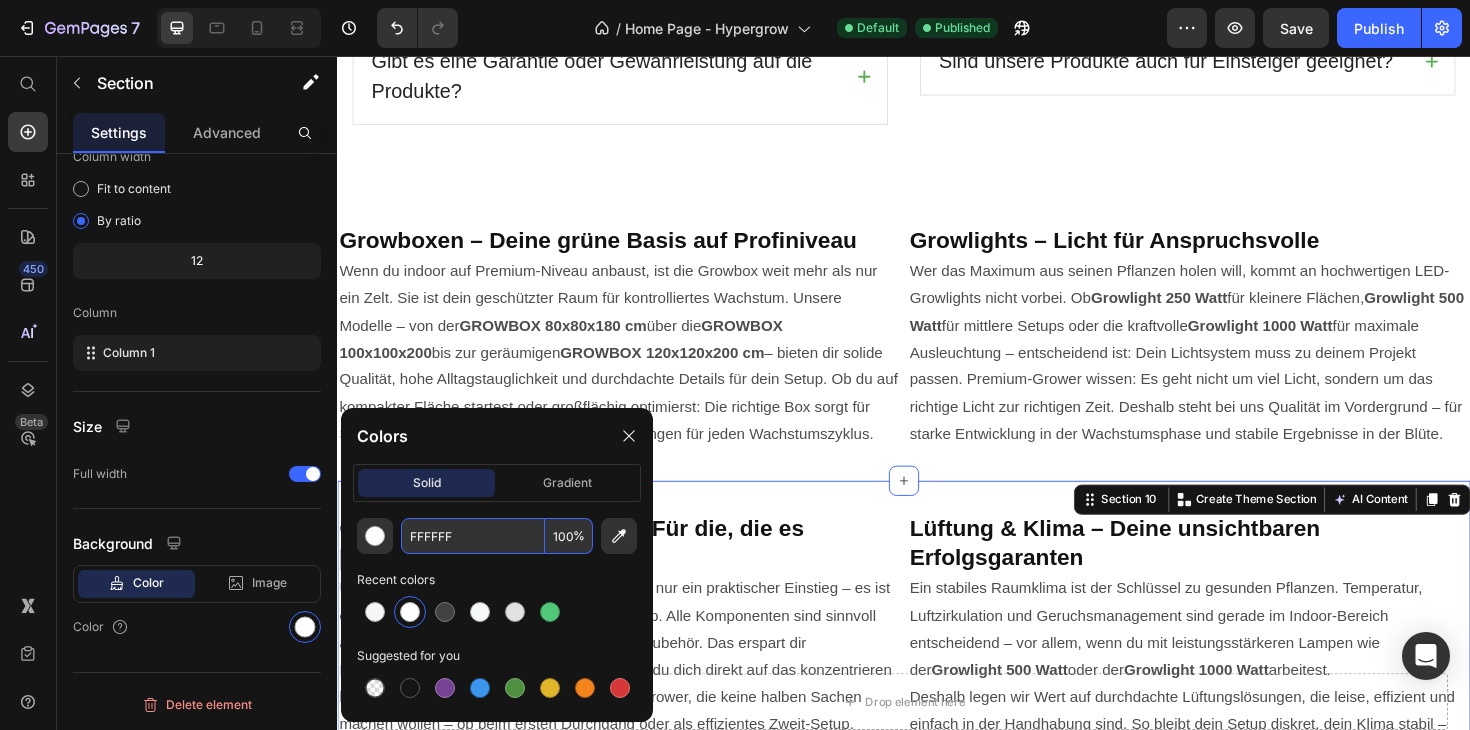 scroll, scrollTop: 4933, scrollLeft: 0, axis: vertical 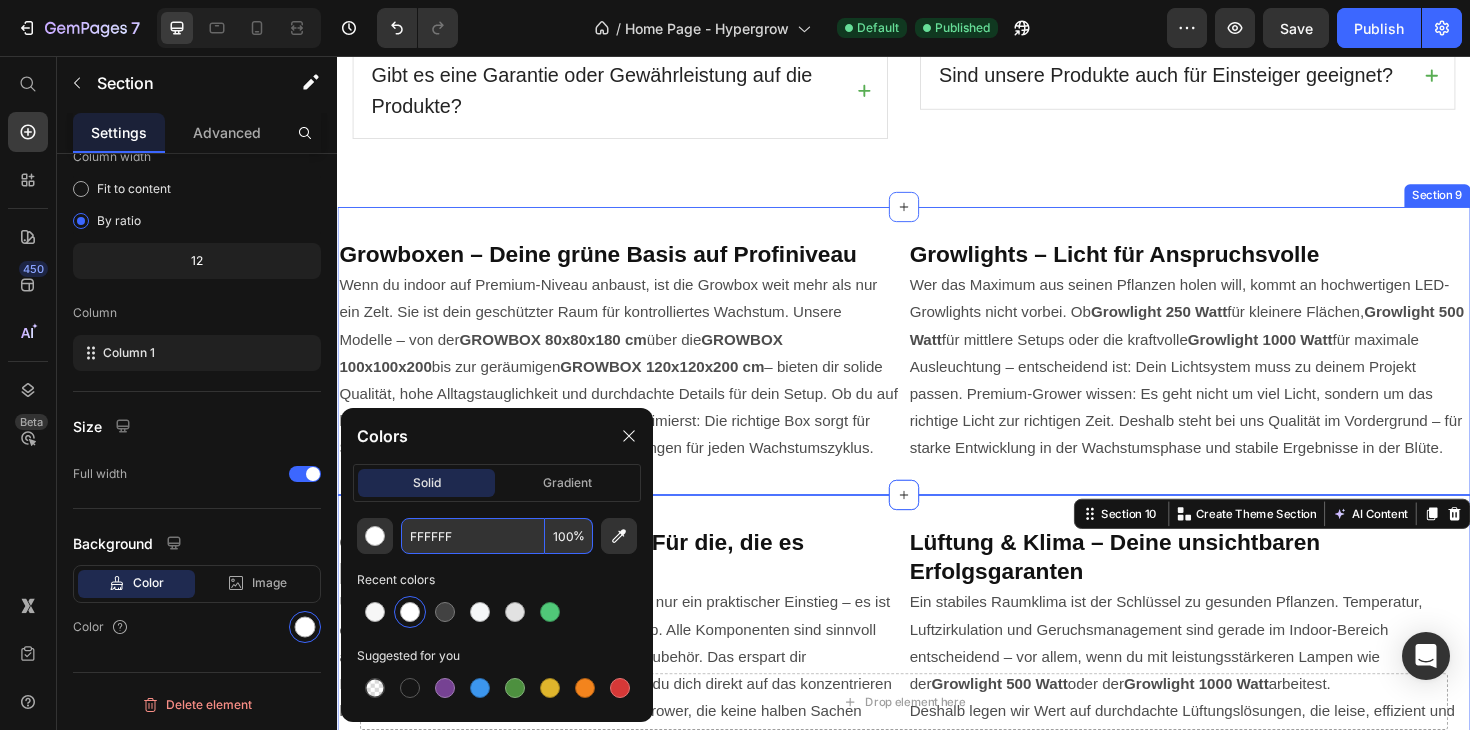 click on "Growboxen – Deine grüne Basis auf Profiniveau Heading Wenn du indoor auf Premium-Niveau anbaust, ist die Growbox weit mehr als nur ein Zelt. Sie ist dein geschützter Raum für kontrolliertes Wachstum. Unsere Modelle – von der  GROWBOX 80x80x180 cm  über die  GROWBOX 100x100x200  bis zur geräumigen  GROWBOX 120x120x200 cm  – bieten dir solide Qualität, hohe Alltagstauglichkeit und durchdachte Details für dein Setup. Ob du auf kompakter Fläche startest oder großflächig optimierst: Die richtige Box sorgt für Stabilität, Diskretion und perfekte Voraussetzungen für jeden Wachstumszyklus. Text Block Growlights – Licht für Anspruchsvolle Heading Wer das Maximum aus seinen Pflanzen holen will, kommt an hochwertigen LED-Growlights nicht vorbei. Ob  Growlight 250 Watt  für kleinere Flächen,  Growlight 500 Watt  für mittlere Setups oder die kraftvolle  Growlight 1000 Watt Text Block Row Section 9" at bounding box center [937, 368] 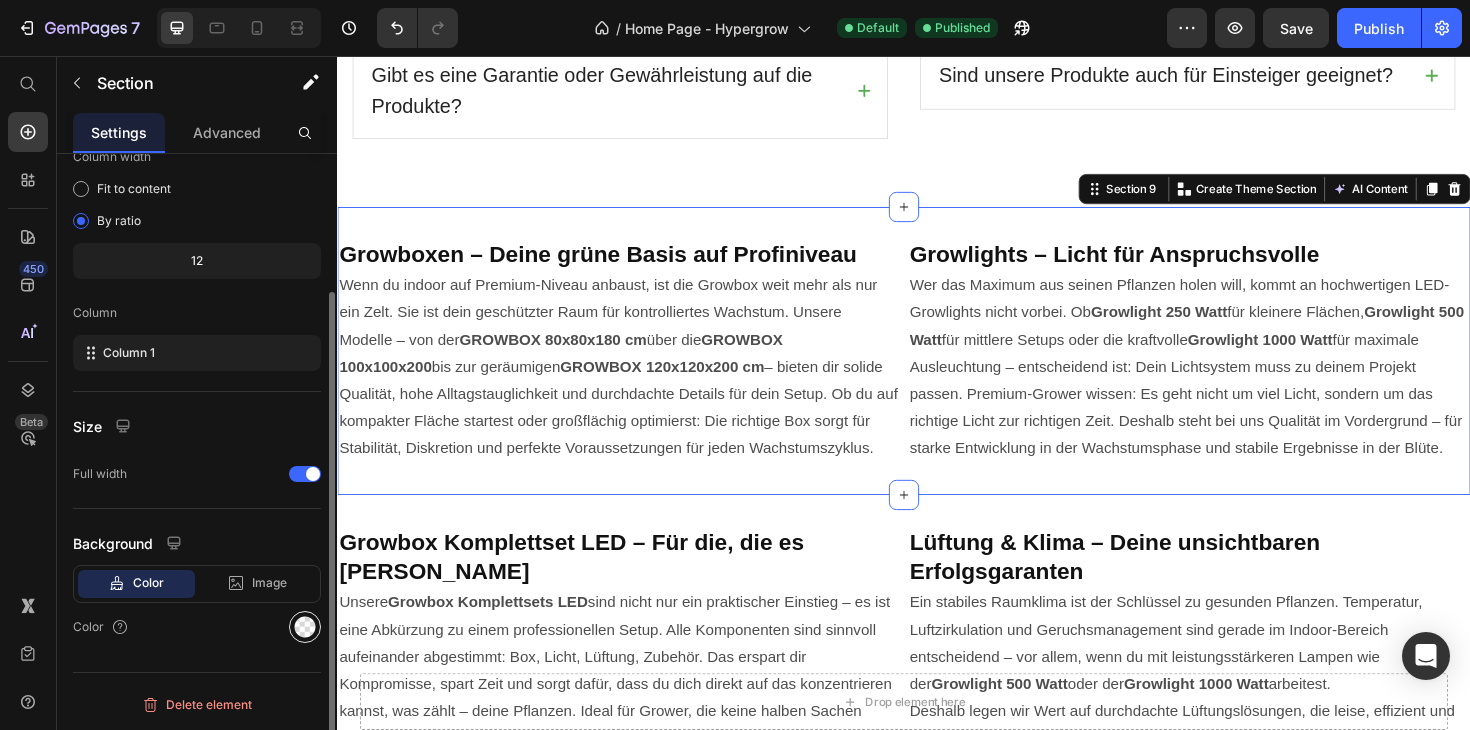 click 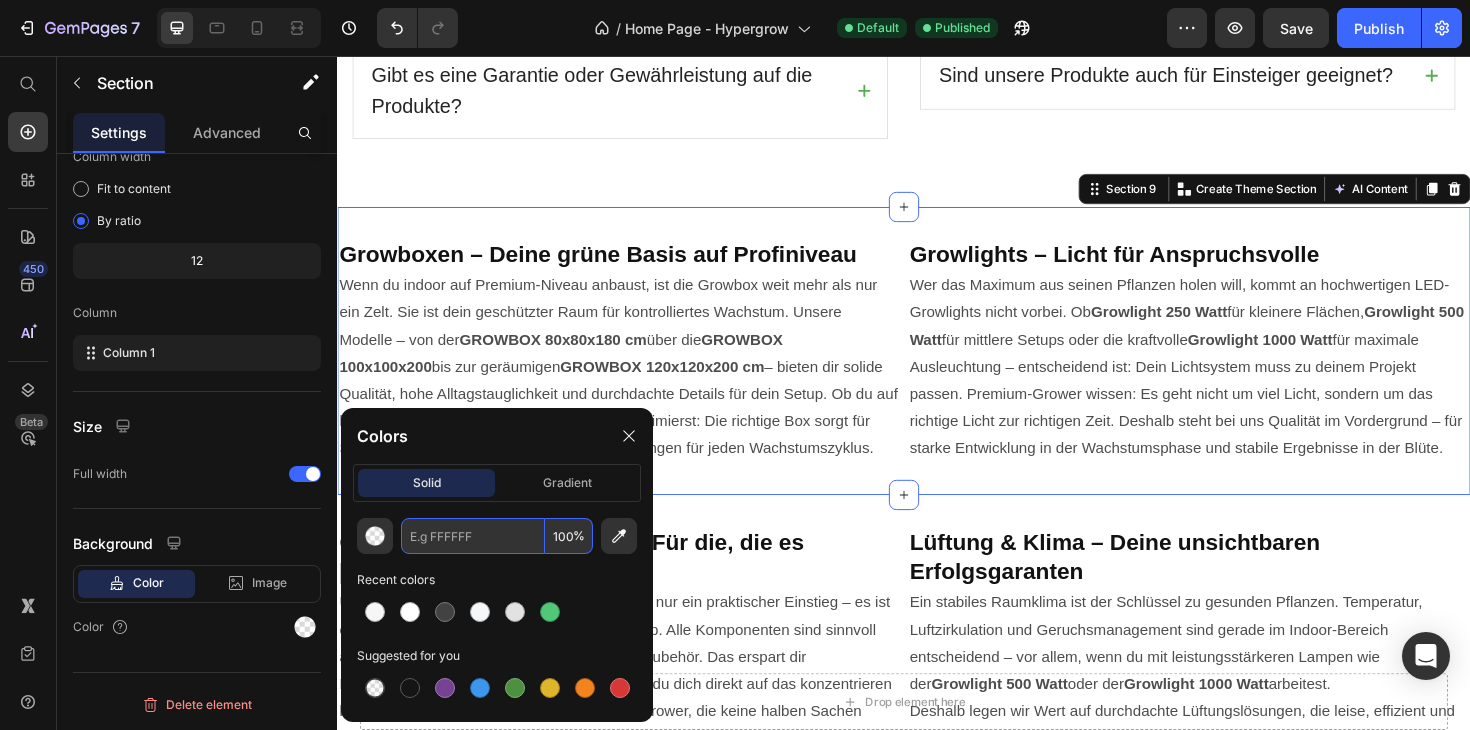click at bounding box center (473, 536) 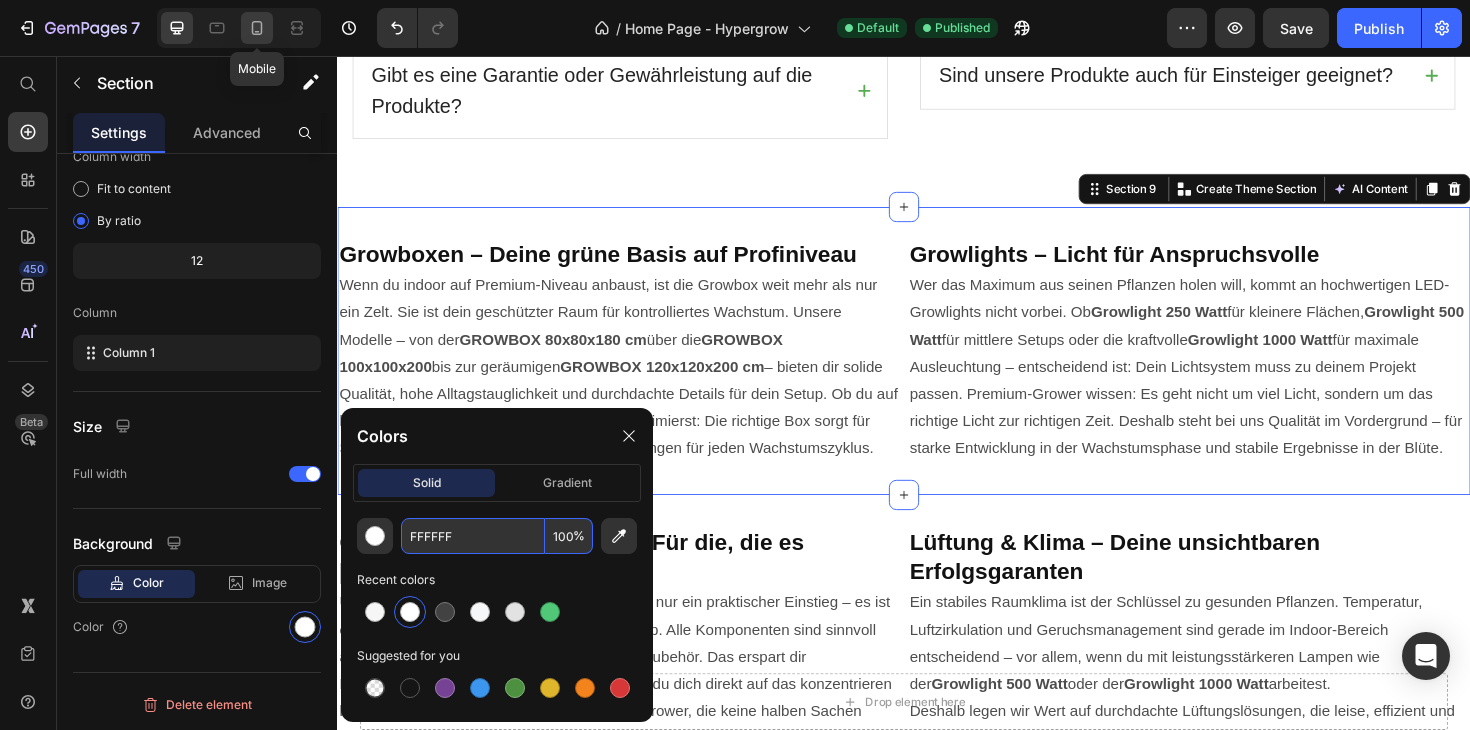 type on "FFFFFF" 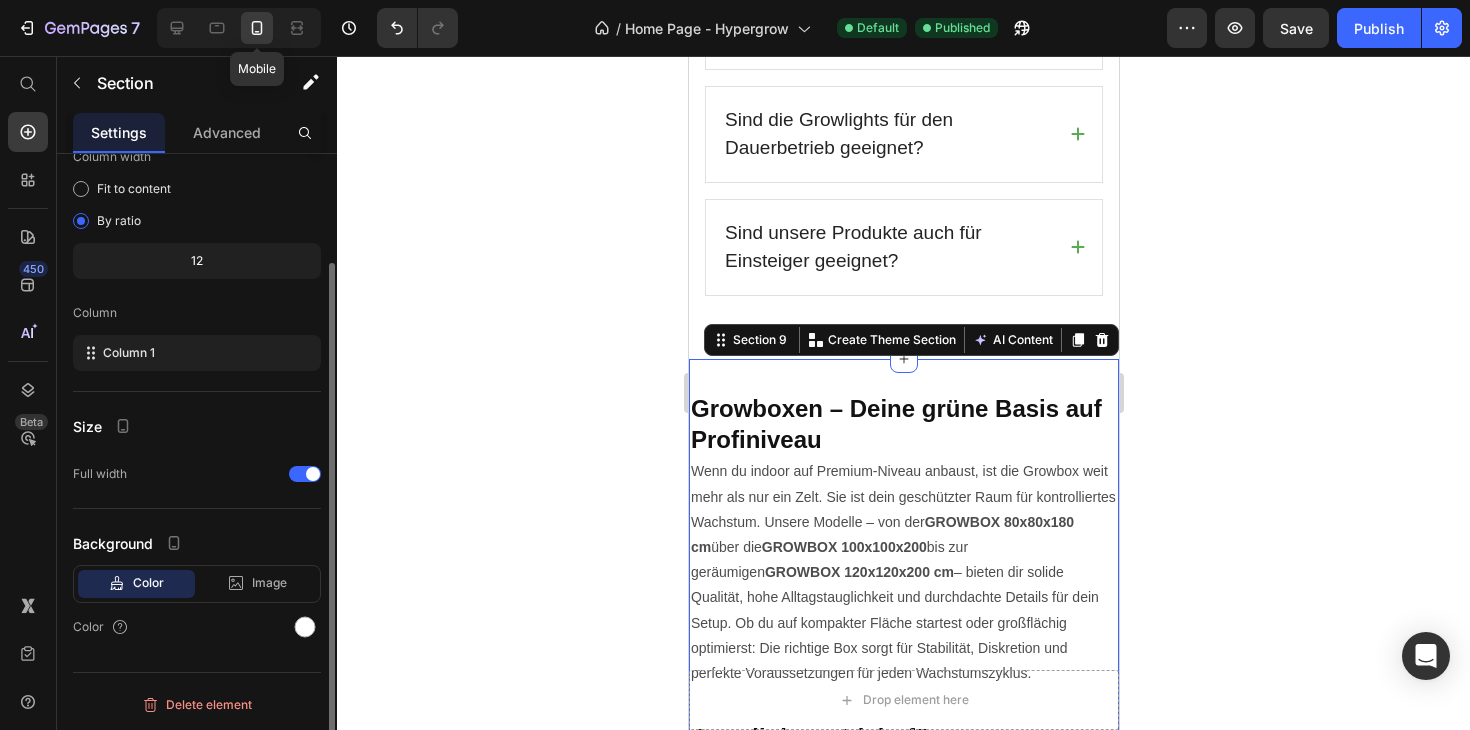 scroll, scrollTop: 131, scrollLeft: 0, axis: vertical 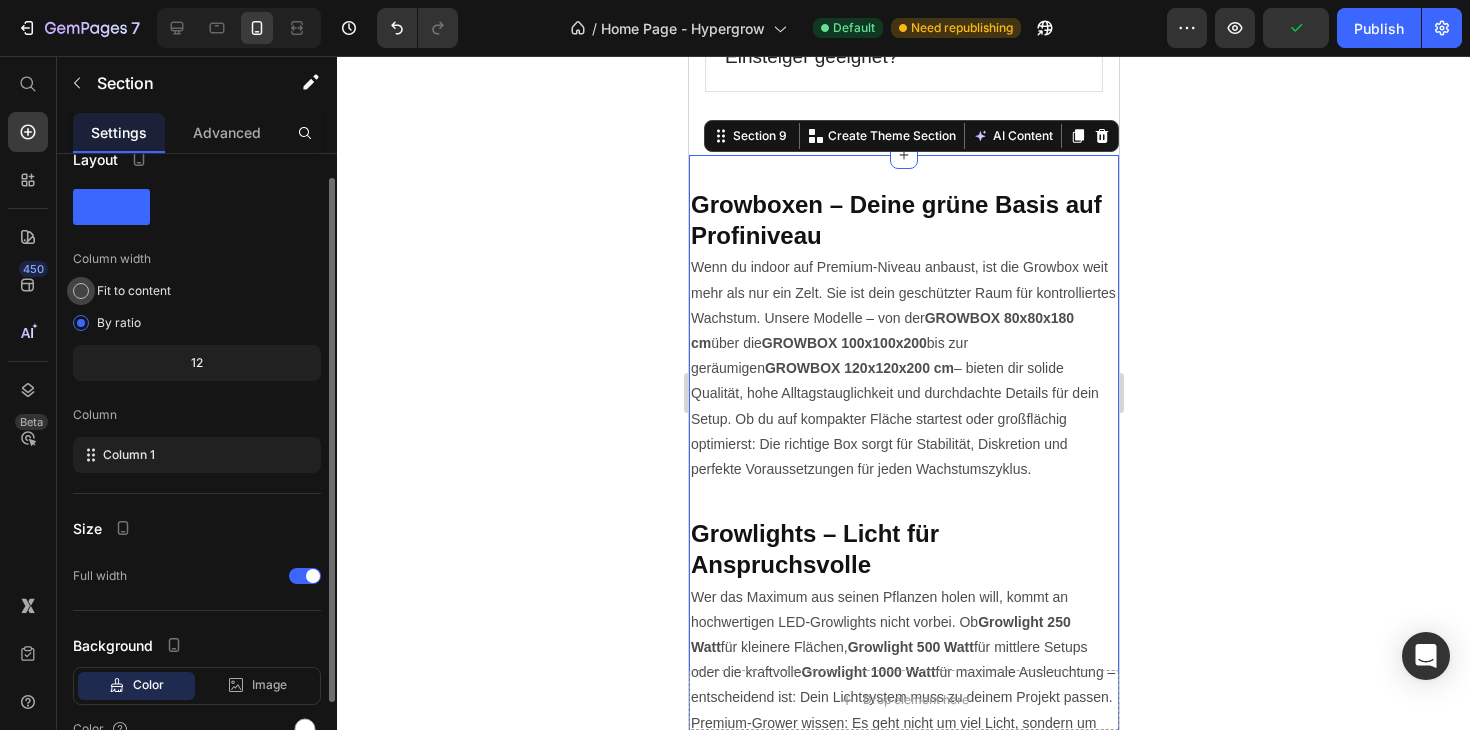 click on "Fit to content" at bounding box center (134, 291) 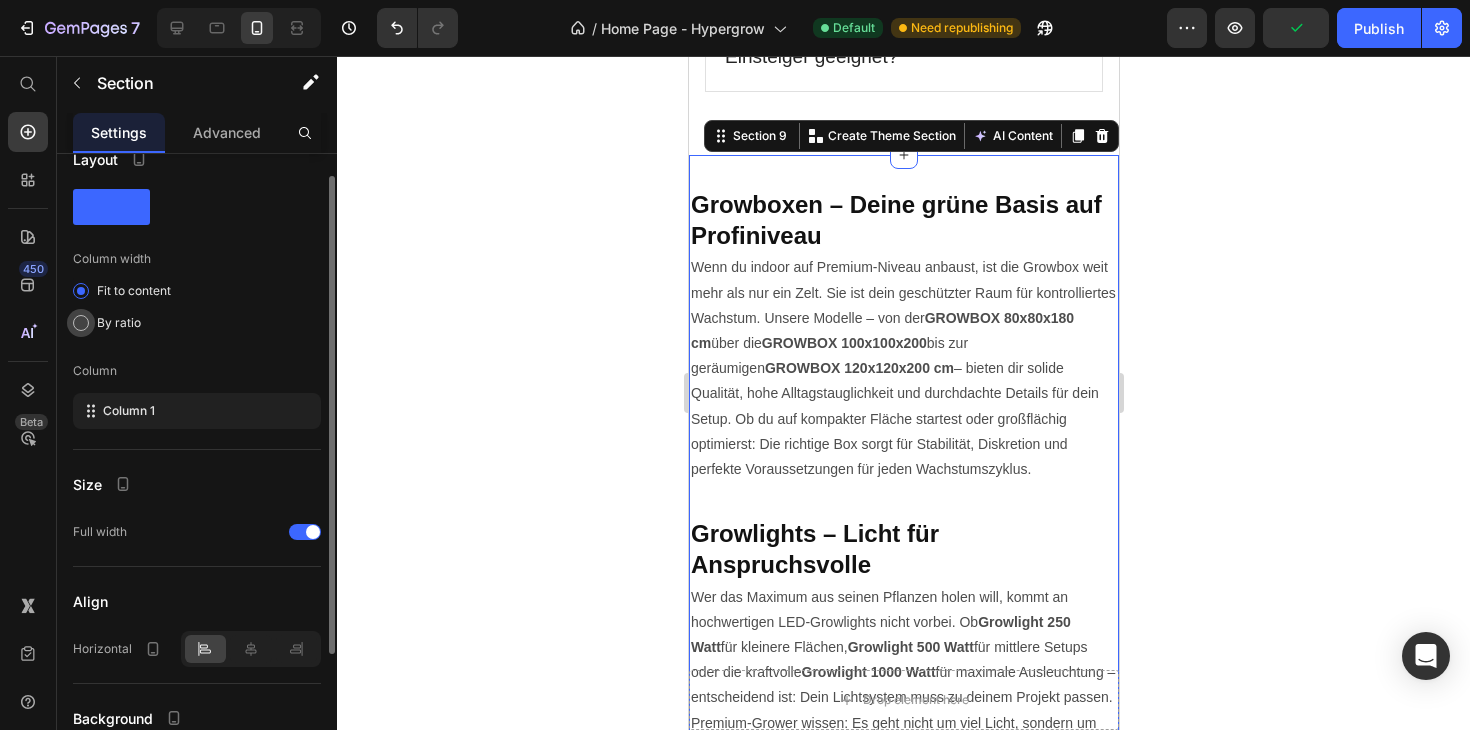 click on "By ratio" at bounding box center (119, 323) 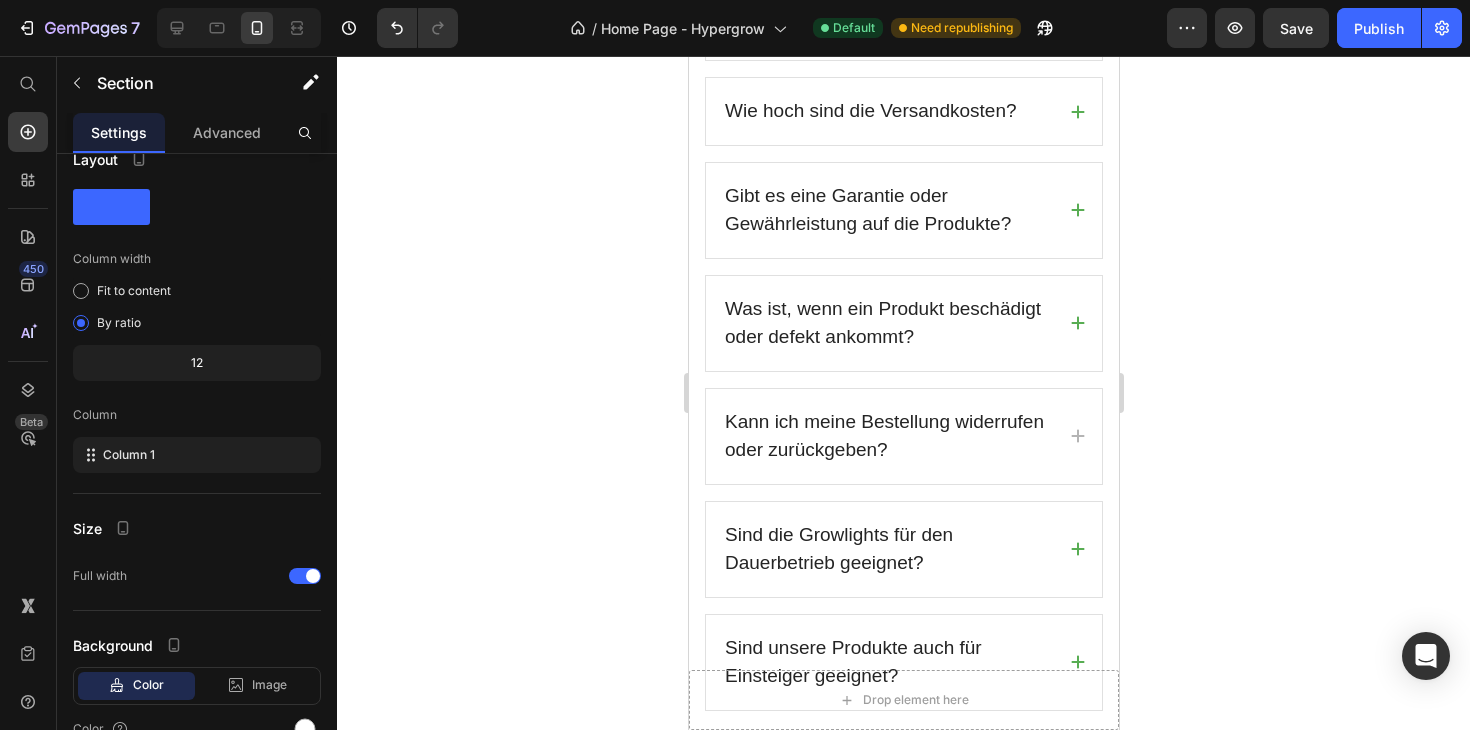 scroll, scrollTop: 4511, scrollLeft: 0, axis: vertical 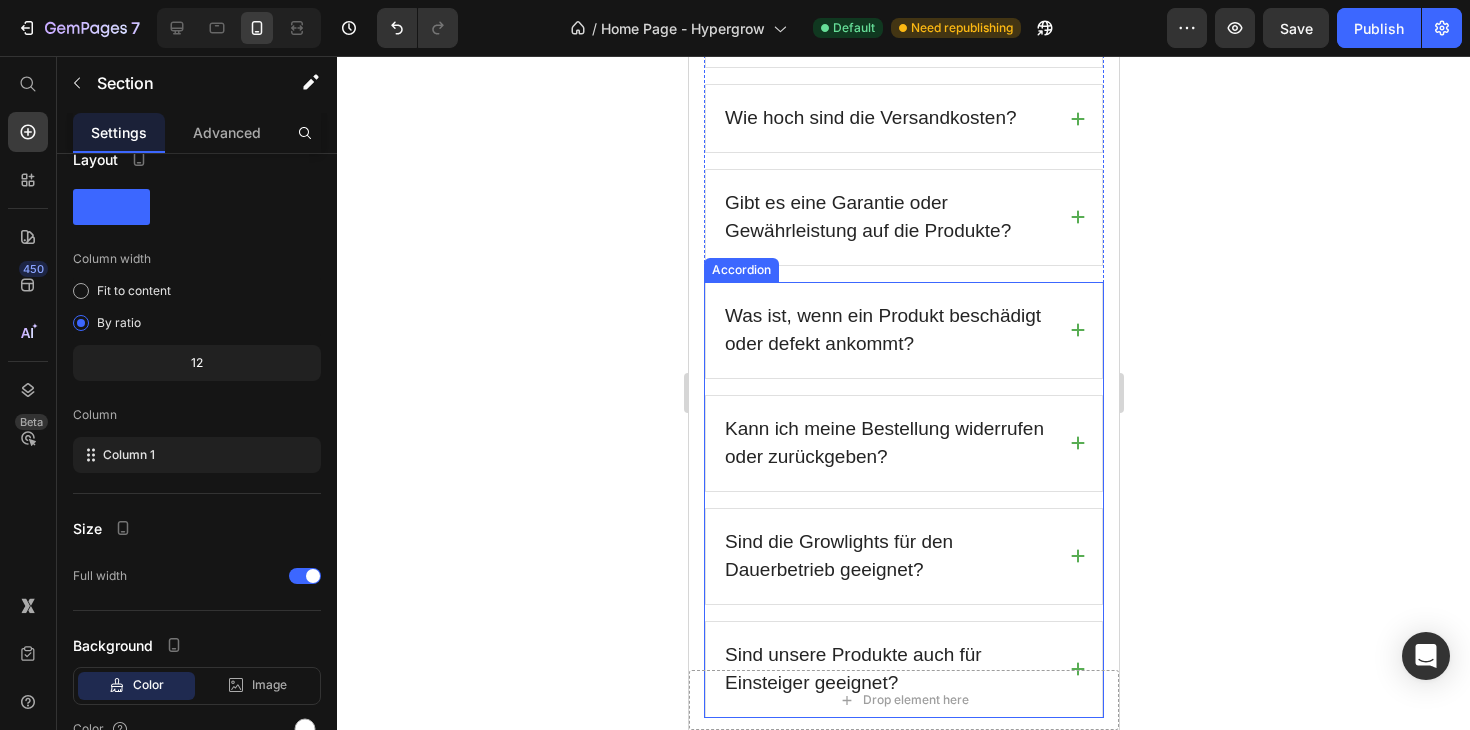 click on "Was ist, wenn ein Produkt beschädigt oder defekt ankommt? Kann ich meine Bestellung widerrufen oder zurückgeben? Sind die Growlights für den Dauerbetrieb geeignet? Sind unsere Produkte auch für Einsteiger geeignet?" at bounding box center (903, 500) 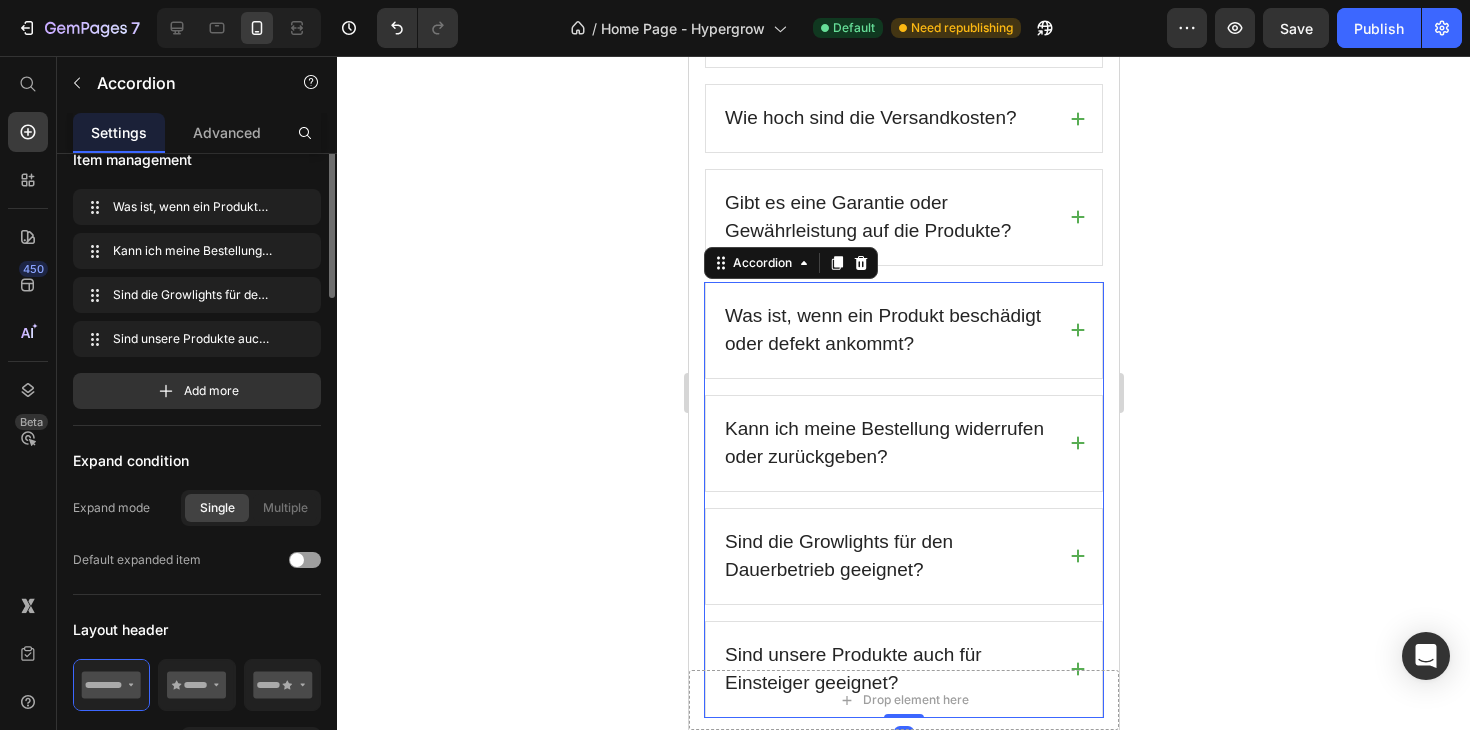 scroll, scrollTop: 0, scrollLeft: 0, axis: both 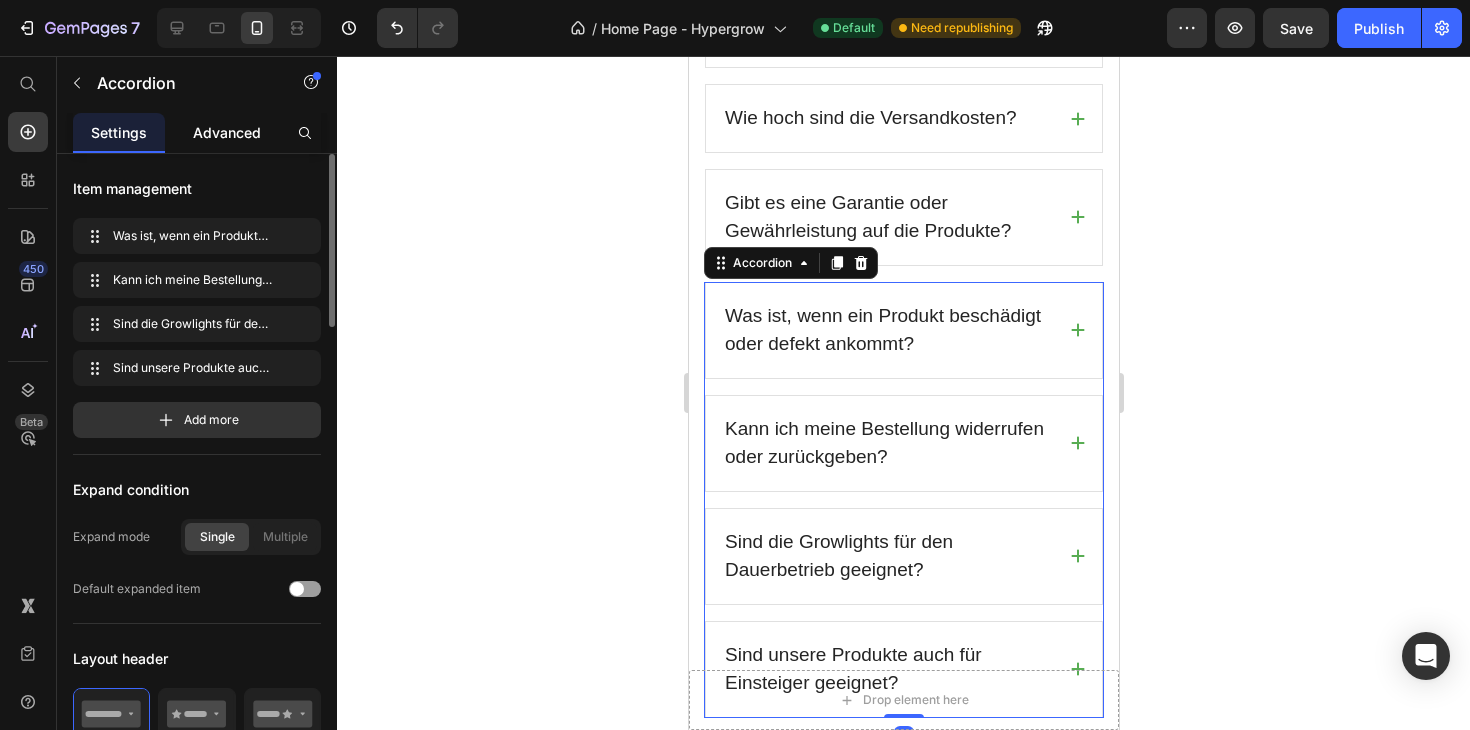 click on "Advanced" at bounding box center [227, 132] 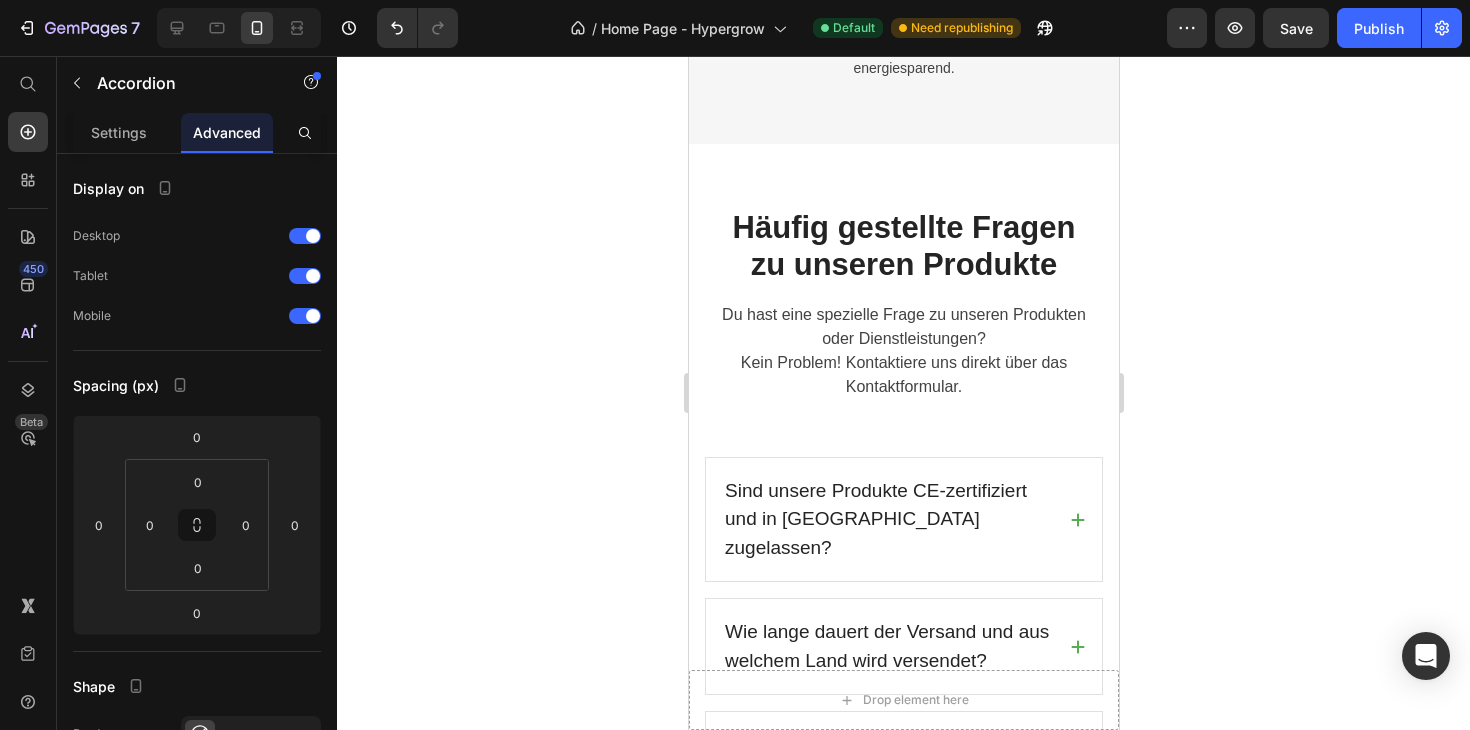 scroll, scrollTop: 4216, scrollLeft: 0, axis: vertical 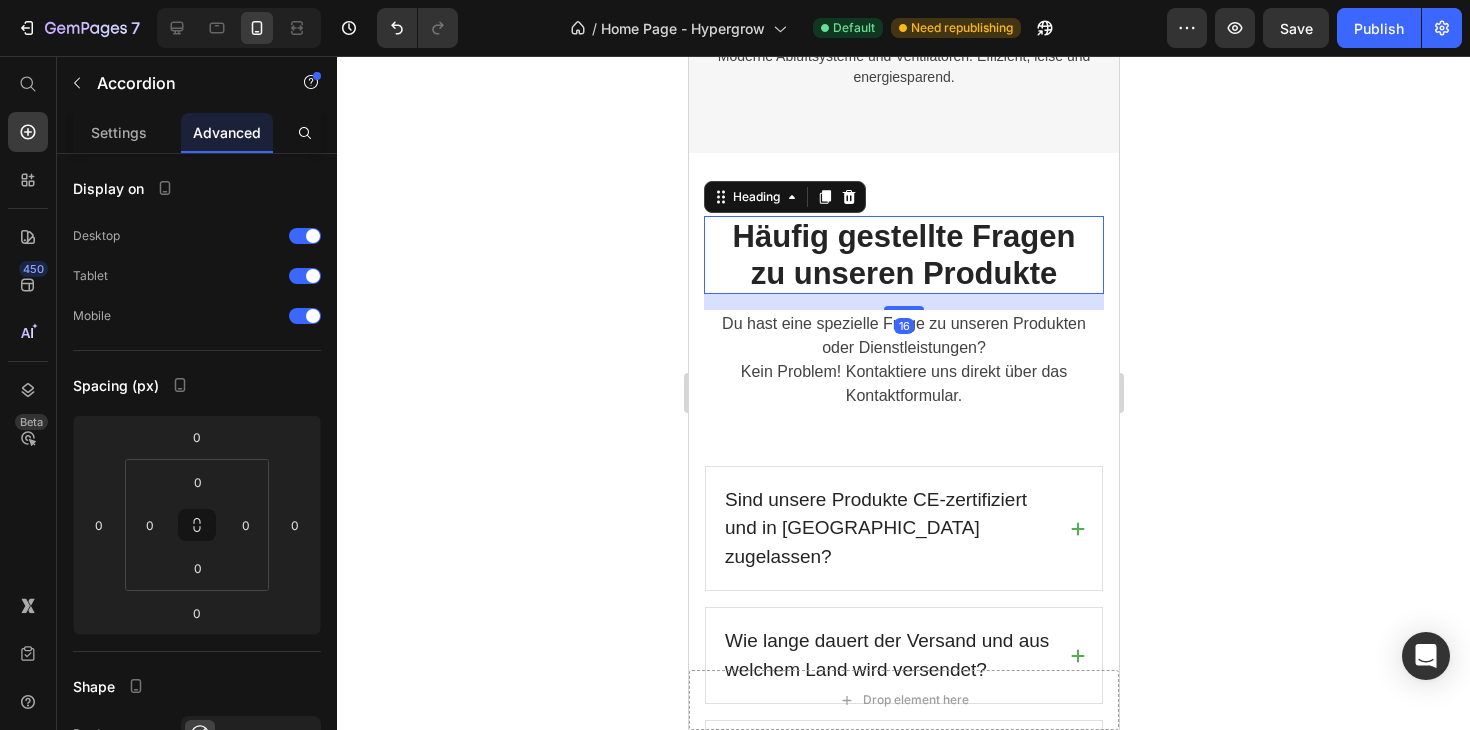 click on "Häufig gestellte Fragen  zu unseren Produkte" at bounding box center (903, 255) 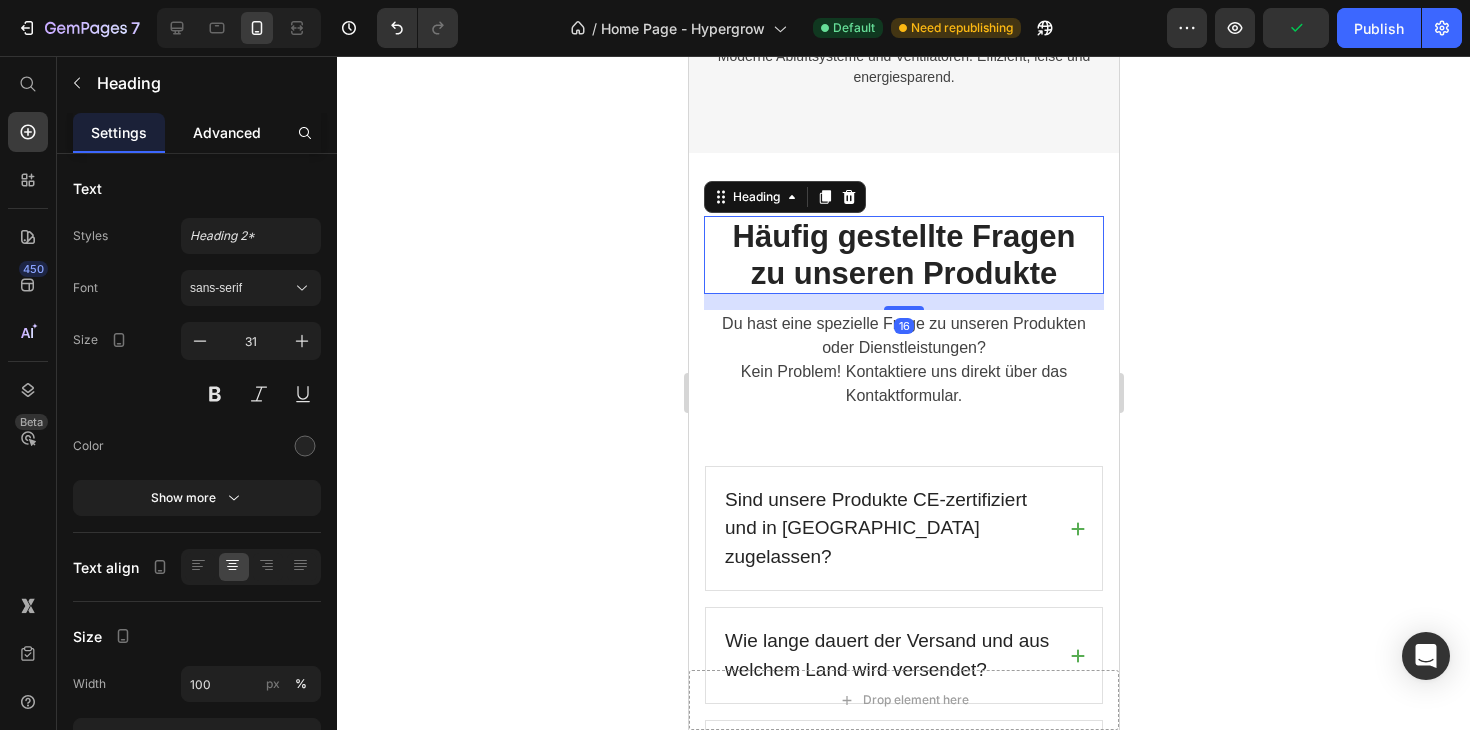 click on "Advanced" at bounding box center [227, 132] 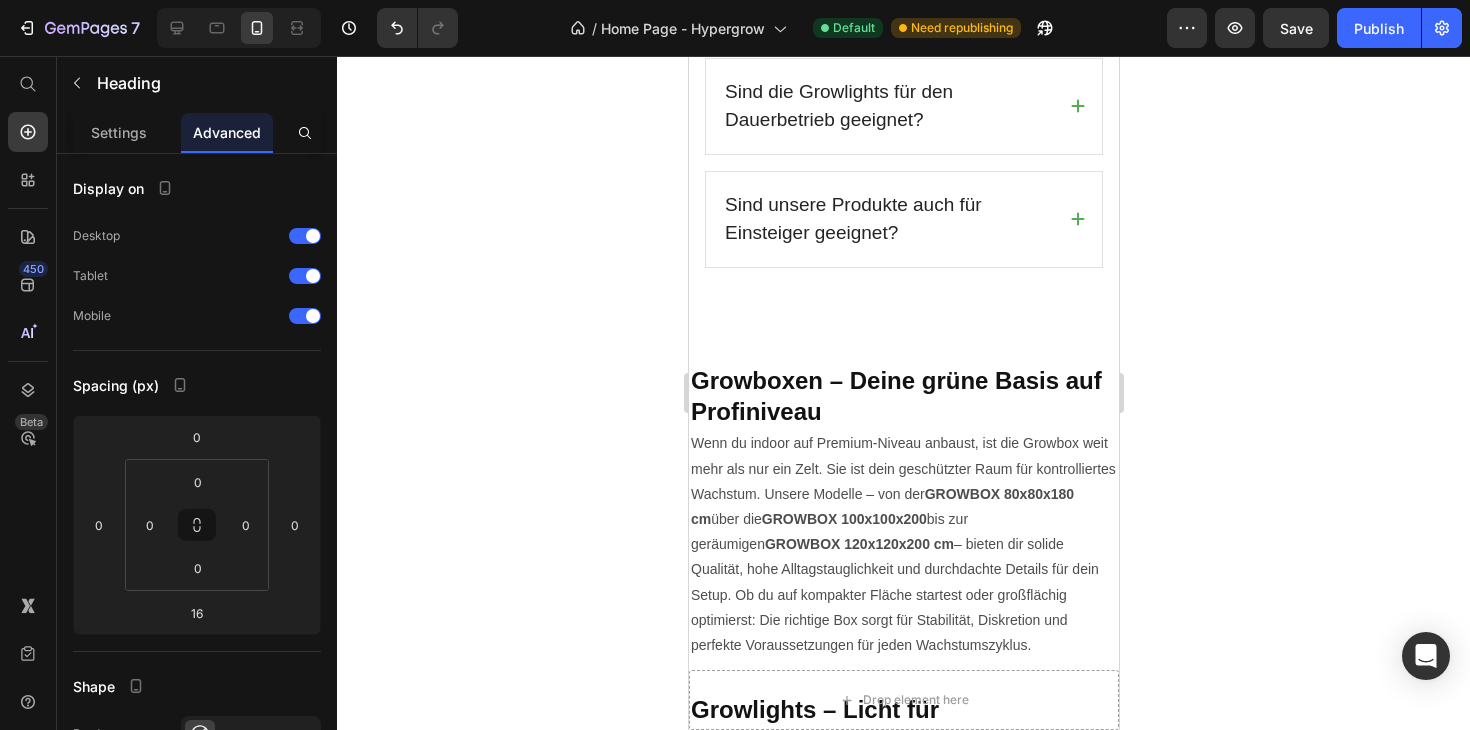 scroll, scrollTop: 5552, scrollLeft: 0, axis: vertical 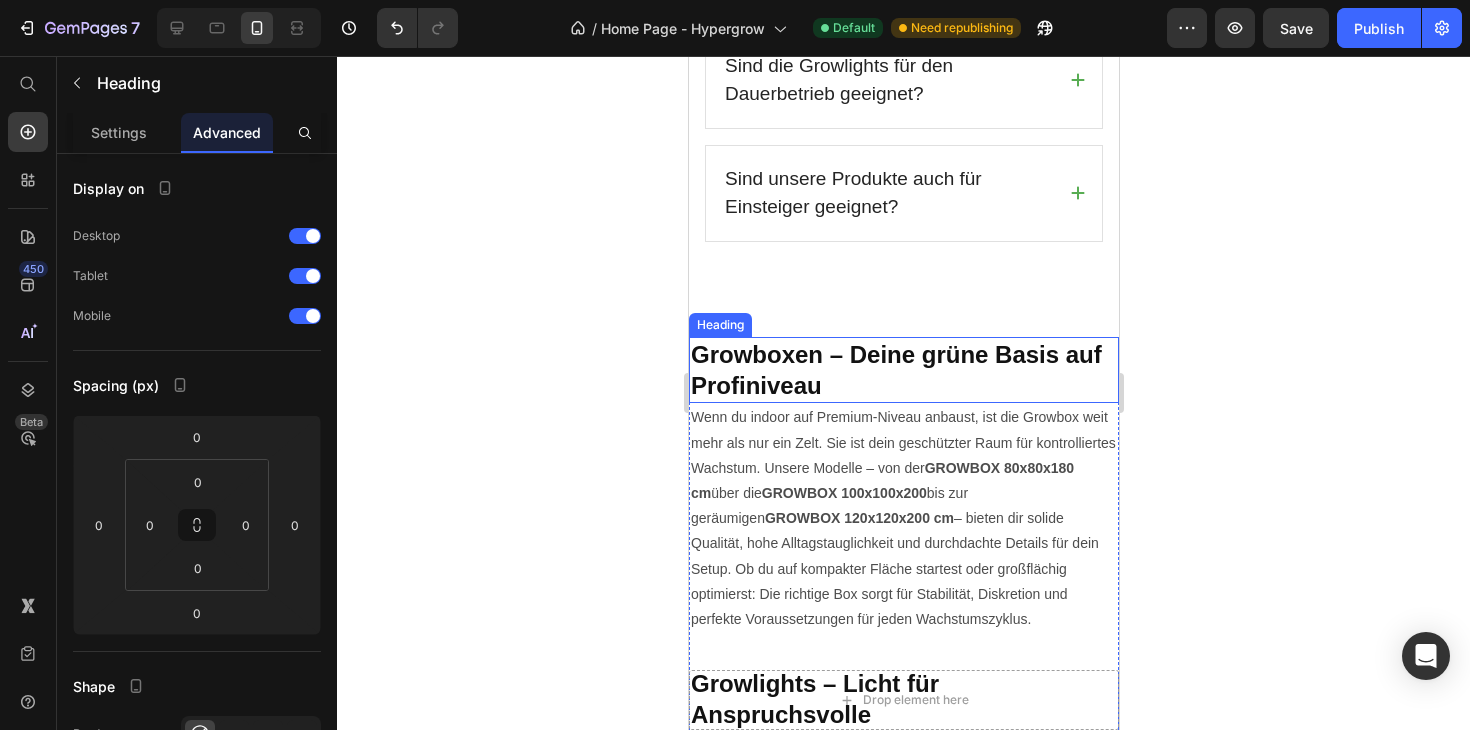 click on "Growboxen – Deine grüne Basis auf Profiniveau" at bounding box center [903, 370] 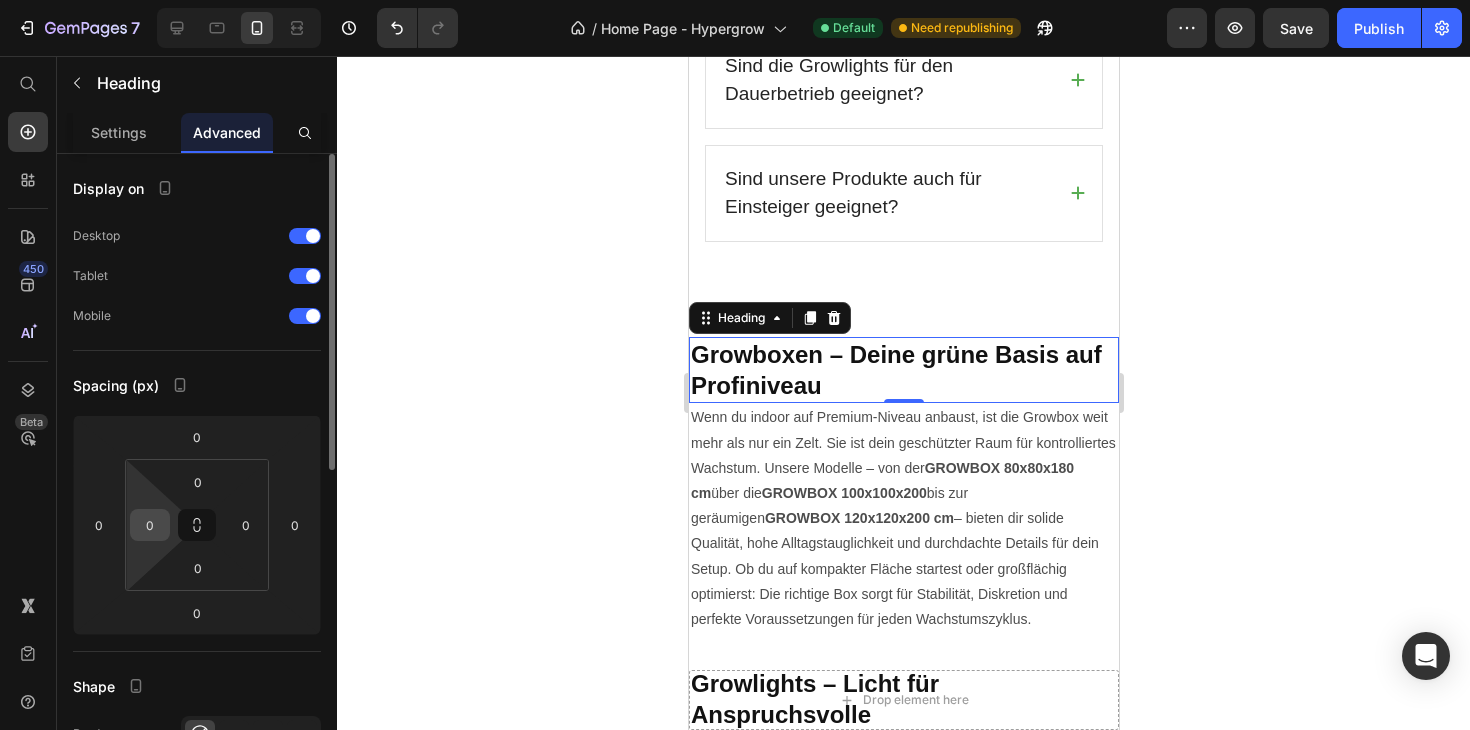 click on "0" at bounding box center (150, 525) 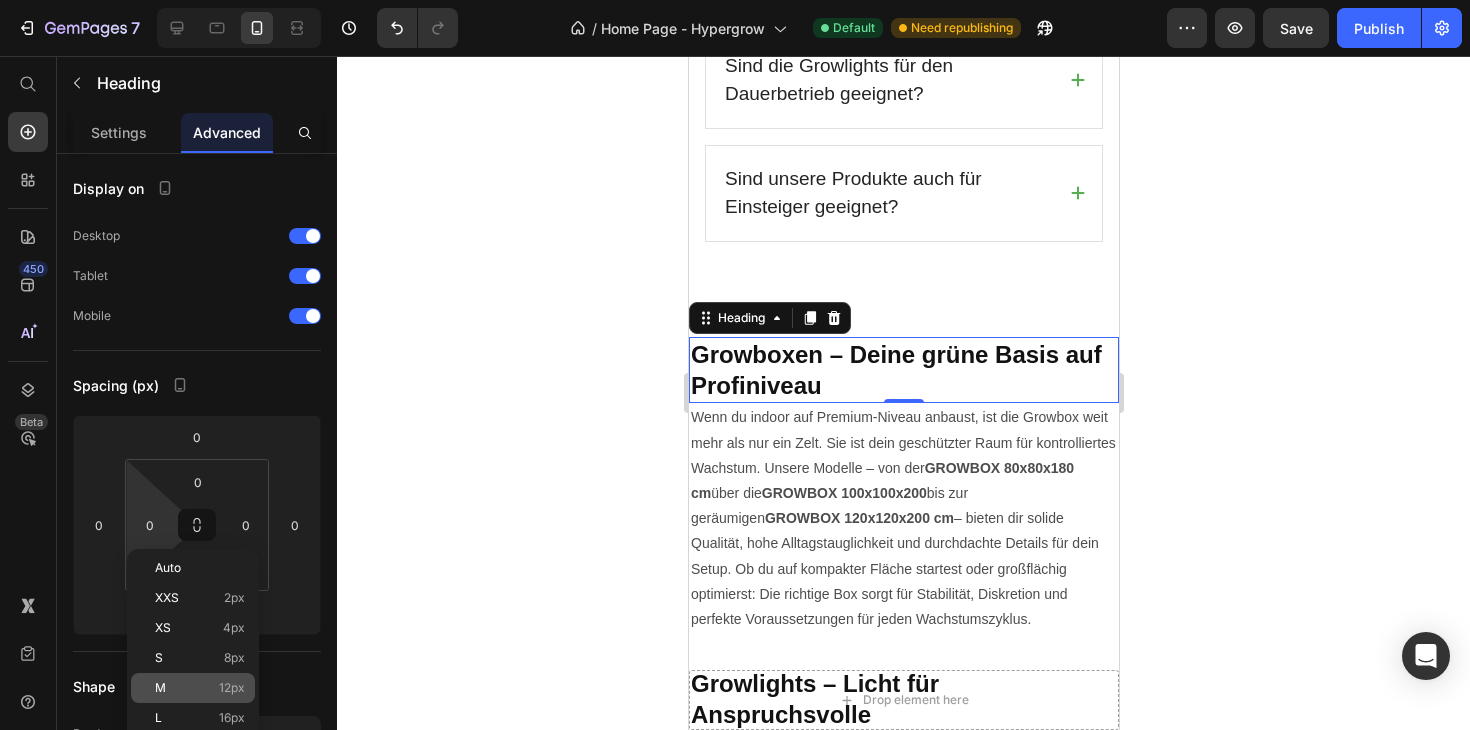 click on "M 12px" 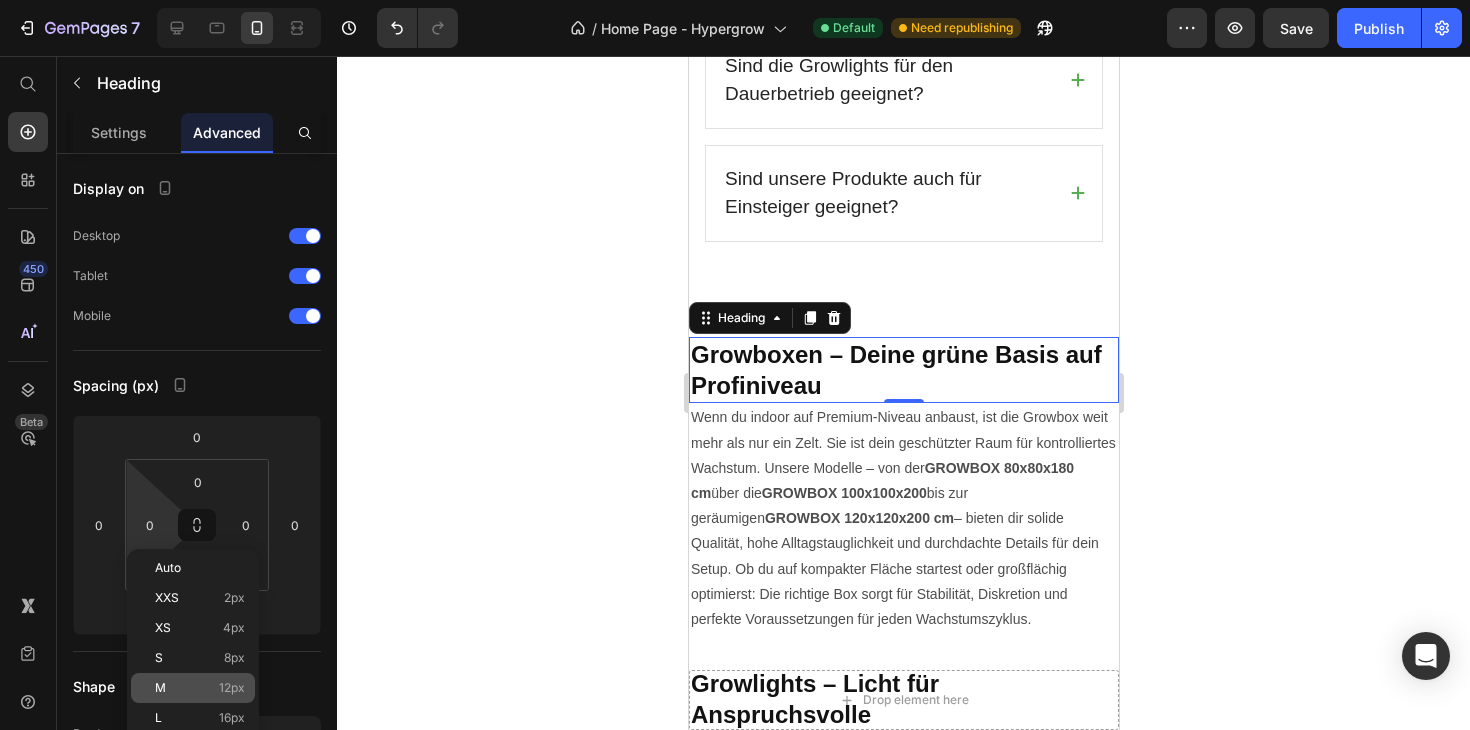 type on "12" 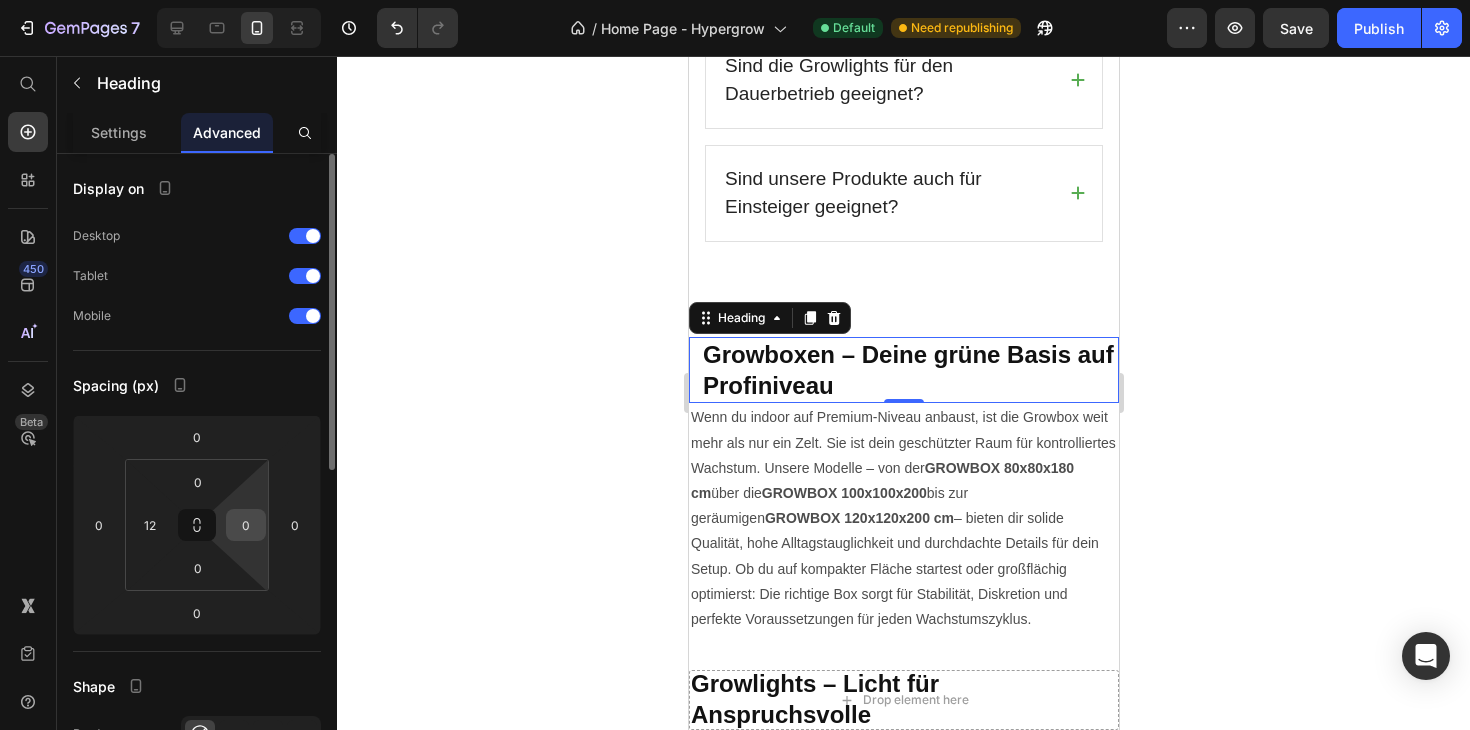 click on "0" at bounding box center [246, 525] 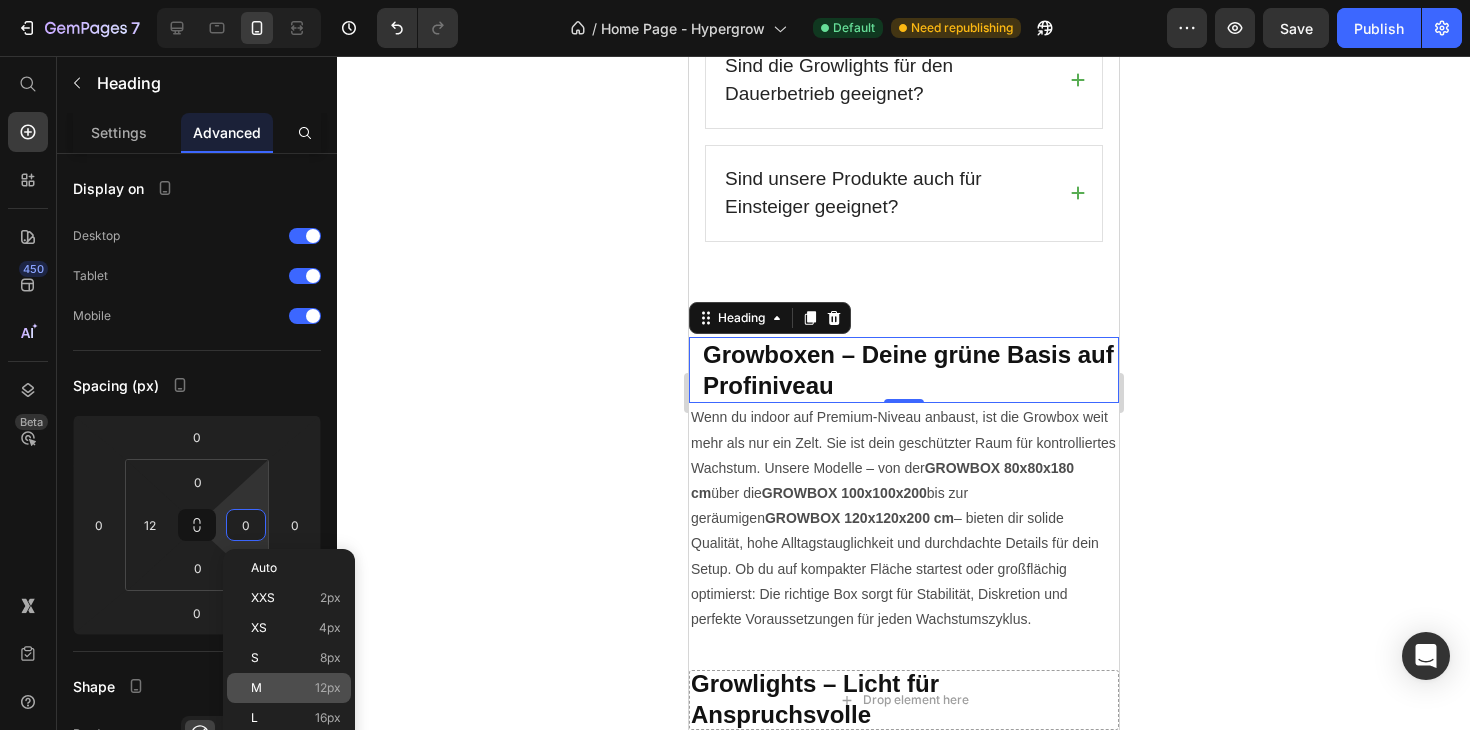 click on "M" at bounding box center [256, 688] 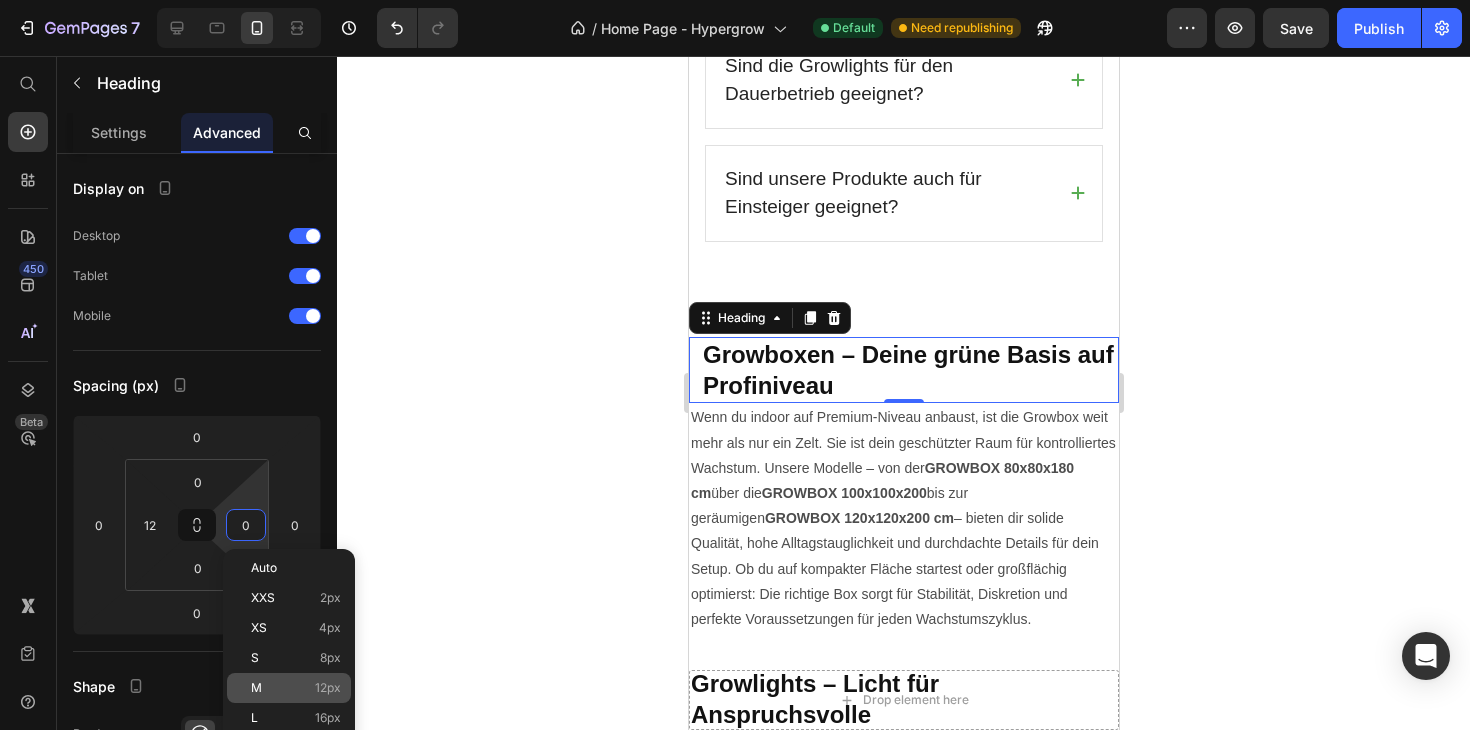 type on "12" 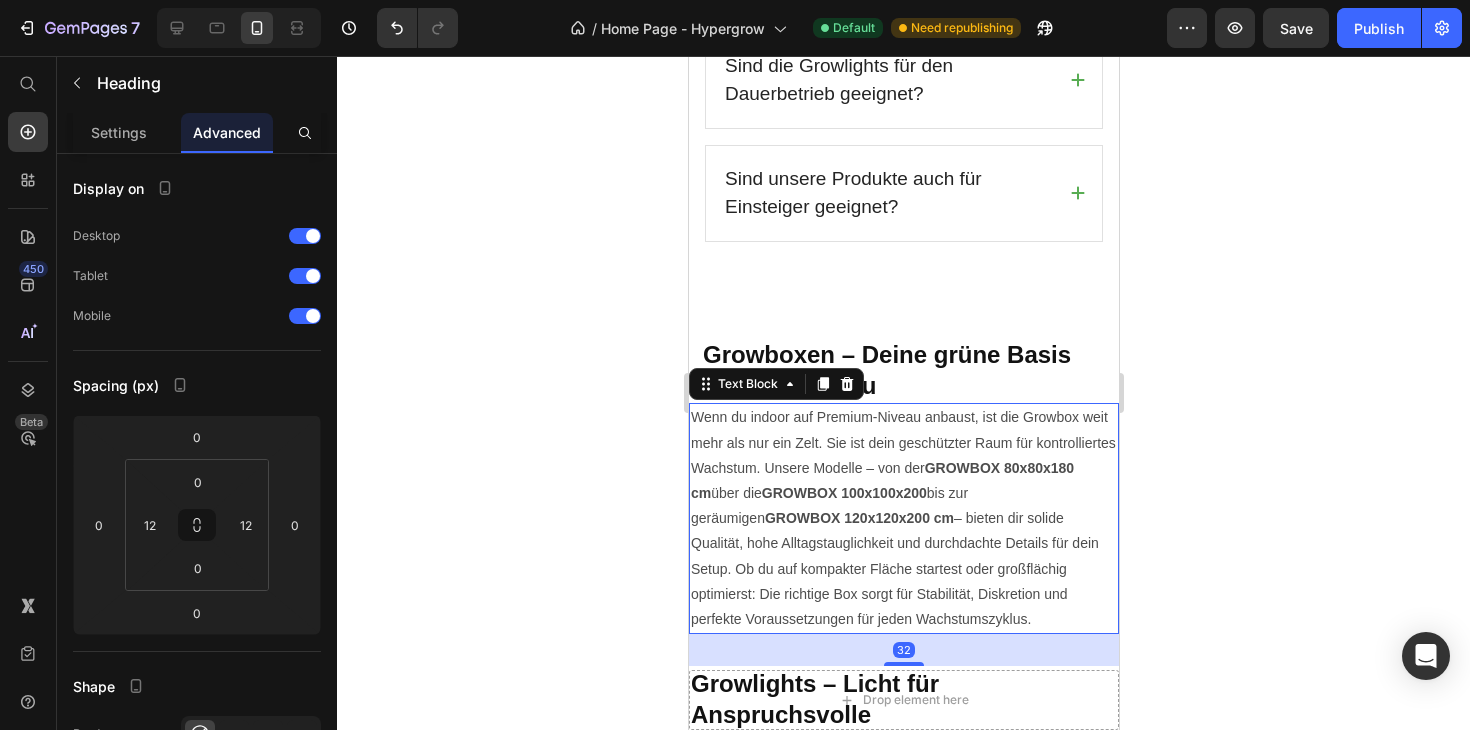 click on "Wenn du indoor auf Premium-Niveau anbaust, ist die Growbox weit mehr als nur ein Zelt. Sie ist dein geschützter Raum für kontrolliertes Wachstum. Unsere Modelle – von der  GROWBOX 80x80x180 cm  über die  GROWBOX 100x100x200  bis zur geräumigen  GROWBOX 120x120x200 cm  – bieten dir solide Qualität, hohe Alltagstauglichkeit und durchdachte Details für dein Setup. Ob du auf kompakter Fläche startest oder großflächig optimierst: Die richtige Box sorgt für Stabilität, Diskretion und perfekte Voraussetzungen für jeden Wachstumszyklus." at bounding box center (903, 518) 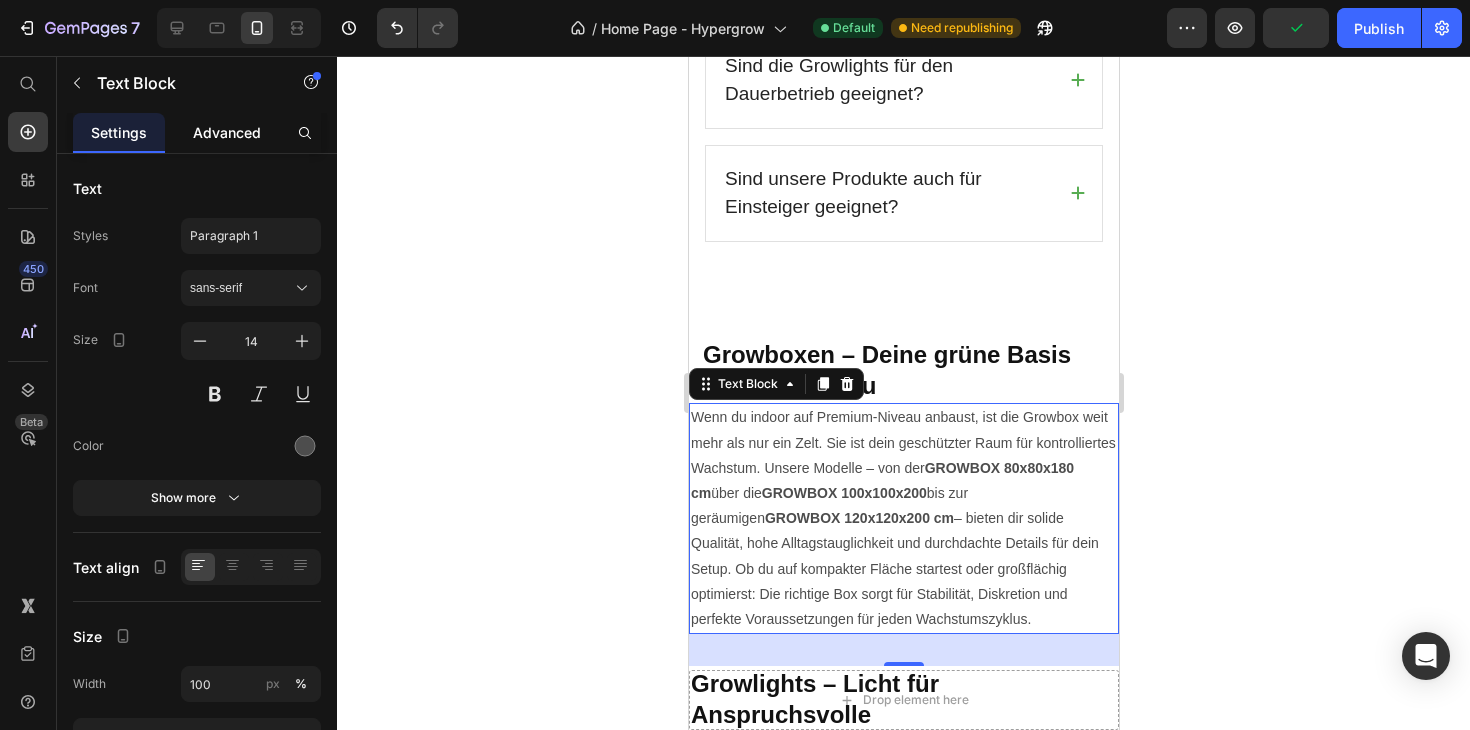 click on "Advanced" 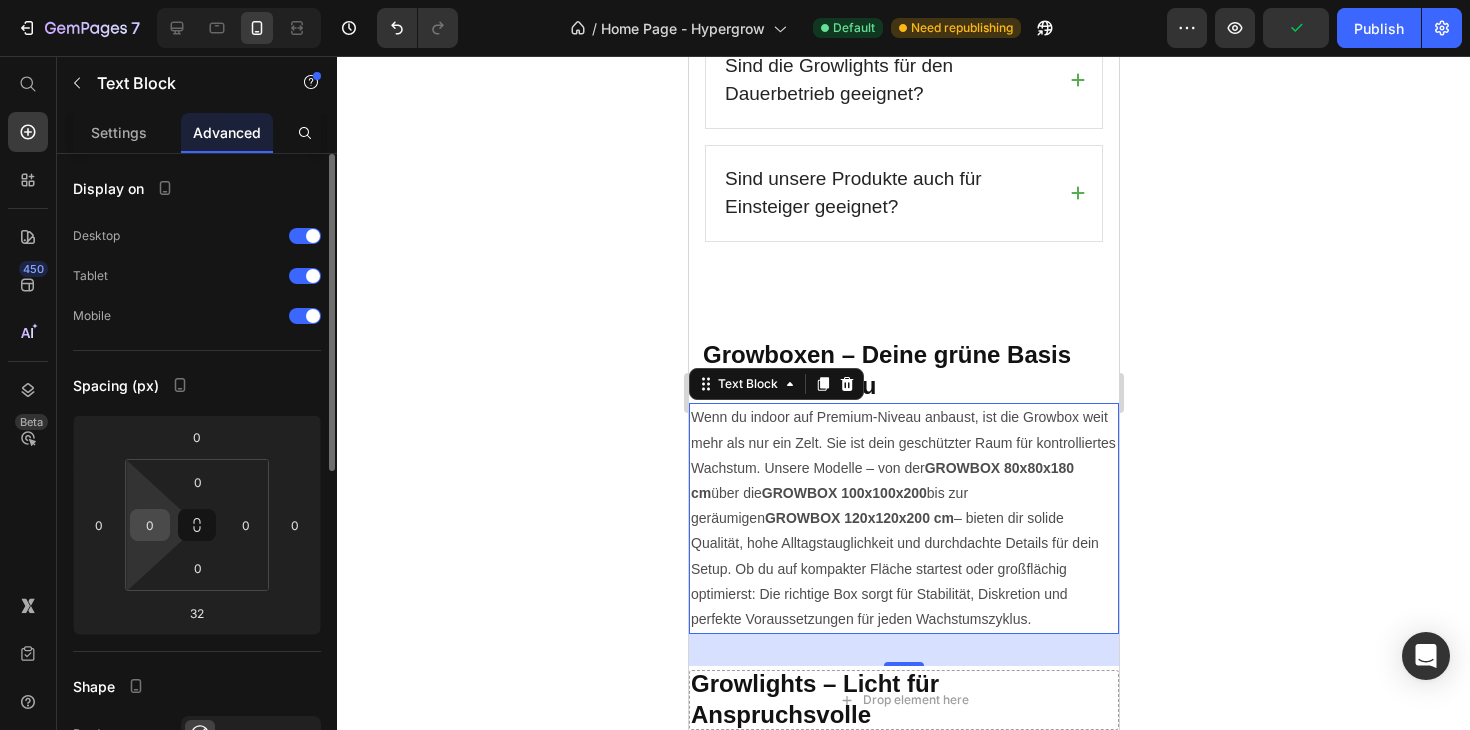 click on "0" at bounding box center [150, 525] 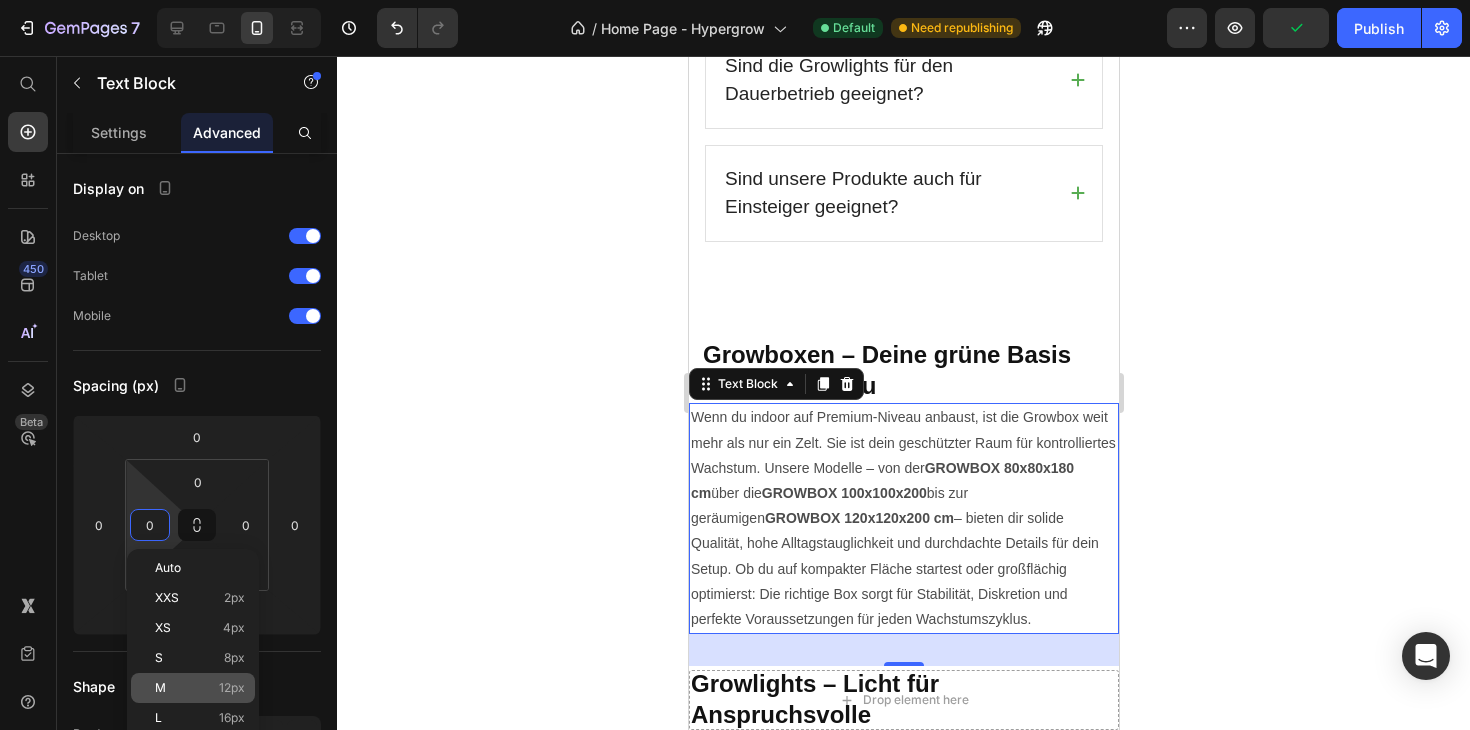 click on "M 12px" 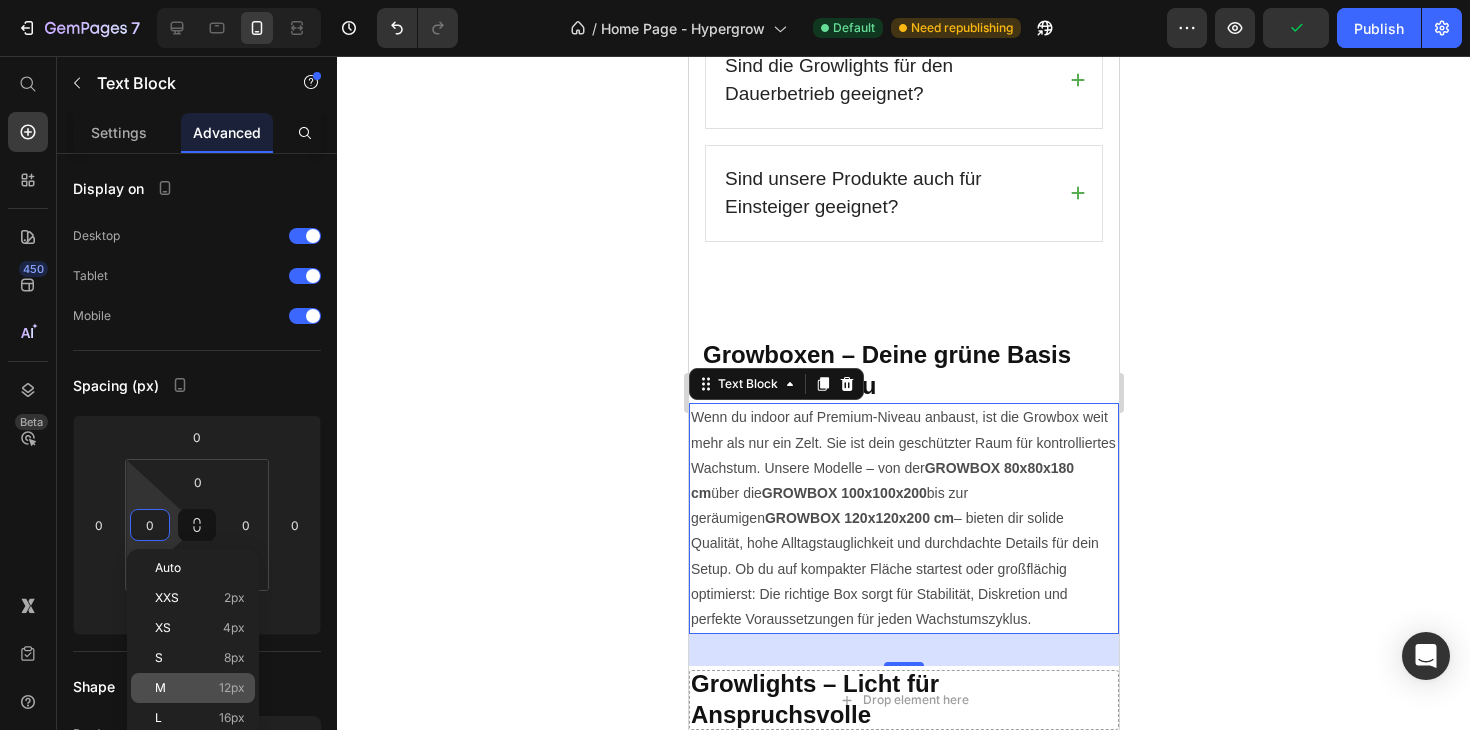 type on "12" 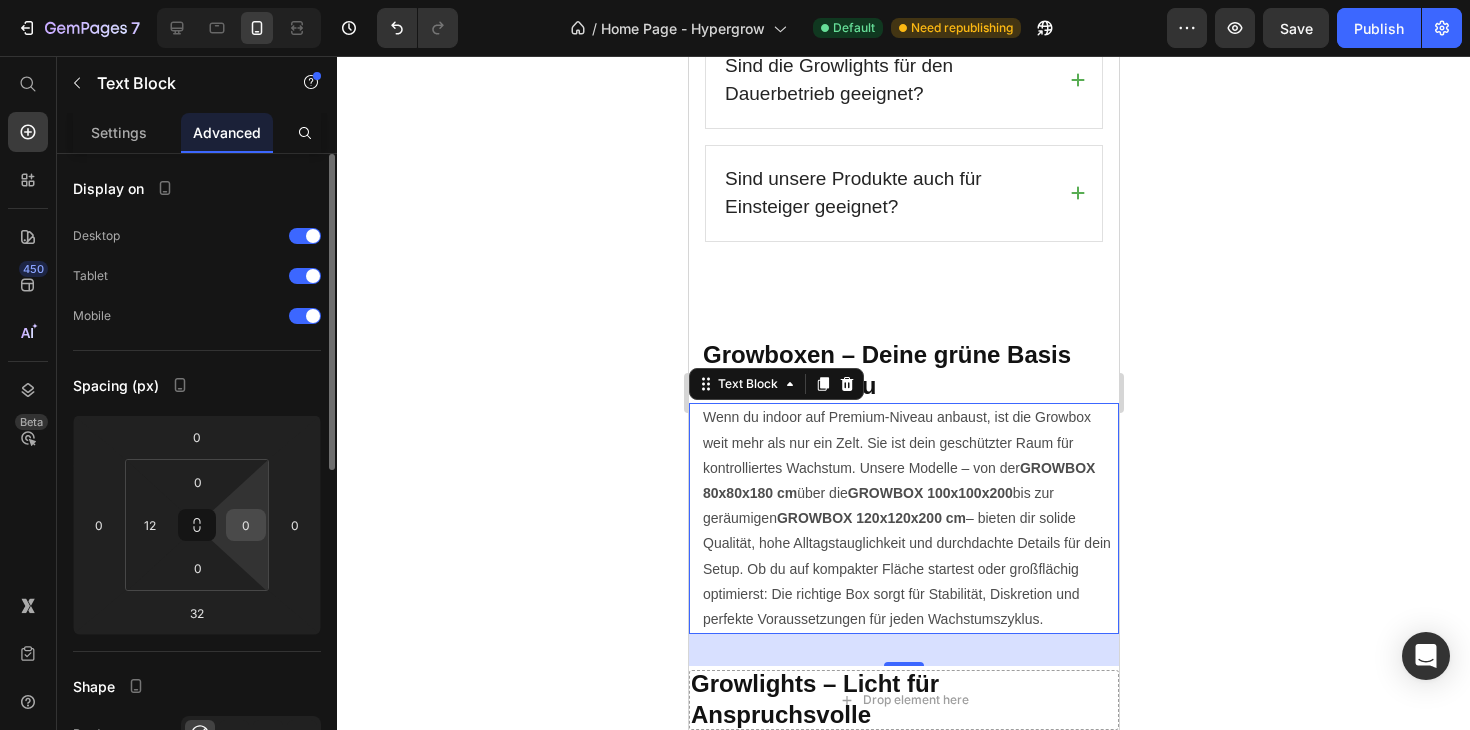 click on "0" at bounding box center (246, 525) 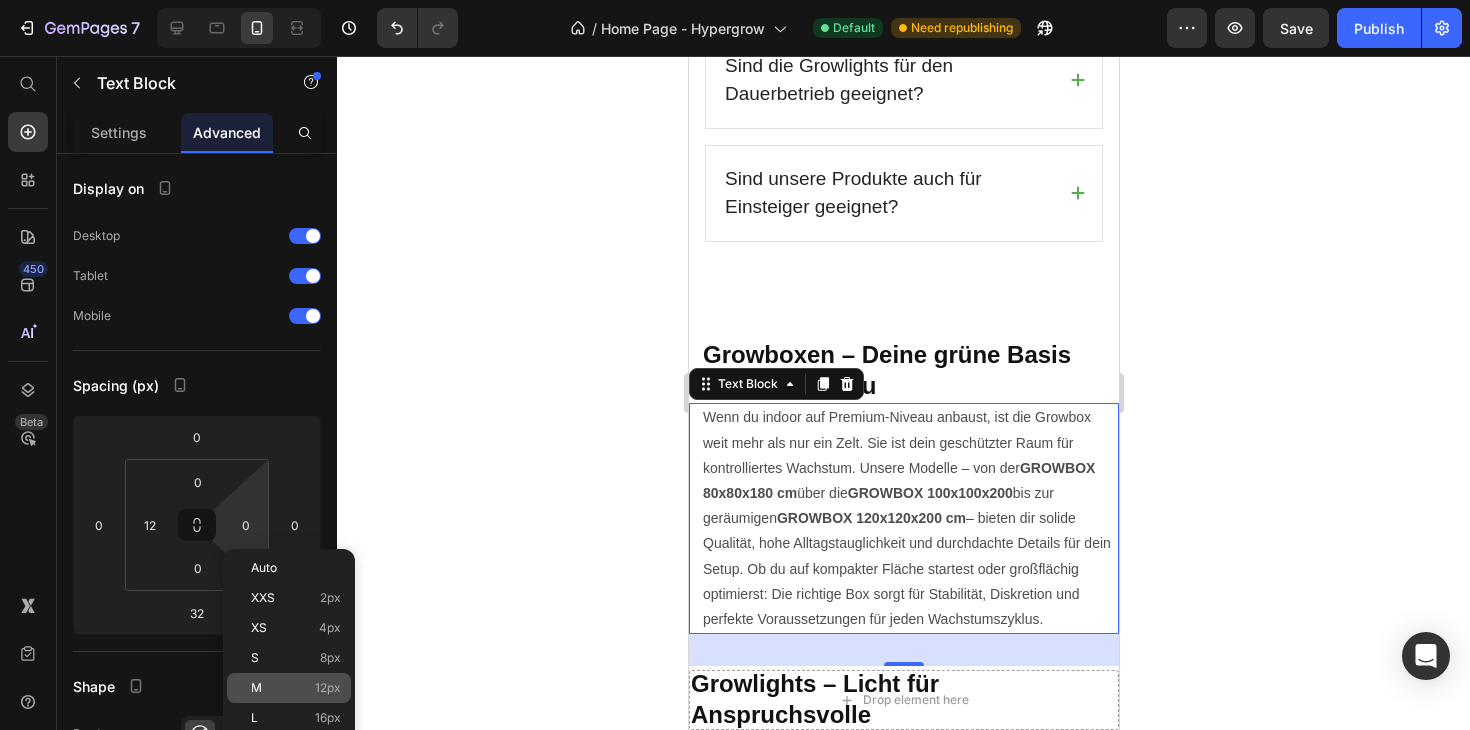 click on "M 12px" at bounding box center [296, 688] 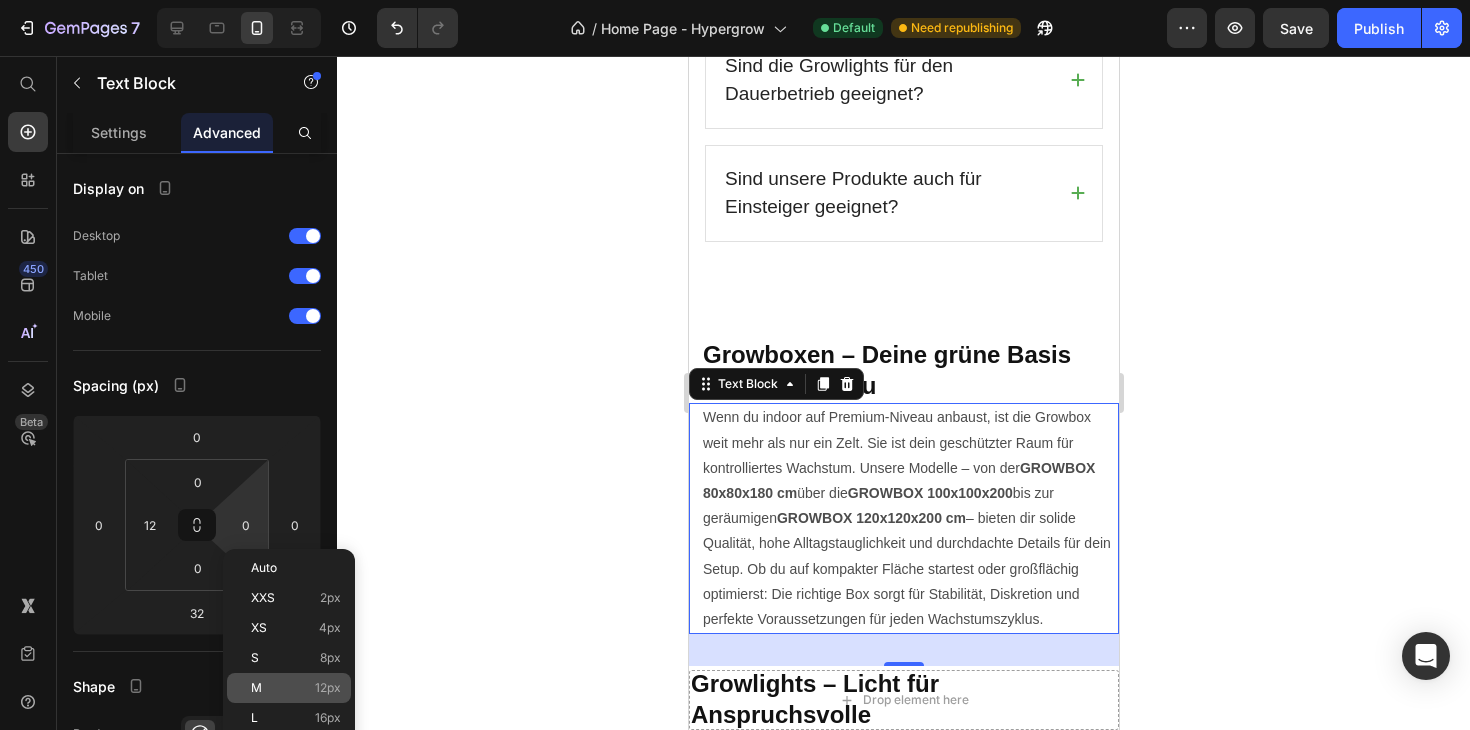 type on "12" 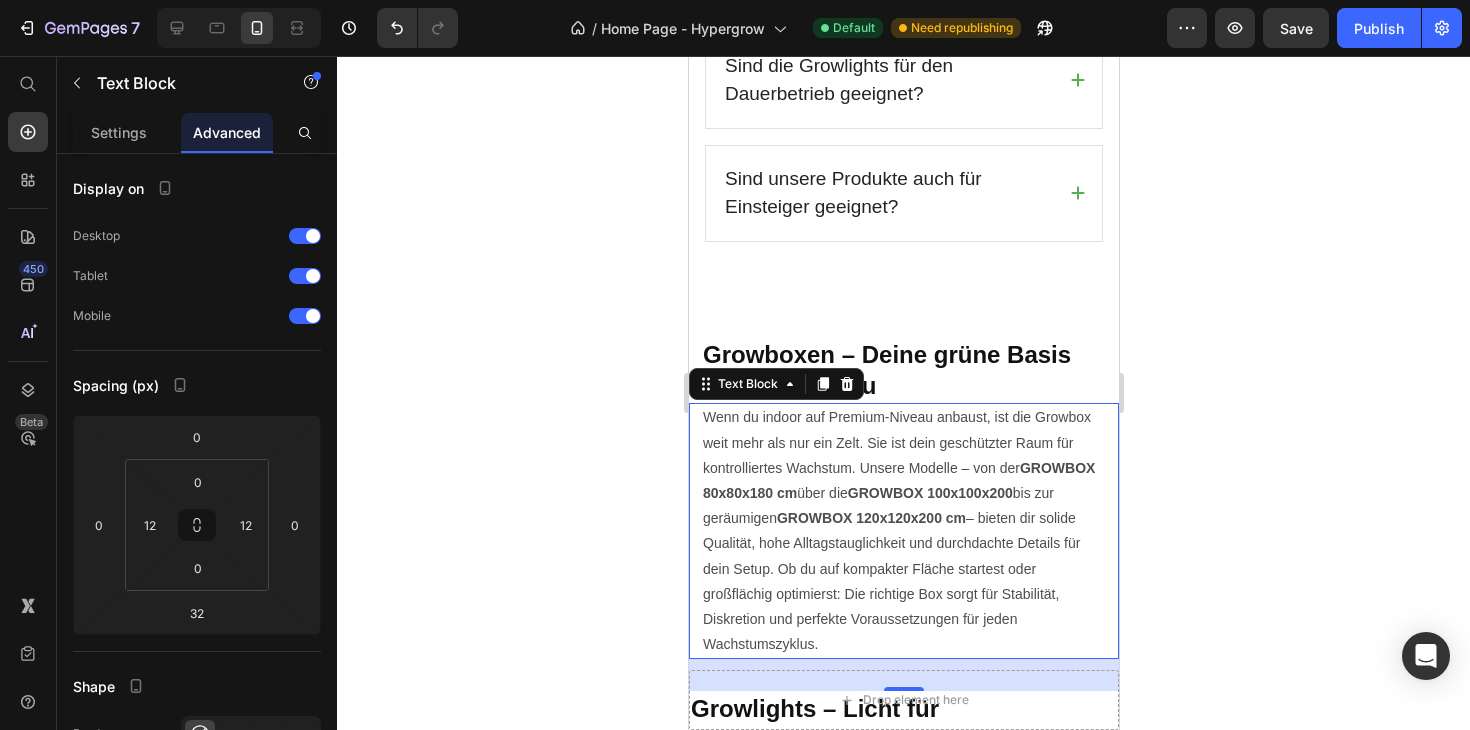 click 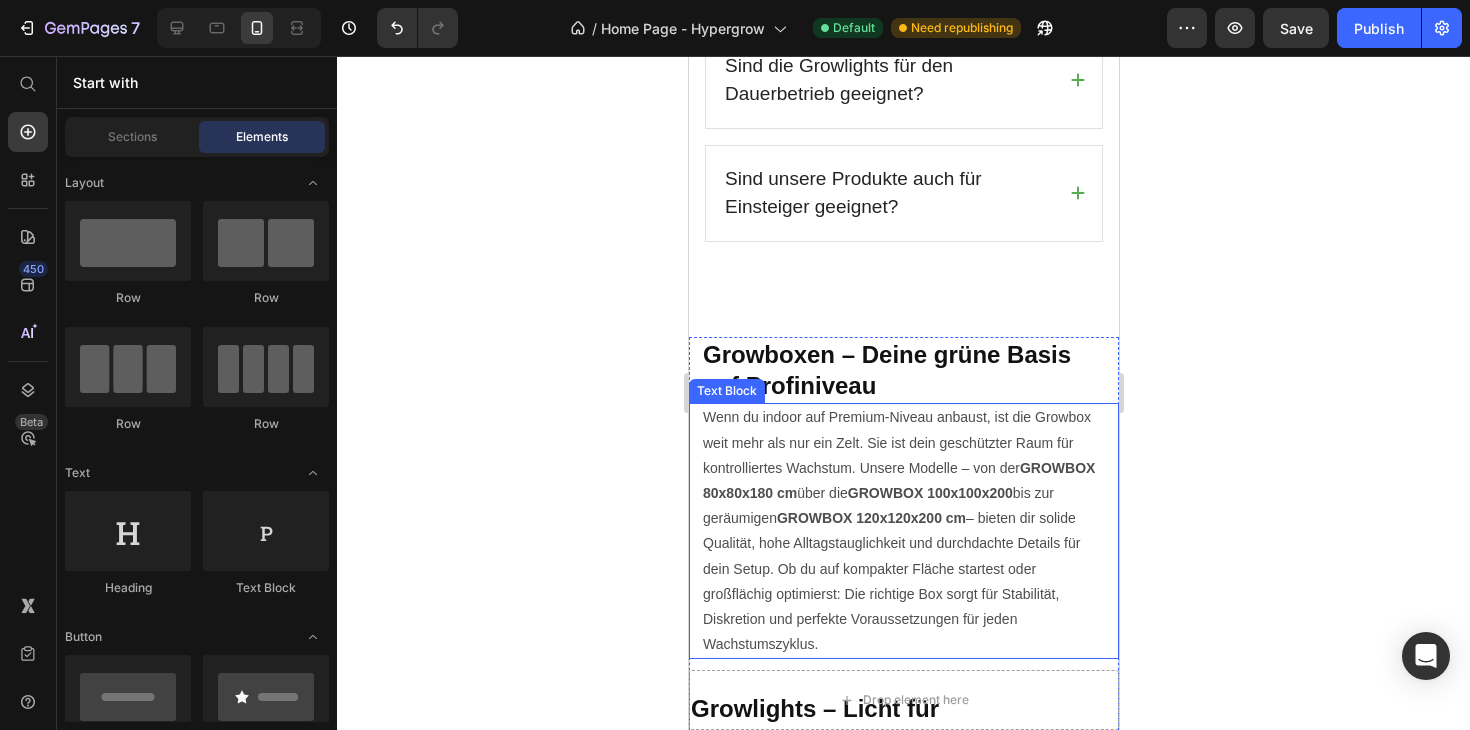 scroll, scrollTop: 5807, scrollLeft: 0, axis: vertical 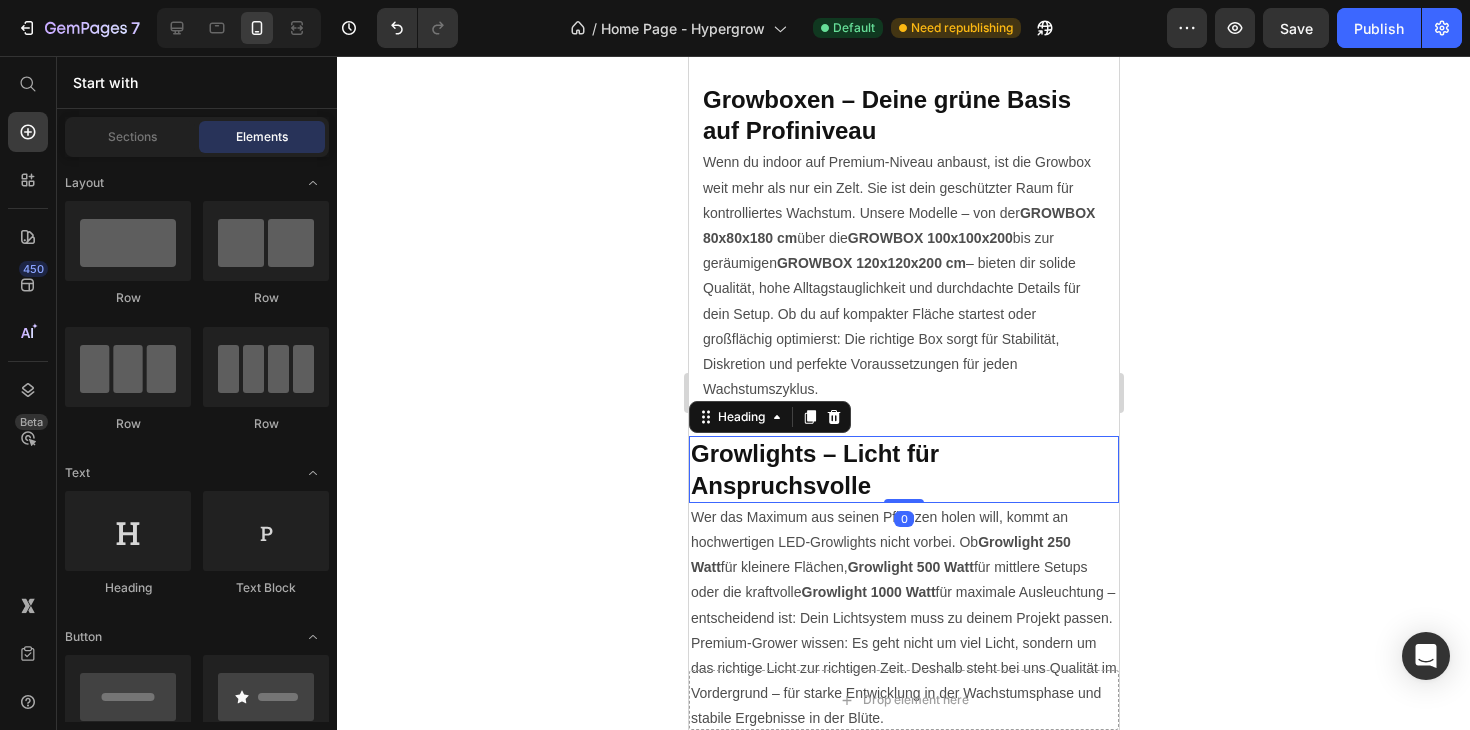 click on "Growlights – Licht für Anspruchsvolle" at bounding box center [814, 469] 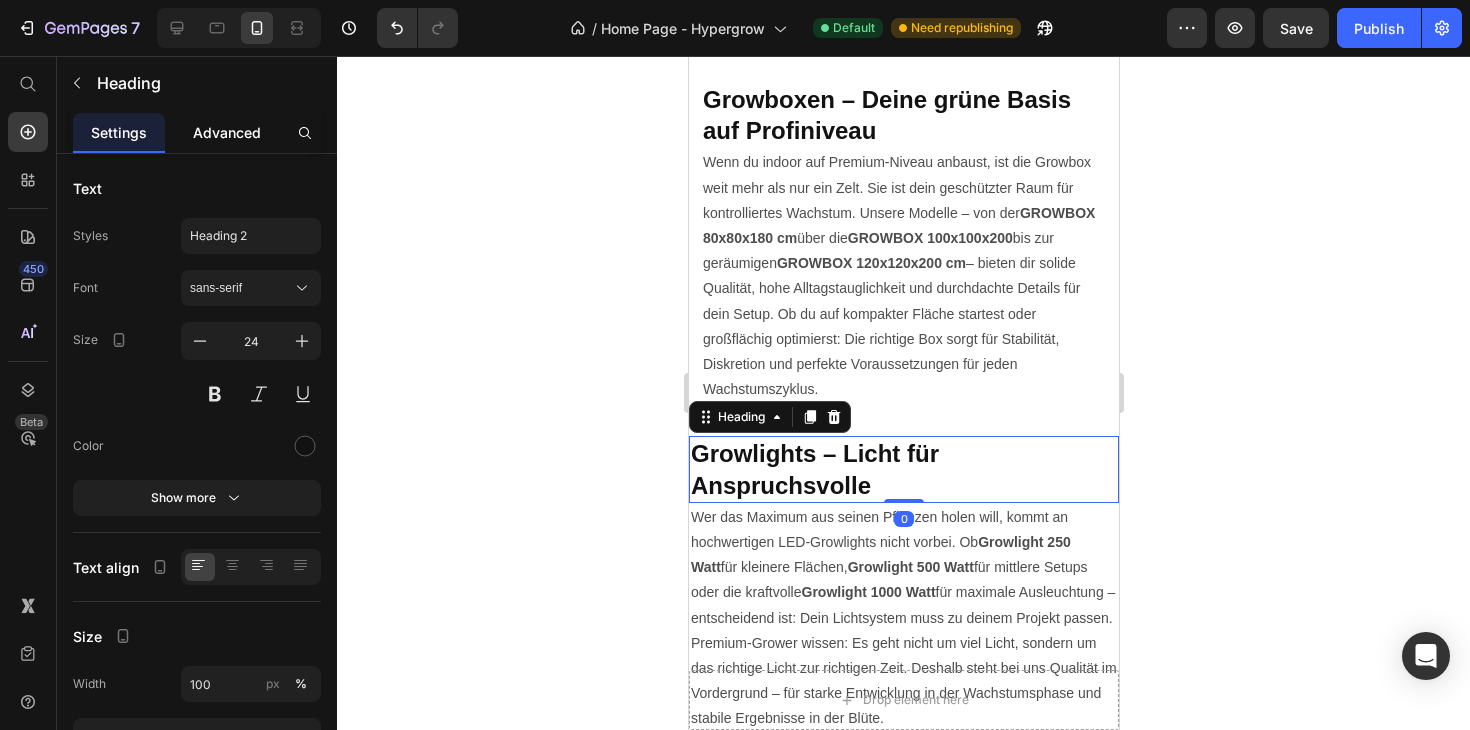 click on "Advanced" at bounding box center [227, 132] 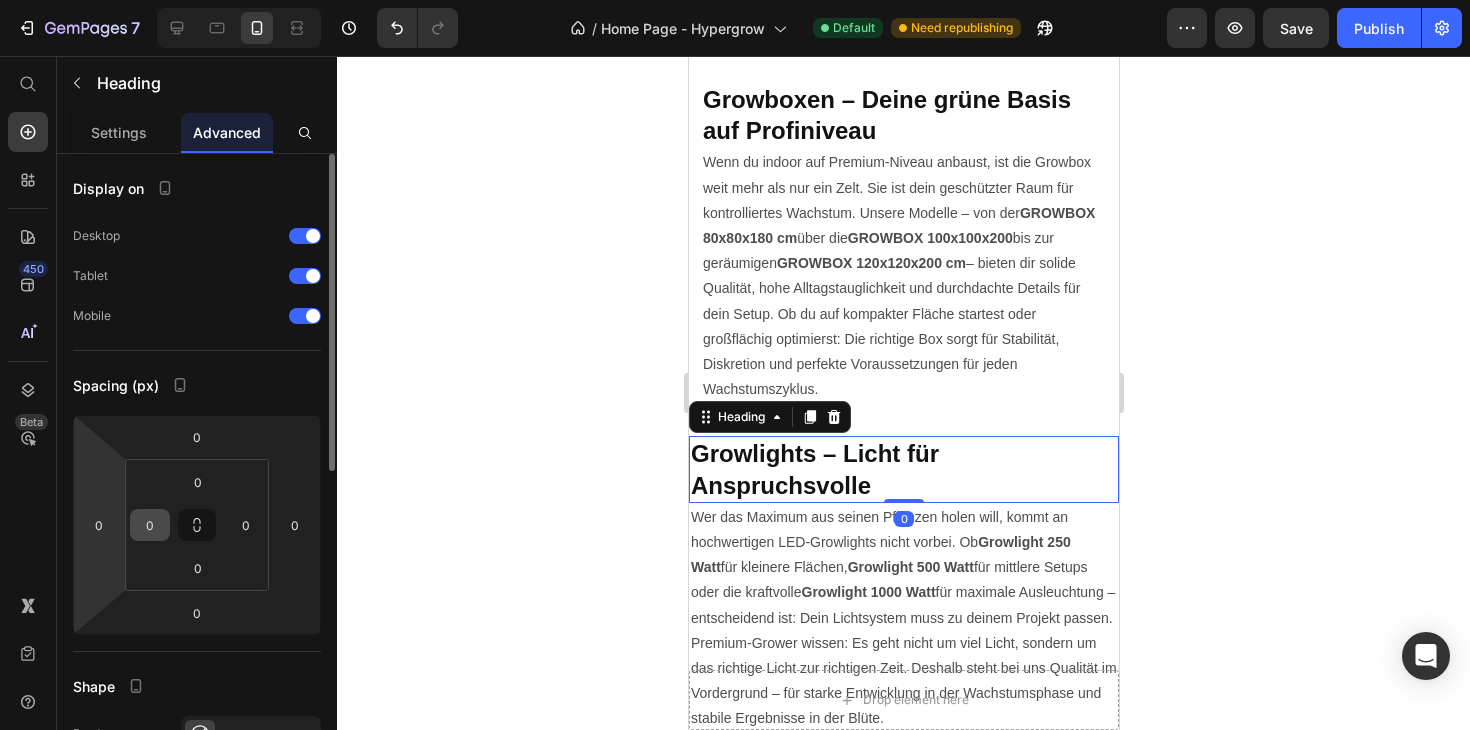 click on "0" at bounding box center [150, 525] 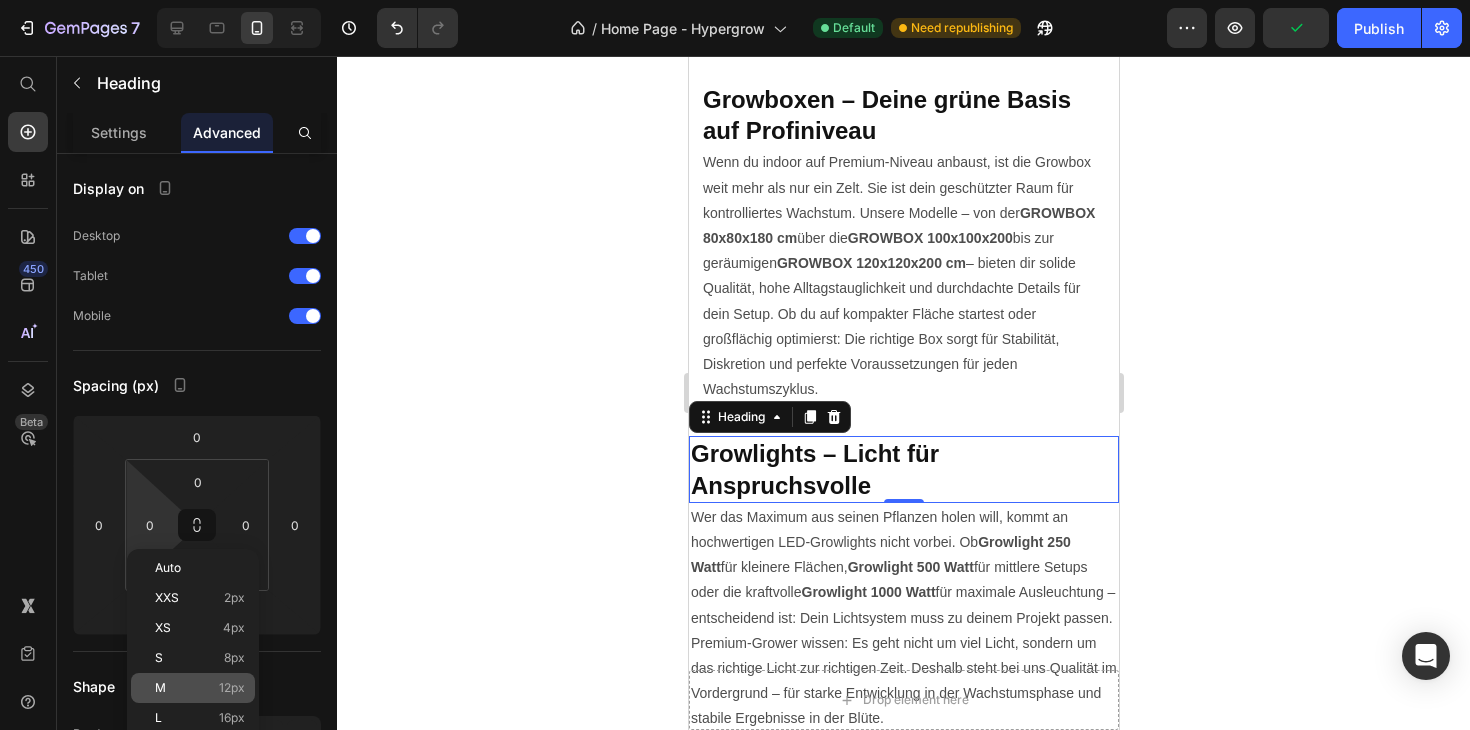 click on "M 12px" 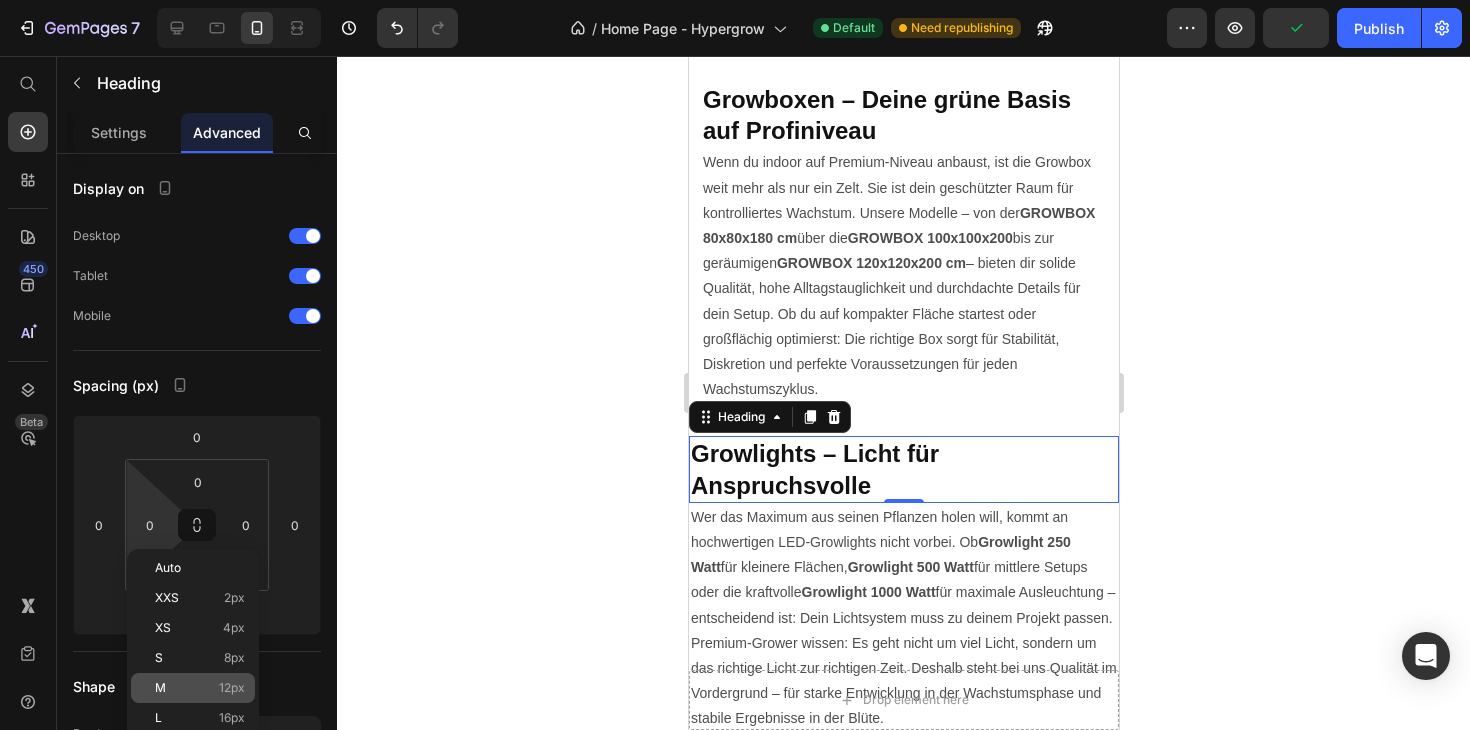 type on "12" 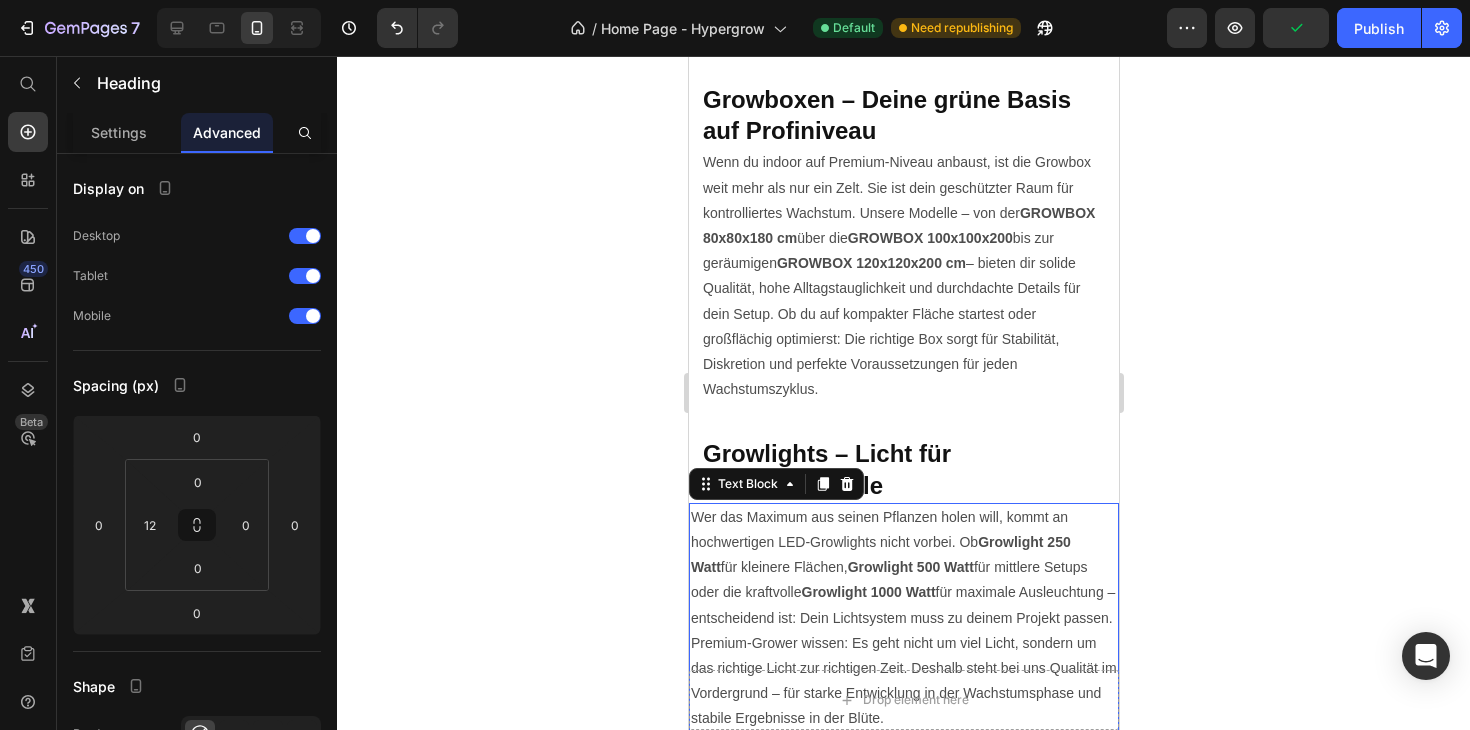 click on "Wer das Maximum aus seinen Pflanzen holen will, kommt an hochwertigen LED-Growlights nicht vorbei. Ob  Growlight 250 Watt  für kleinere Flächen,  Growlight 500 Watt  für mittlere Setups oder die kraftvolle  Growlight 1000 Watt  für maximale Ausleuchtung – entscheidend ist: Dein Lichtsystem muss zu deinem Projekt passen. Premium-Grower wissen: Es geht nicht um viel Licht, sondern um das richtige Licht zur richtigen Zeit. Deshalb steht bei uns Qualität im Vordergrund – für starke Entwicklung in der Wachstumsphase und stabile Ergebnisse in der Blüte." at bounding box center [903, 618] 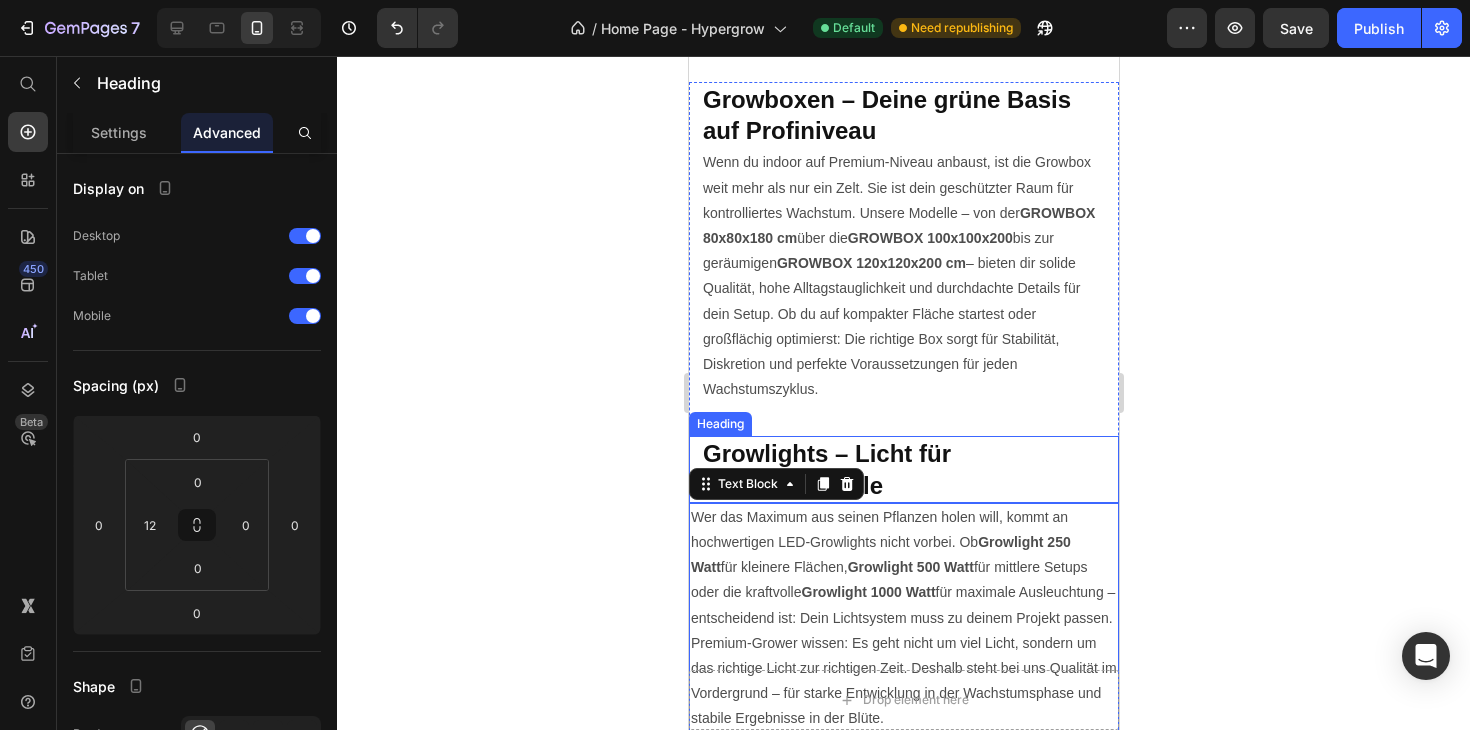 click on "Growlights – Licht für Anspruchsvolle" at bounding box center (826, 469) 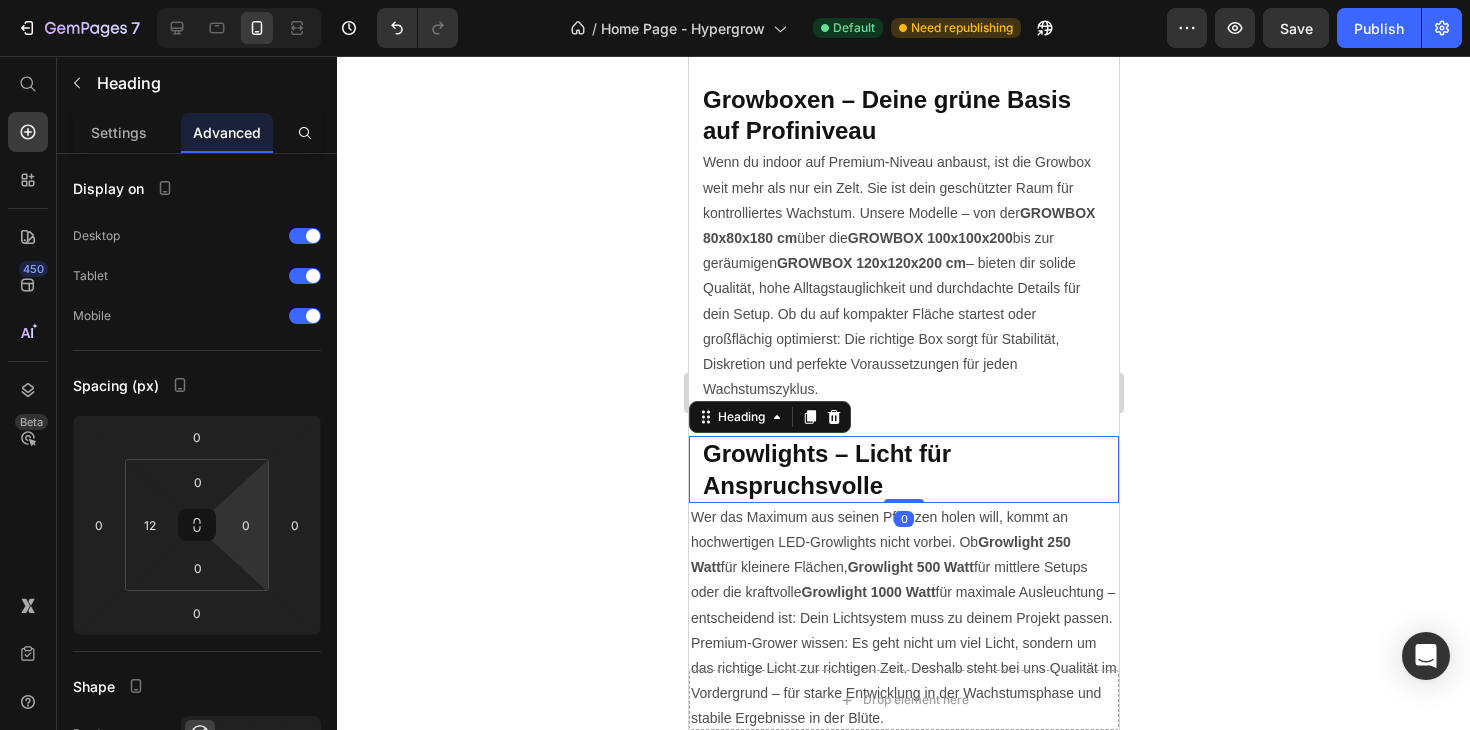 click on "7  Version history  /  Home Page - Hypergrow Default Need republishing Preview  Save   Publish  450 Beta Start with Sections Elements Hero Section Product Detail Brands Trusted Badges Guarantee Product Breakdown How to use Testimonials Compare Bundle FAQs Social Proof Brand Story Product List Collection Blog List Contact Sticky Add to Cart Custom Footer Browse Library 450 Layout
Row
Row
Row
Row Text
Heading
Text Block Button
Button
Button
Sticky Back to top Media" at bounding box center [735, 0] 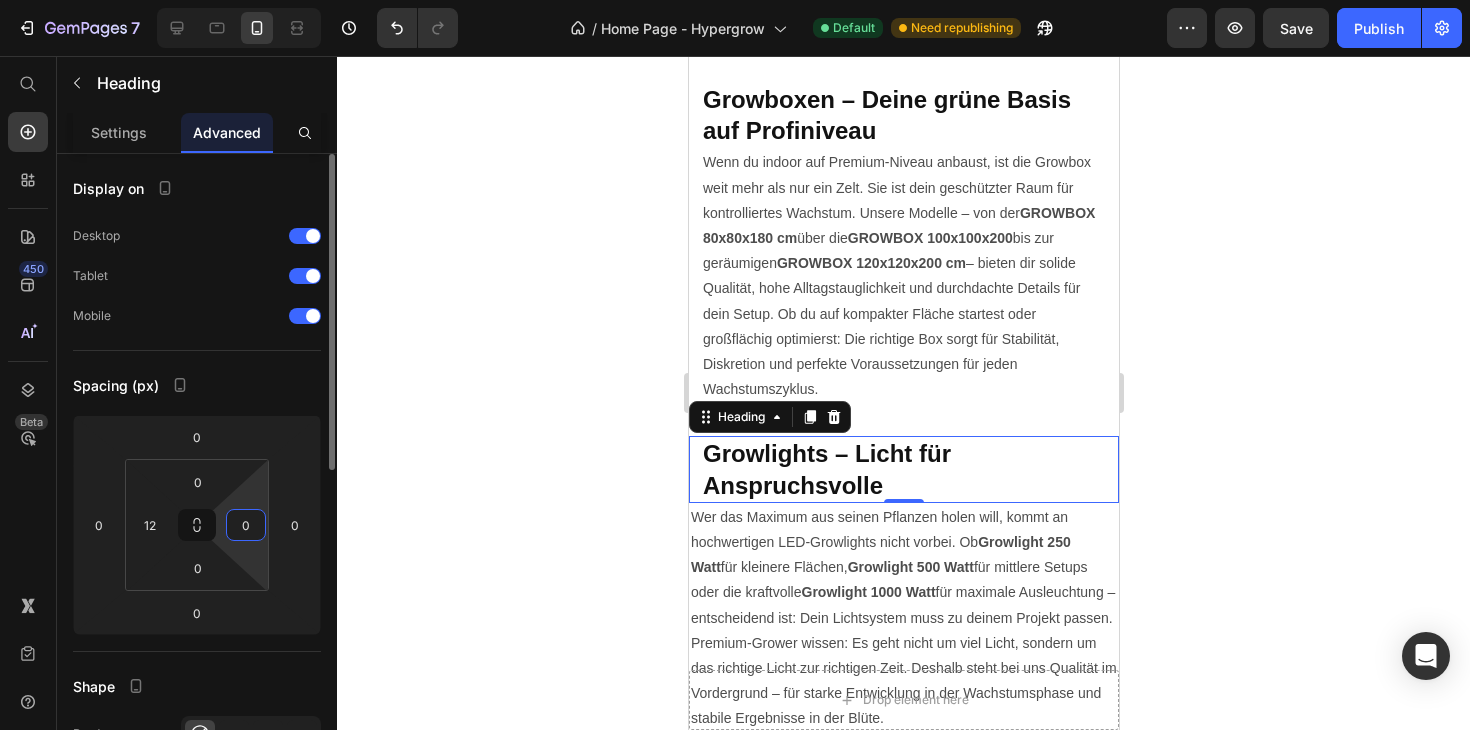 click on "7  Version history  /  Home Page - Hypergrow Default Need republishing Preview  Save   Publish  450 Beta Start with Sections Elements Hero Section Product Detail Brands Trusted Badges Guarantee Product Breakdown How to use Testimonials Compare Bundle FAQs Social Proof Brand Story Product List Collection Blog List Contact Sticky Add to Cart Custom Footer Browse Library 450 Layout
Row
Row
Row
Row Text
Heading
Text Block Button
Button
Button
Sticky Back to top Media" at bounding box center (735, 0) 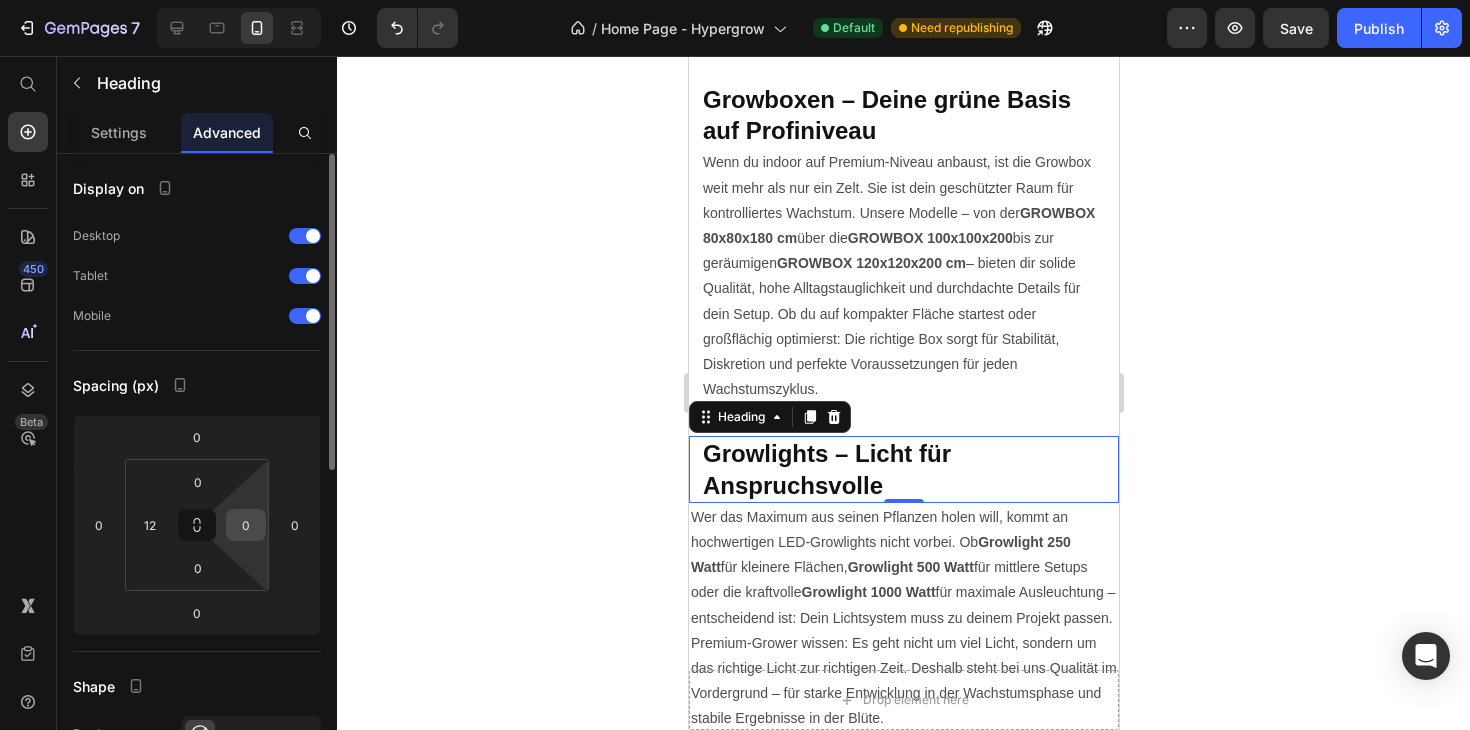 click on "0" at bounding box center (246, 525) 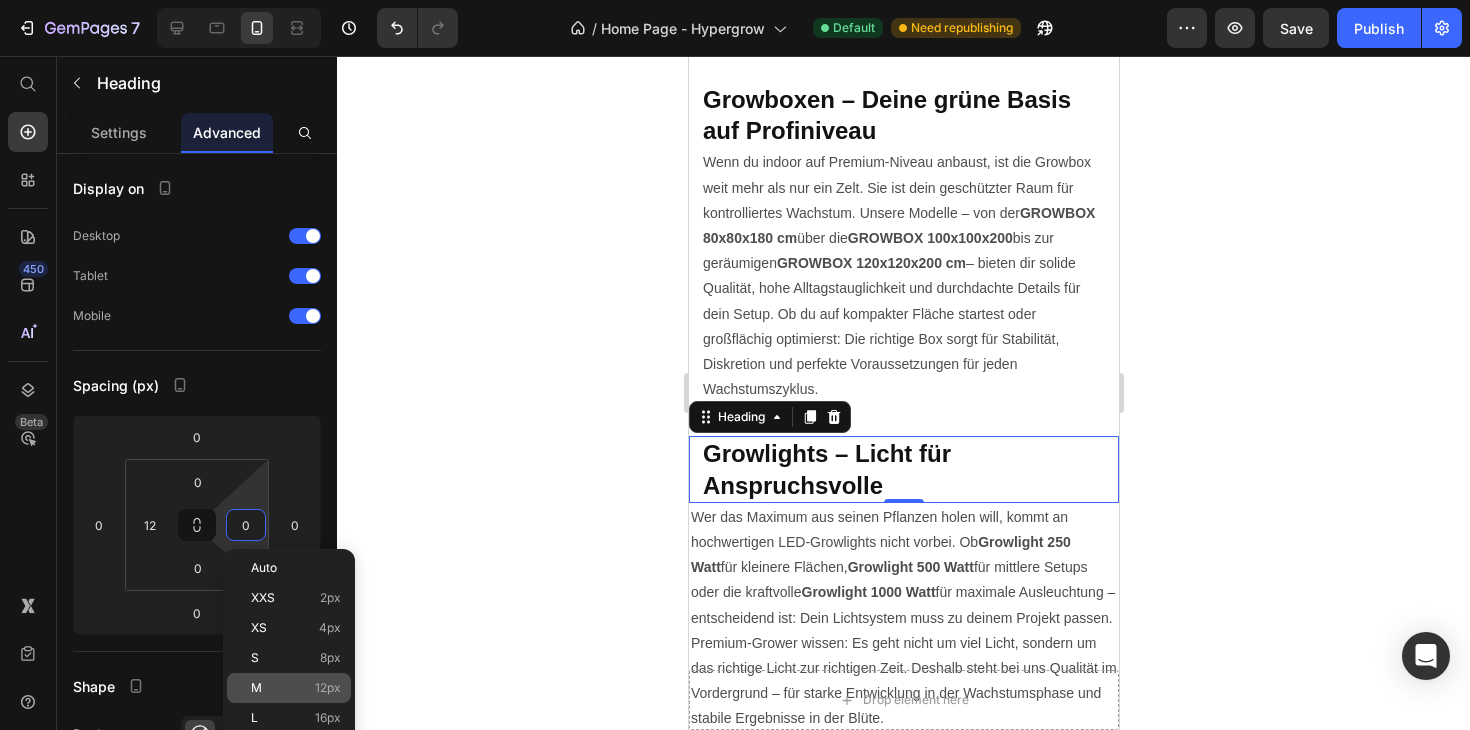 click on "M 12px" 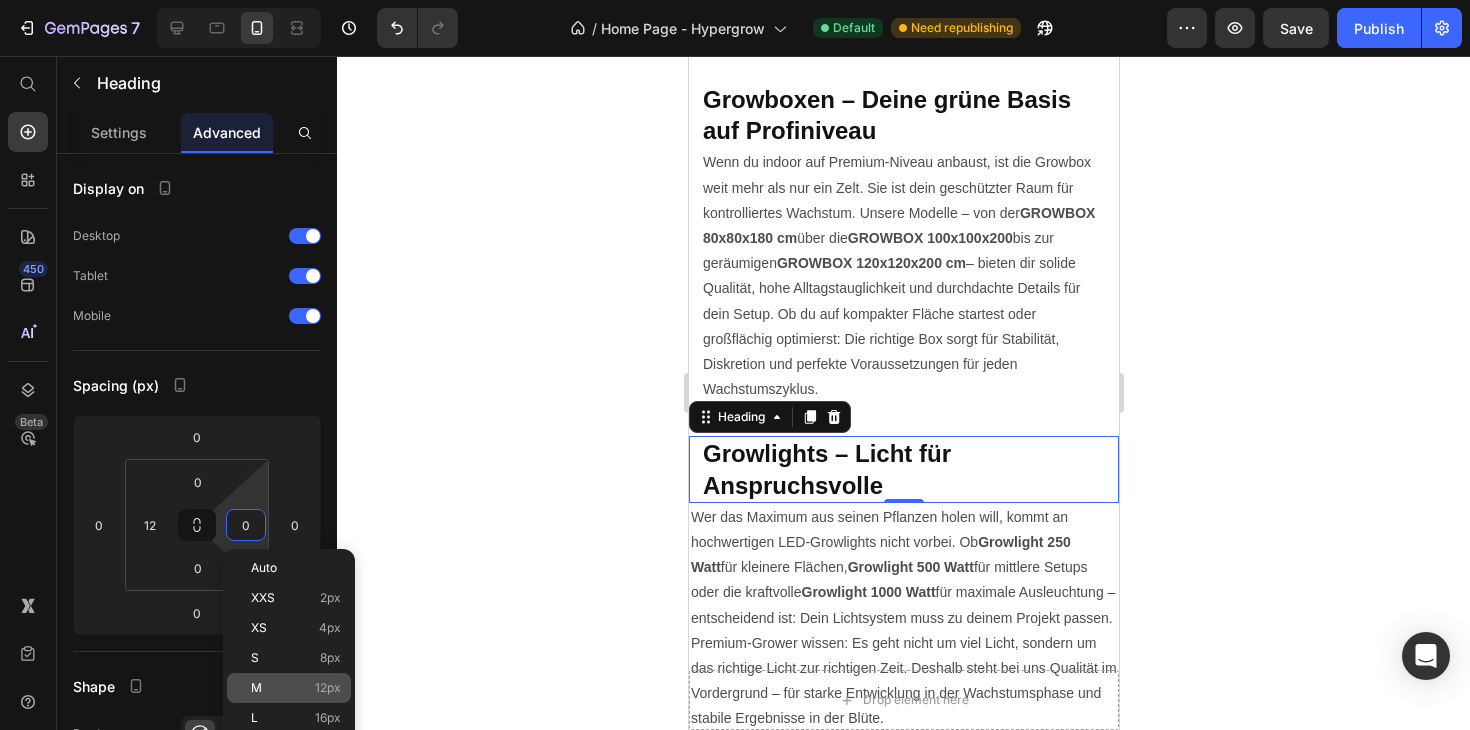 type on "12" 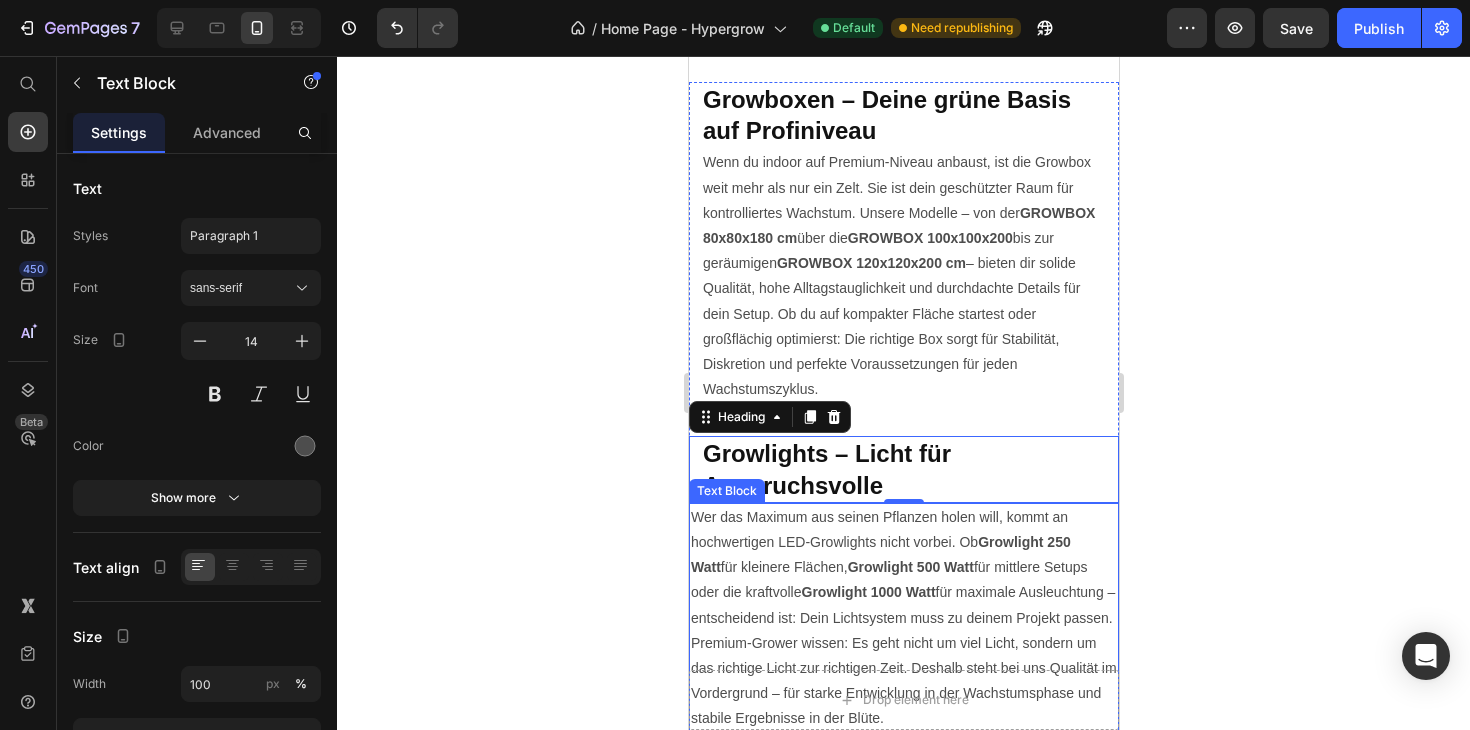 click on "Wer das Maximum aus seinen Pflanzen holen will, kommt an hochwertigen LED-Growlights nicht vorbei. Ob  Growlight 250 Watt  für kleinere Flächen,  Growlight 500 Watt  für mittlere Setups oder die kraftvolle  Growlight 1000 Watt  für maximale Ausleuchtung – entscheidend ist: Dein Lichtsystem muss zu deinem Projekt passen. Premium-Grower wissen: Es geht nicht um viel Licht, sondern um das richtige Licht zur richtigen Zeit. Deshalb steht bei uns Qualität im Vordergrund – für starke Entwicklung in der Wachstumsphase und stabile Ergebnisse in der Blüte." at bounding box center (903, 618) 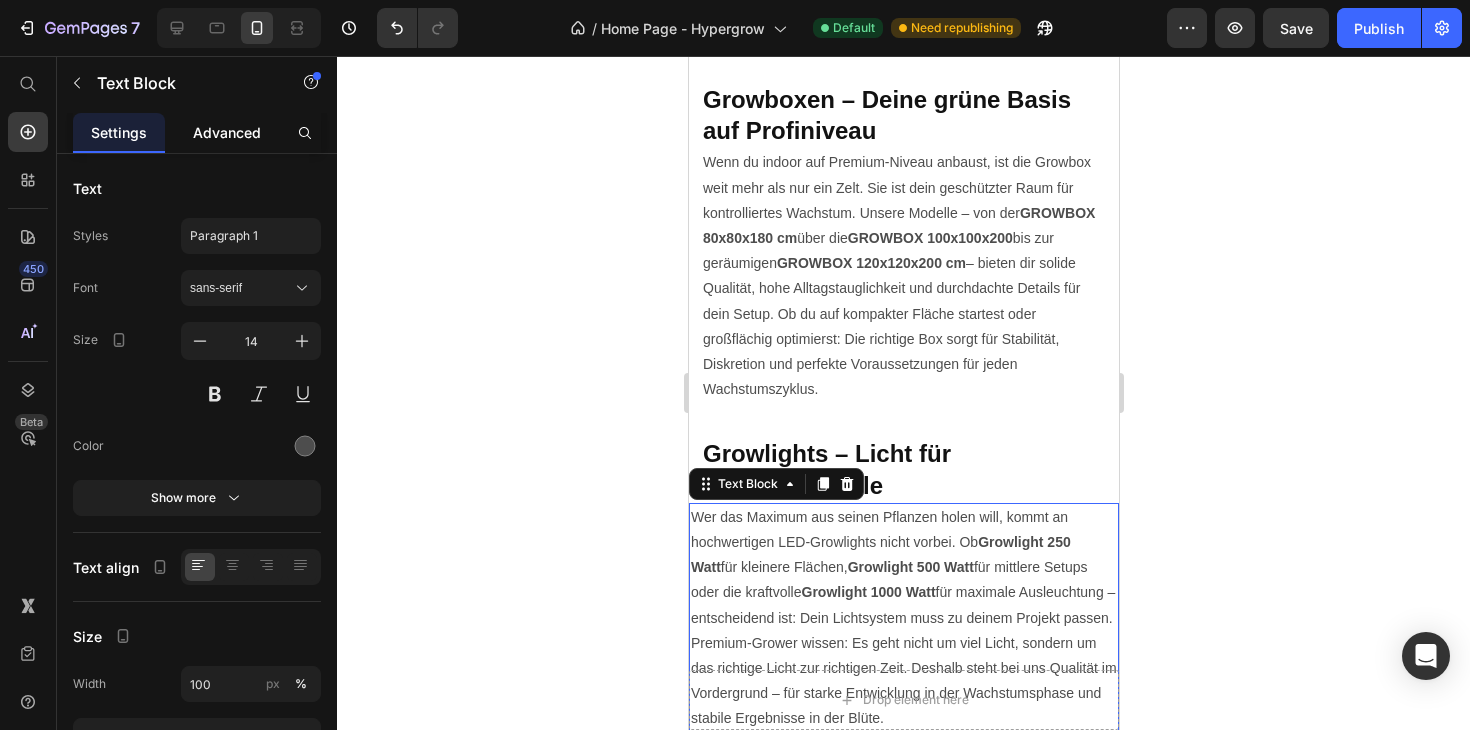 click on "Advanced" 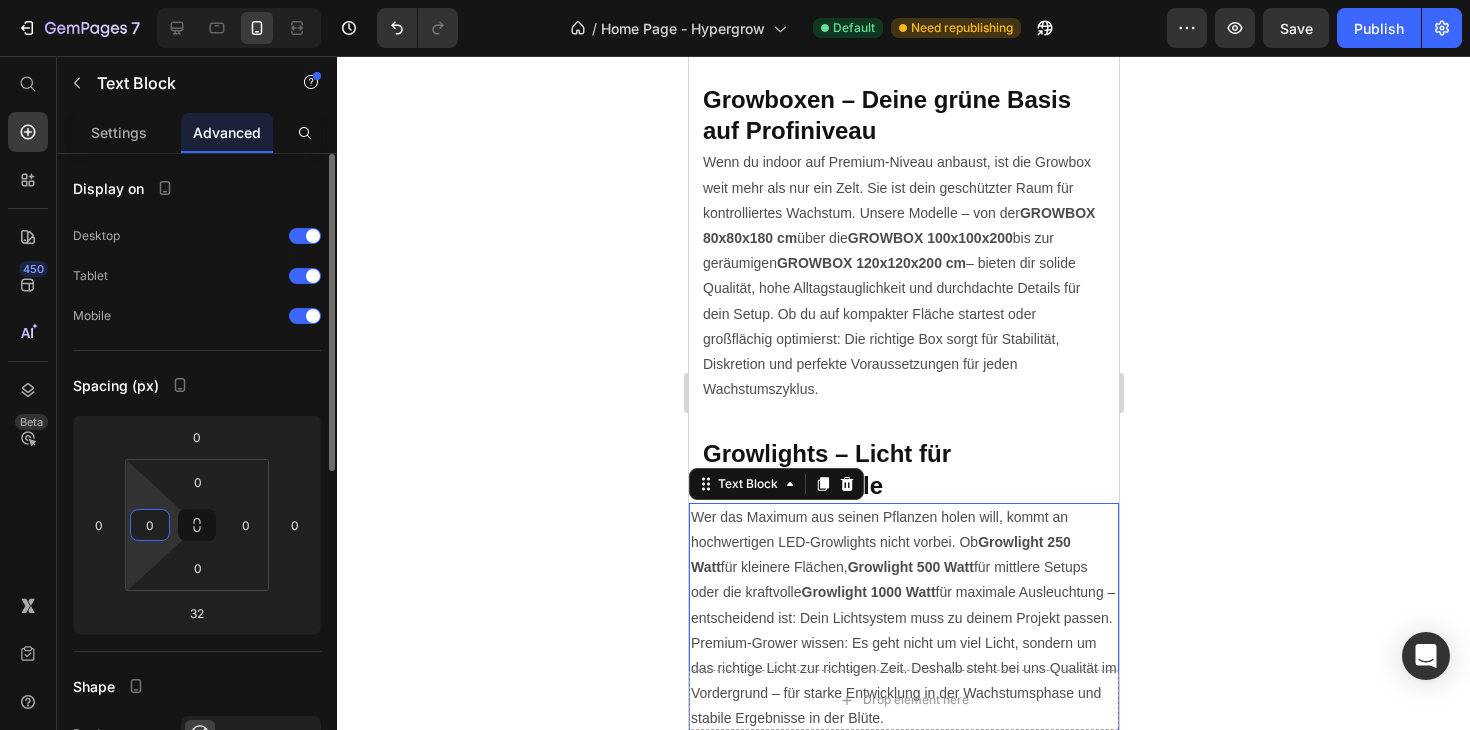 click on "0" at bounding box center [150, 525] 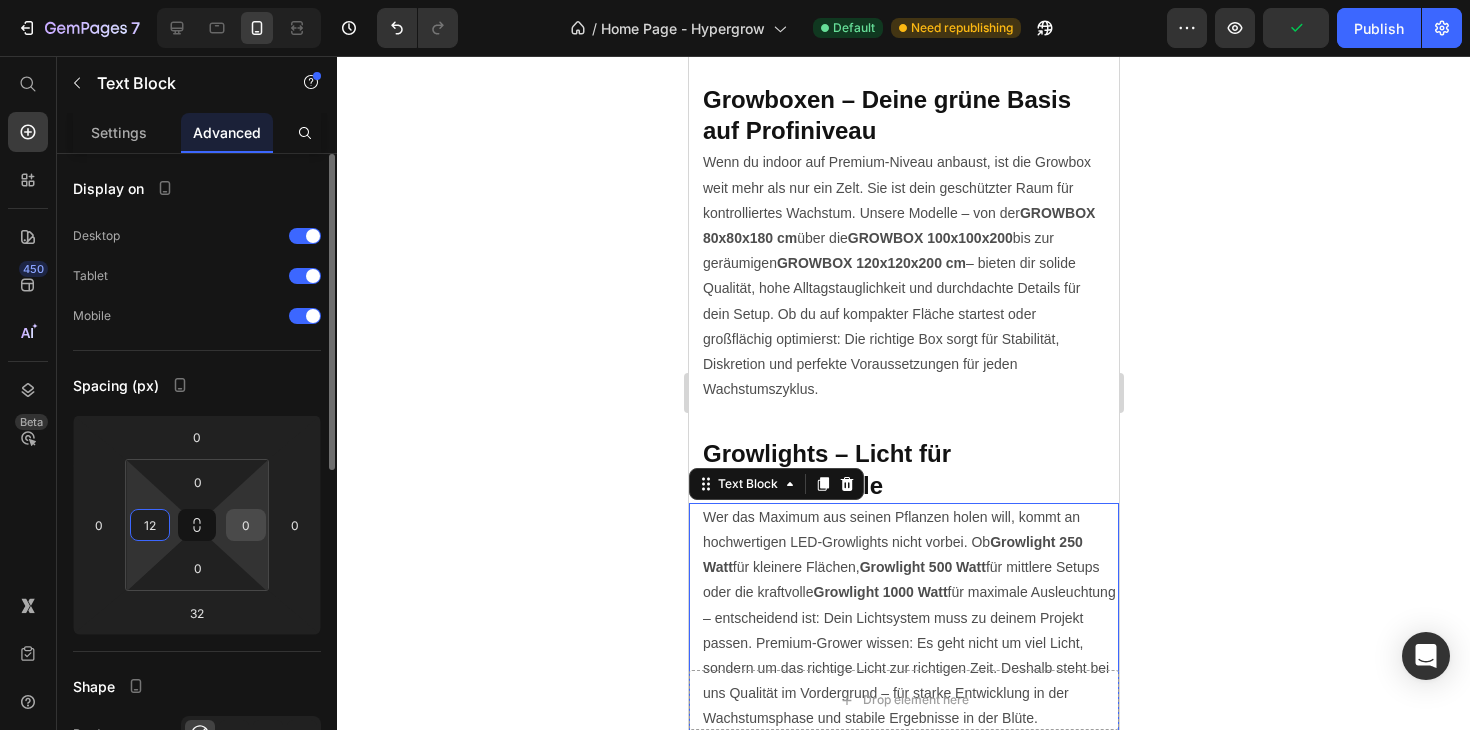 type on "12" 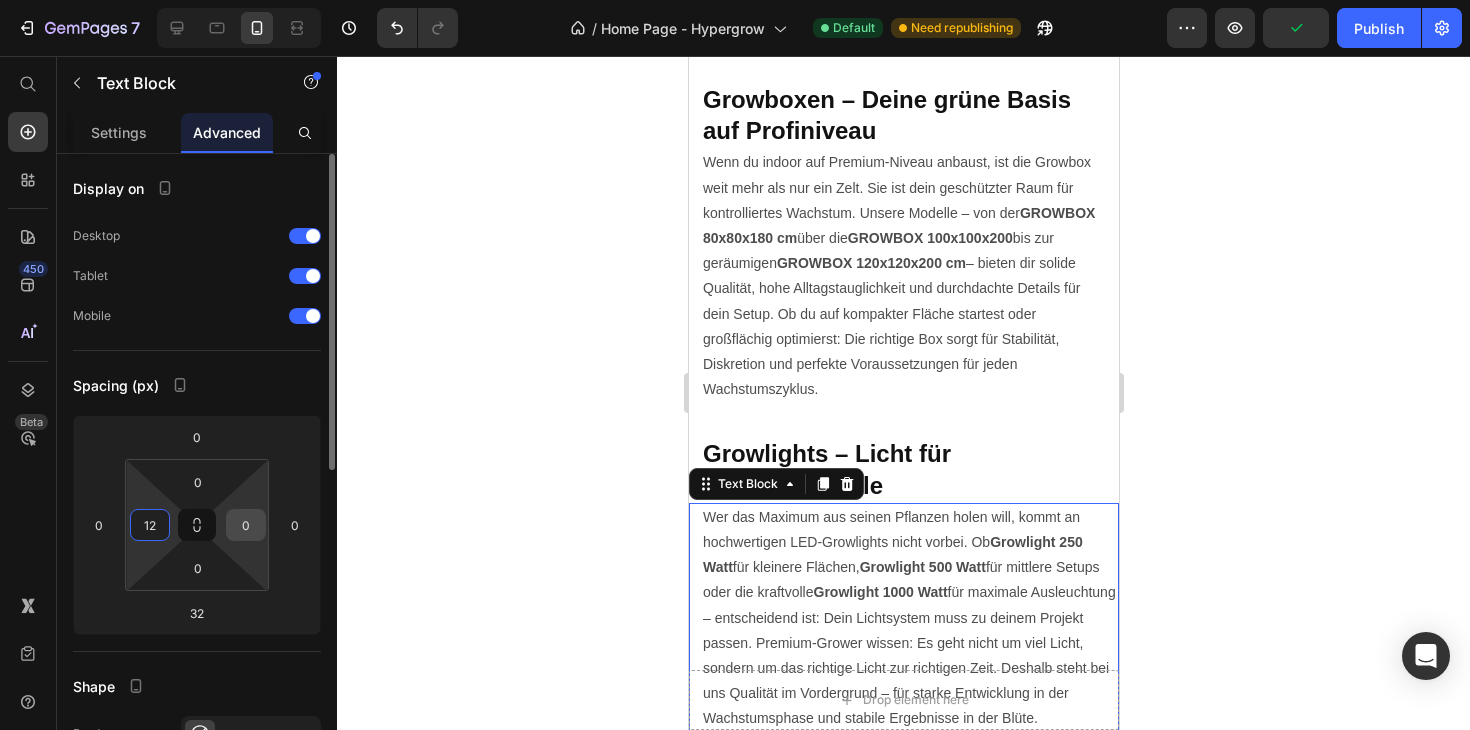 click on "0" at bounding box center [246, 525] 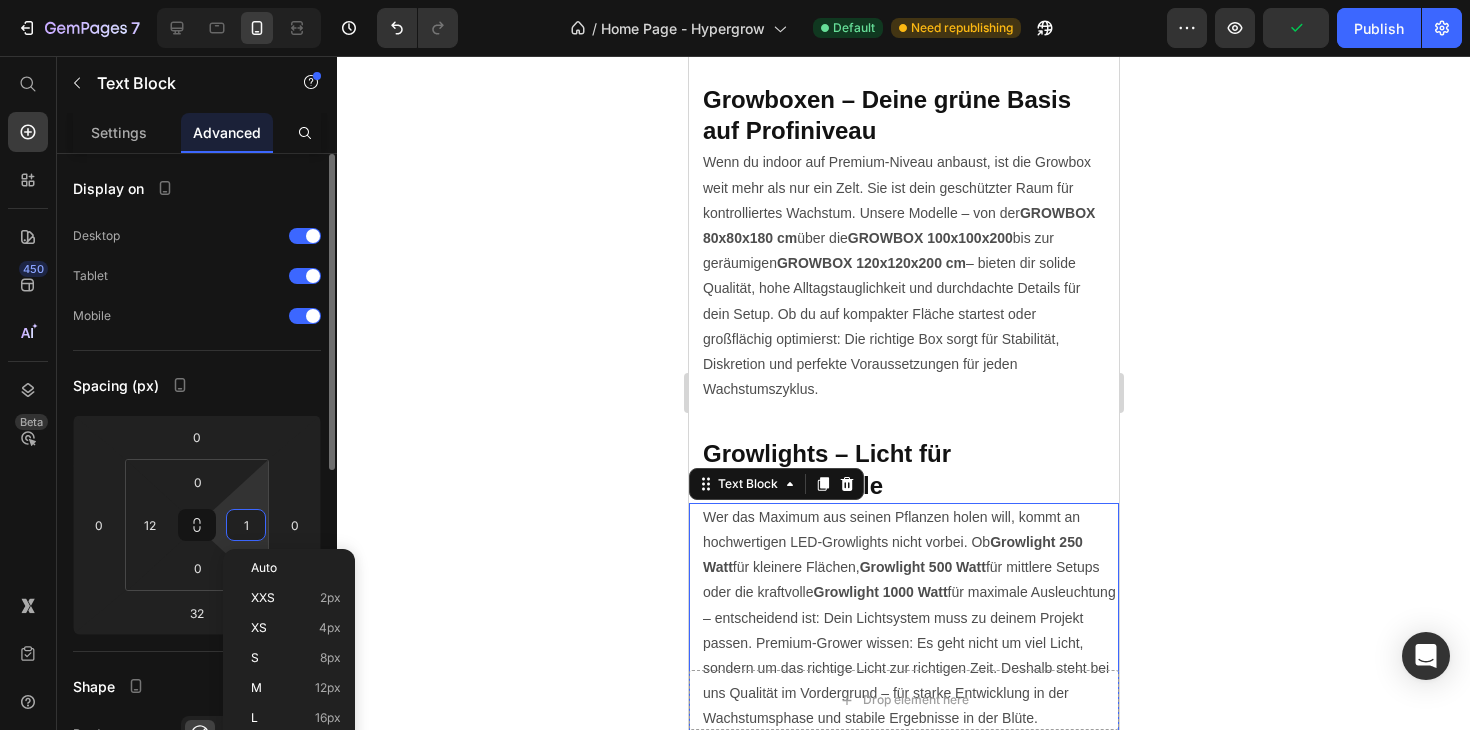 type on "12" 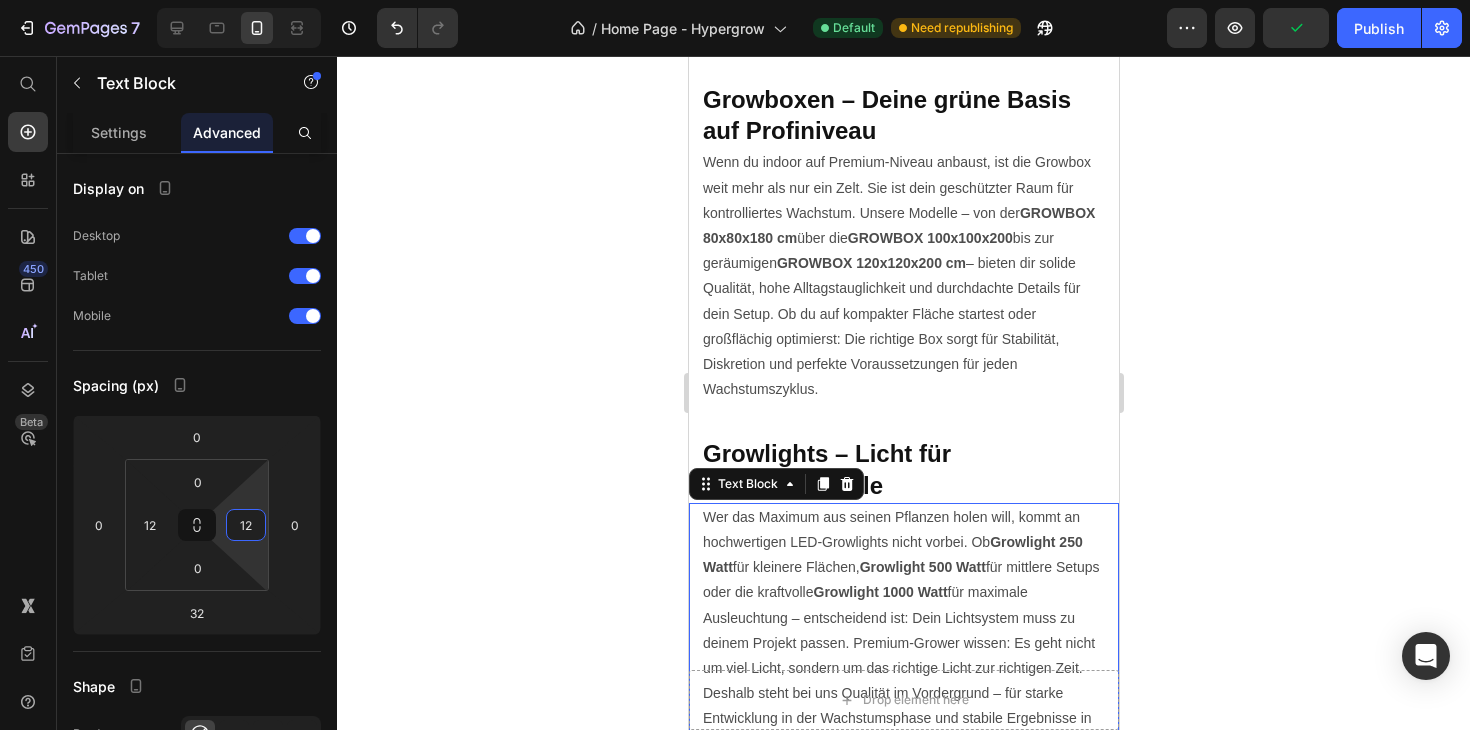 click 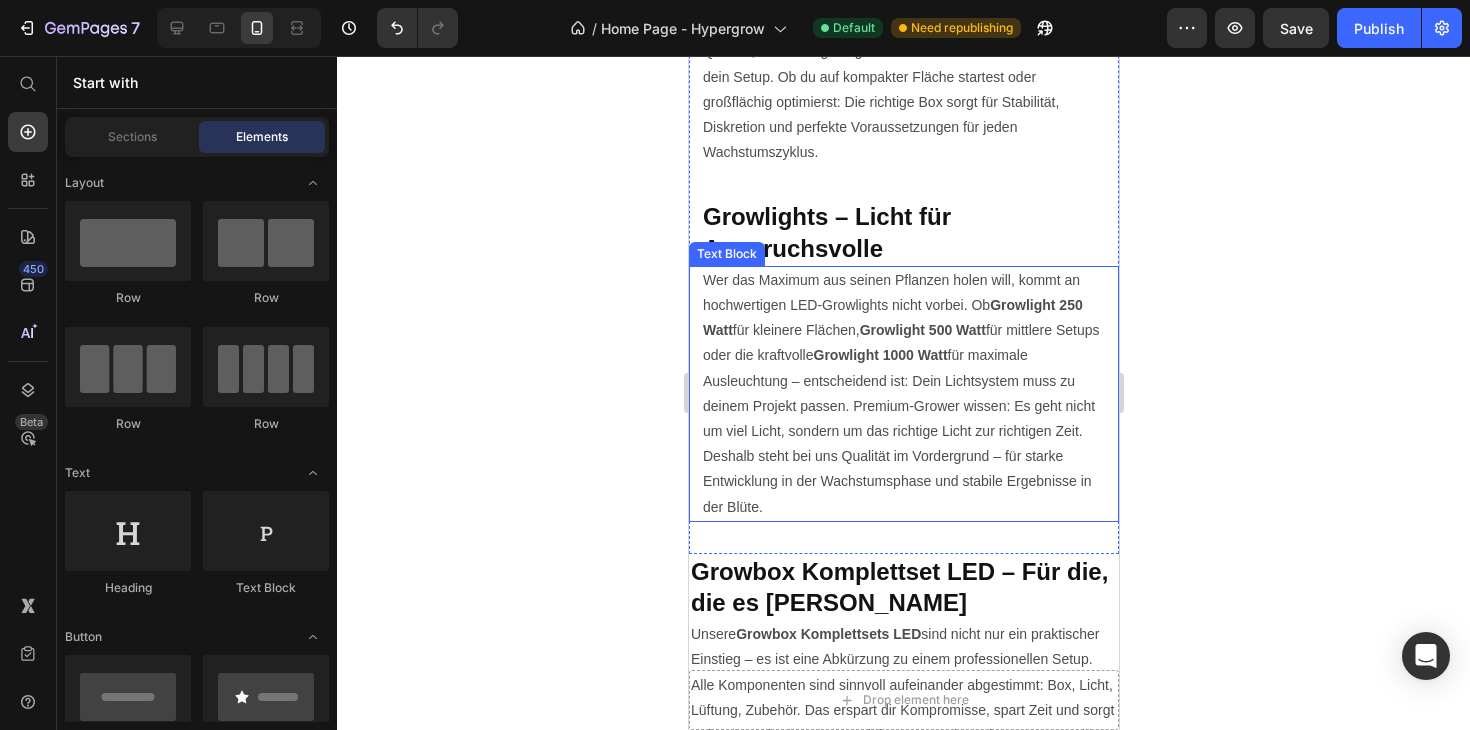 scroll, scrollTop: 6164, scrollLeft: 0, axis: vertical 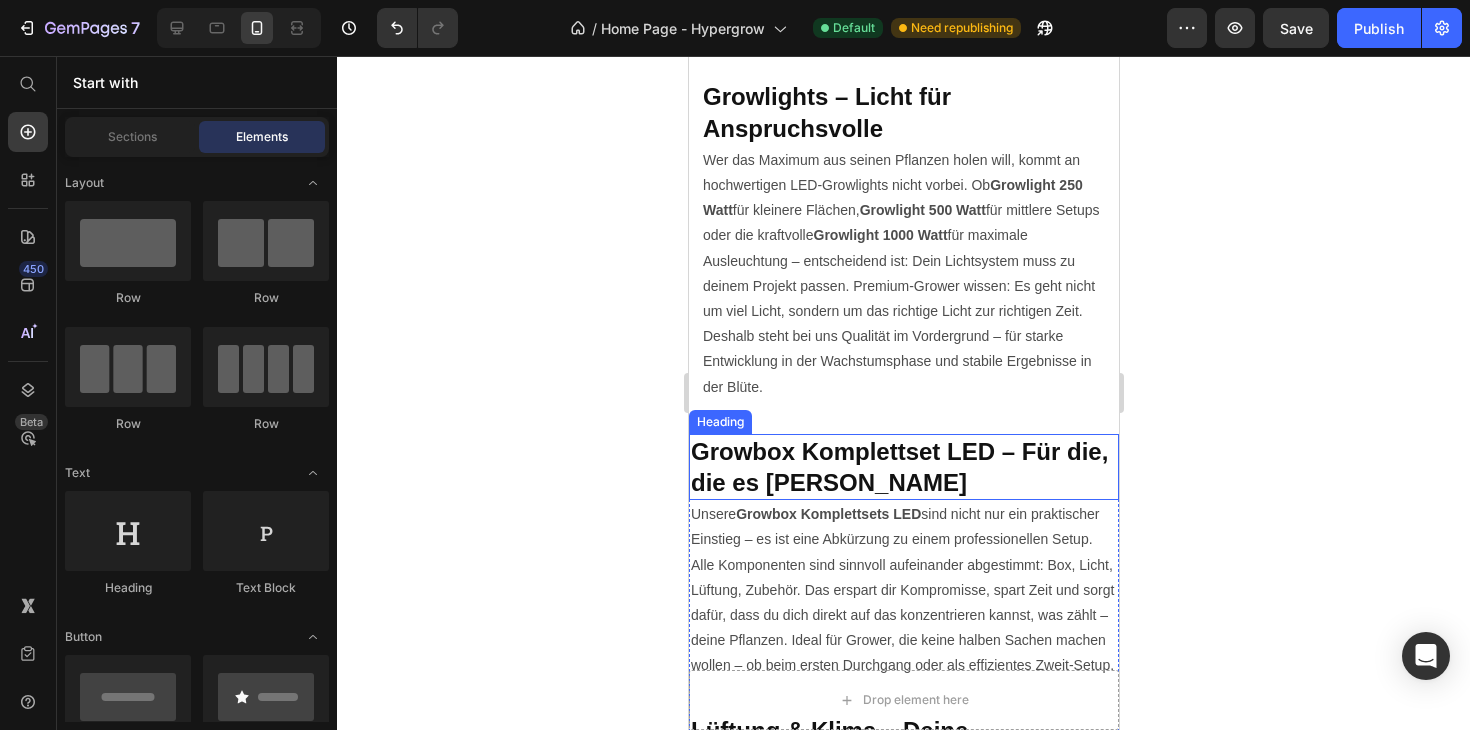 click on "Growbox Komplettset LED – Für die, die es [PERSON_NAME]" at bounding box center [898, 467] 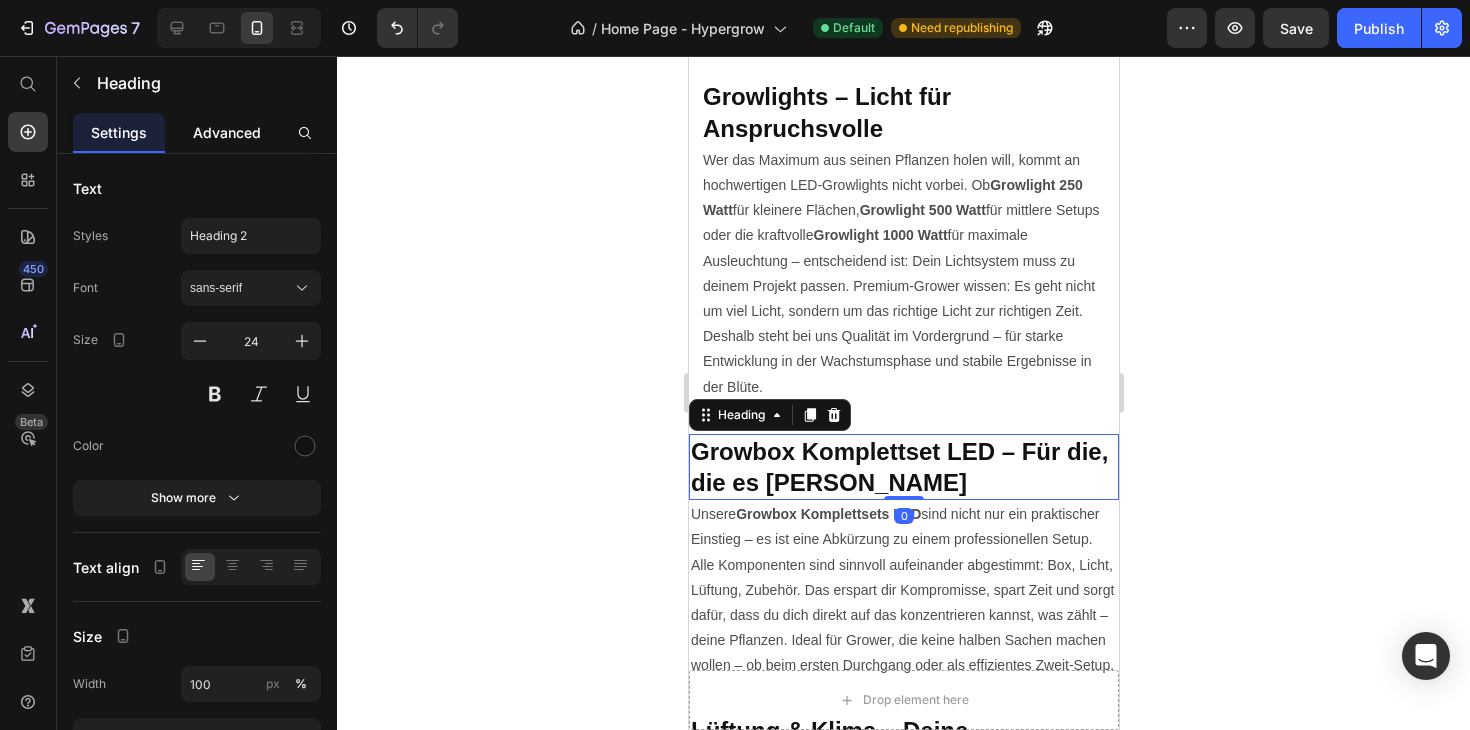 click on "Advanced" 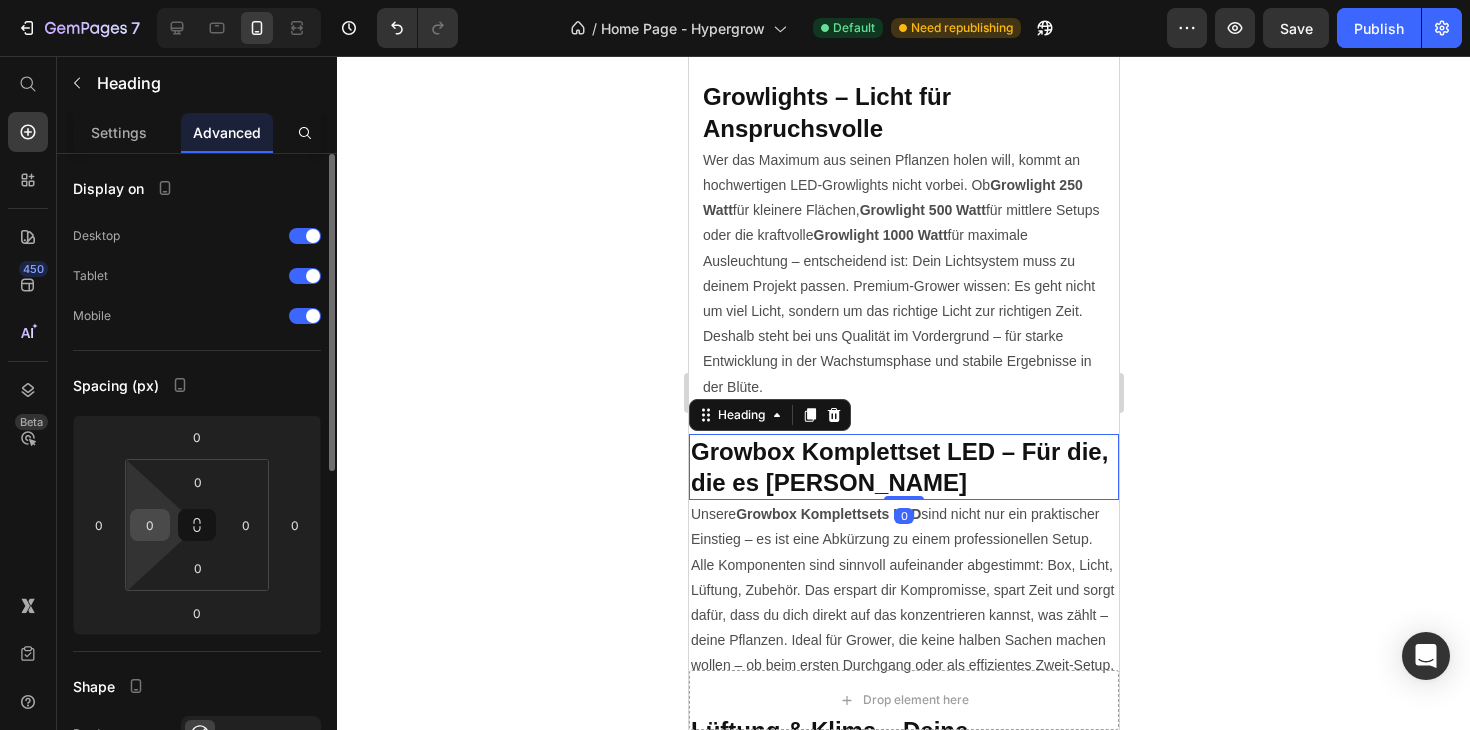 click on "0" at bounding box center (150, 525) 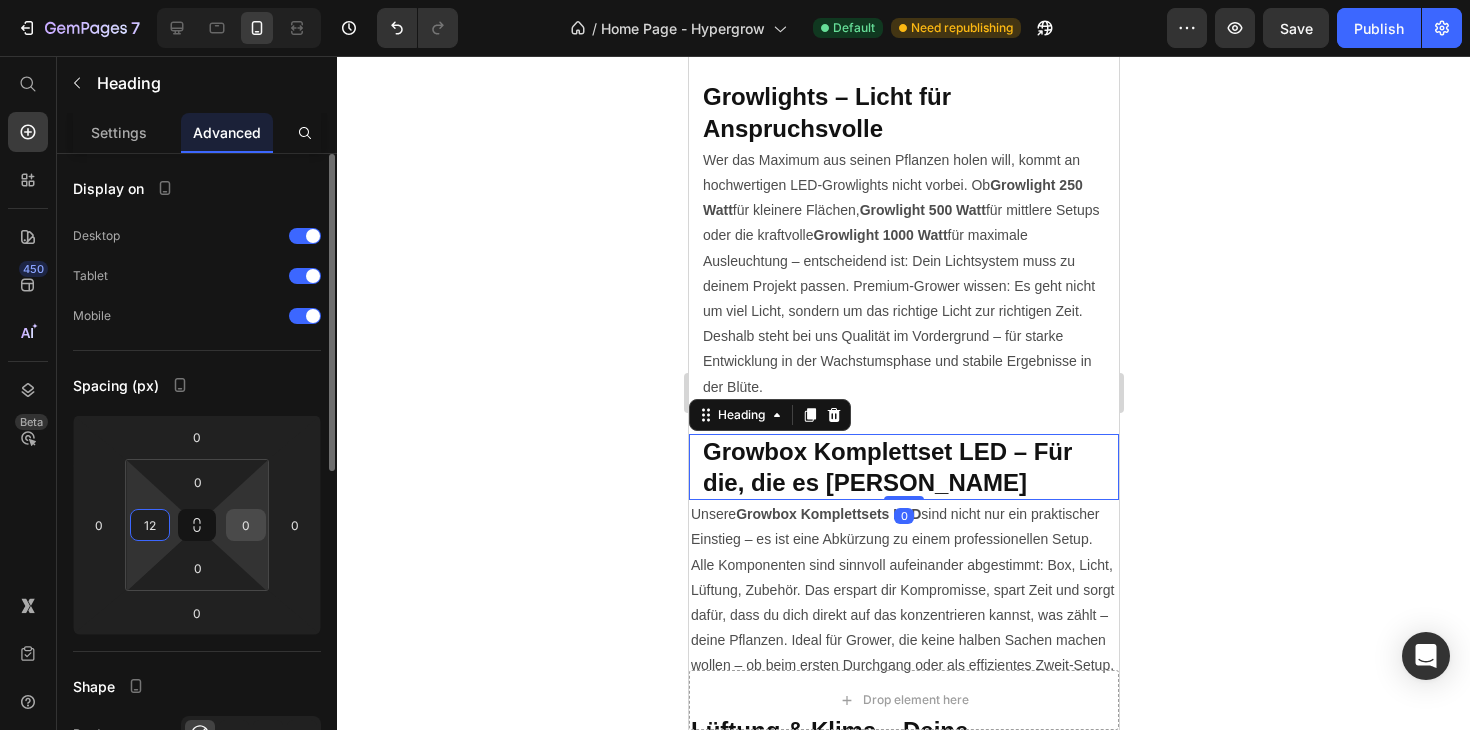 type on "12" 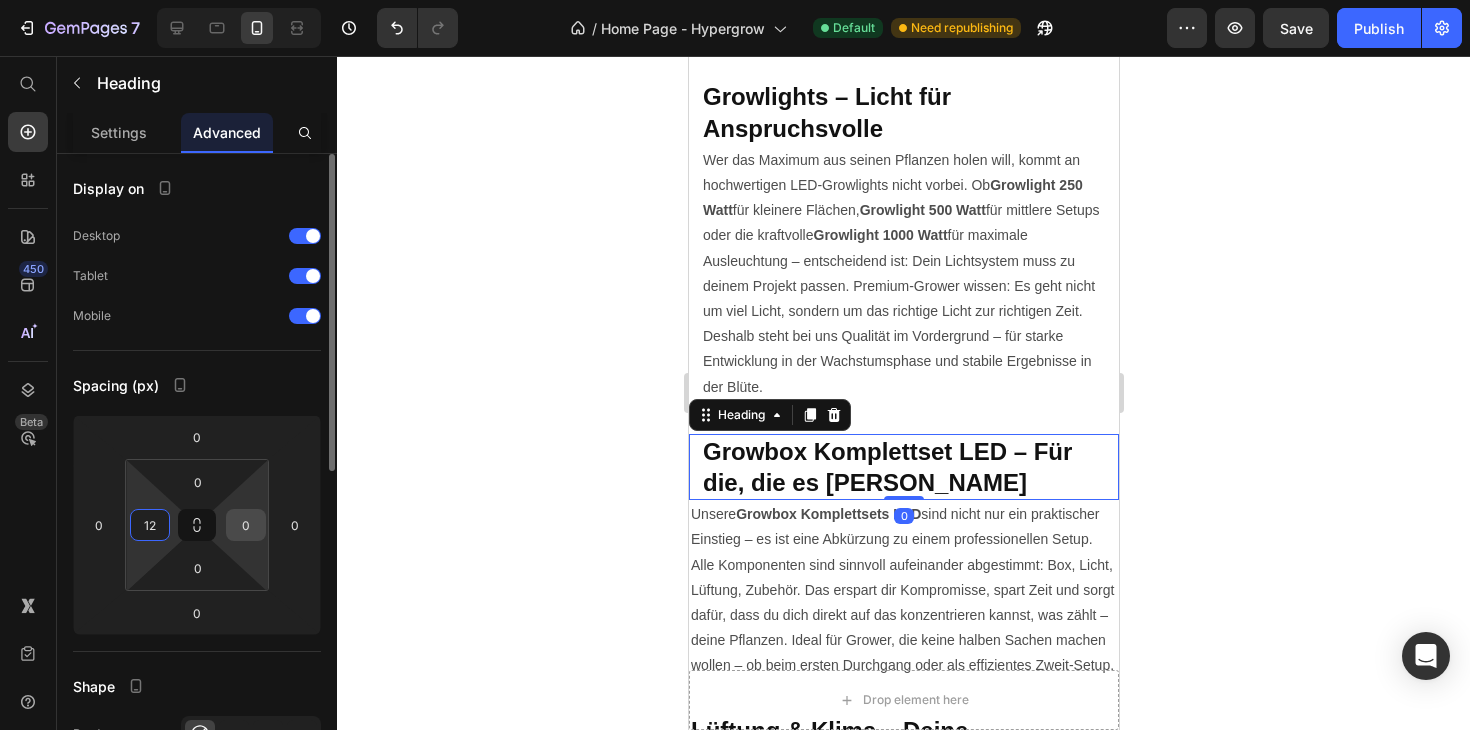 click on "0" at bounding box center [246, 525] 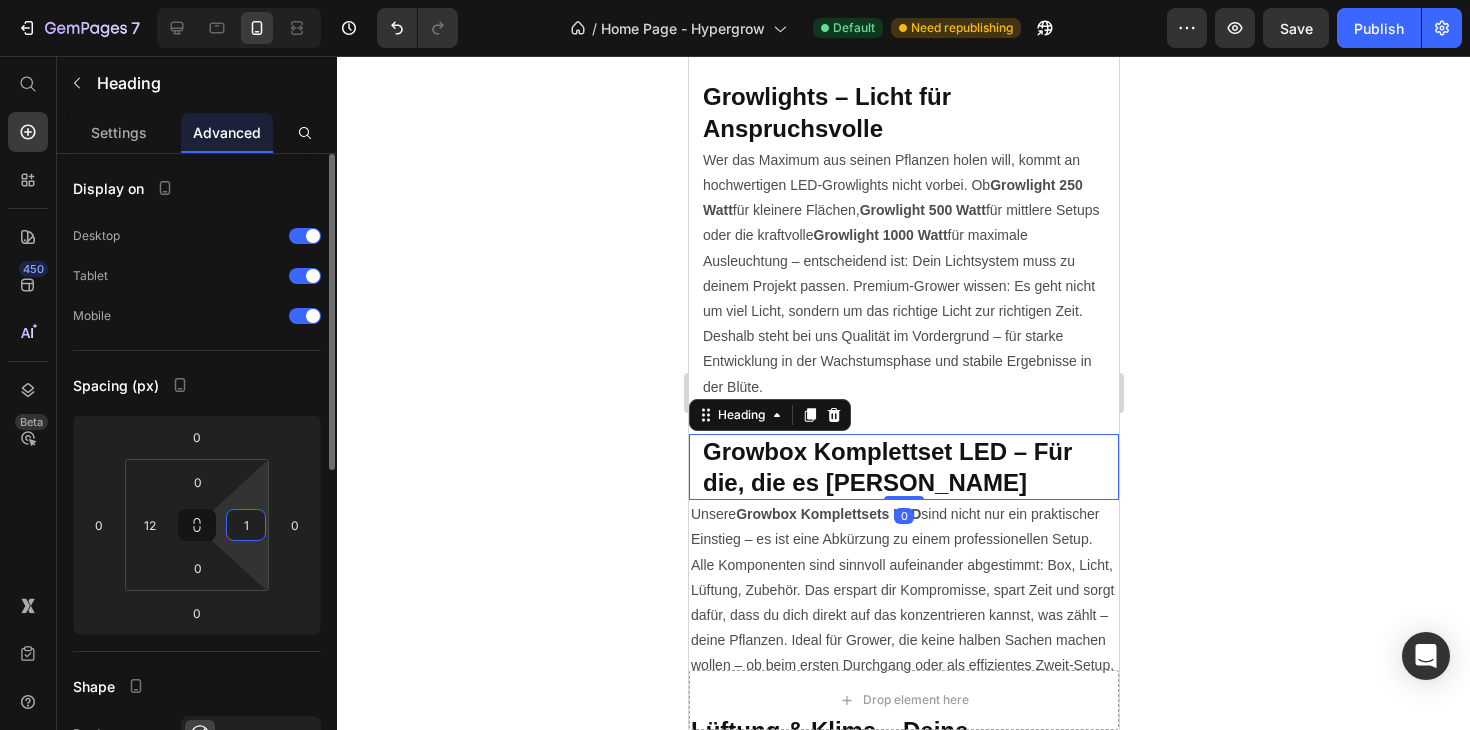 type on "12" 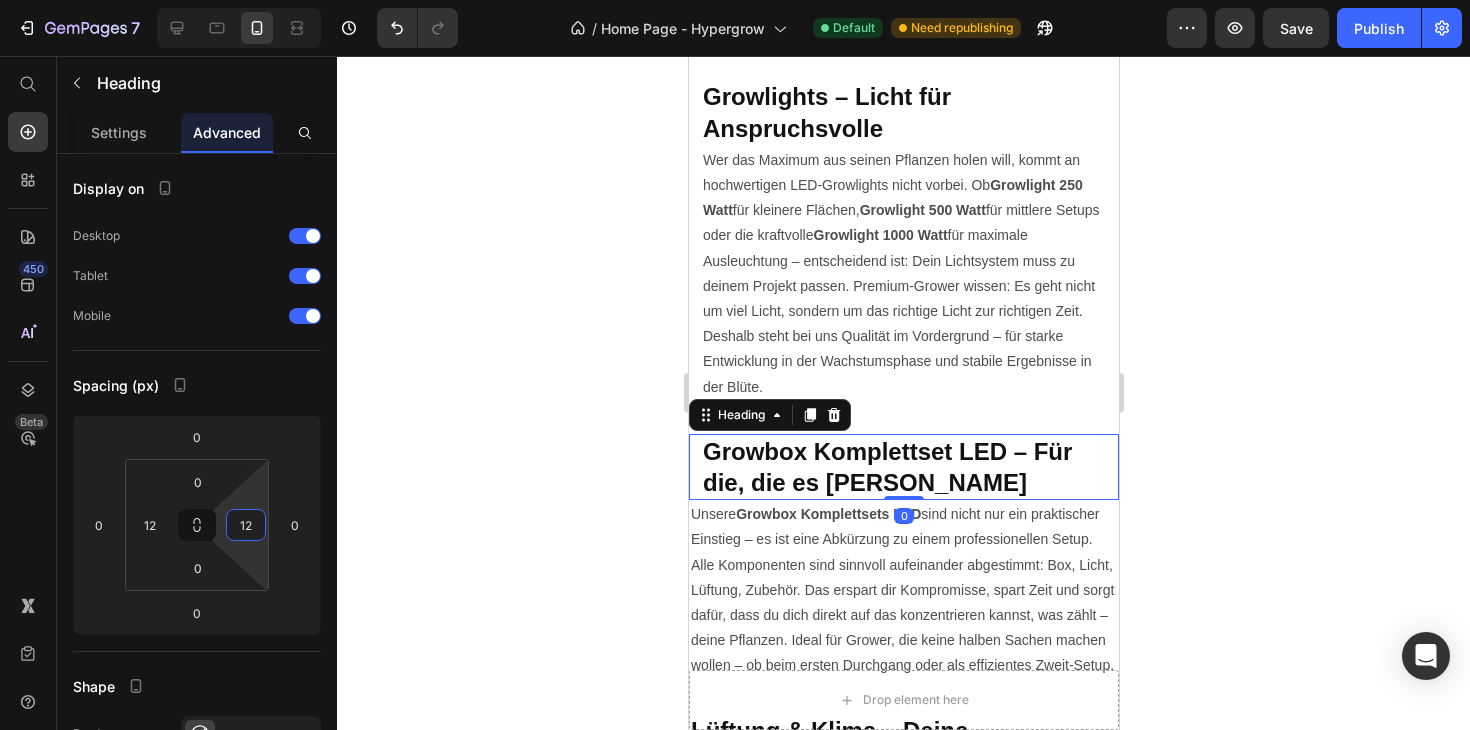 click on "Unsere  Growbox Komplettsets LED  sind nicht nur ein praktischer Einstieg – es ist eine Abkürzung zu einem professionellen Setup. Alle Komponenten sind sinnvoll aufeinander abgestimmt: Box, Licht, Lüftung, Zubehör. Das erspart dir Kompromisse, spart Zeit und sorgt dafür, dass du dich direkt auf das konzentrieren kannst, was zählt – deine Pflanzen. Ideal für Grower, die keine halben Sachen machen wollen – ob beim ersten Durchgang oder als effizientes Zweit-Setup." at bounding box center [903, 590] 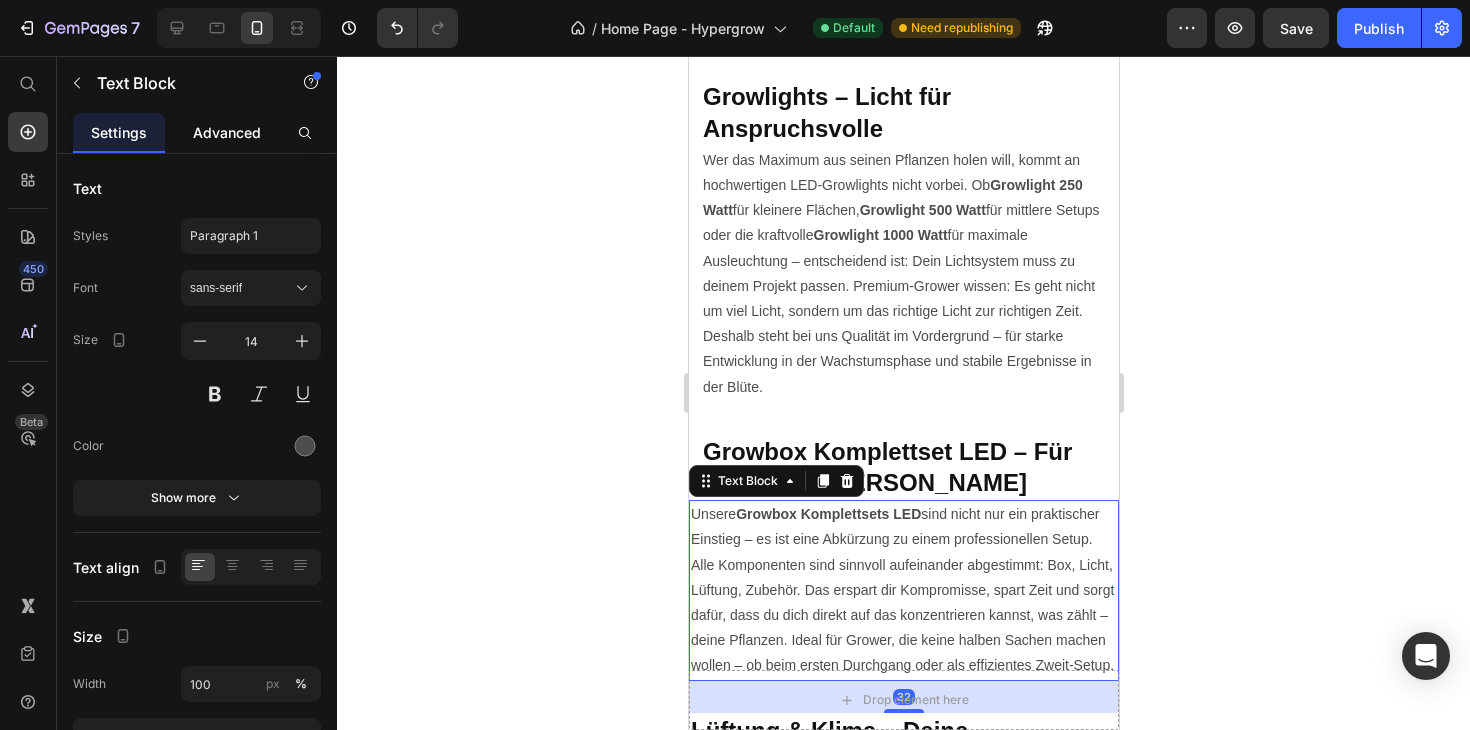 click on "Advanced" 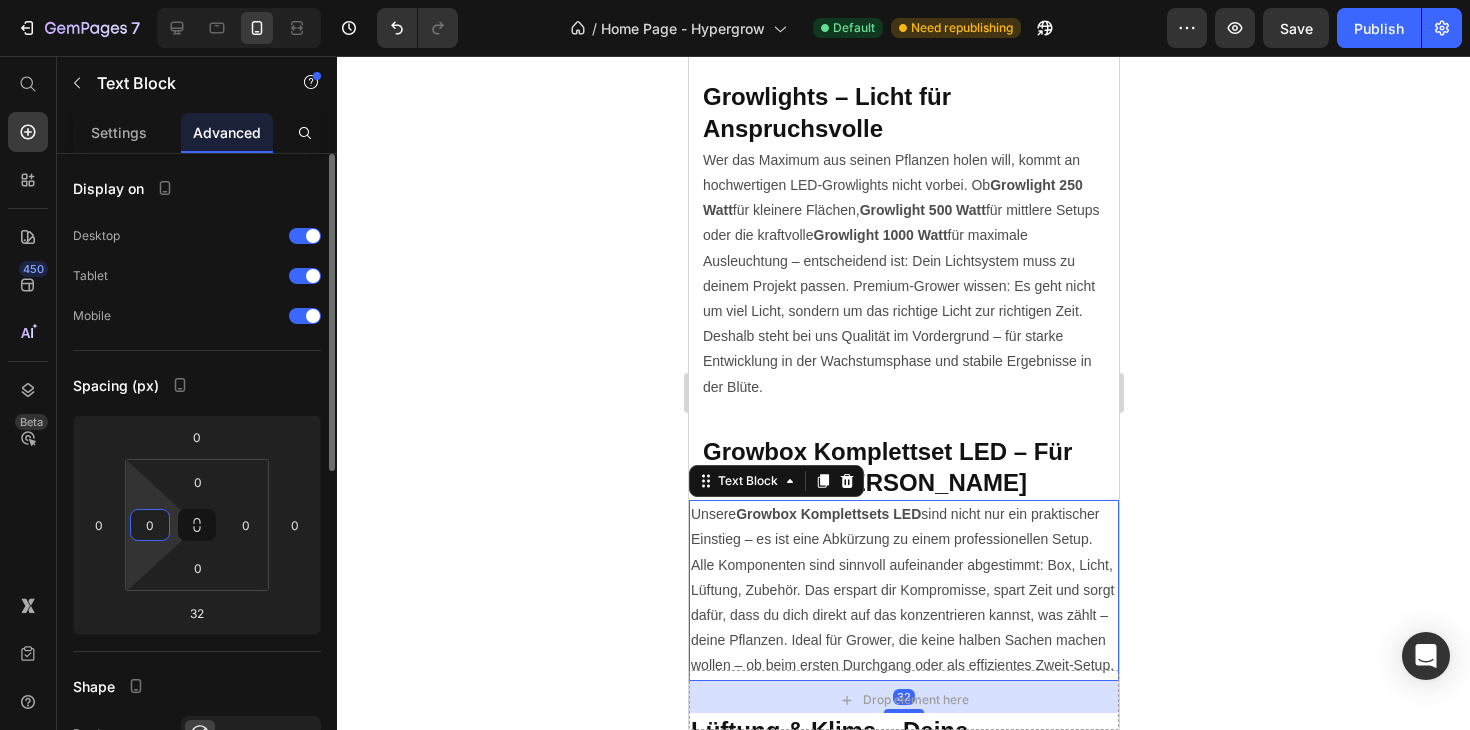 click on "0" at bounding box center (150, 525) 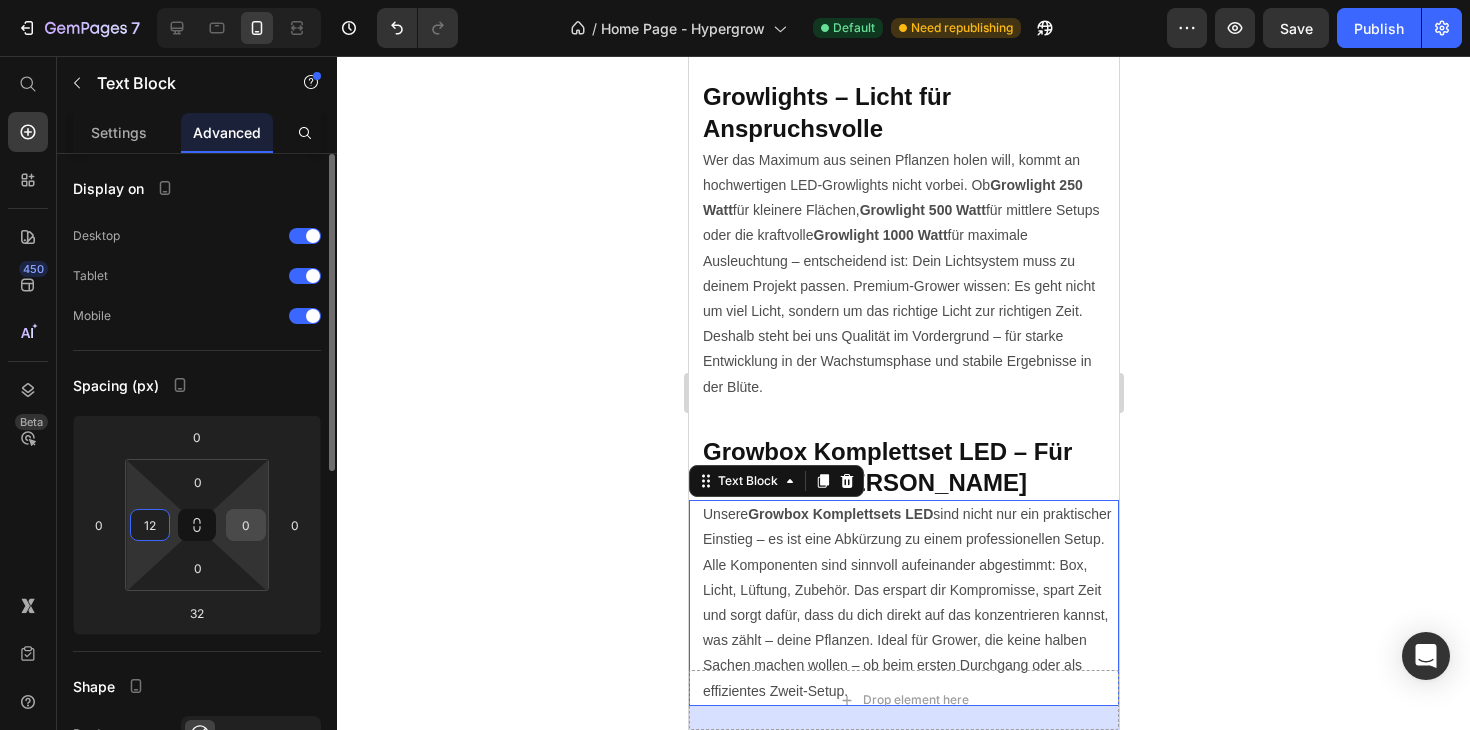 type on "12" 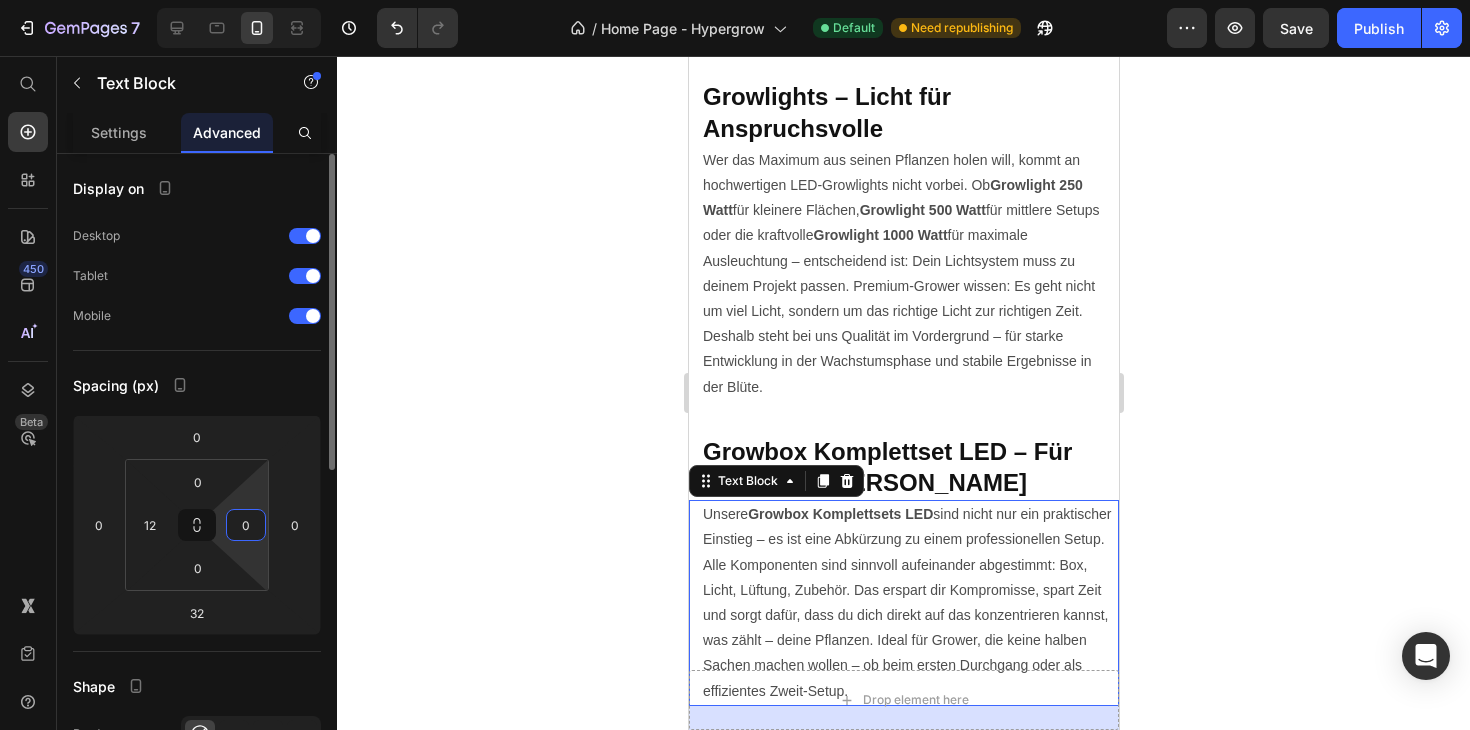 click on "0" at bounding box center [246, 525] 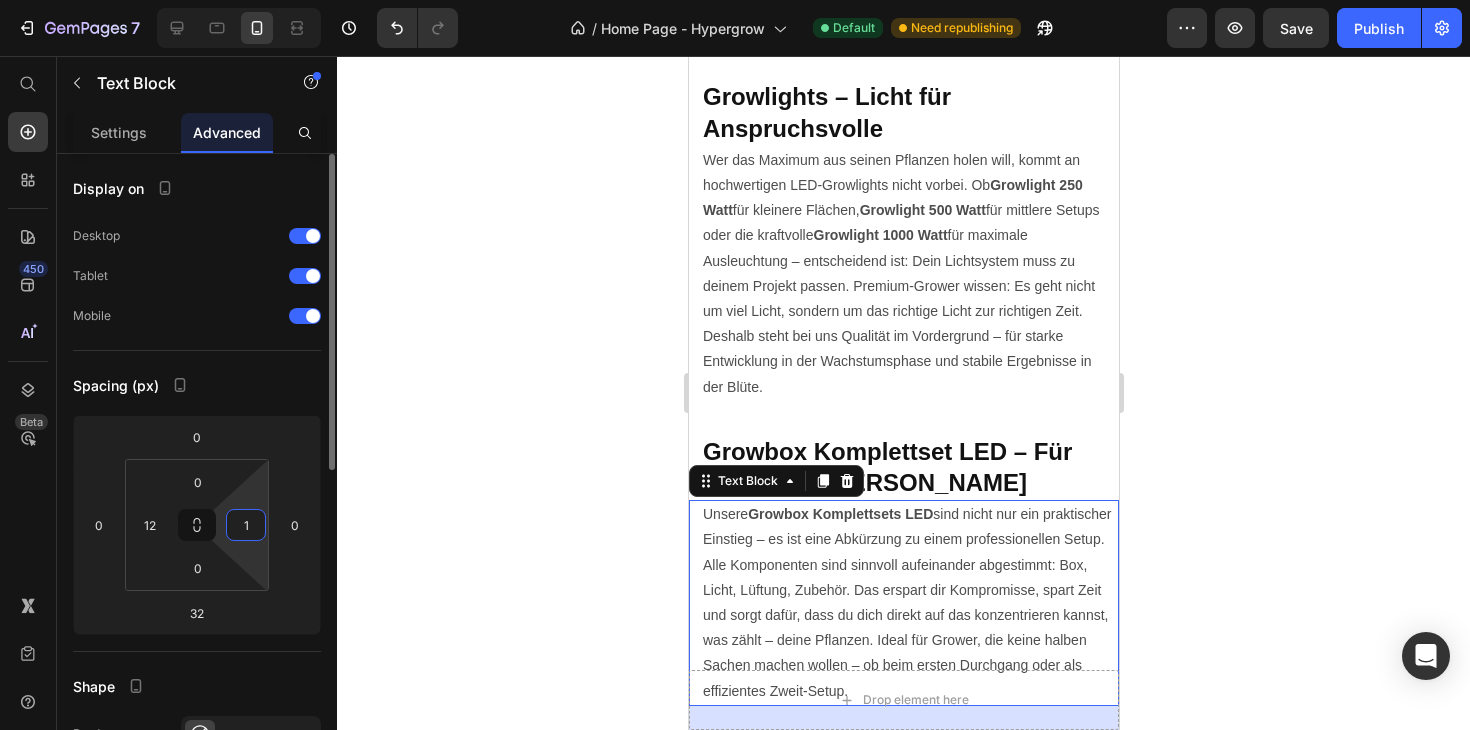 type on "12" 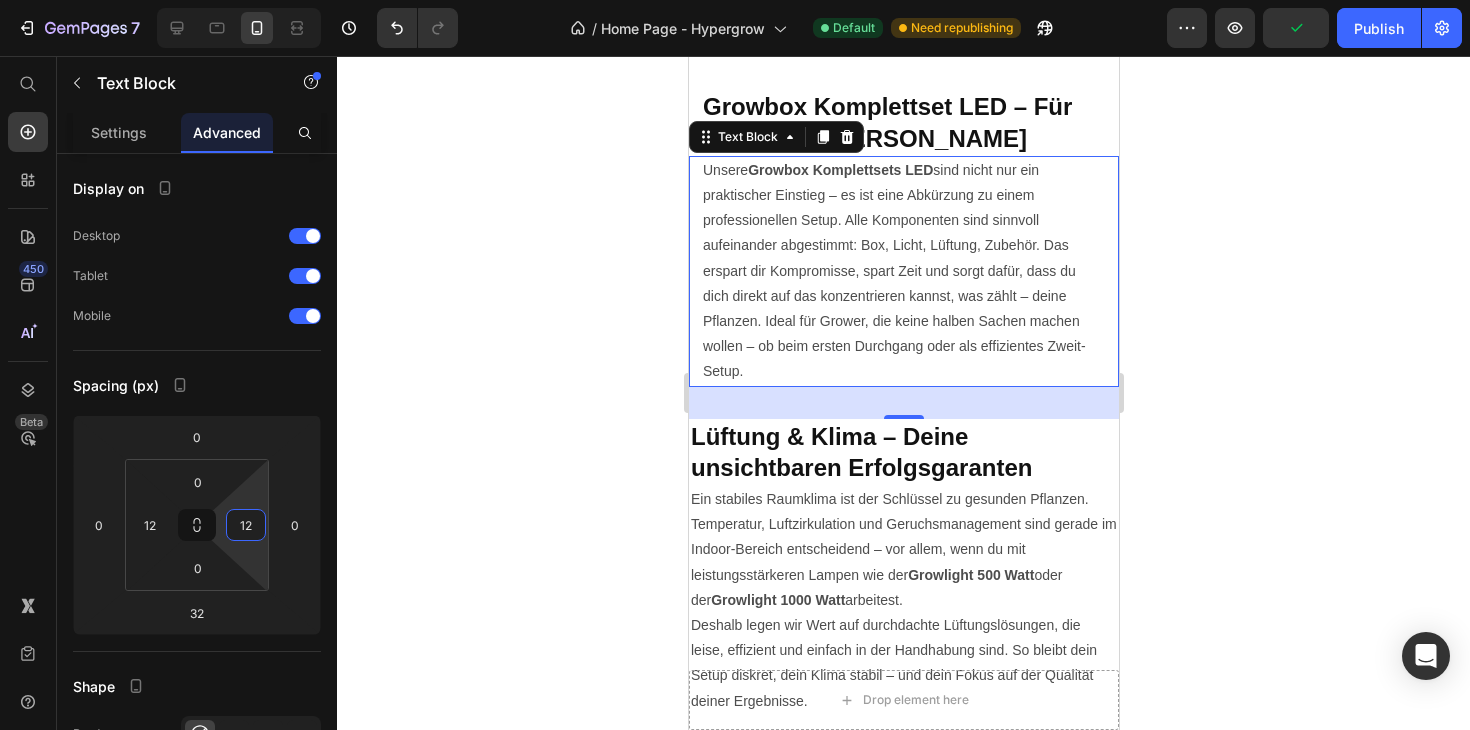 scroll, scrollTop: 6517, scrollLeft: 0, axis: vertical 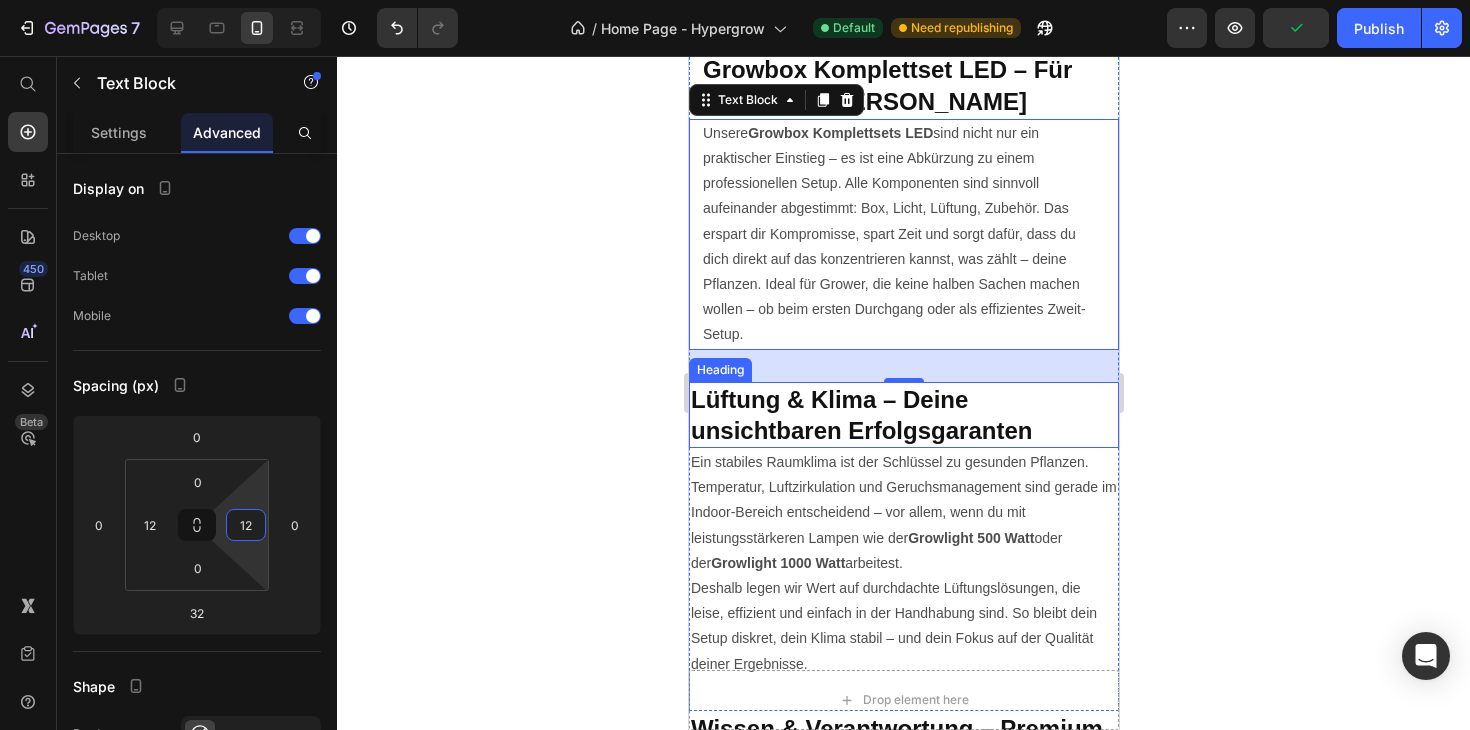 click on "Lüftung & Klima – Deine unsichtbaren Erfolgsgaranten" at bounding box center (903, 415) 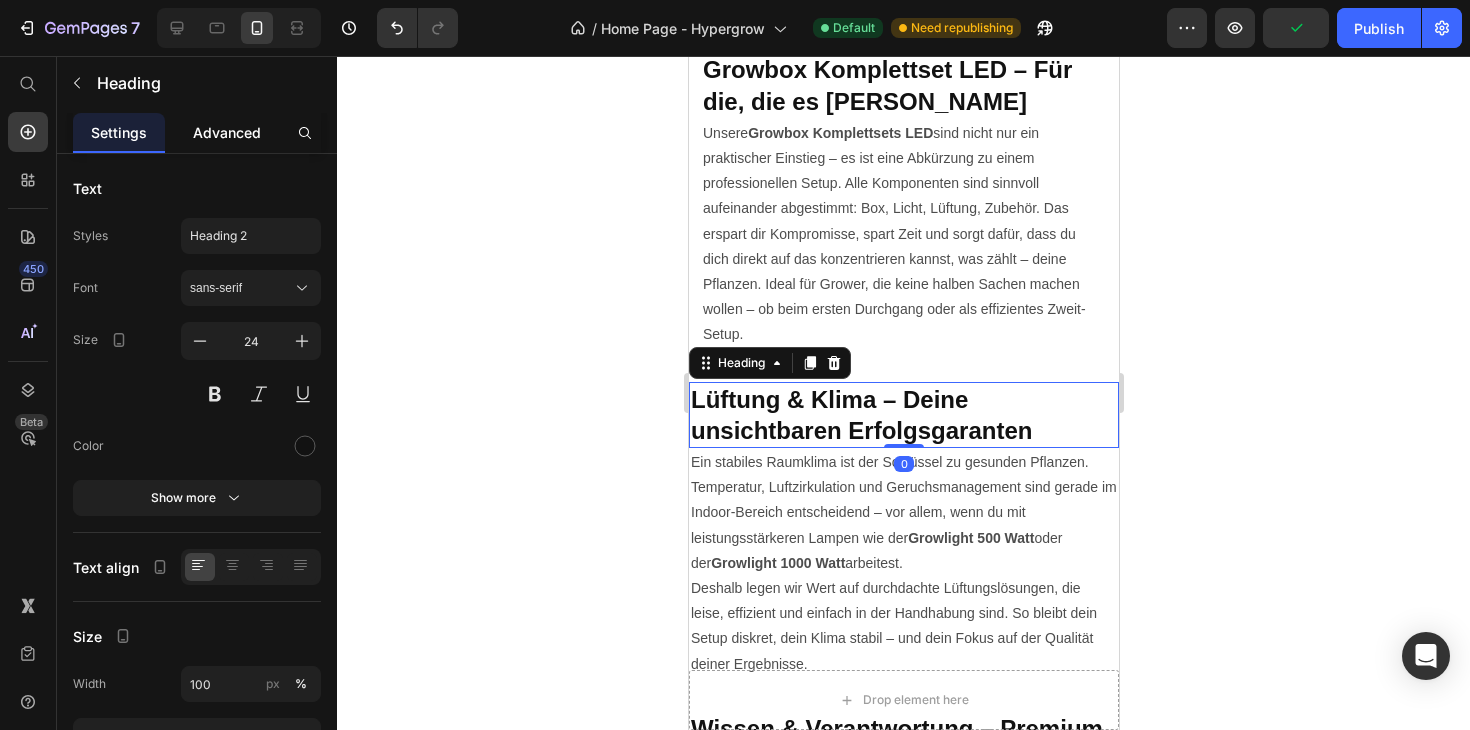 click on "Advanced" at bounding box center (227, 132) 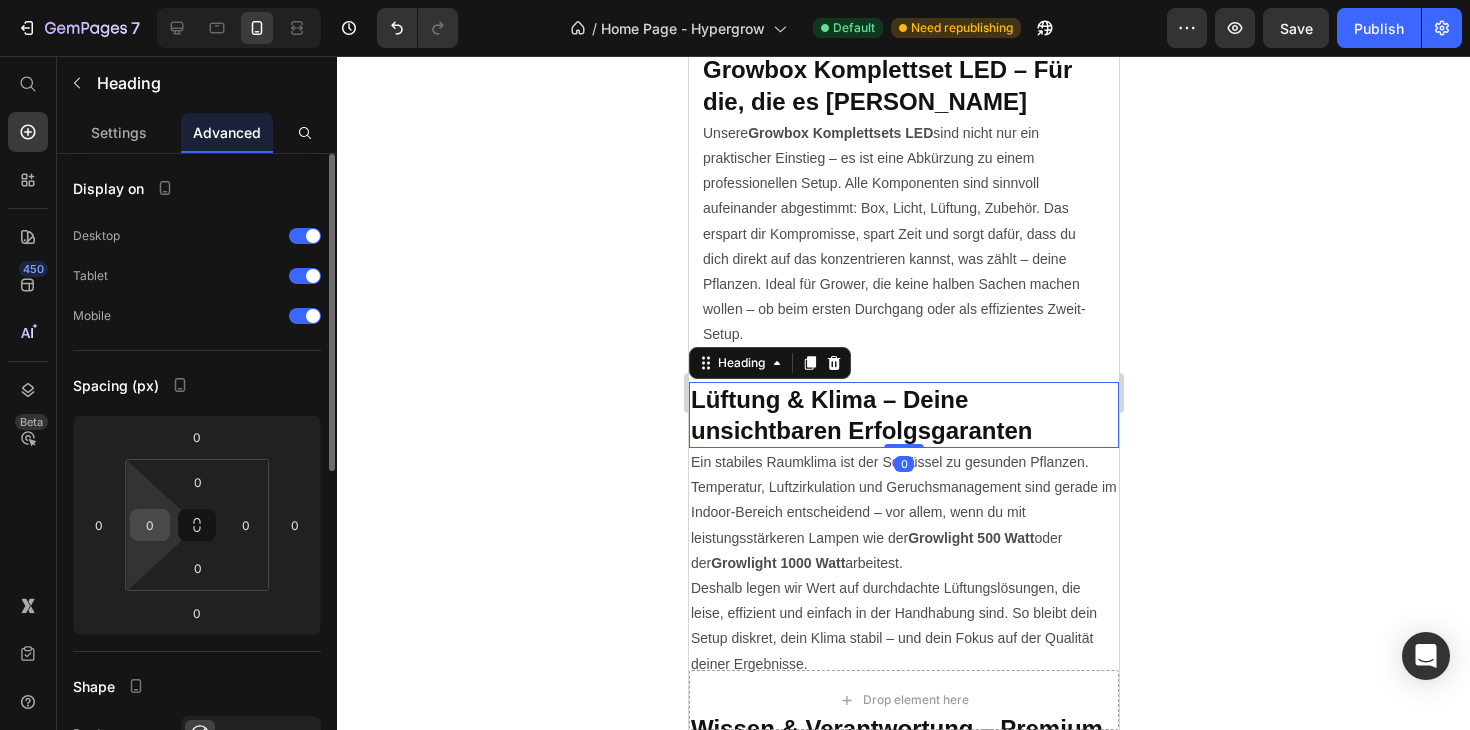 click on "0" at bounding box center [150, 525] 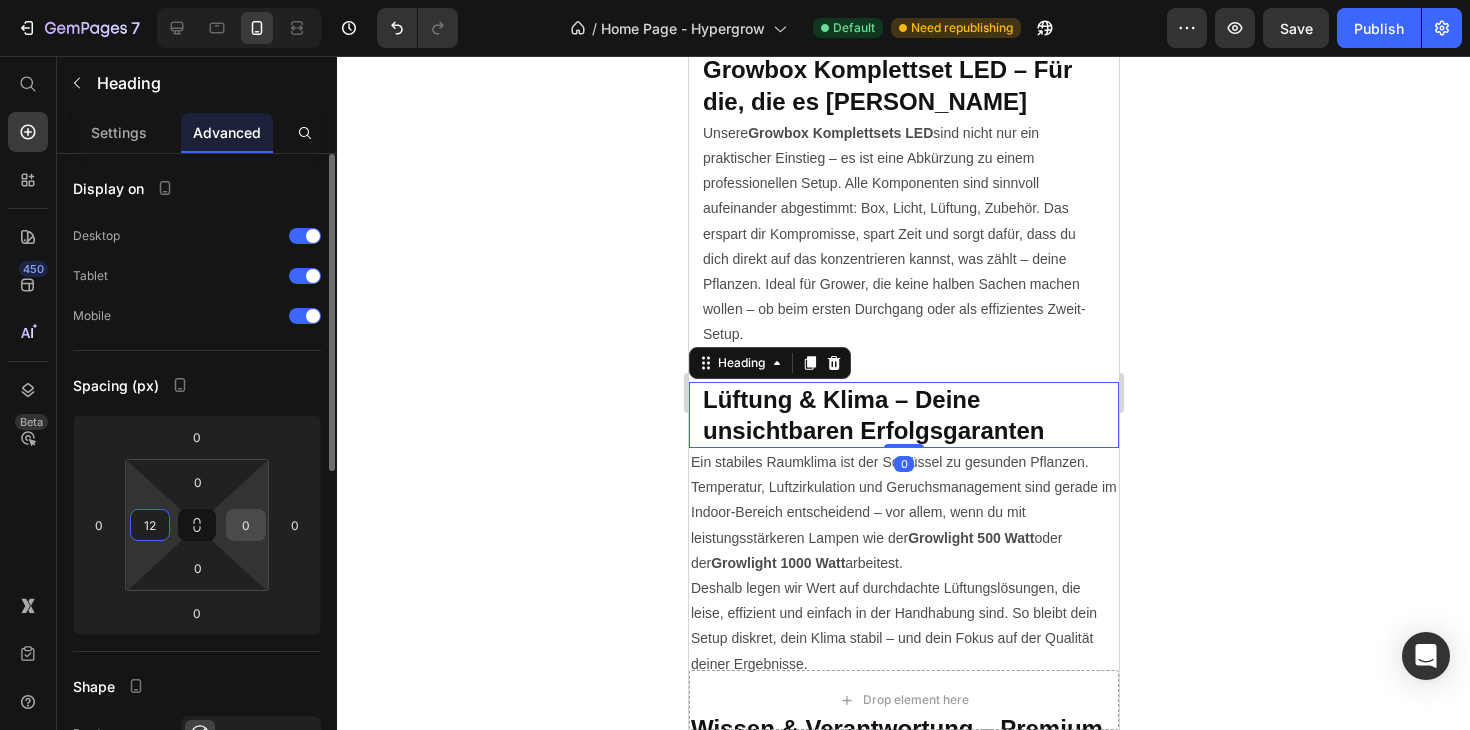 type on "12" 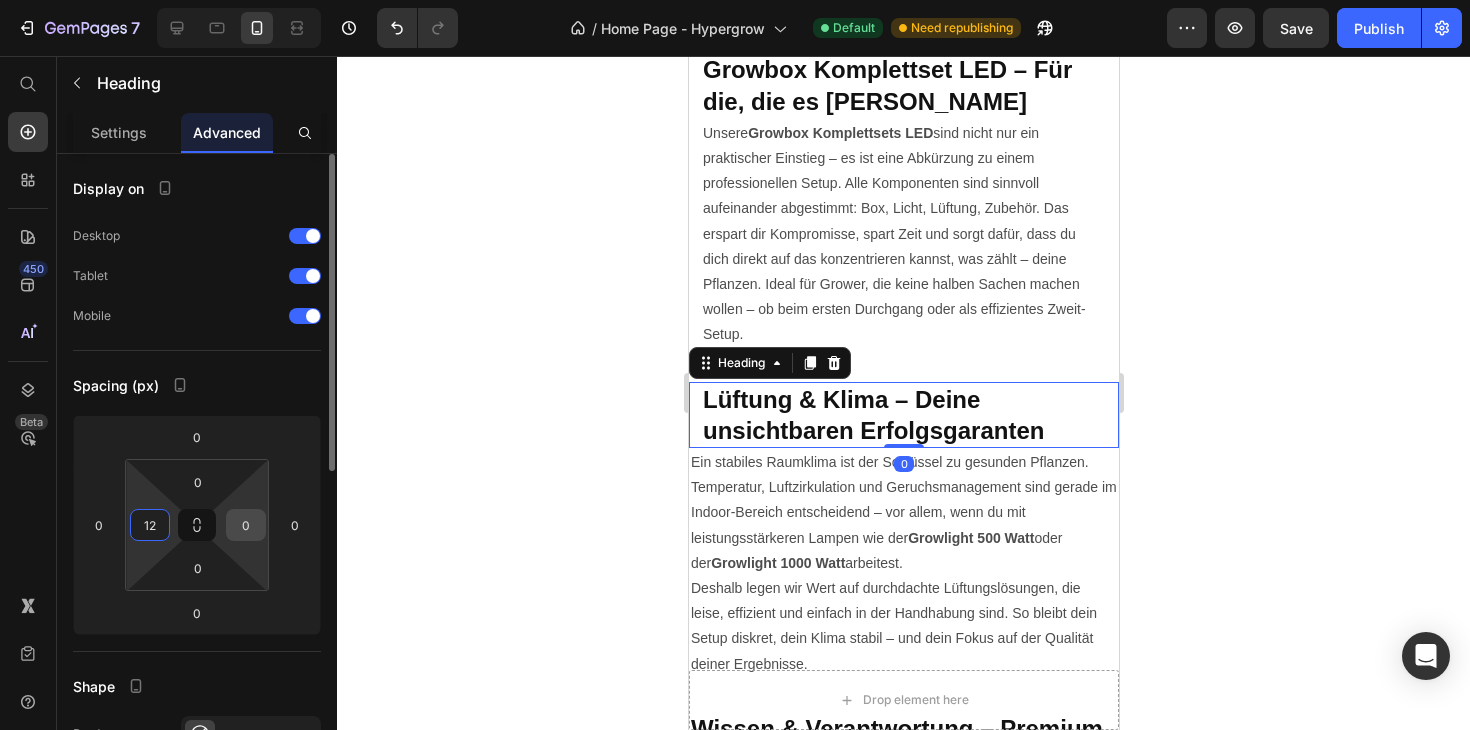 click on "0" at bounding box center [246, 525] 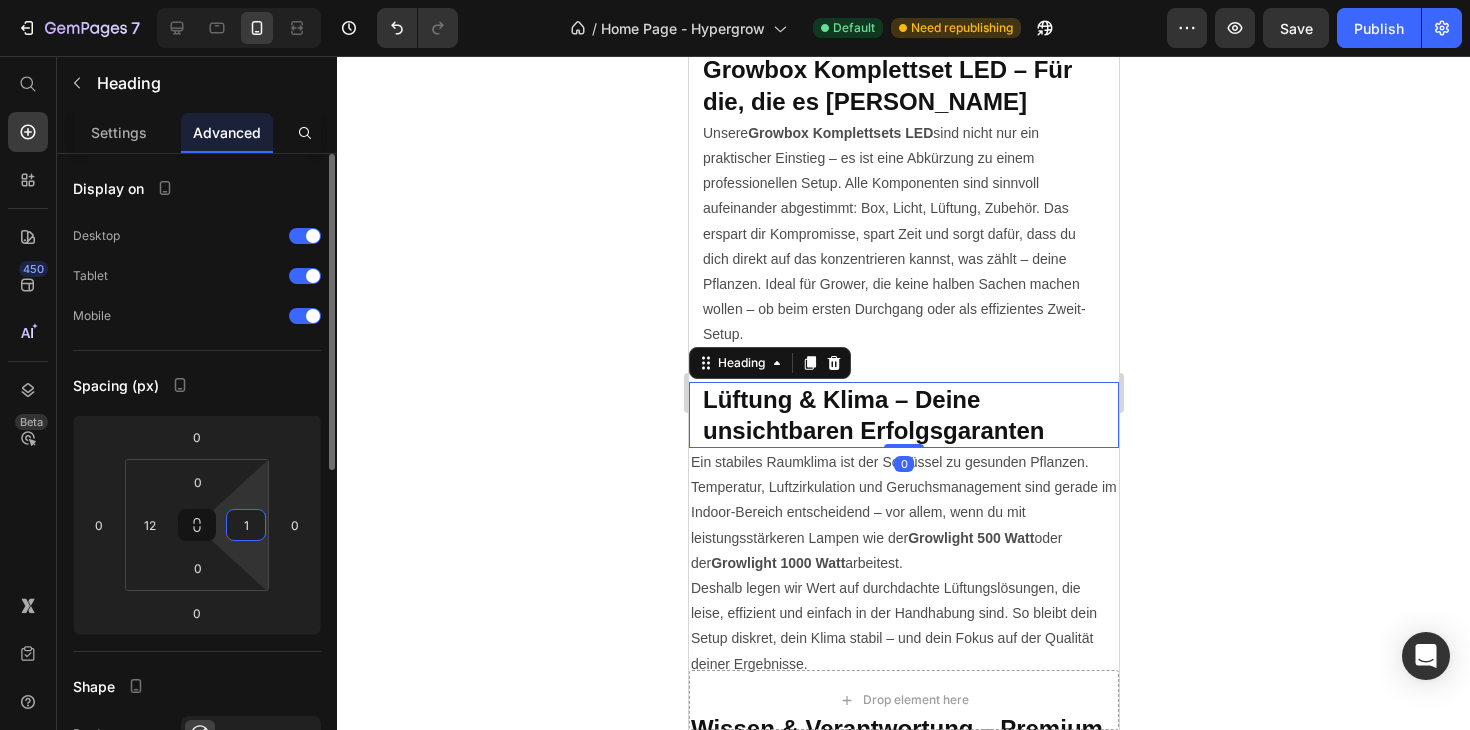 type on "12" 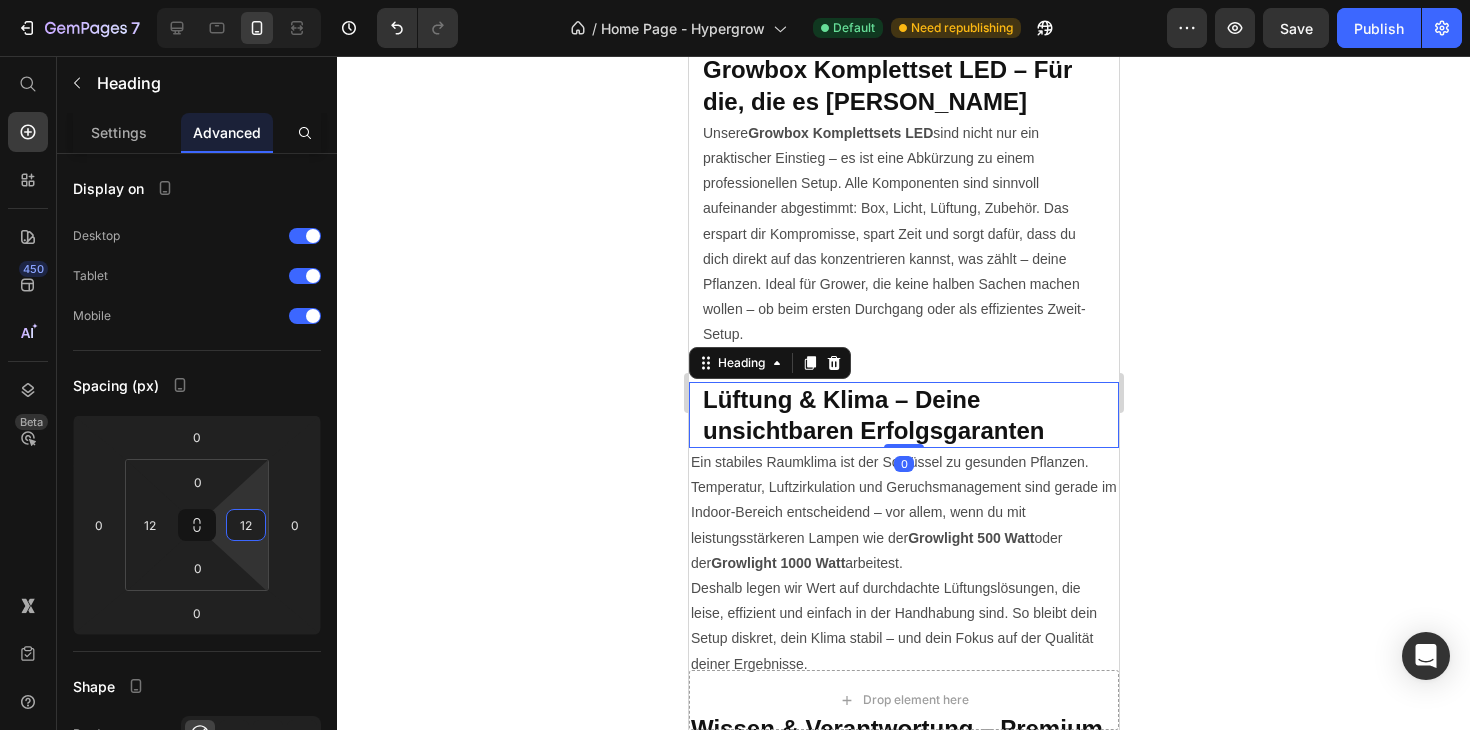 click on "Ein stabiles Raumklima ist der Schlüssel zu gesunden Pflanzen. Temperatur, Luftzirkulation und Geruchsmanagement sind gerade im Indoor-Bereich entscheidend – vor allem, wenn du mit leistungsstärkeren Lampen wie der  Growlight 500 Watt  oder der  Growlight 1000 Watt  arbeitest. Deshalb legen wir Wert auf durchdachte Lüftungslösungen, die leise, effizient und einfach in der Handhabung sind. So bleibt dein Setup diskret, dein Klima stabil – und dein Fokus auf der Qualität deiner Ergebnisse." at bounding box center (903, 563) 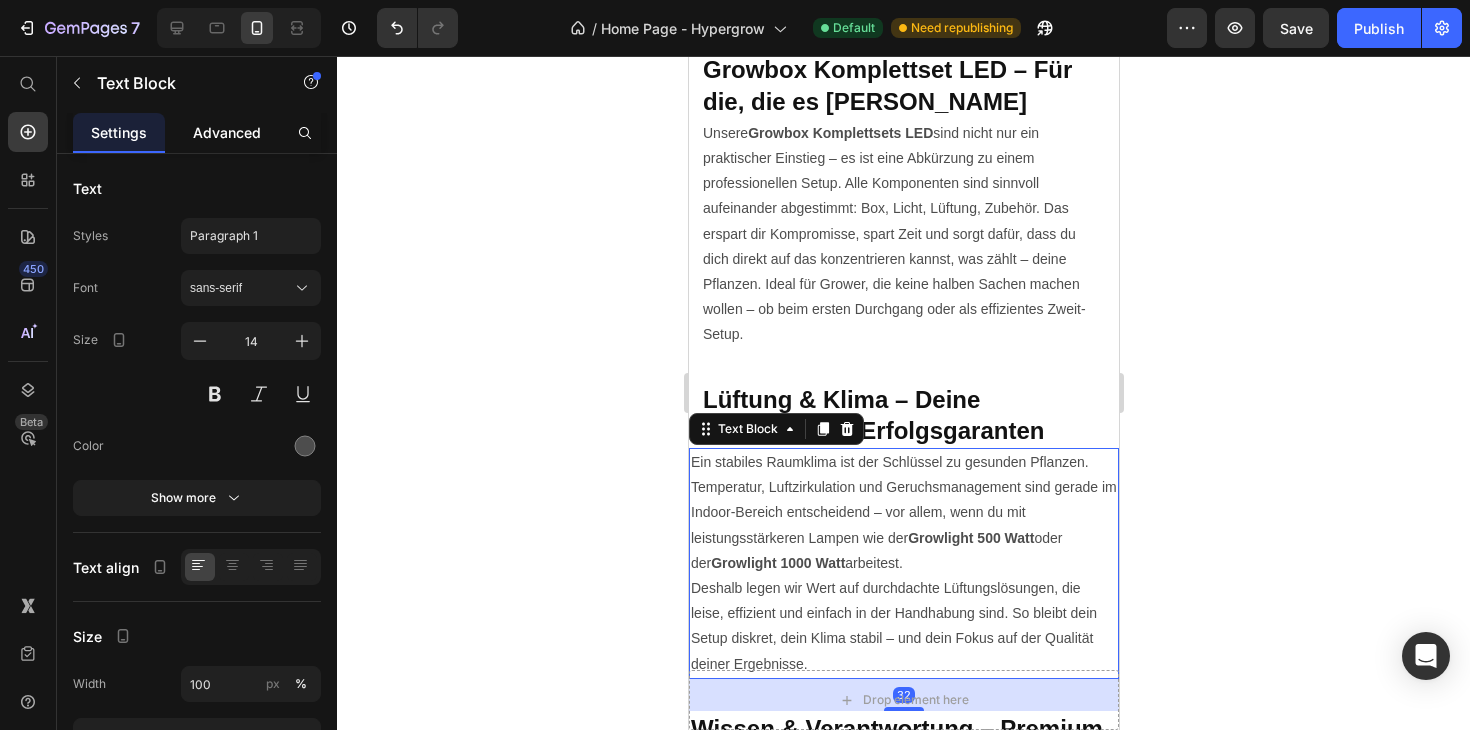 click on "Advanced" 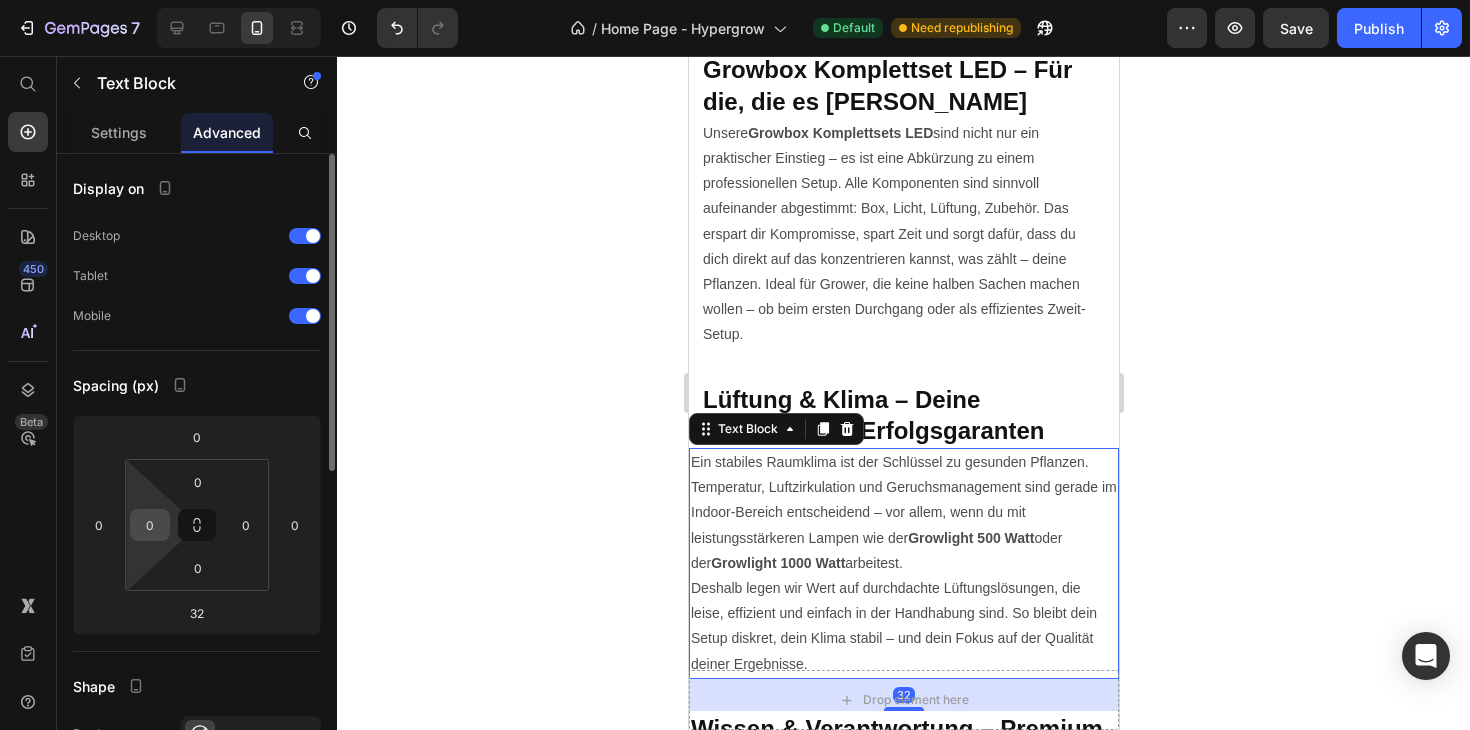 click on "0" at bounding box center (150, 525) 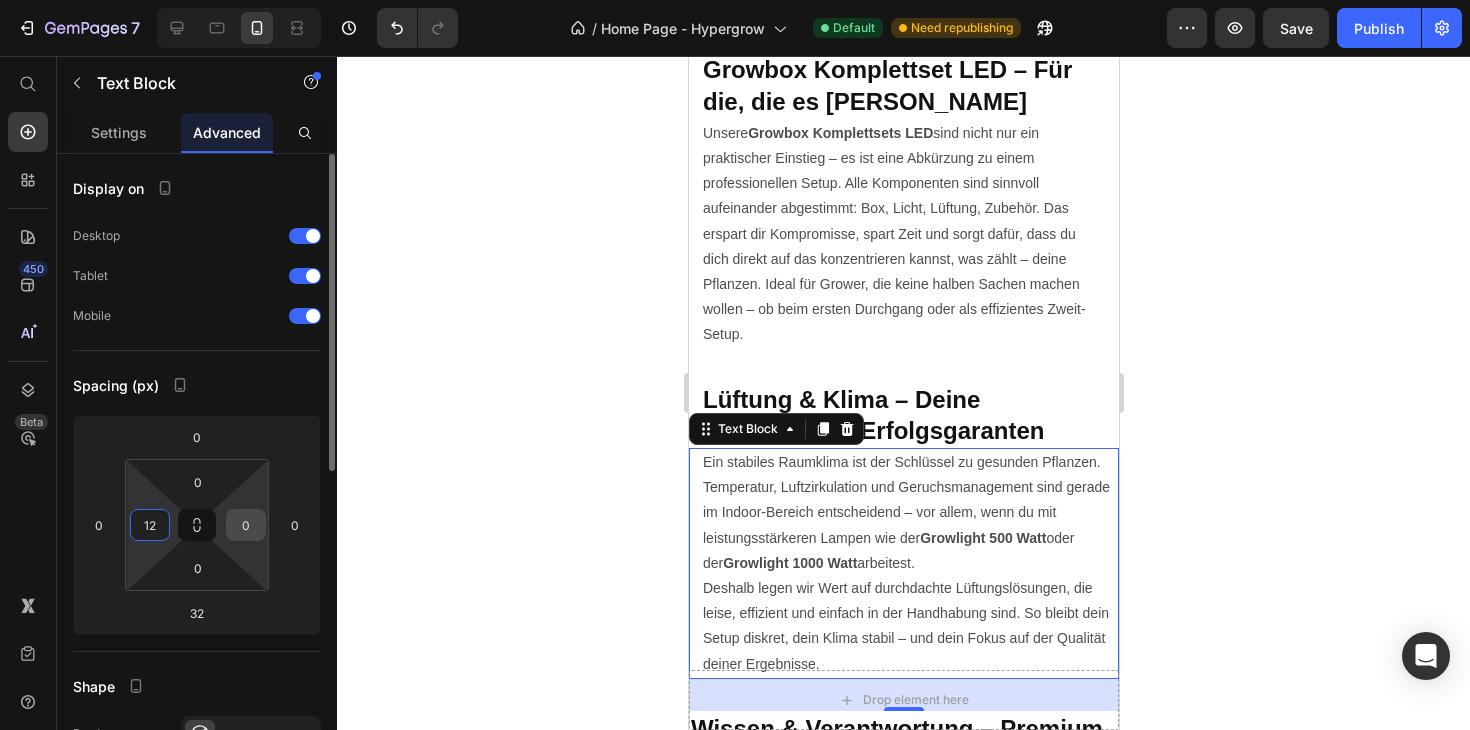 type on "12" 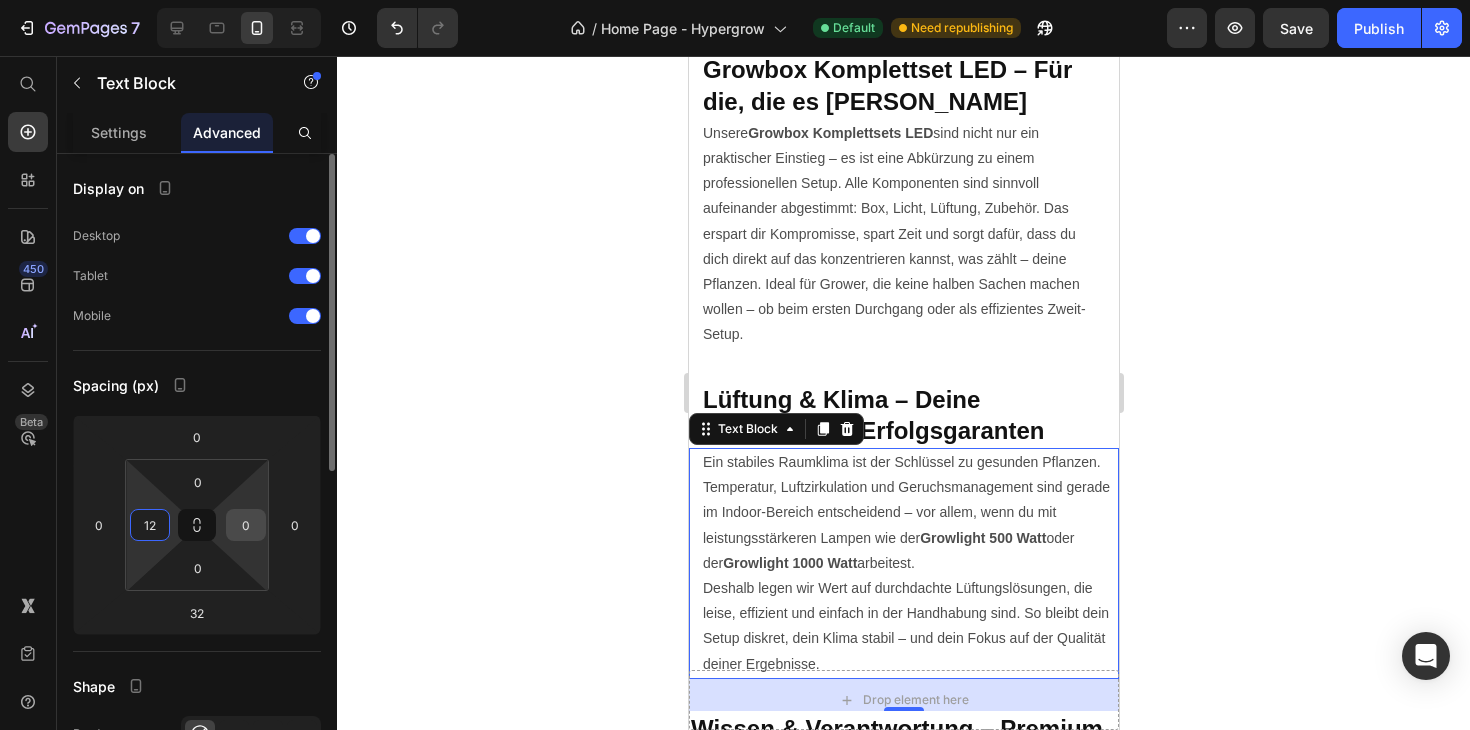 click on "0" at bounding box center (246, 525) 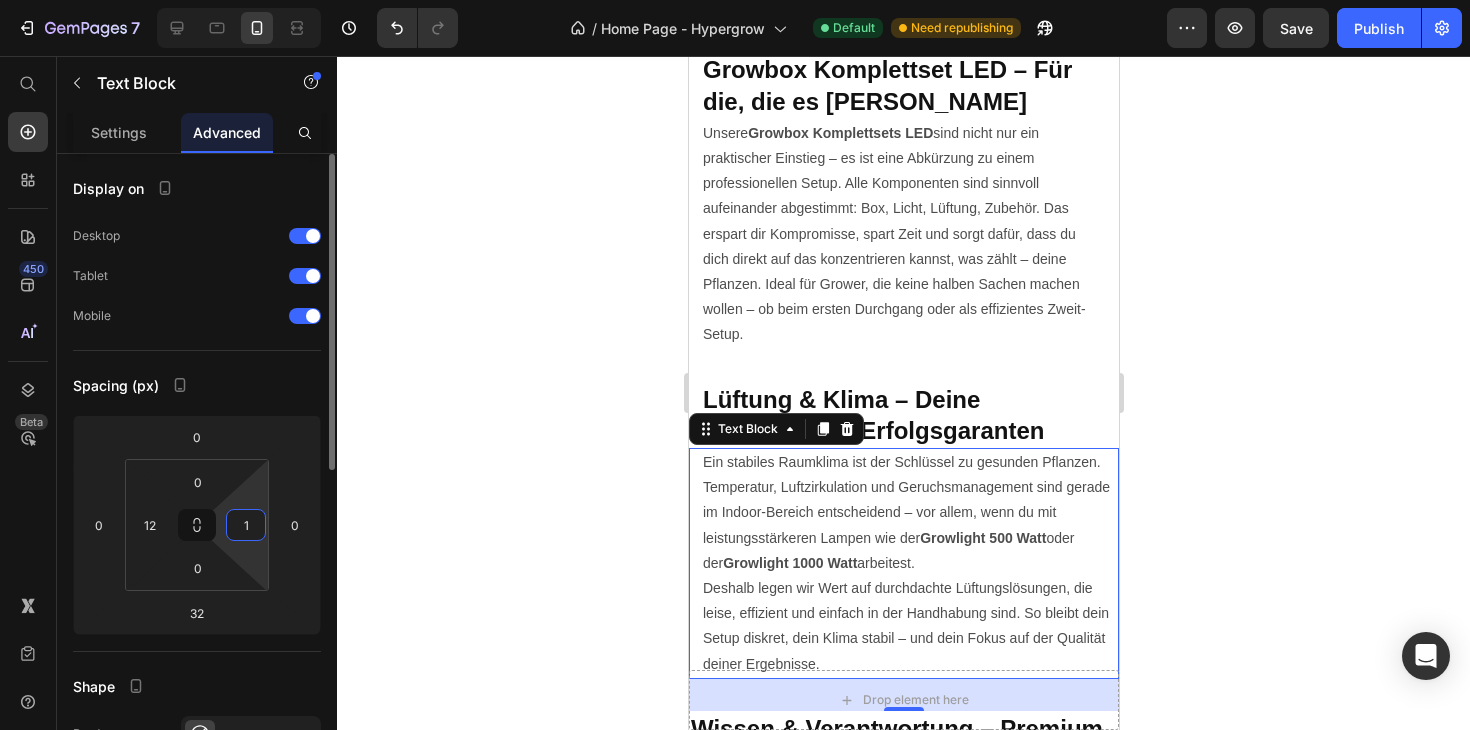 type on "12" 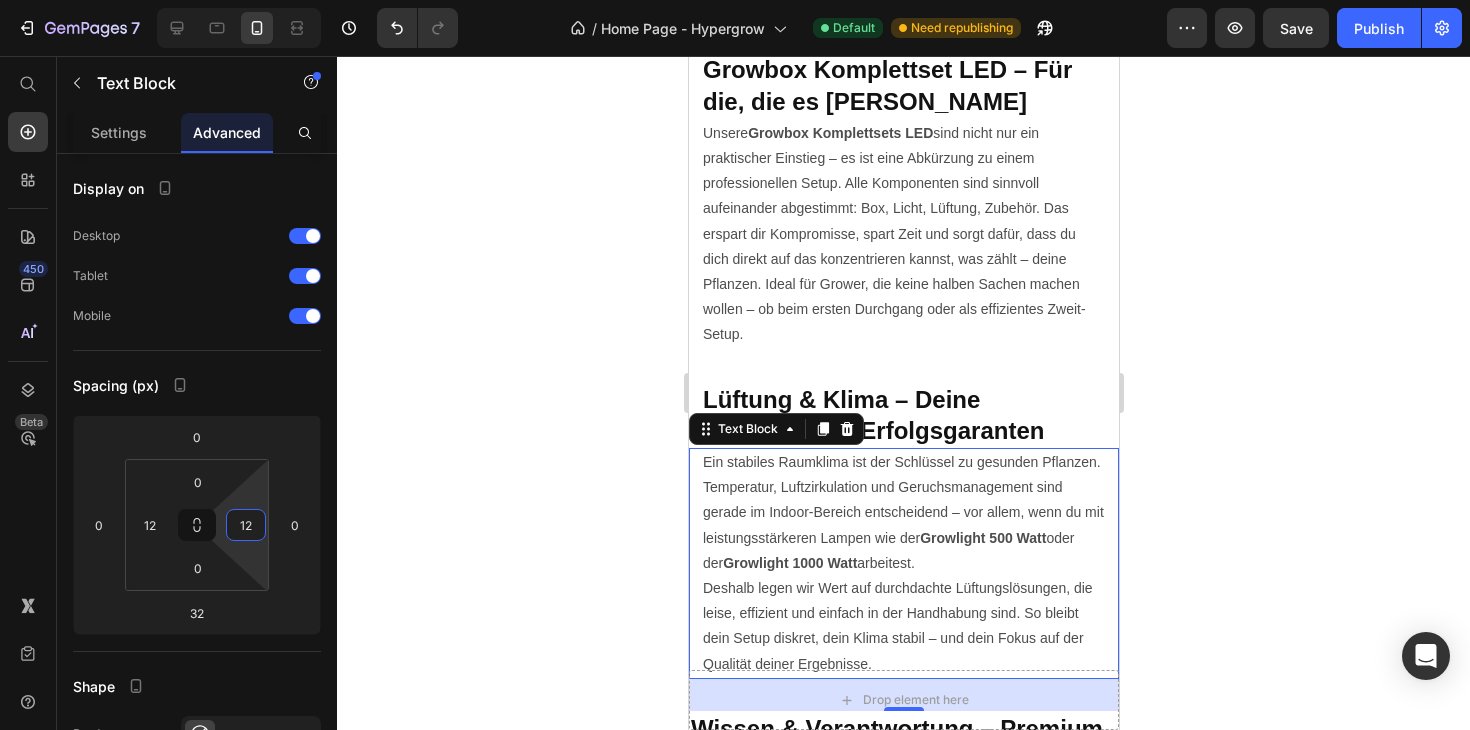 click 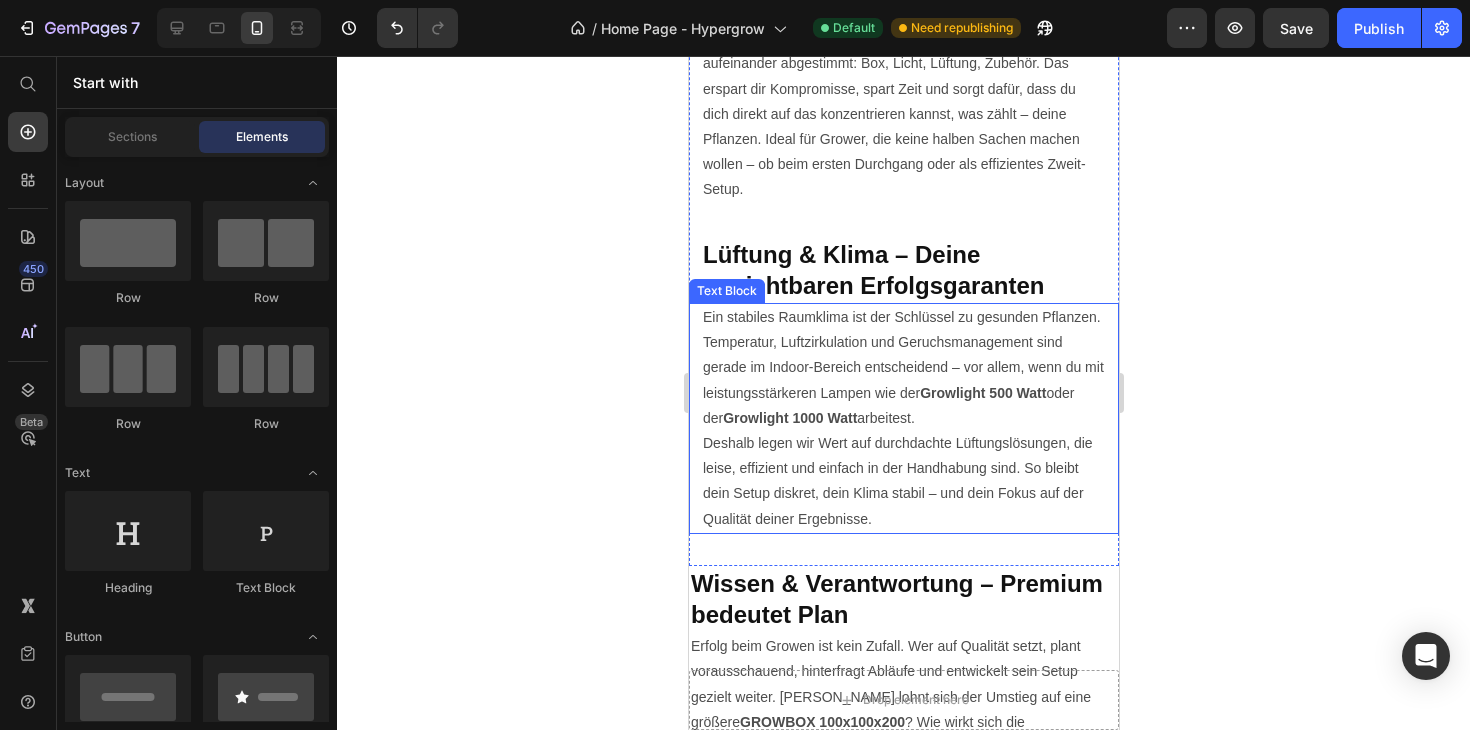 scroll, scrollTop: 6846, scrollLeft: 0, axis: vertical 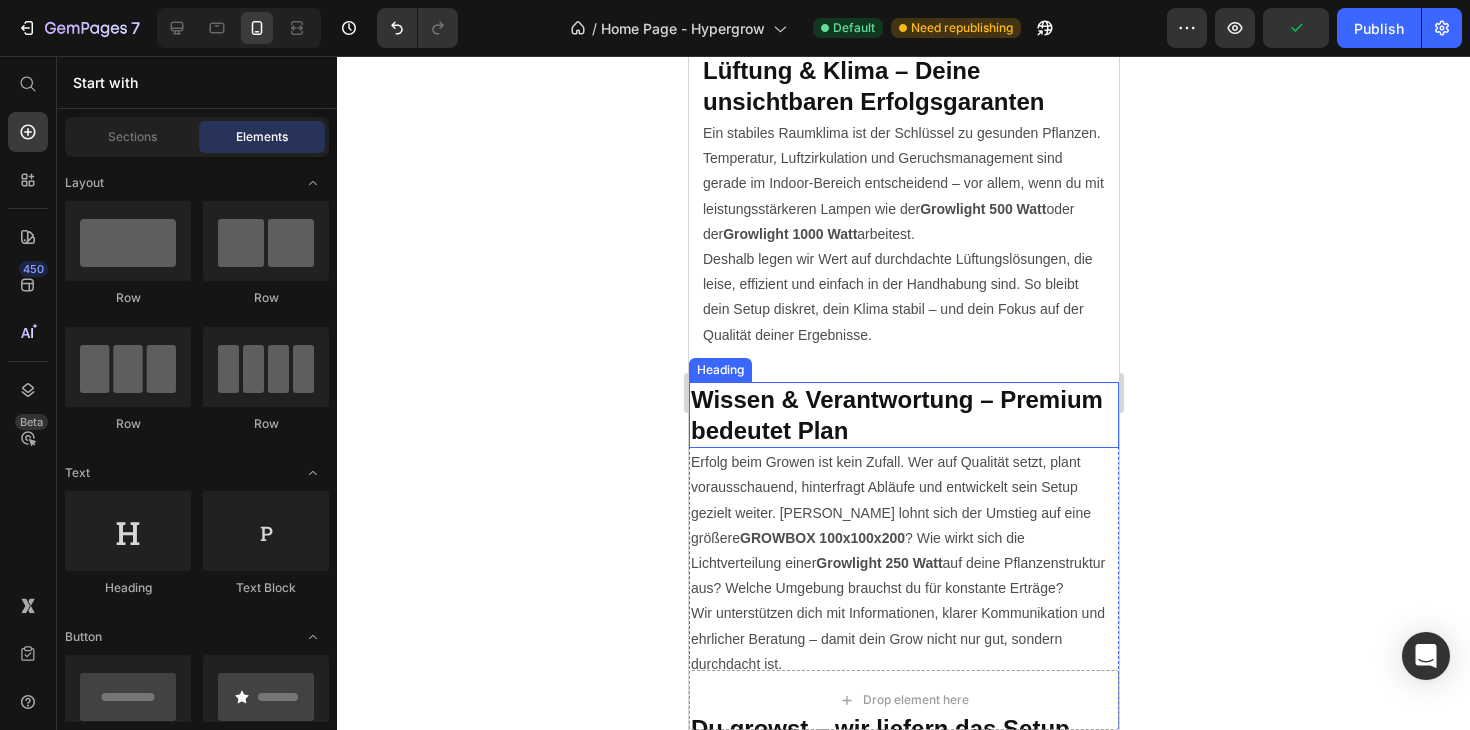 click on "Wissen & Verantwortung – Premium bedeutet Plan" at bounding box center [896, 415] 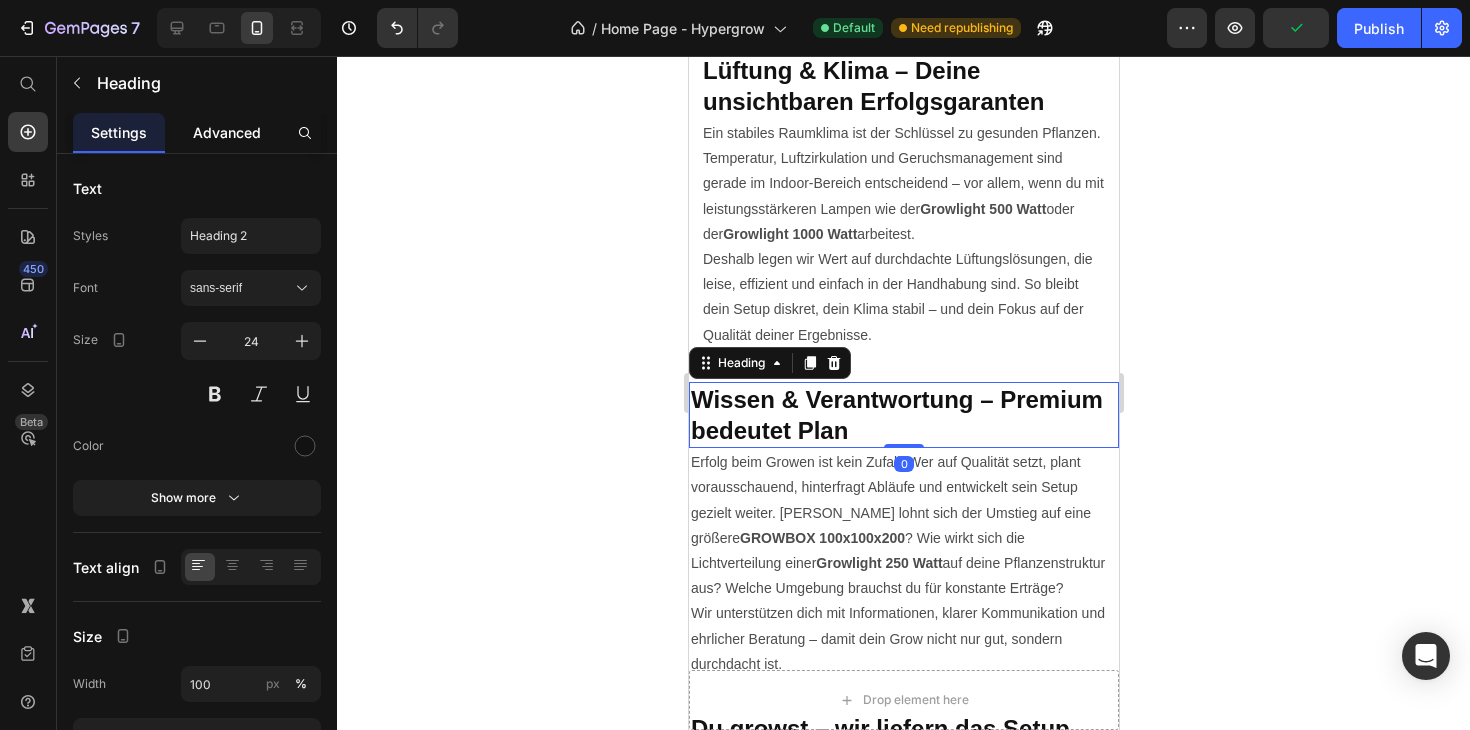 click on "Advanced" at bounding box center [227, 132] 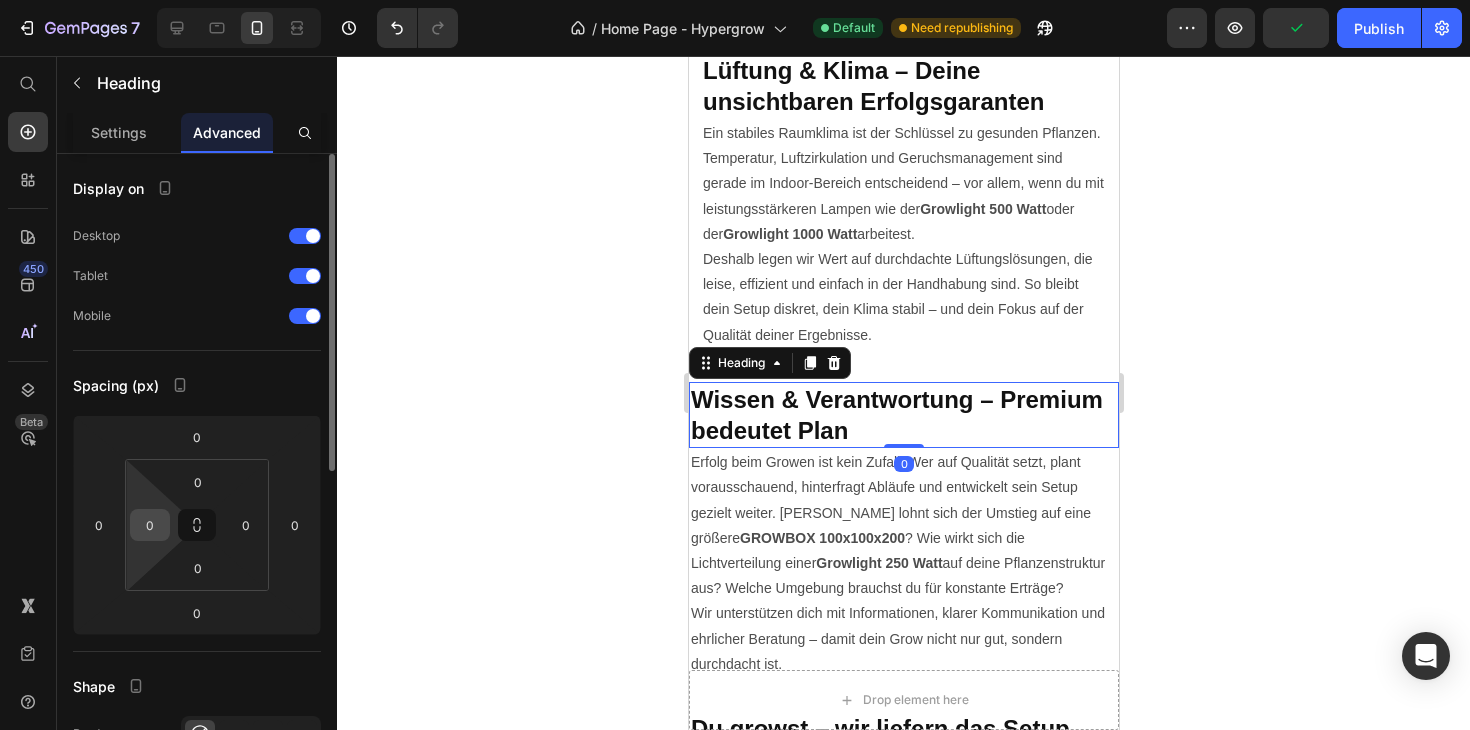 click on "0" at bounding box center [150, 525] 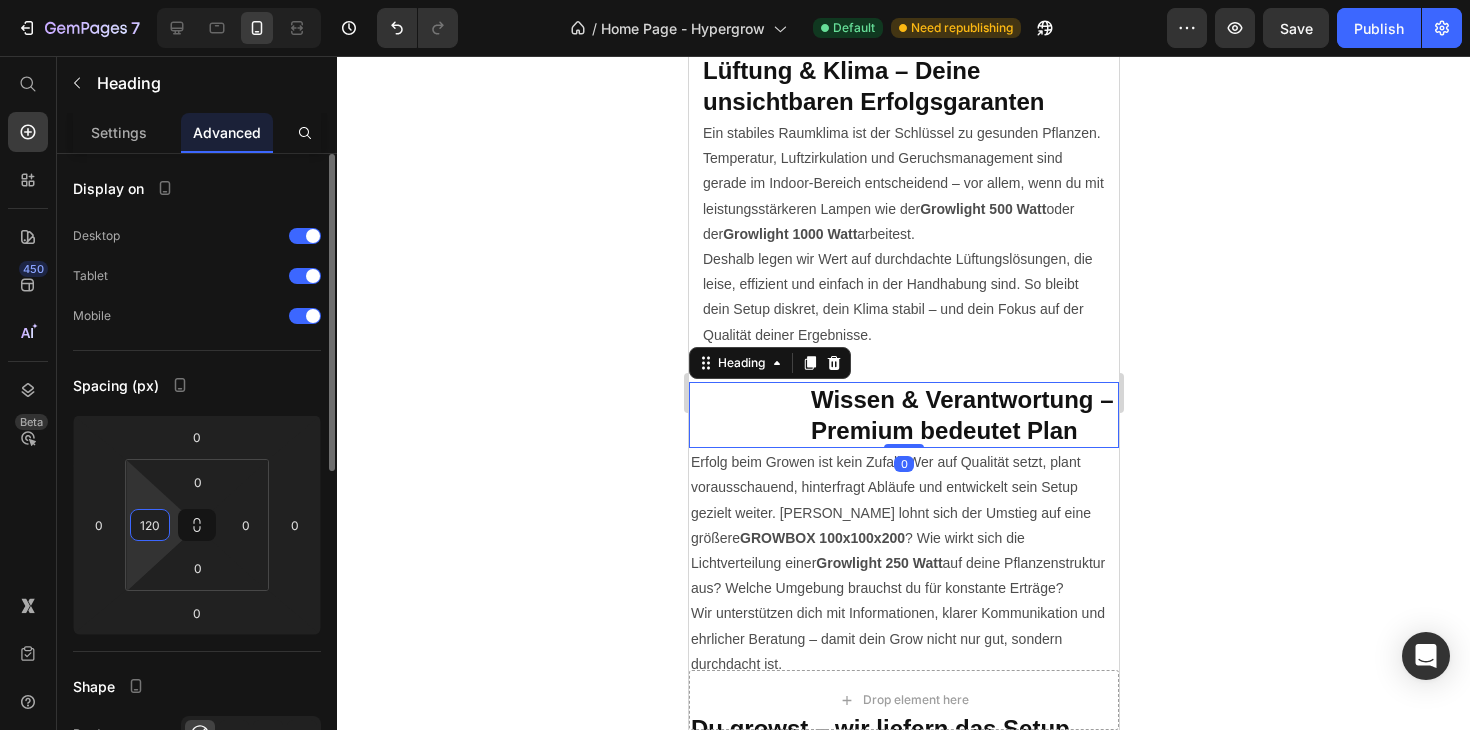 click on "120" at bounding box center [150, 525] 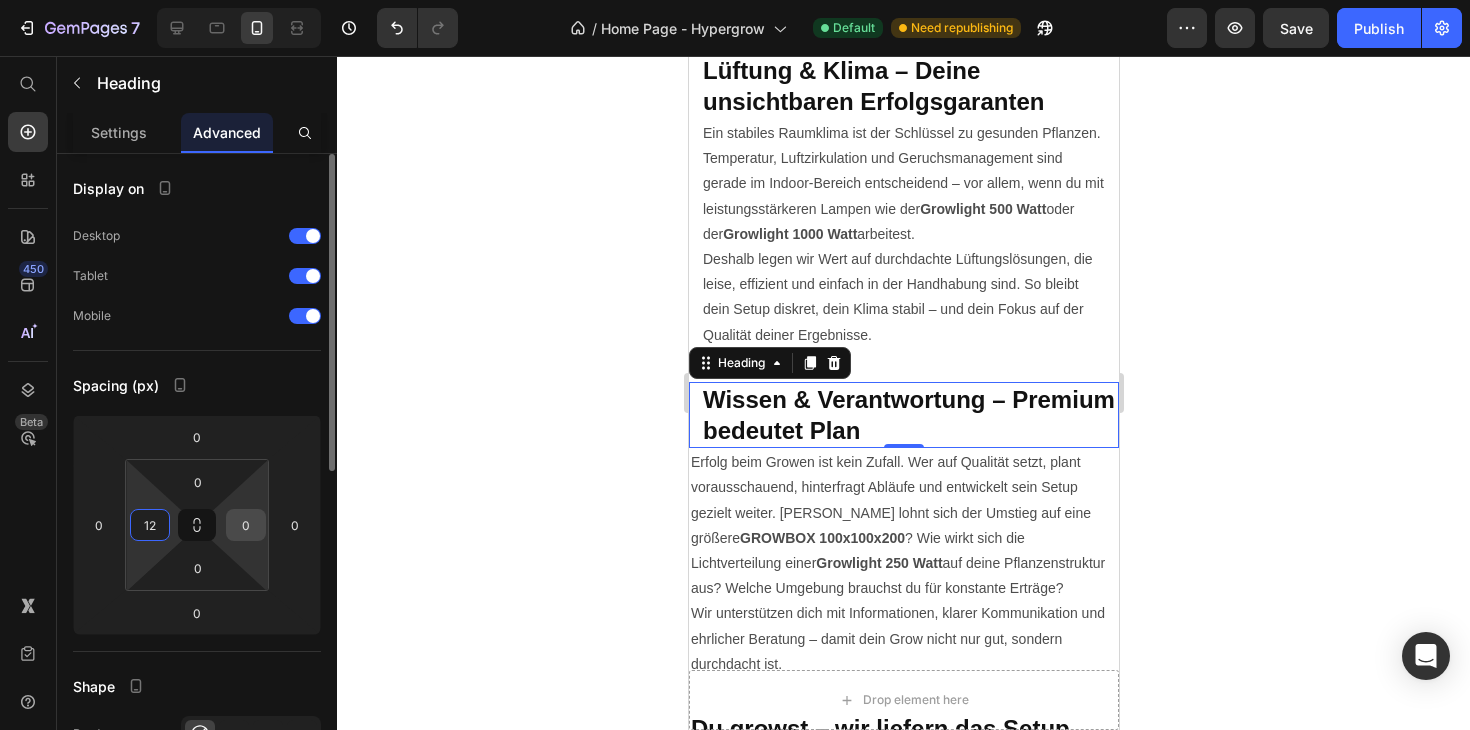 type on "12" 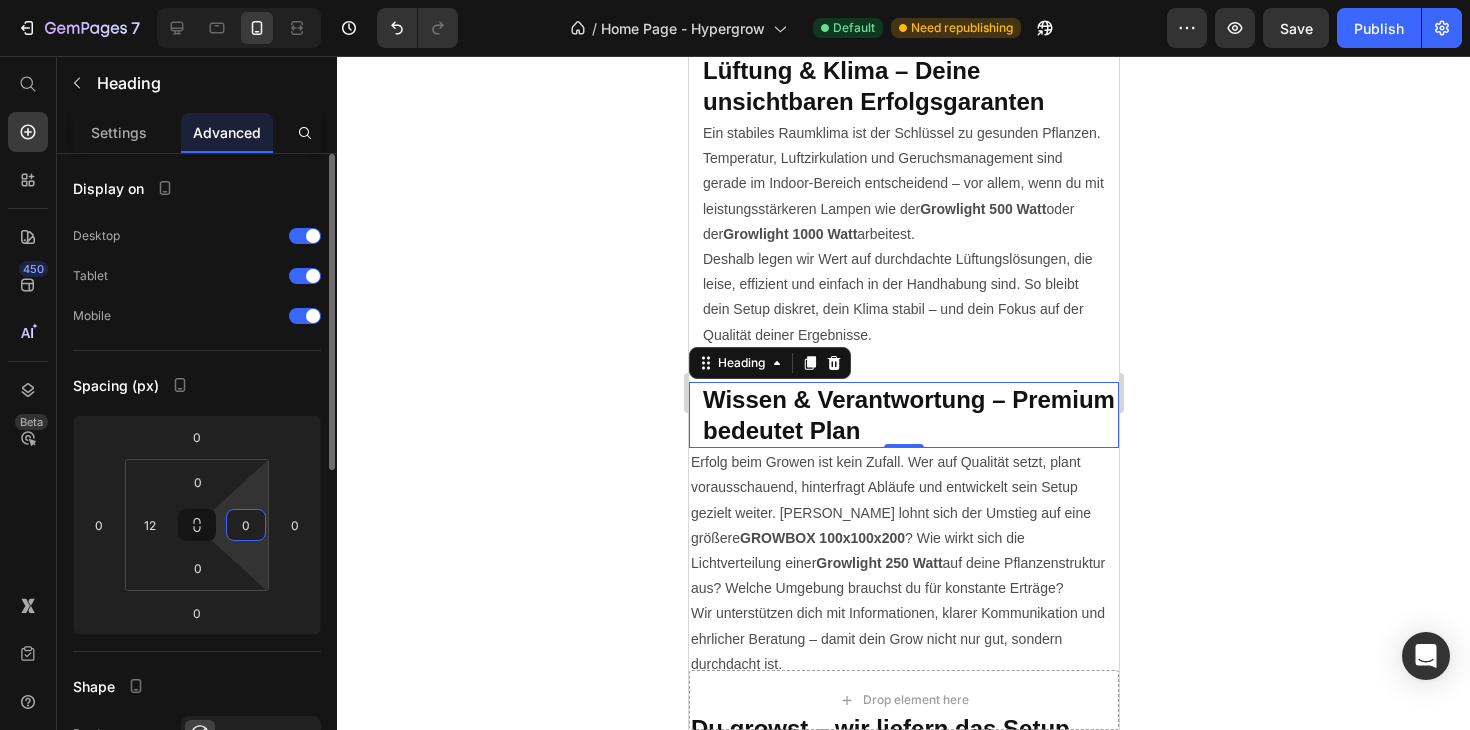 click on "0" at bounding box center (246, 525) 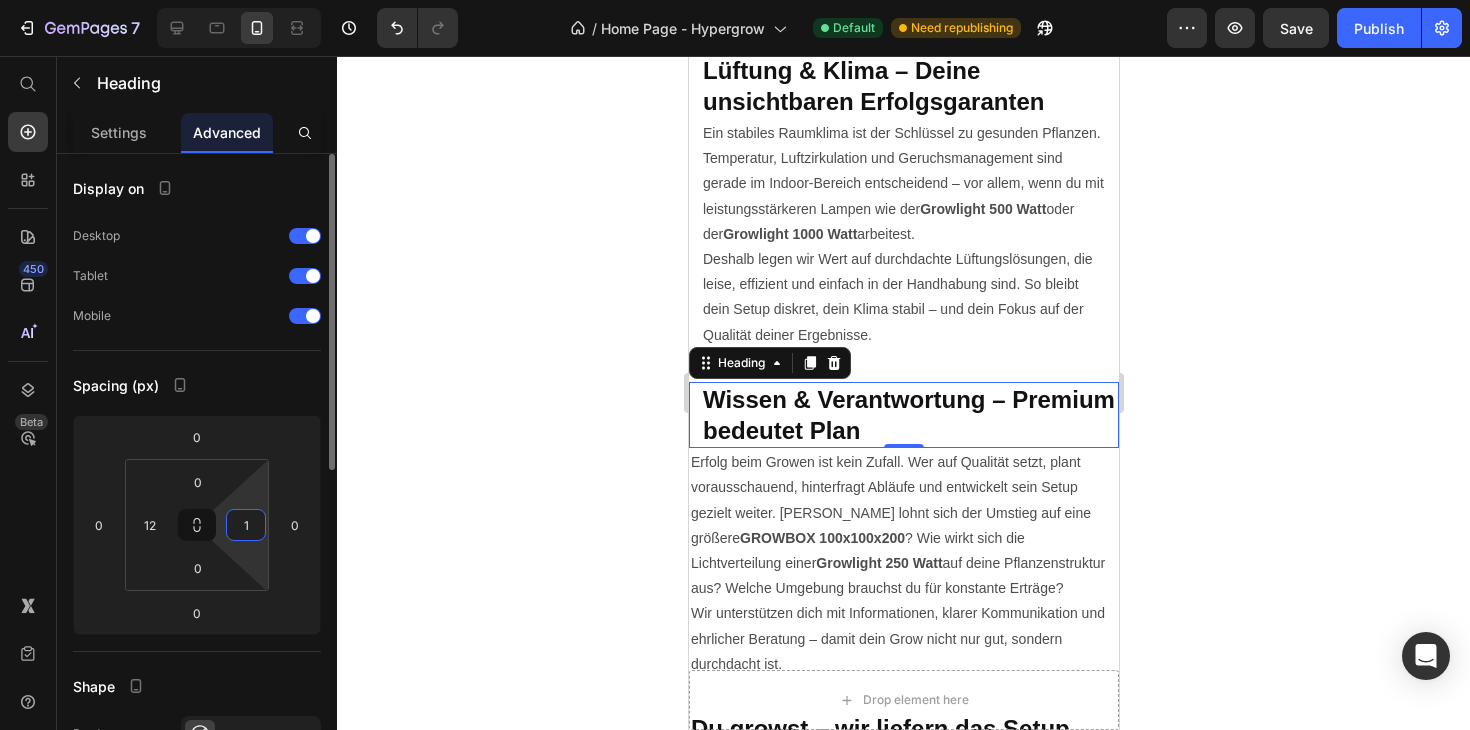 type on "12" 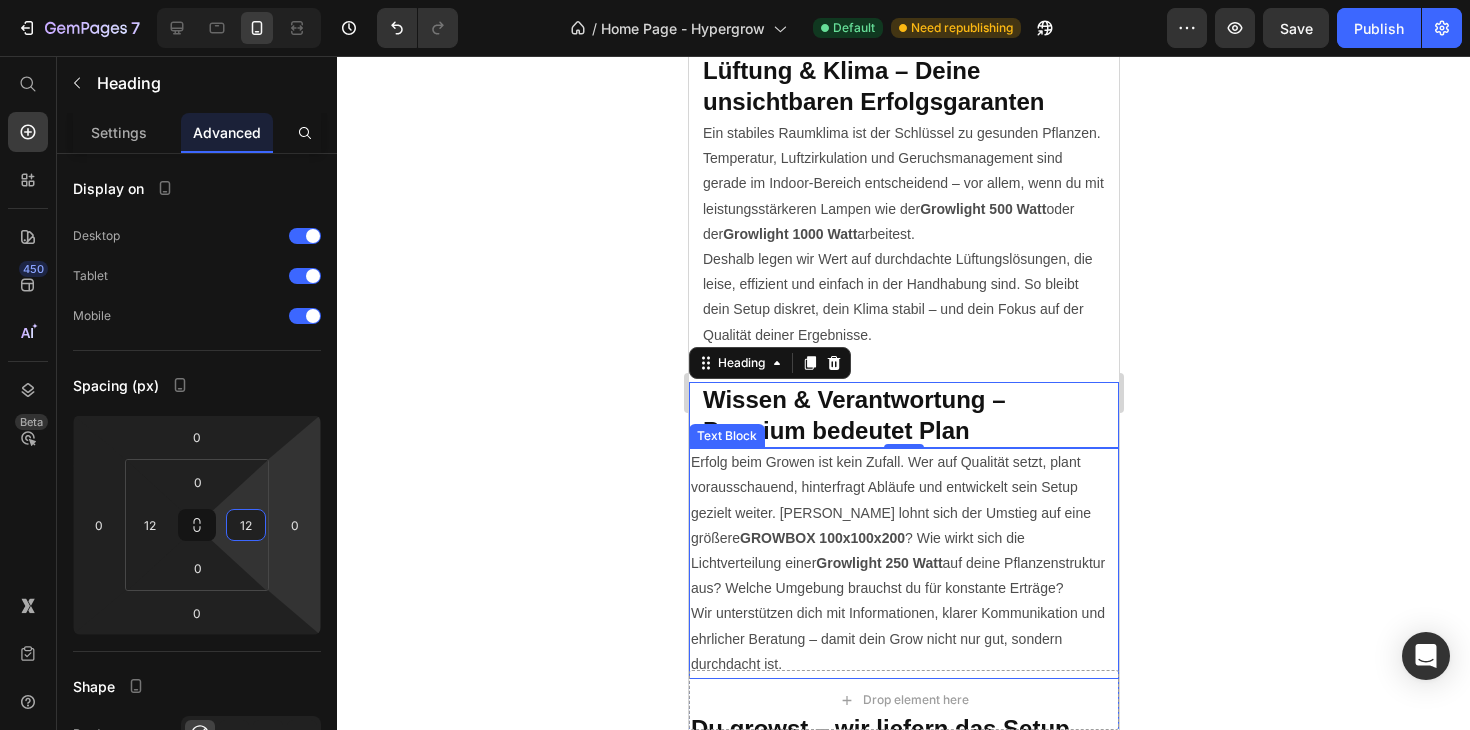 click on "Erfolg beim Growen ist kein Zufall. Wer auf Qualität setzt, plant vorausschauend, hinterfragt Abläufe und entwickelt sein Setup gezielt weiter. [PERSON_NAME] lohnt sich der Umstieg auf eine größere  GROWBOX 100x100x200 ? Wie wirkt sich die Lichtverteilung einer  Growlight 250 Watt  auf deine Pflanzenstruktur aus? Welche Umgebung brauchst du für konstante Erträge? Wir unterstützen dich mit Informationen, klarer Kommunikation und ehrlicher Beratung – damit dein Grow nicht nur gut, sondern durchdacht ist." at bounding box center (903, 563) 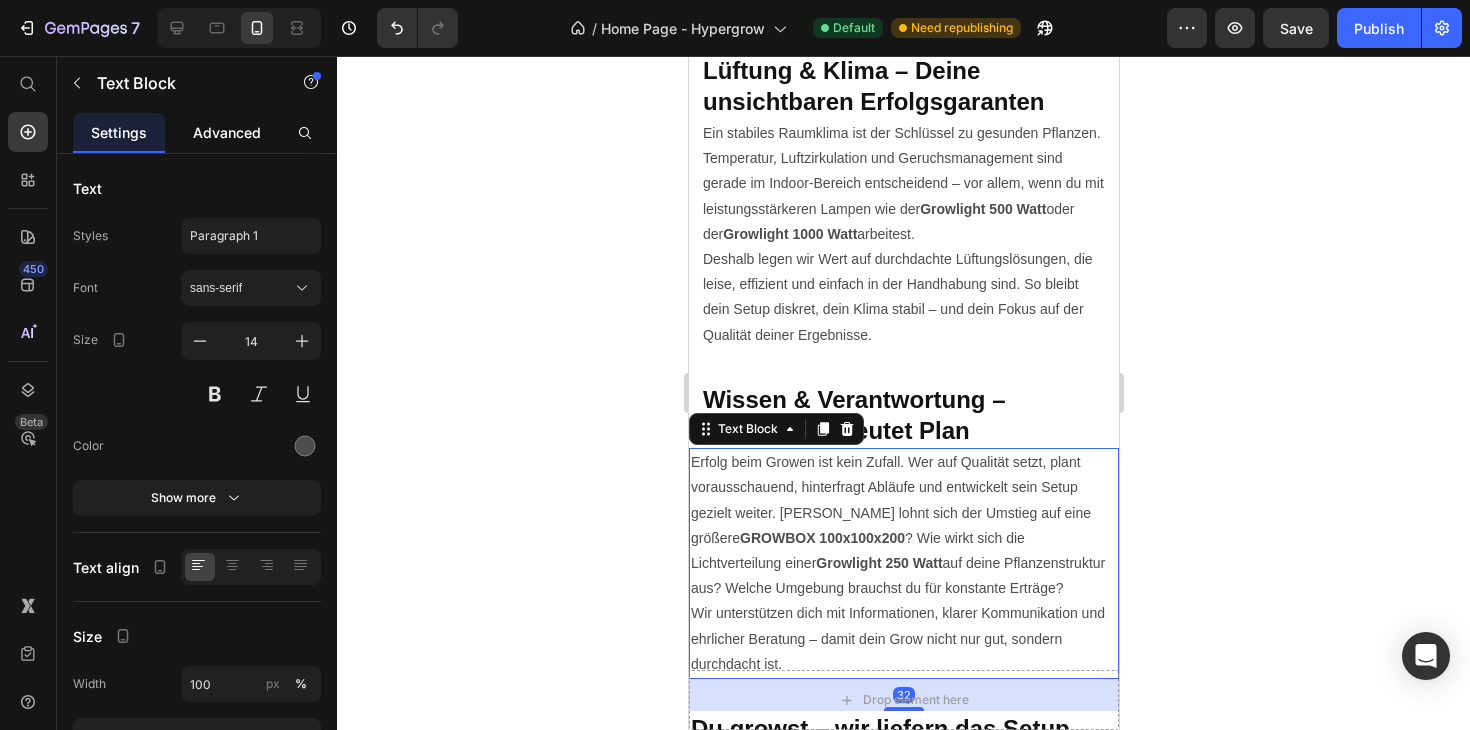 click on "Advanced" 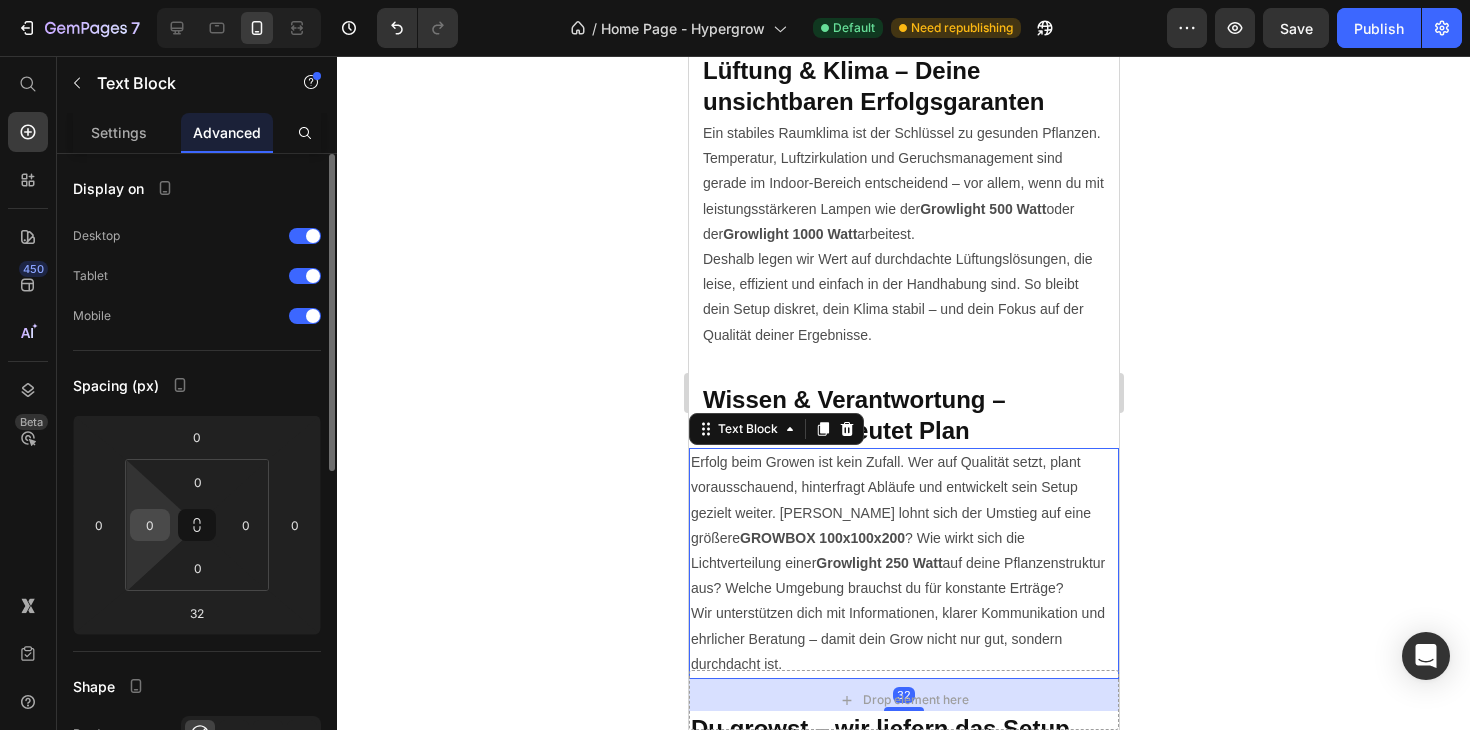 click on "0" at bounding box center (150, 525) 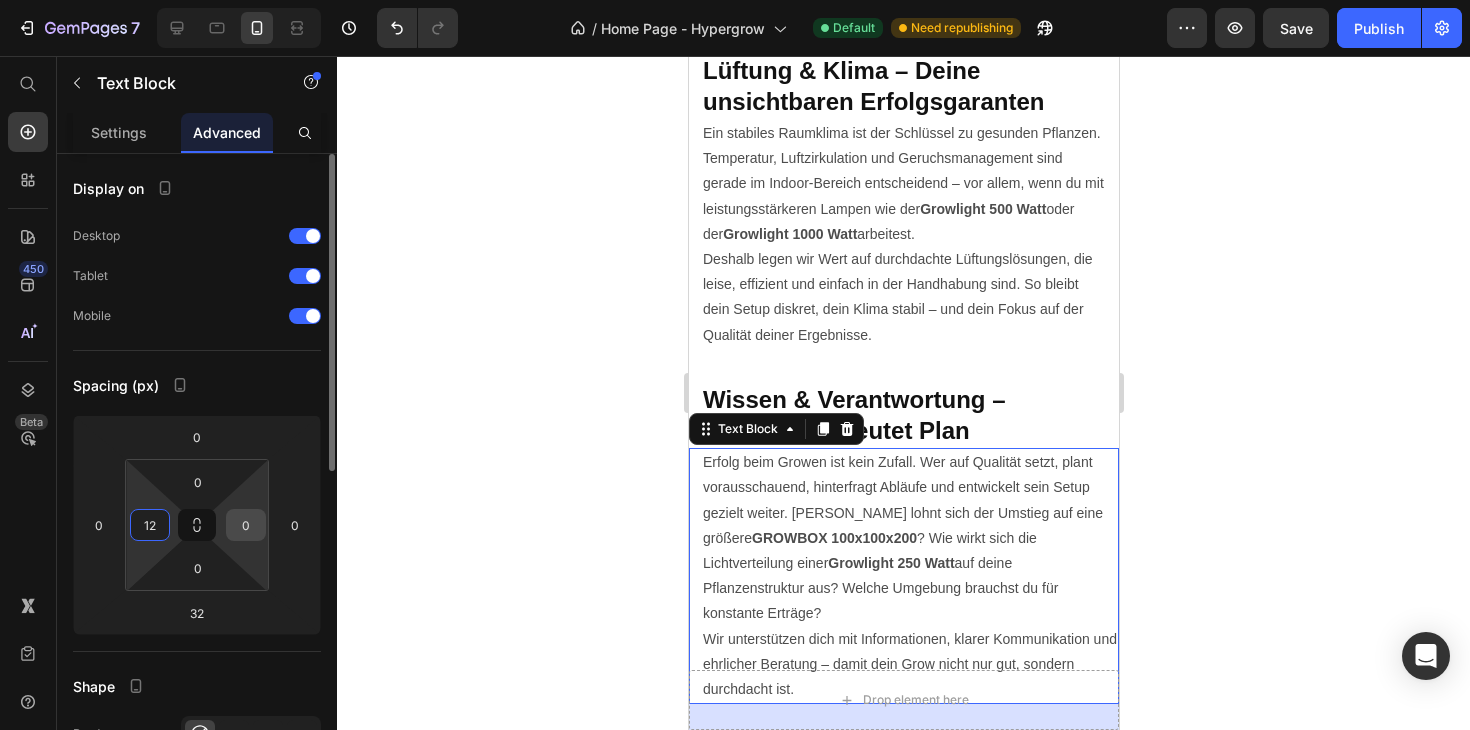 type on "12" 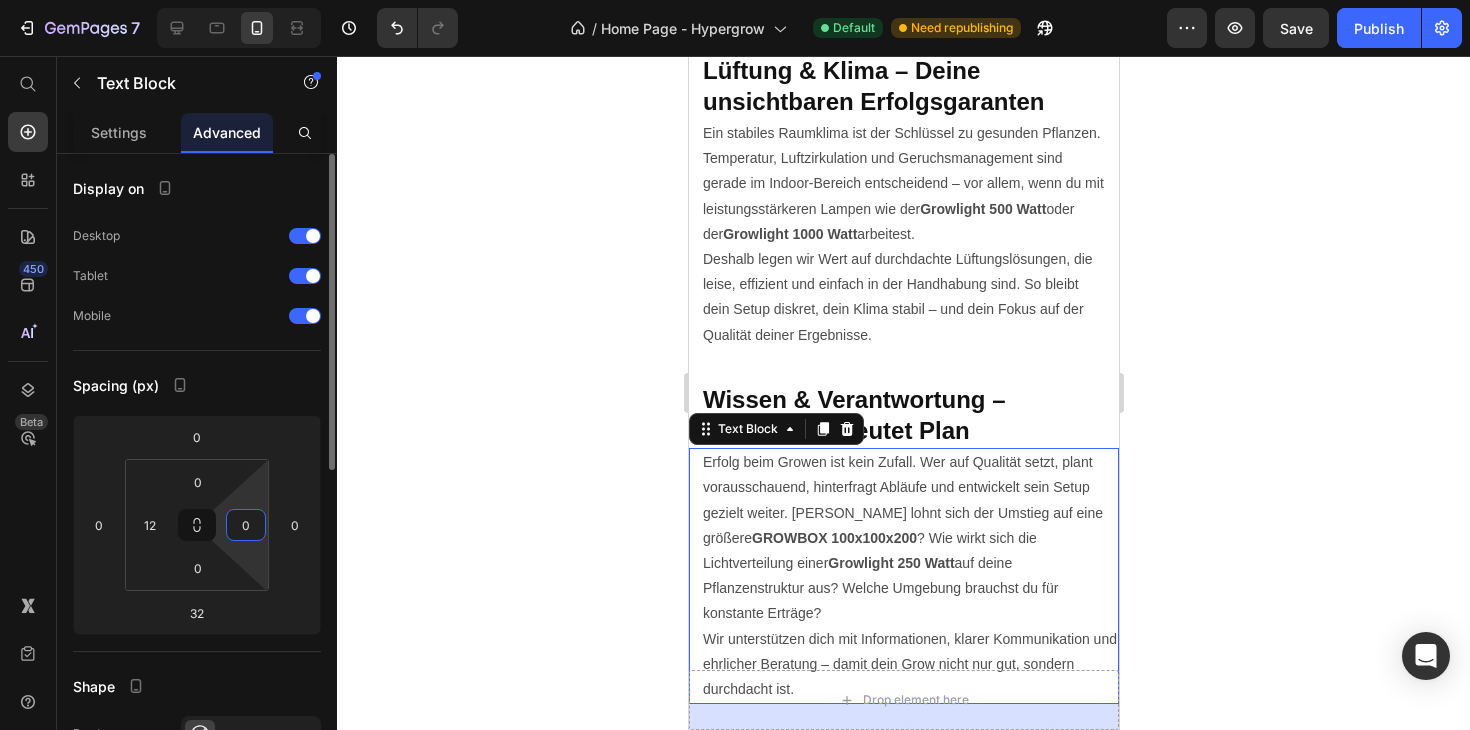 click on "0" at bounding box center (246, 525) 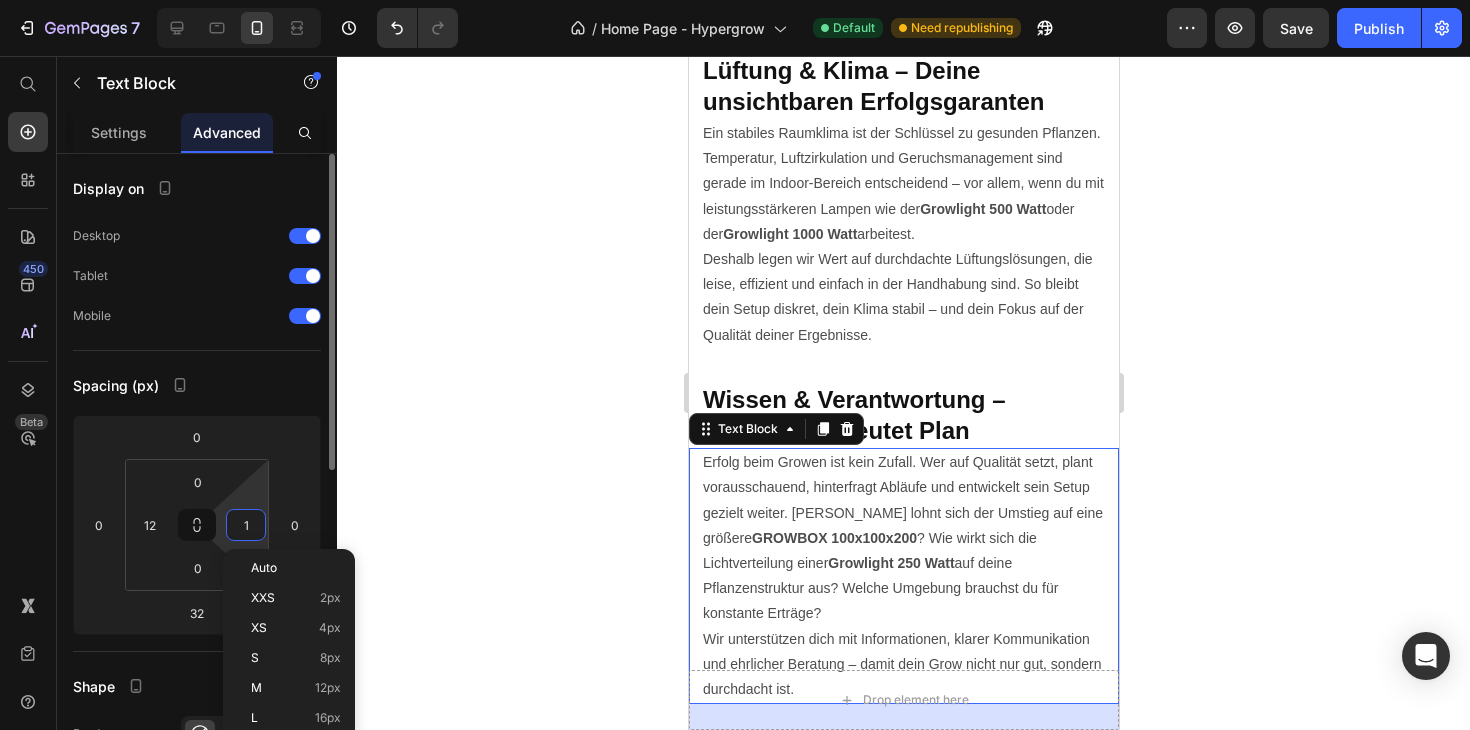 type on "12" 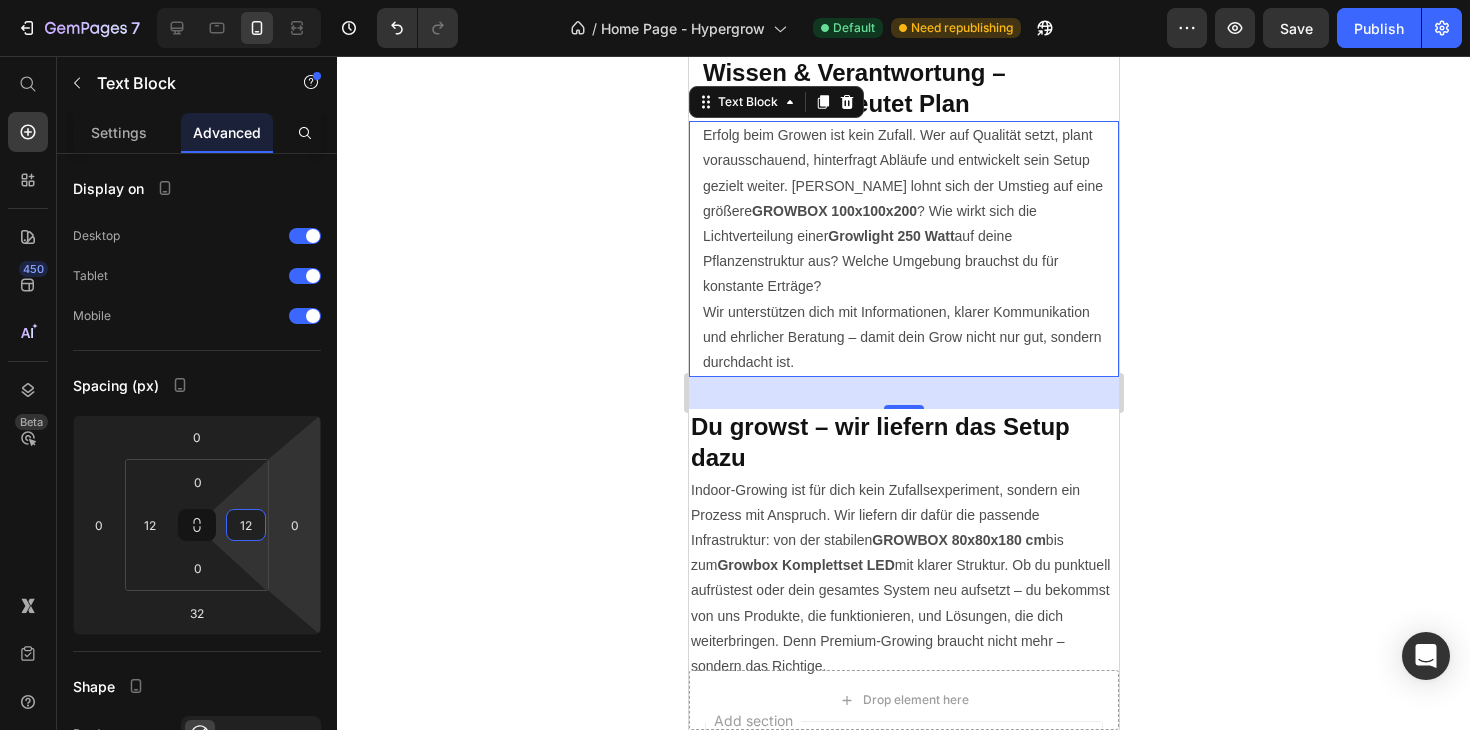 scroll, scrollTop: 7210, scrollLeft: 0, axis: vertical 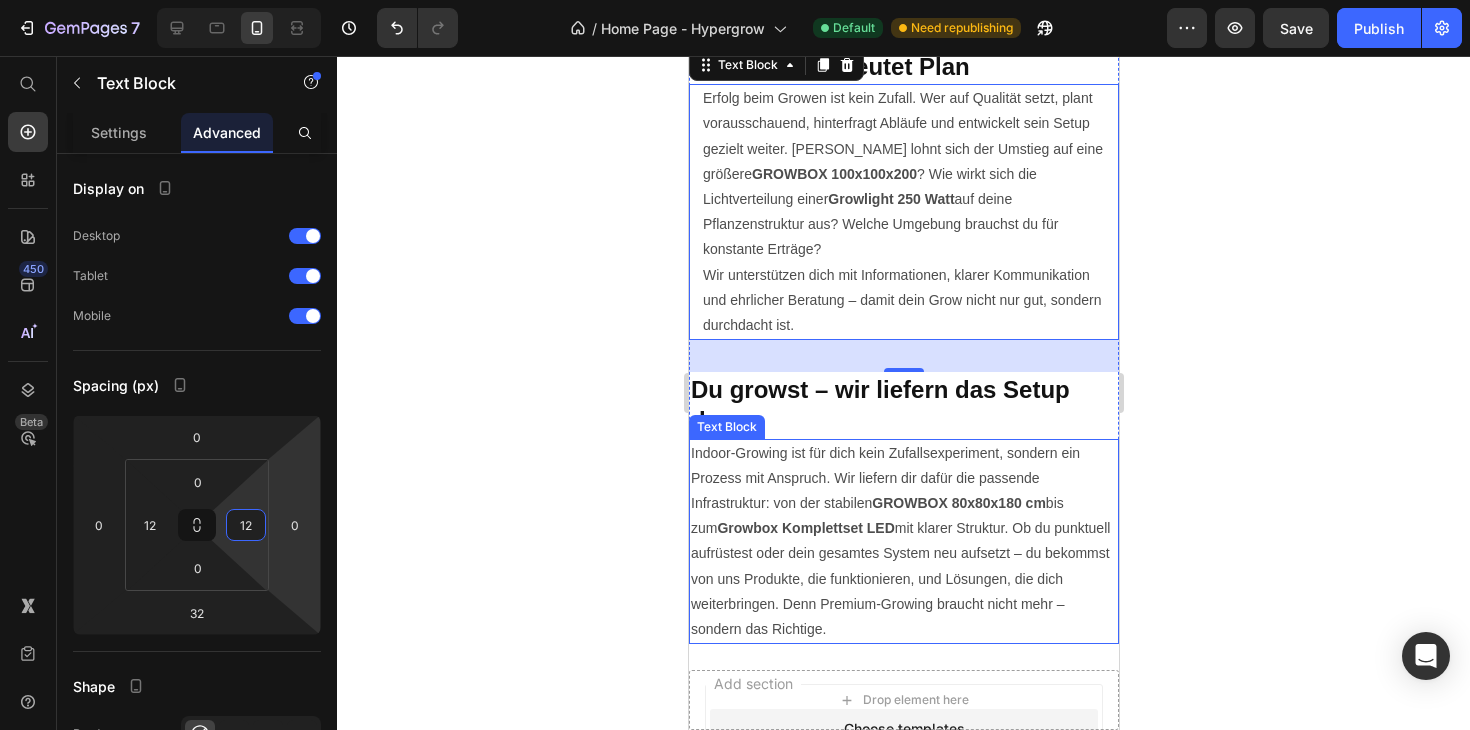 click on "Du growst – wir liefern das Setup dazu" at bounding box center [879, 405] 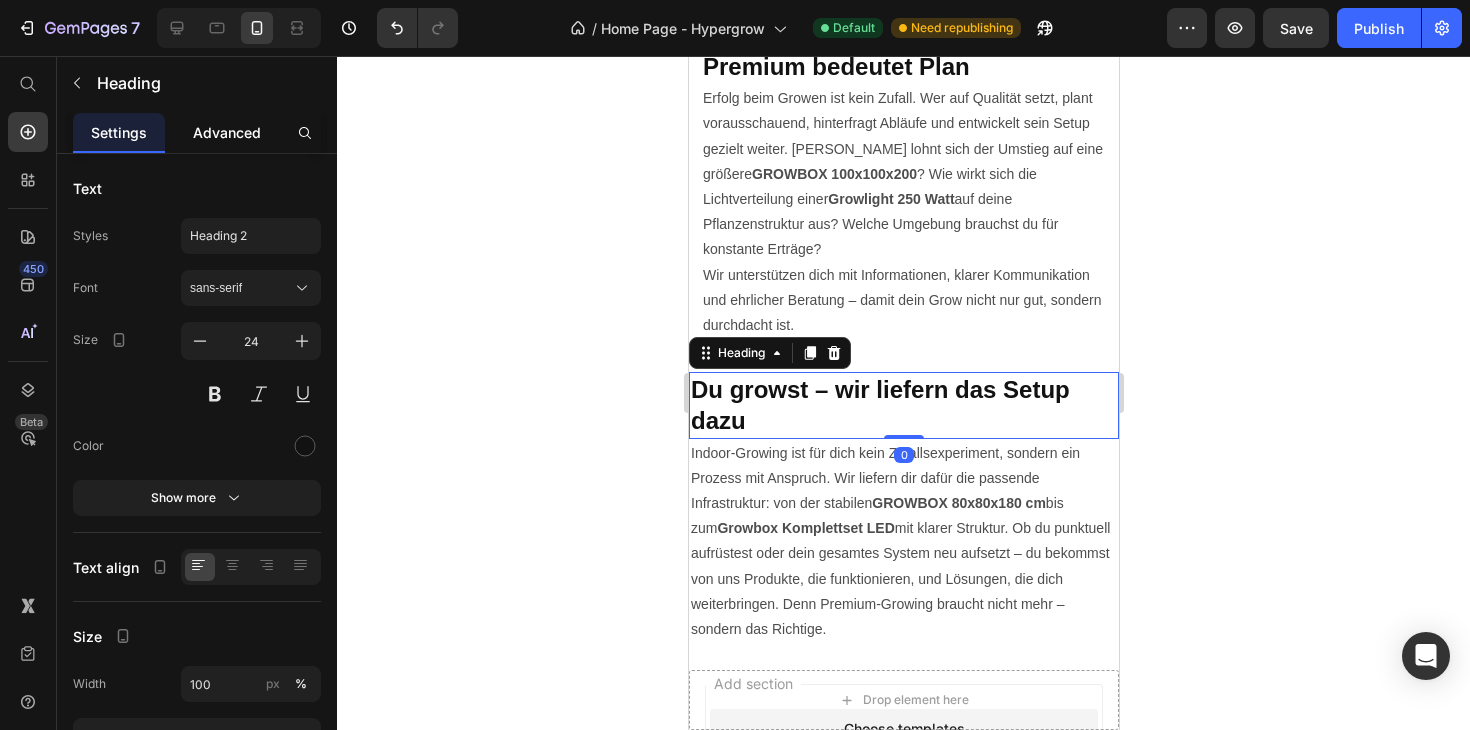 click on "Advanced" at bounding box center [227, 132] 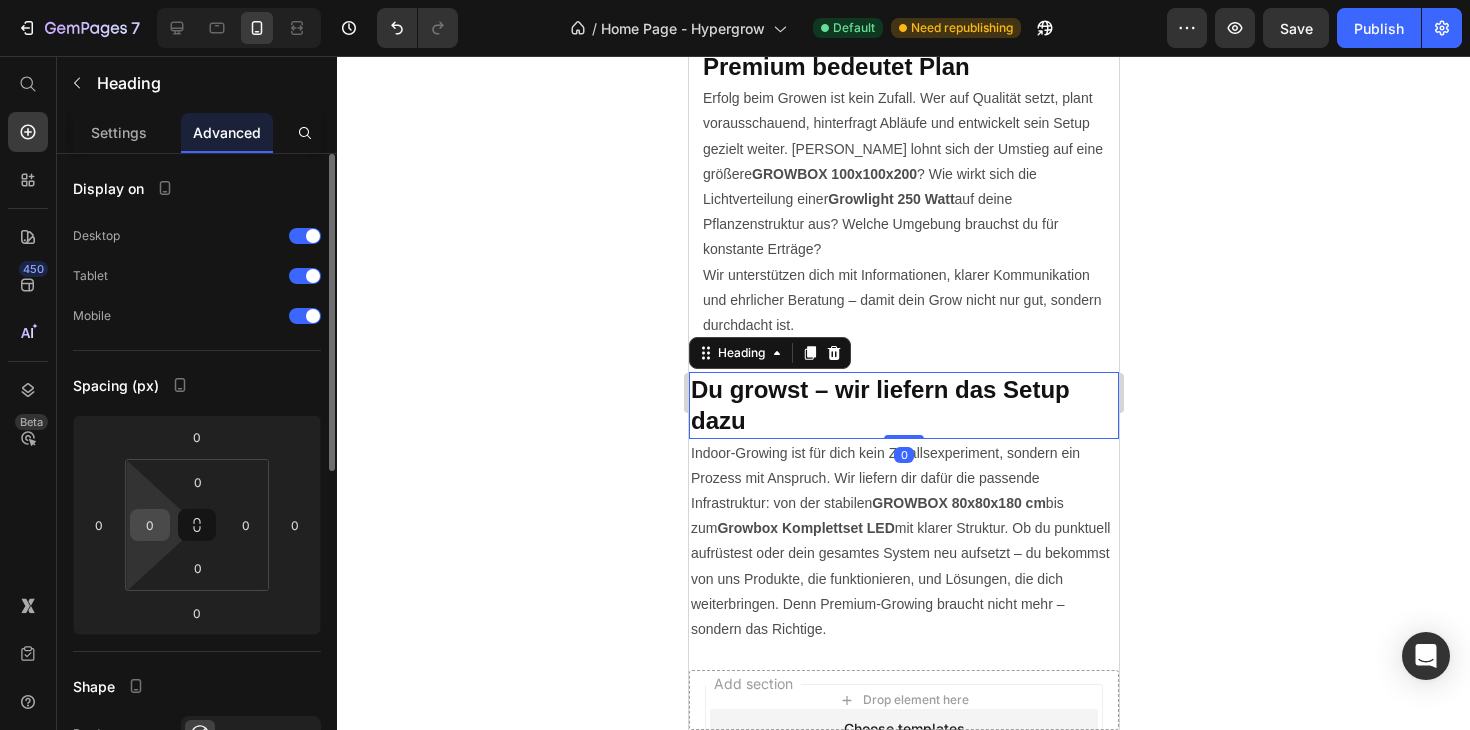 click on "0" at bounding box center [150, 525] 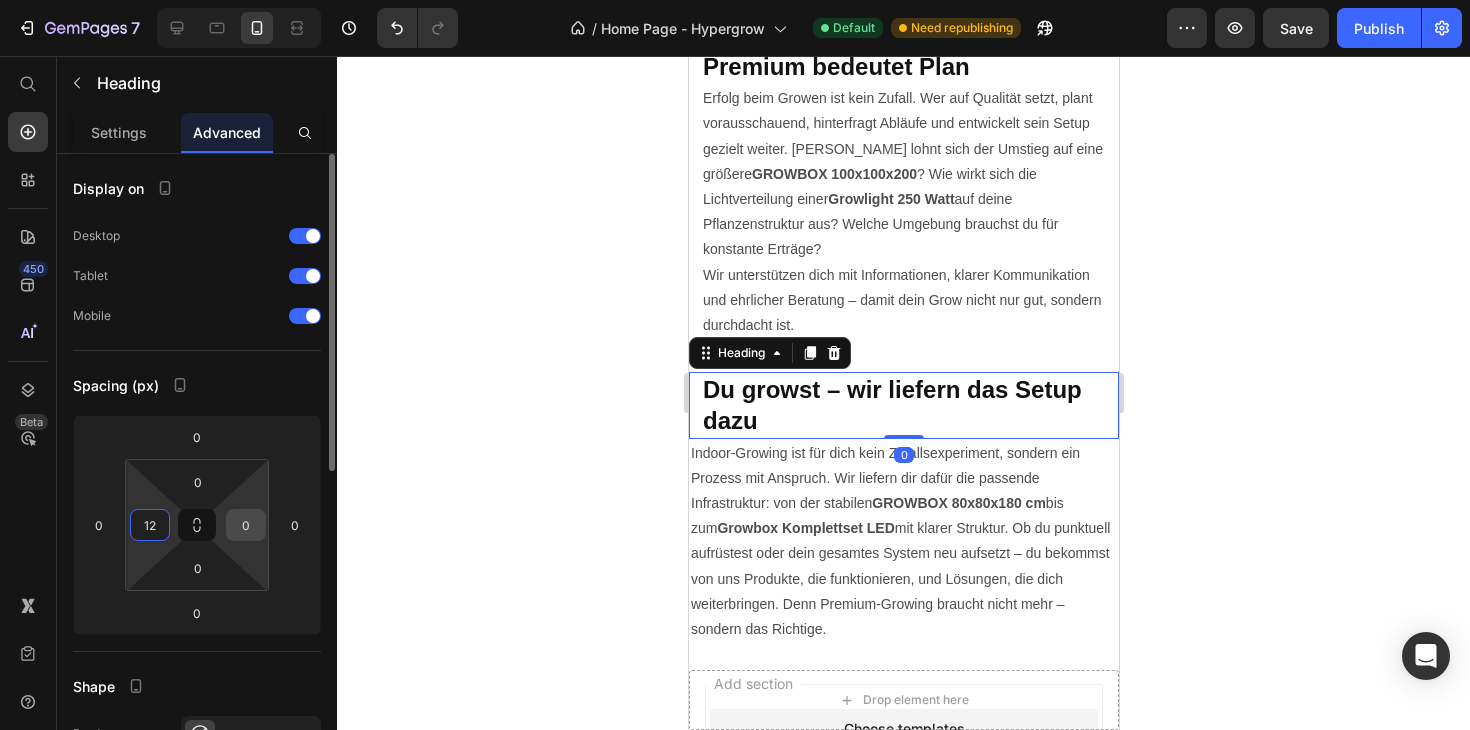 type on "12" 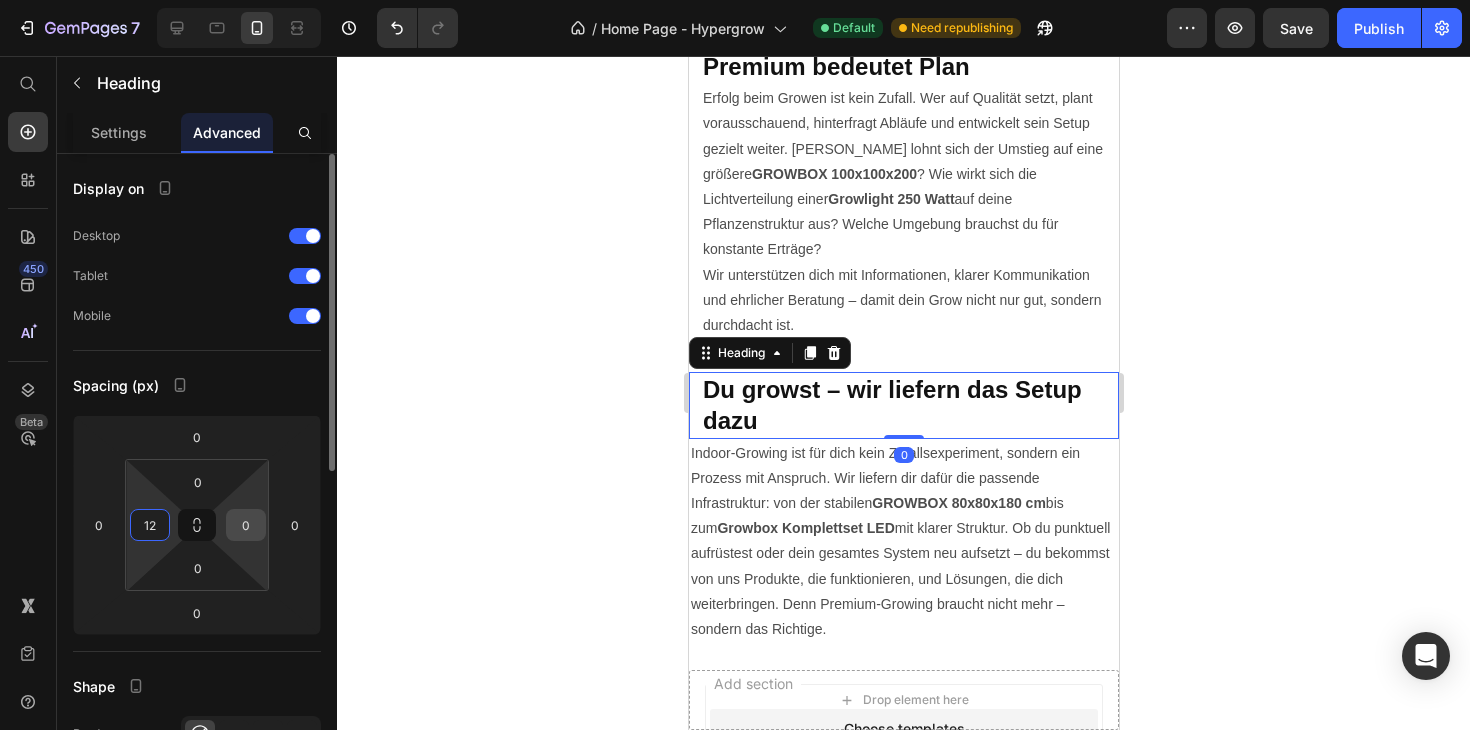 click on "0" at bounding box center [246, 525] 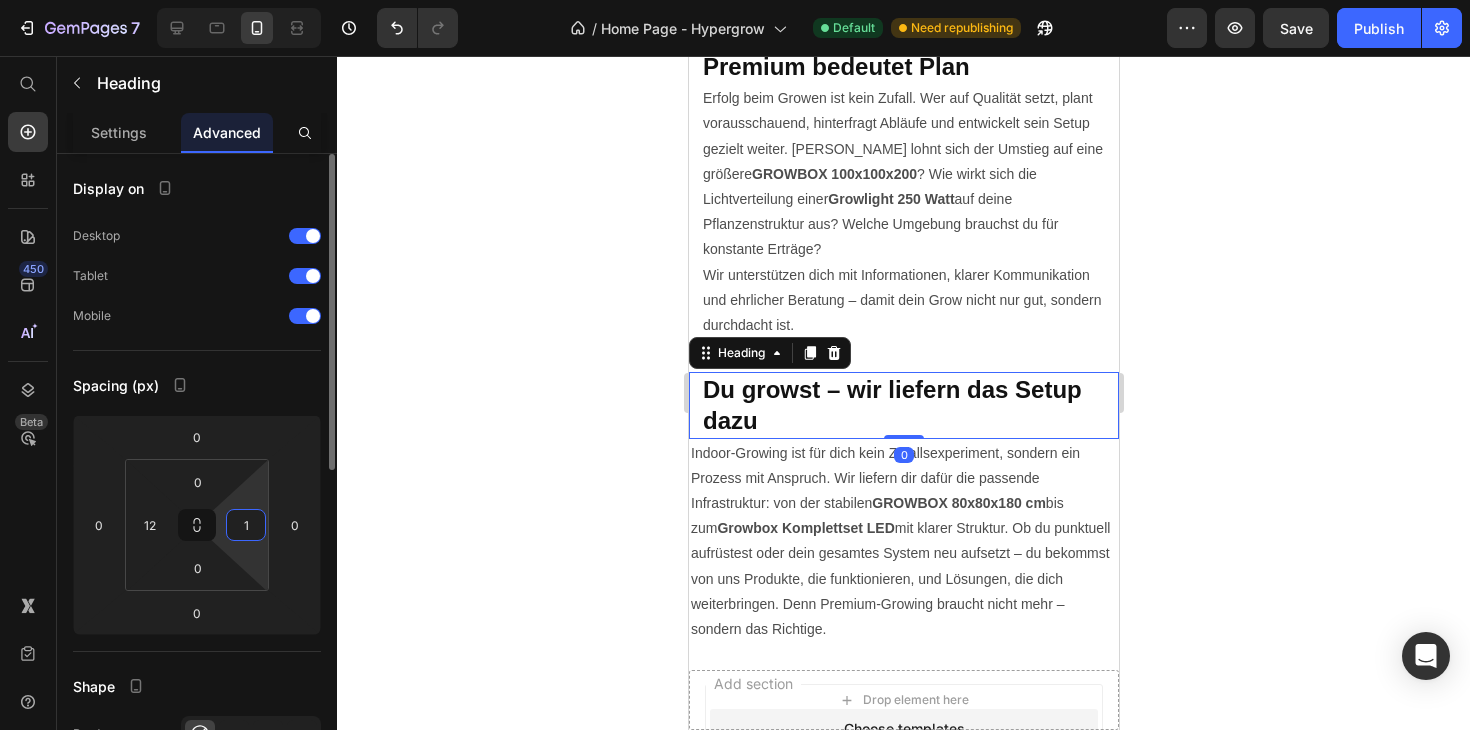 type on "12" 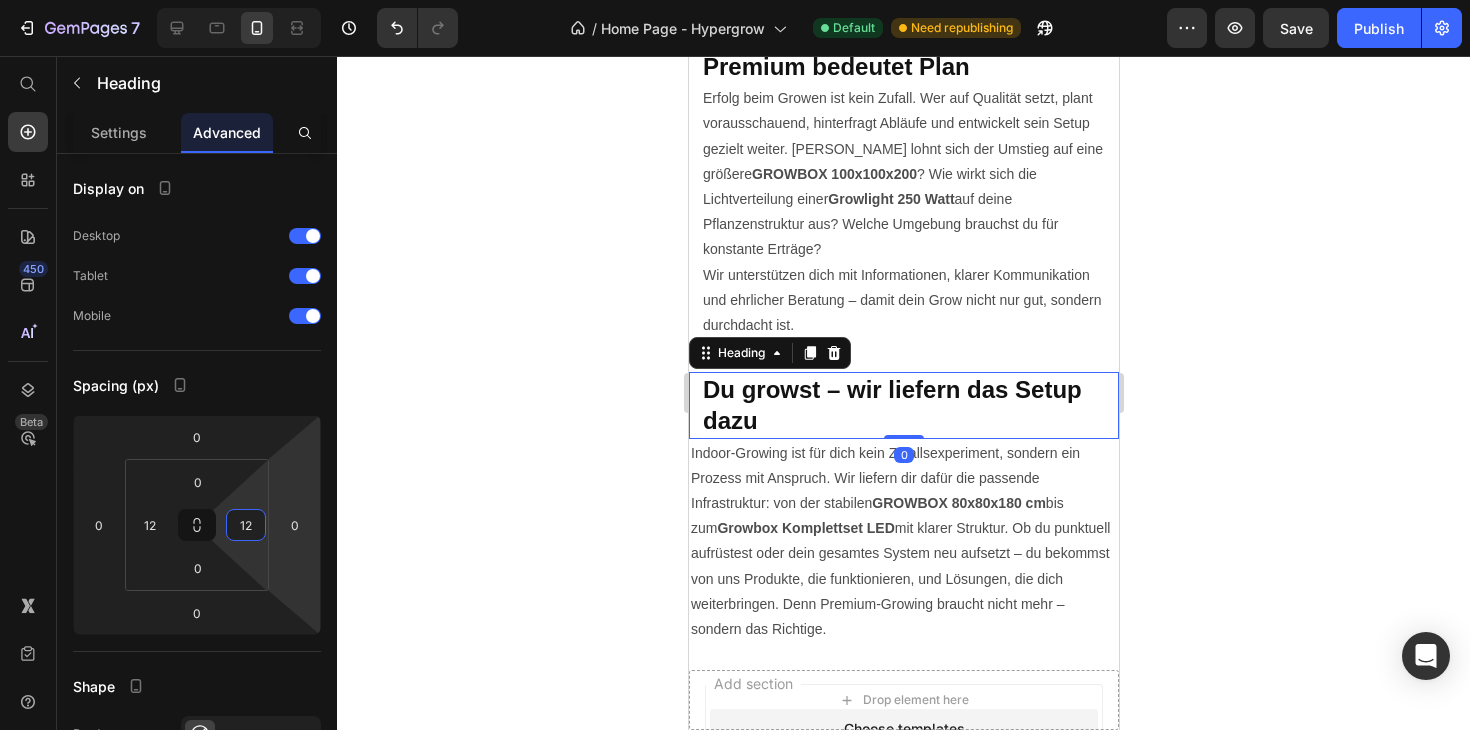 click on "Indoor-Growing ist für dich kein Zufallsexperiment, sondern ein Prozess mit Anspruch. Wir liefern dir dafür die passende Infrastruktur: von der stabilen  GROWBOX 80x80x180 cm  bis zum  Growbox Komplettset LED  mit klarer Struktur. Ob du punktuell aufrüstest oder dein gesamtes System neu aufsetzt – du bekommst von uns Produkte, die funktionieren, und Lösungen, die dich weiterbringen. Denn Premium-Growing braucht nicht mehr – sondern das Richtige." at bounding box center [903, 542] 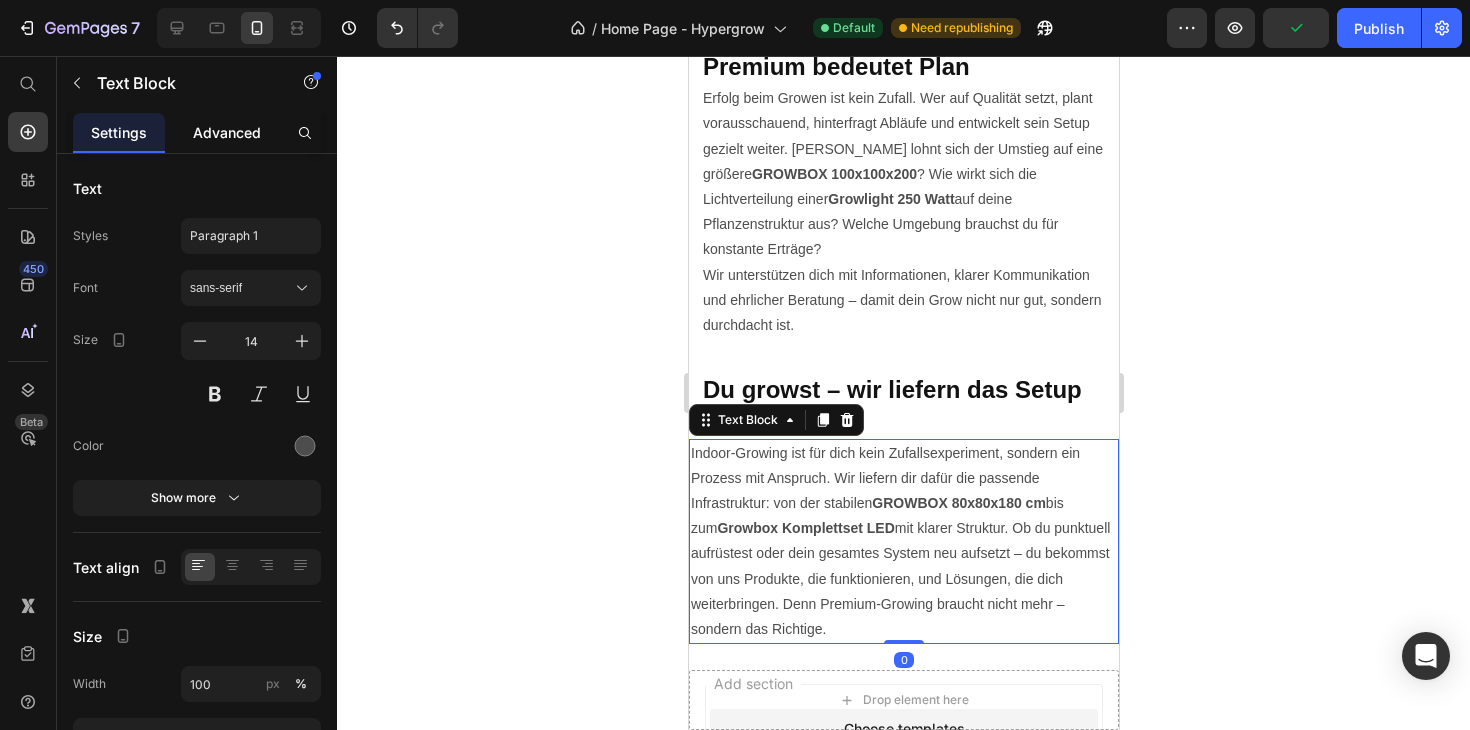 click on "Advanced" 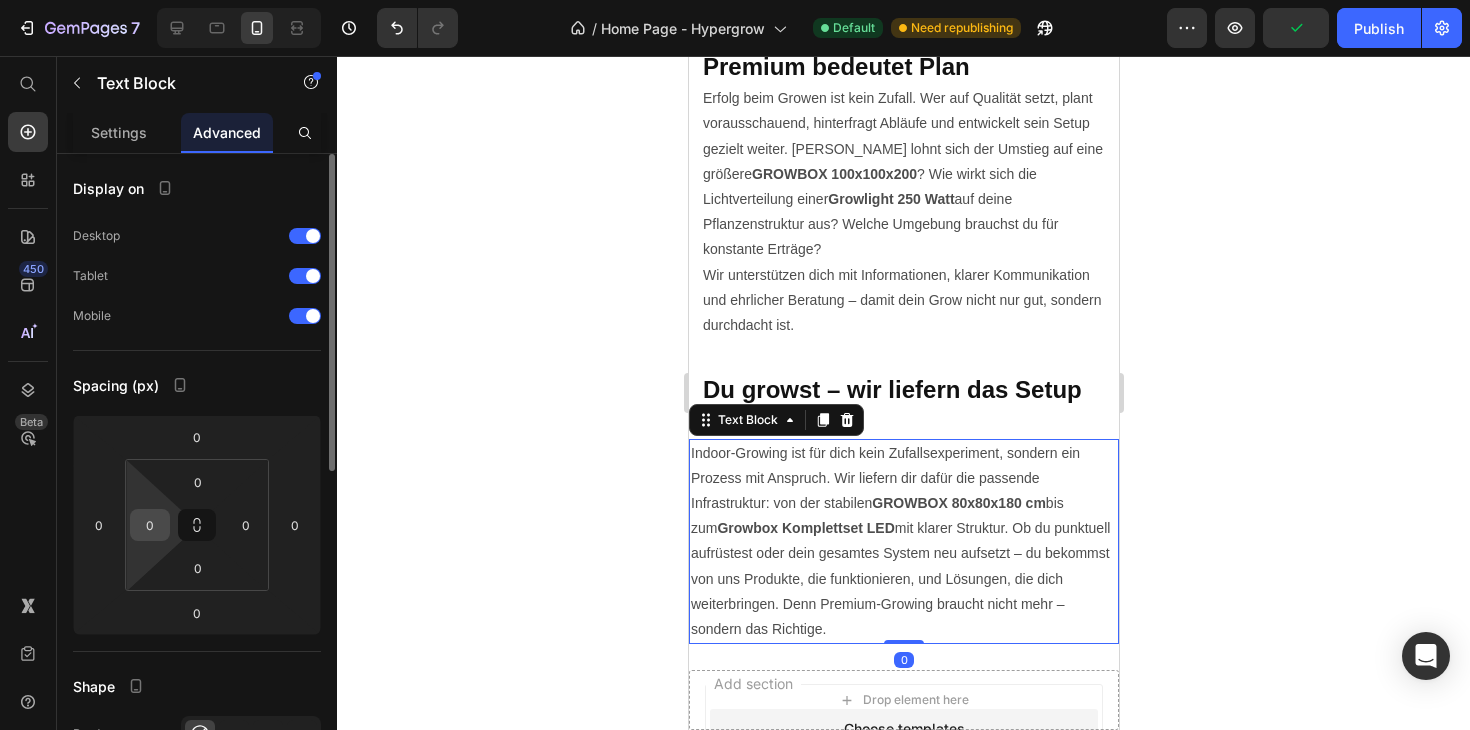 click on "0" at bounding box center (150, 525) 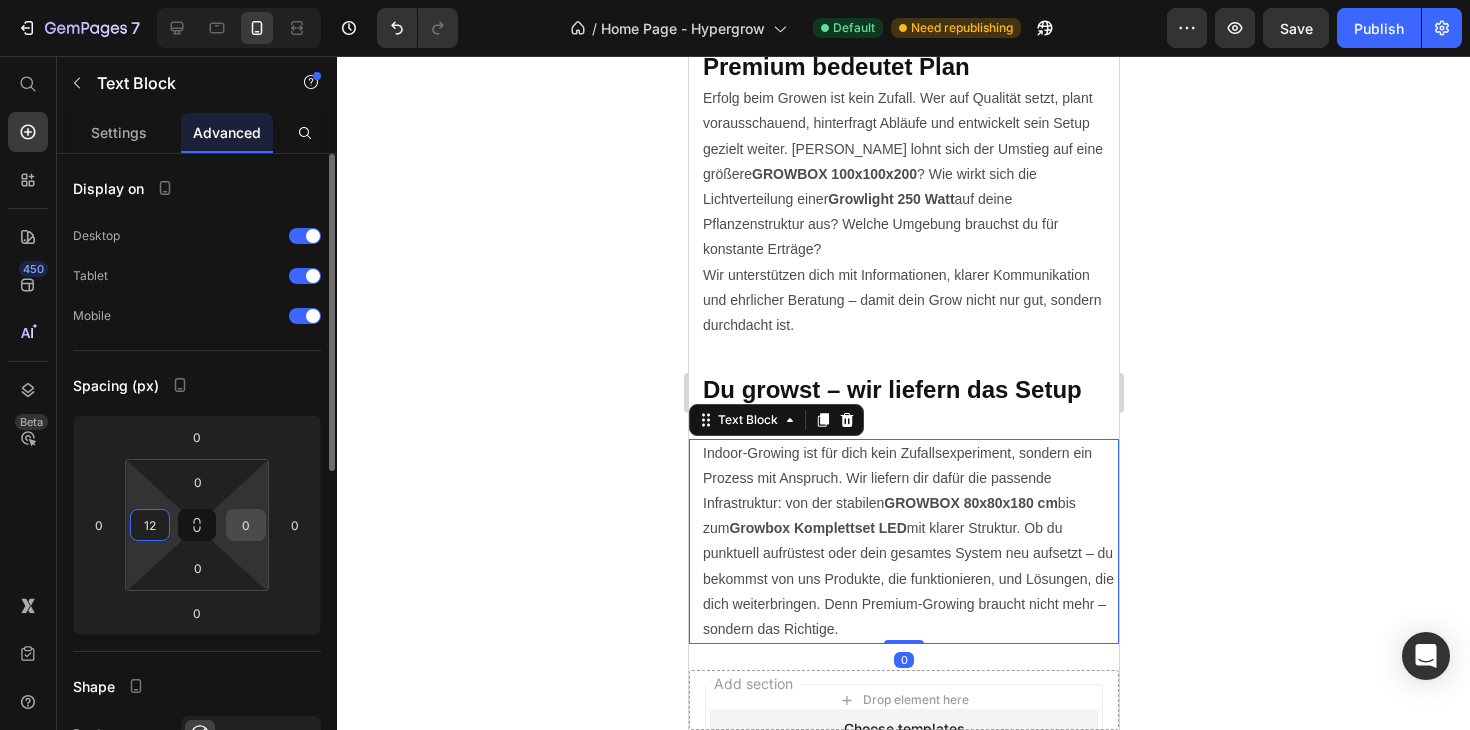 type on "12" 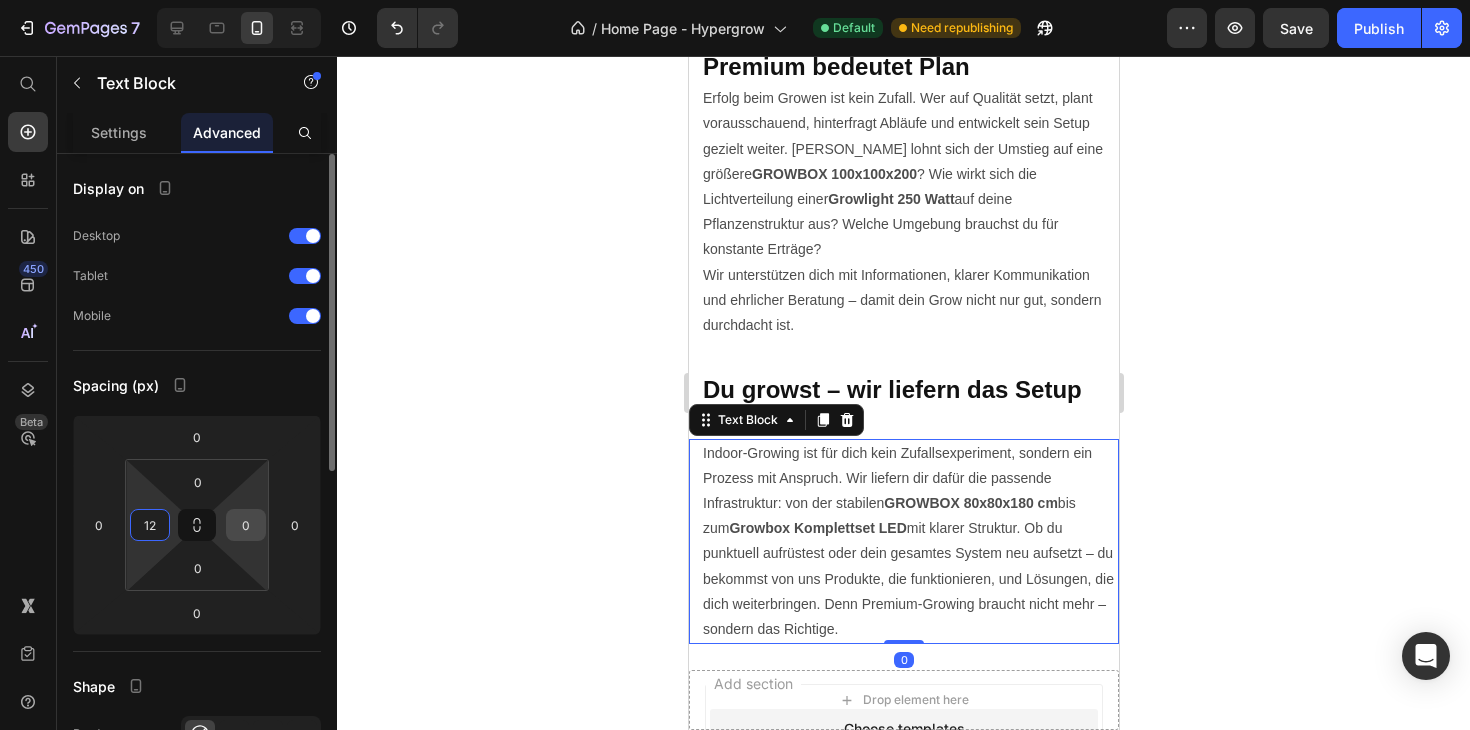 click on "0" at bounding box center [246, 525] 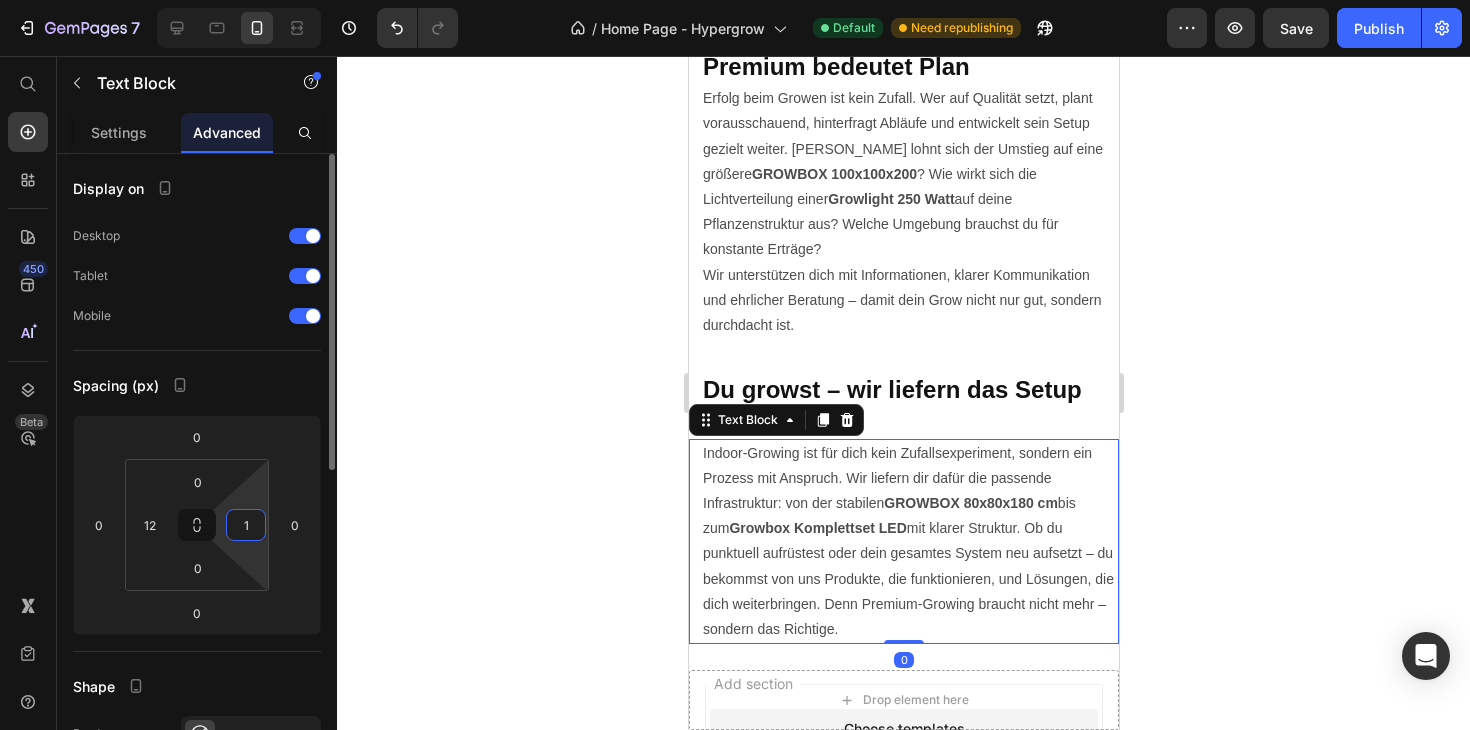 type on "12" 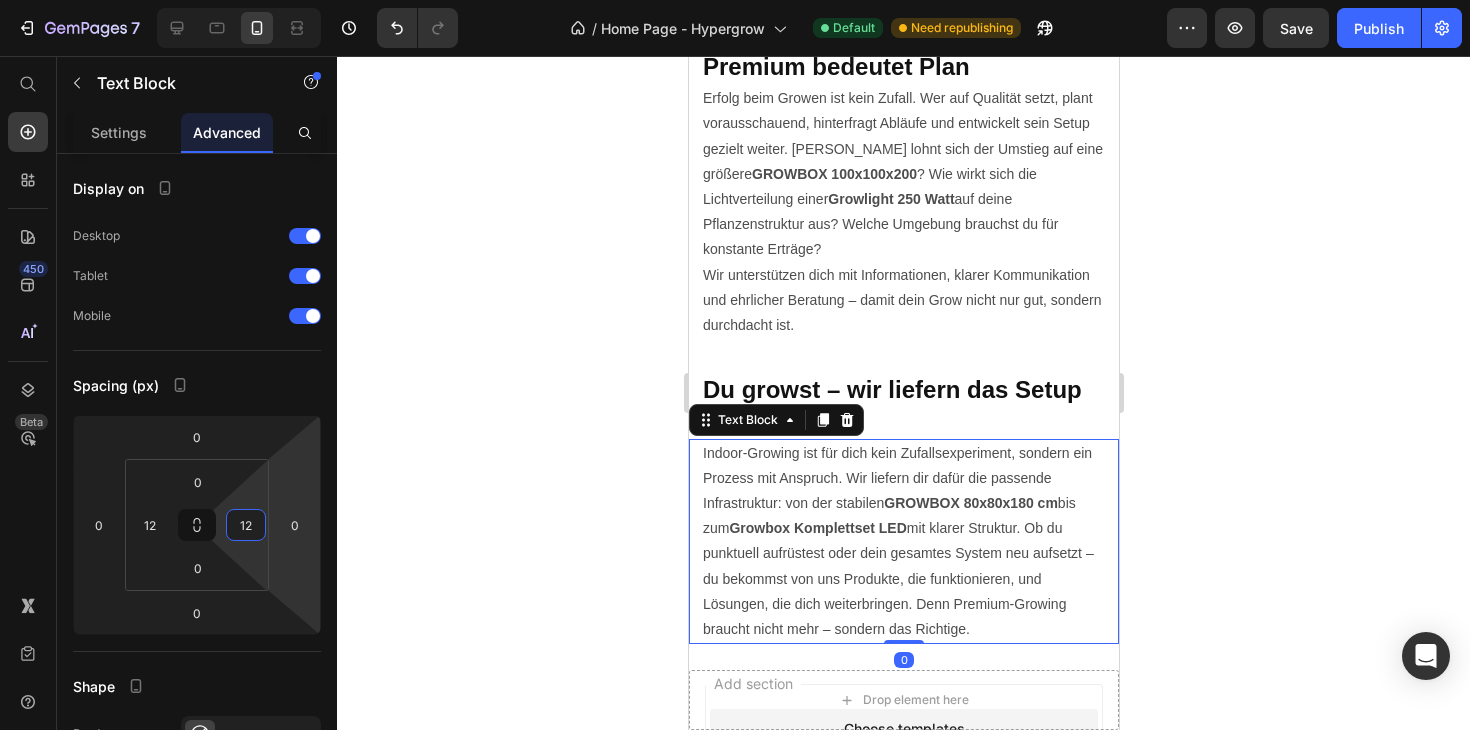 click 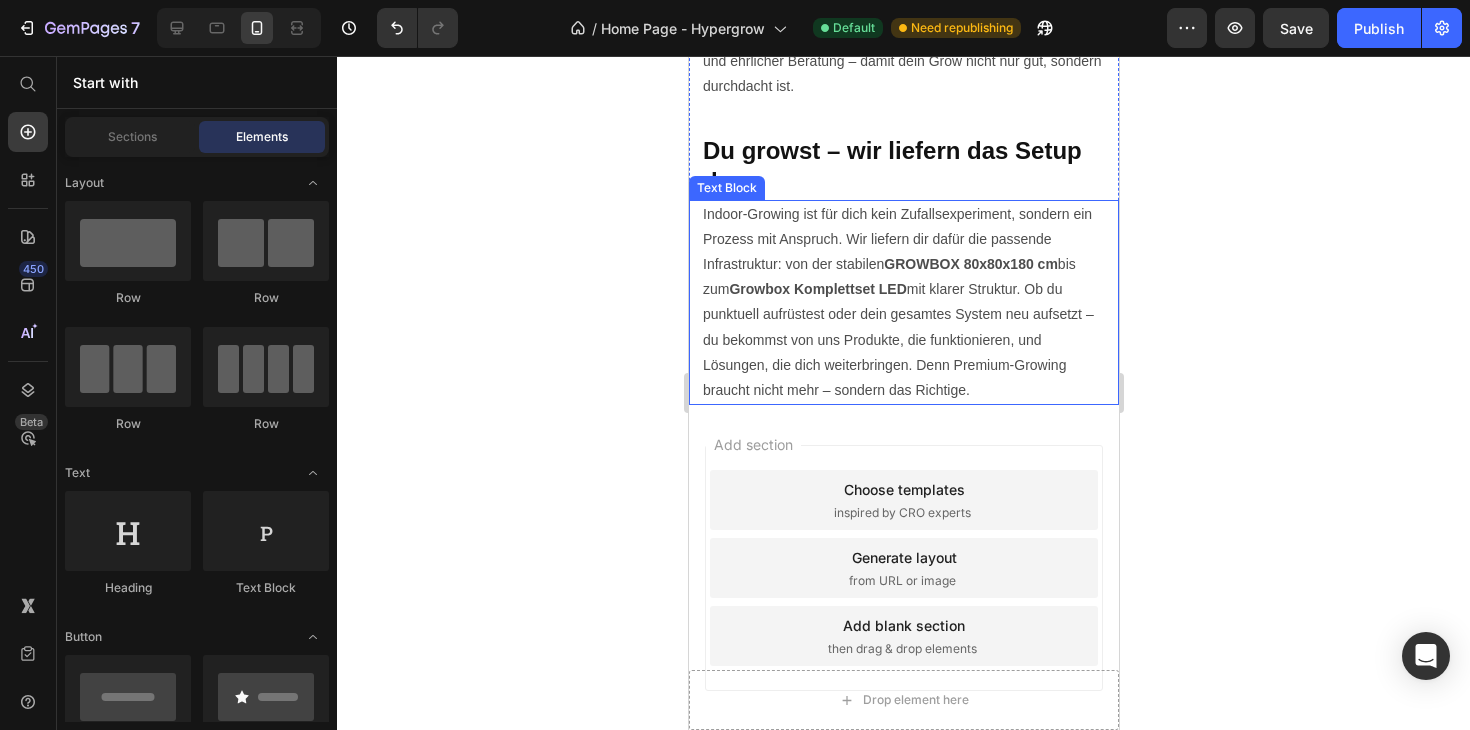 scroll, scrollTop: 7445, scrollLeft: 0, axis: vertical 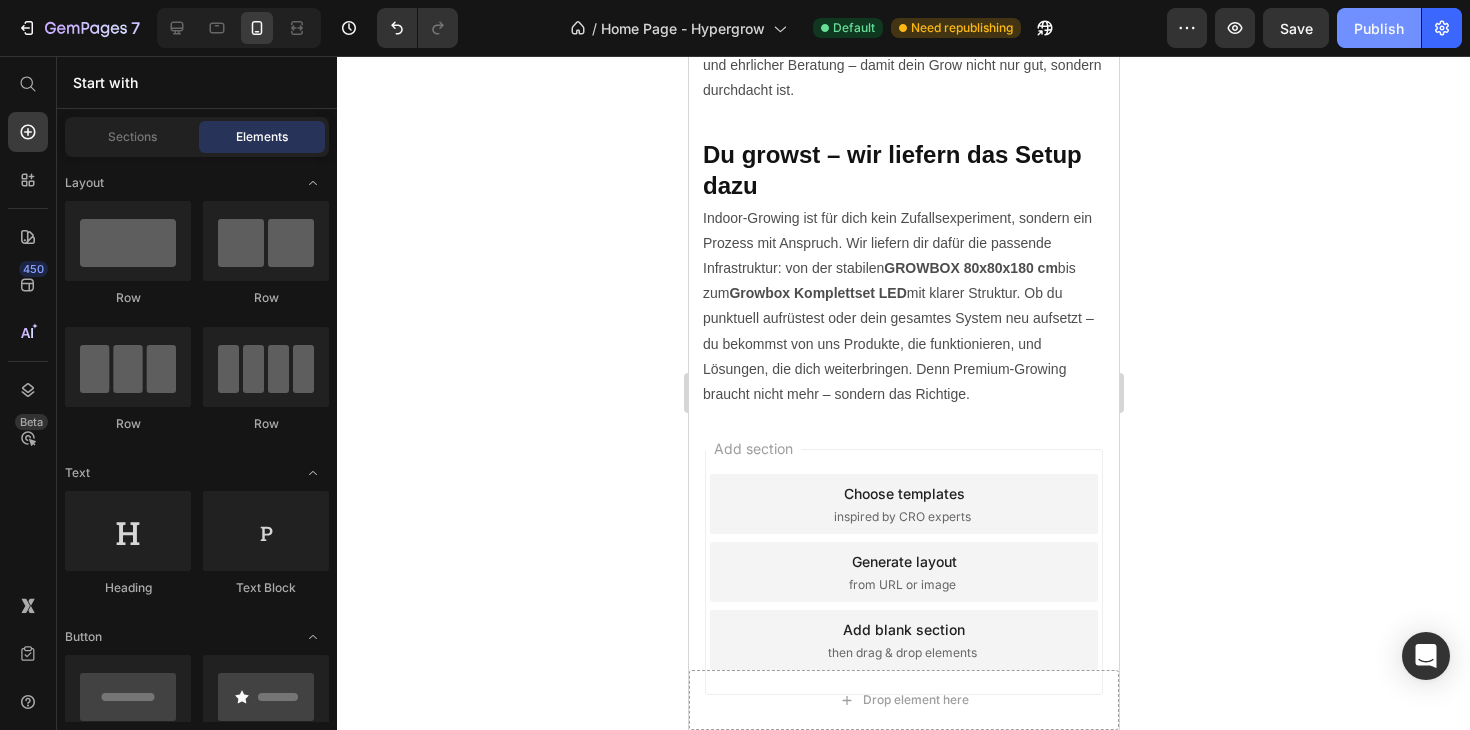 click on "Publish" at bounding box center [1379, 28] 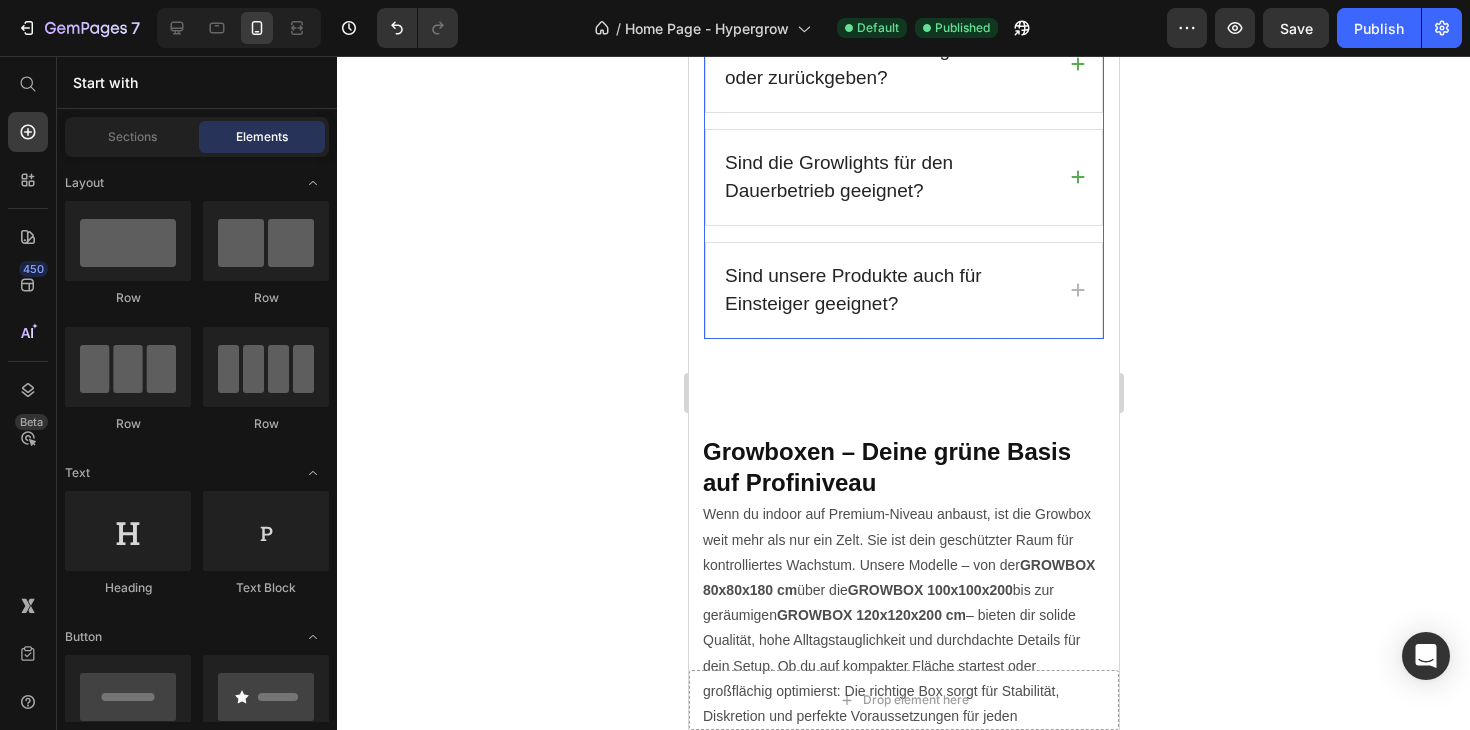 scroll, scrollTop: 5634, scrollLeft: 0, axis: vertical 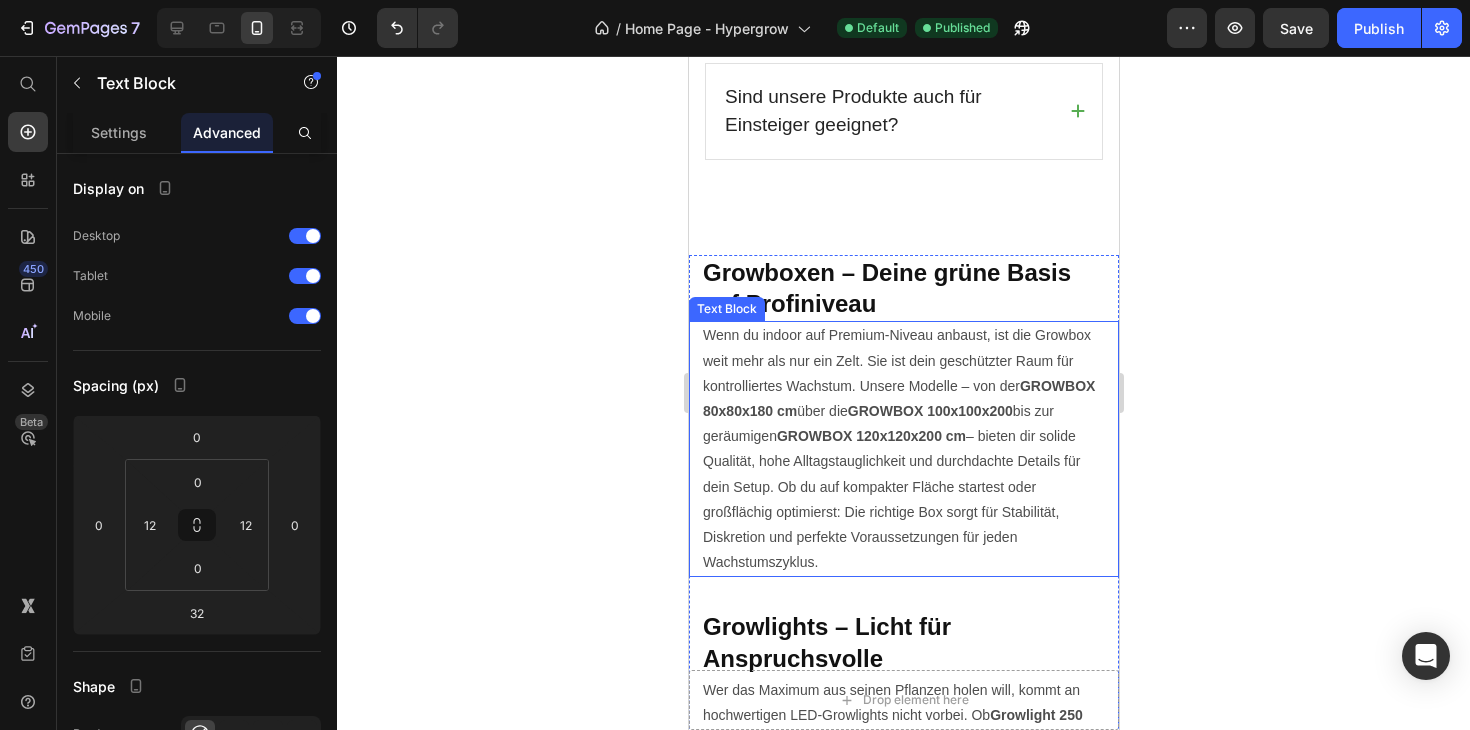 click on "Wenn du indoor auf Premium-Niveau anbaust, ist die Growbox weit mehr als nur ein Zelt. Sie ist dein geschützter Raum für kontrolliertes Wachstum. Unsere Modelle – von der  GROWBOX 80x80x180 cm  über die  GROWBOX 100x100x200  bis zur geräumigen  GROWBOX 120x120x200 cm  – bieten dir solide Qualität, hohe Alltagstauglichkeit und durchdachte Details für dein Setup. Ob du auf kompakter Fläche startest oder großflächig optimierst: Die richtige Box sorgt für Stabilität, Diskretion und perfekte Voraussetzungen für jeden Wachstumszyklus." at bounding box center (903, 449) 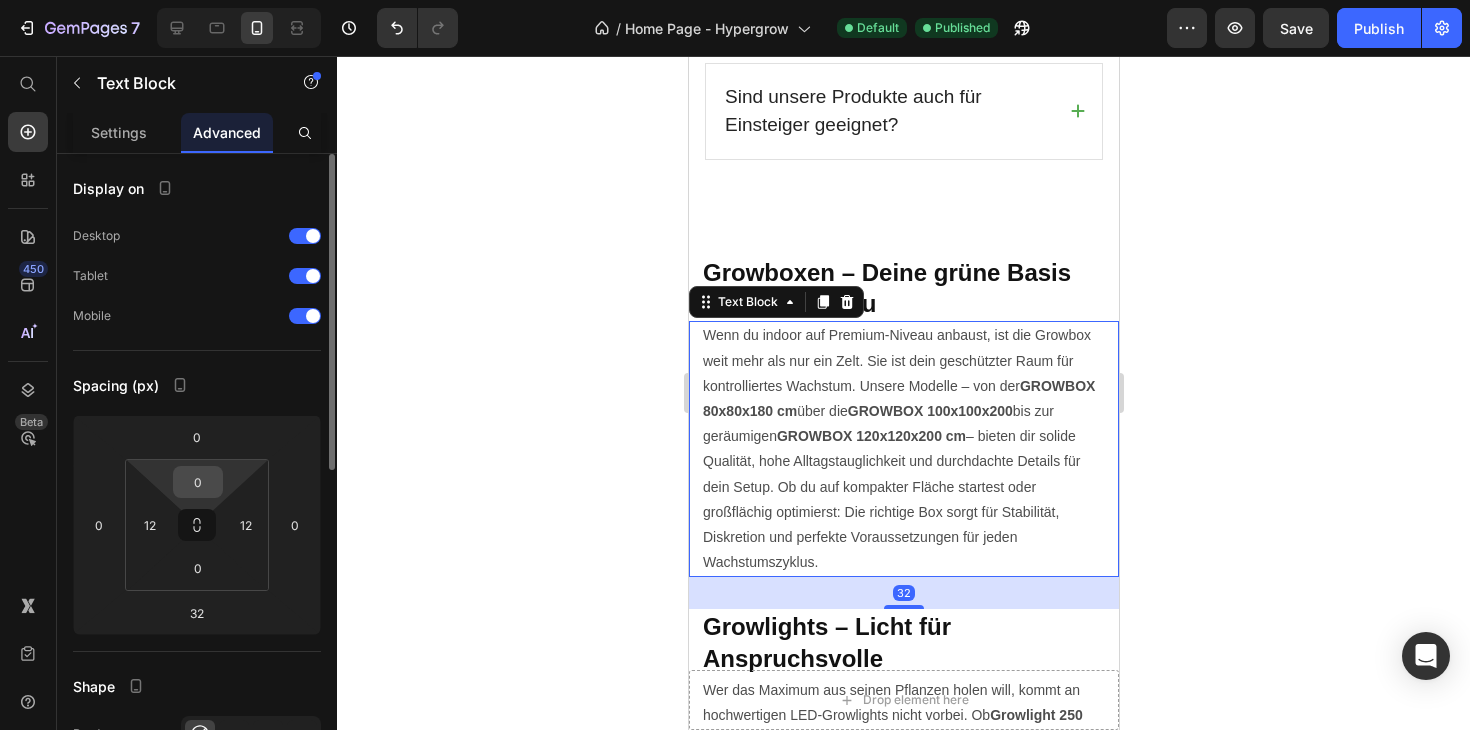 click on "0" at bounding box center [198, 482] 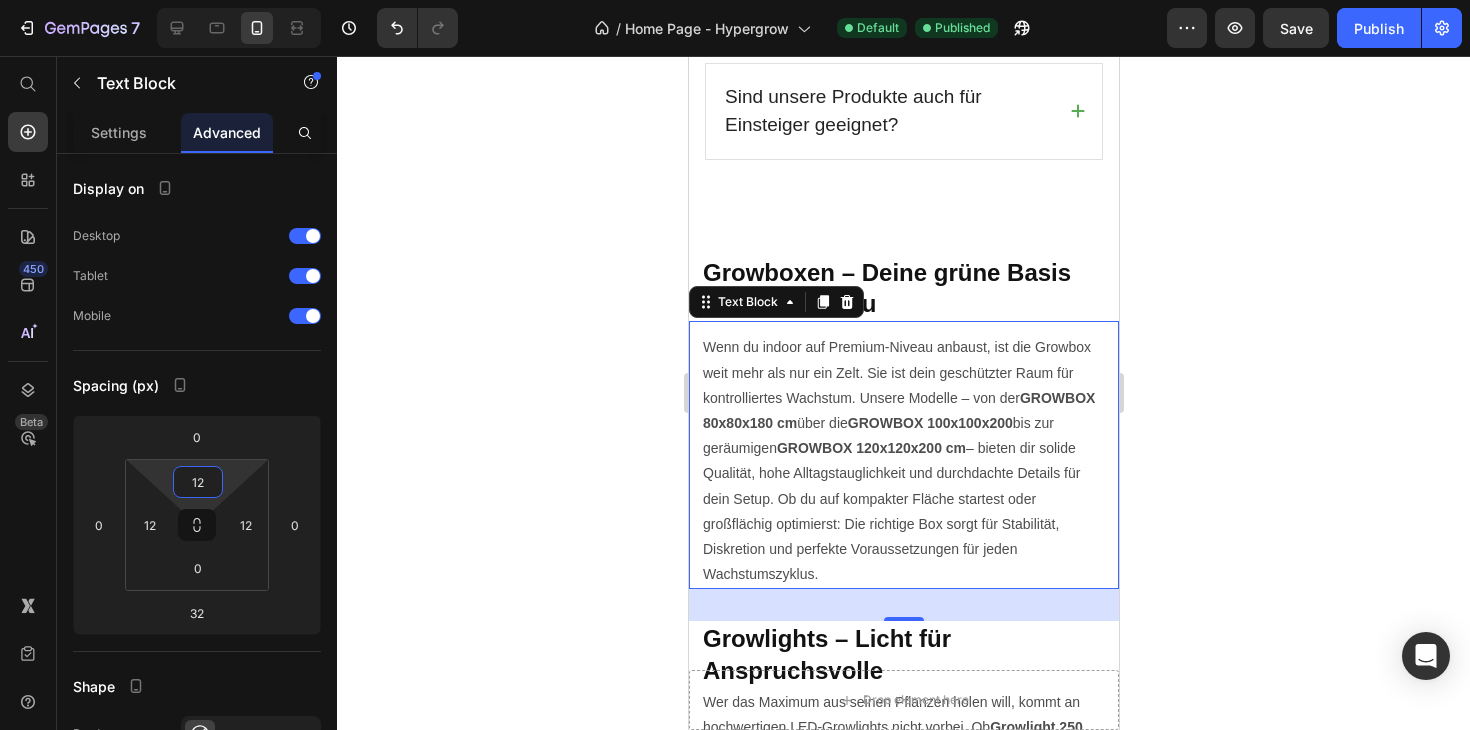 type on "12" 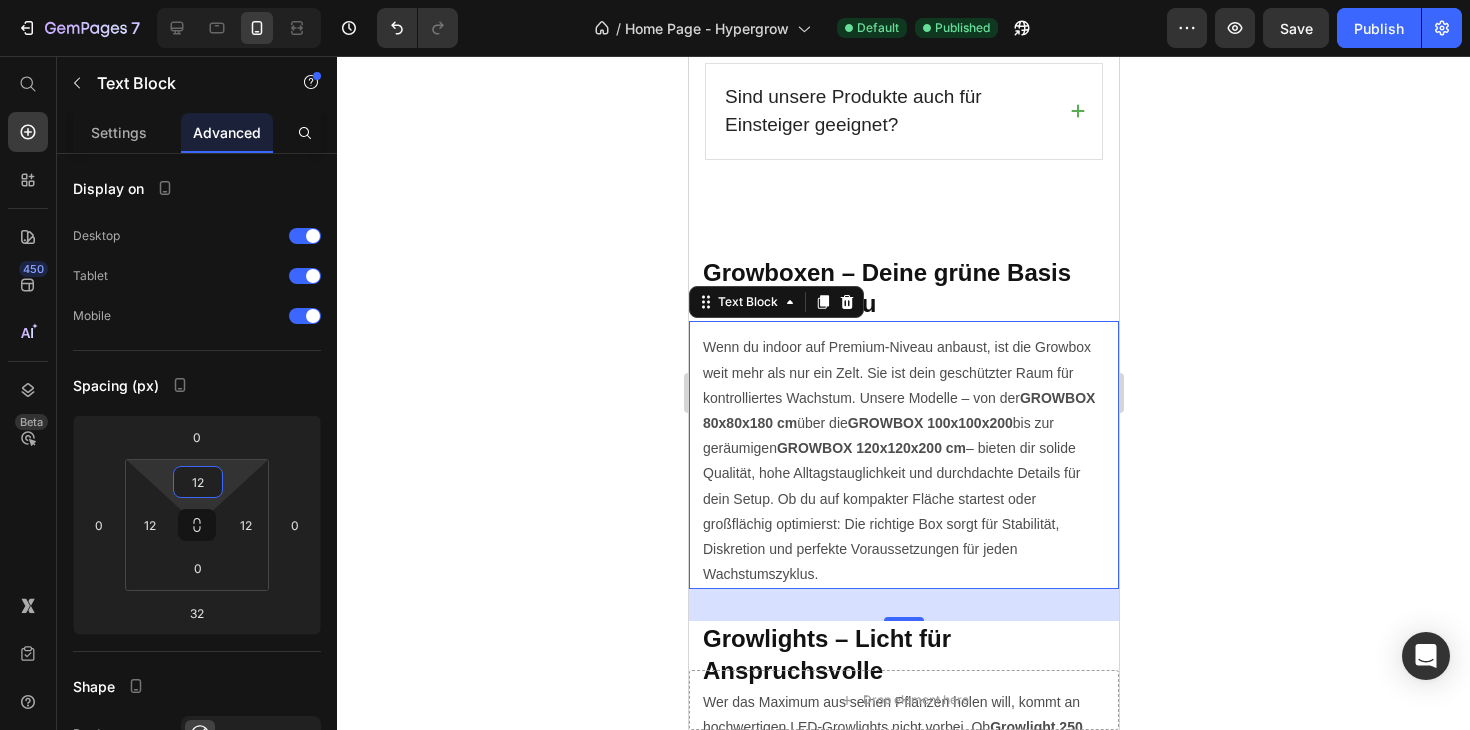 click 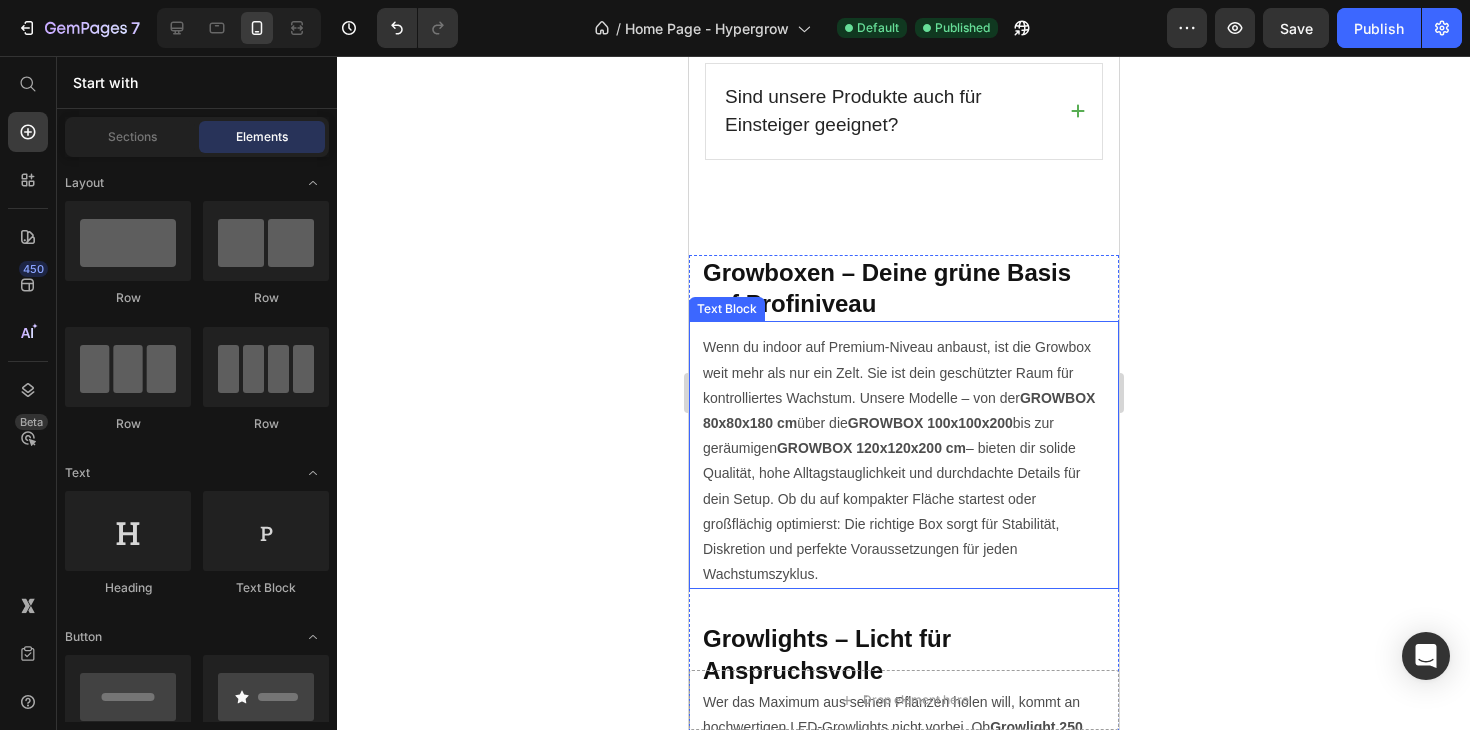 click on "Wenn du indoor auf Premium-Niveau anbaust, ist die Growbox weit mehr als nur ein Zelt. Sie ist dein geschützter Raum für kontrolliertes Wachstum. Unsere Modelle – von der  GROWBOX 80x80x180 cm  über die  GROWBOX 100x100x200  bis zur geräumigen  GROWBOX 120x120x200 cm  – bieten dir solide Qualität, hohe Alltagstauglichkeit und durchdachte Details für dein Setup. Ob du auf kompakter Fläche startest oder großflächig optimierst: Die richtige Box sorgt für Stabilität, Diskretion und perfekte Voraussetzungen für jeden Wachstumszyklus." at bounding box center (903, 461) 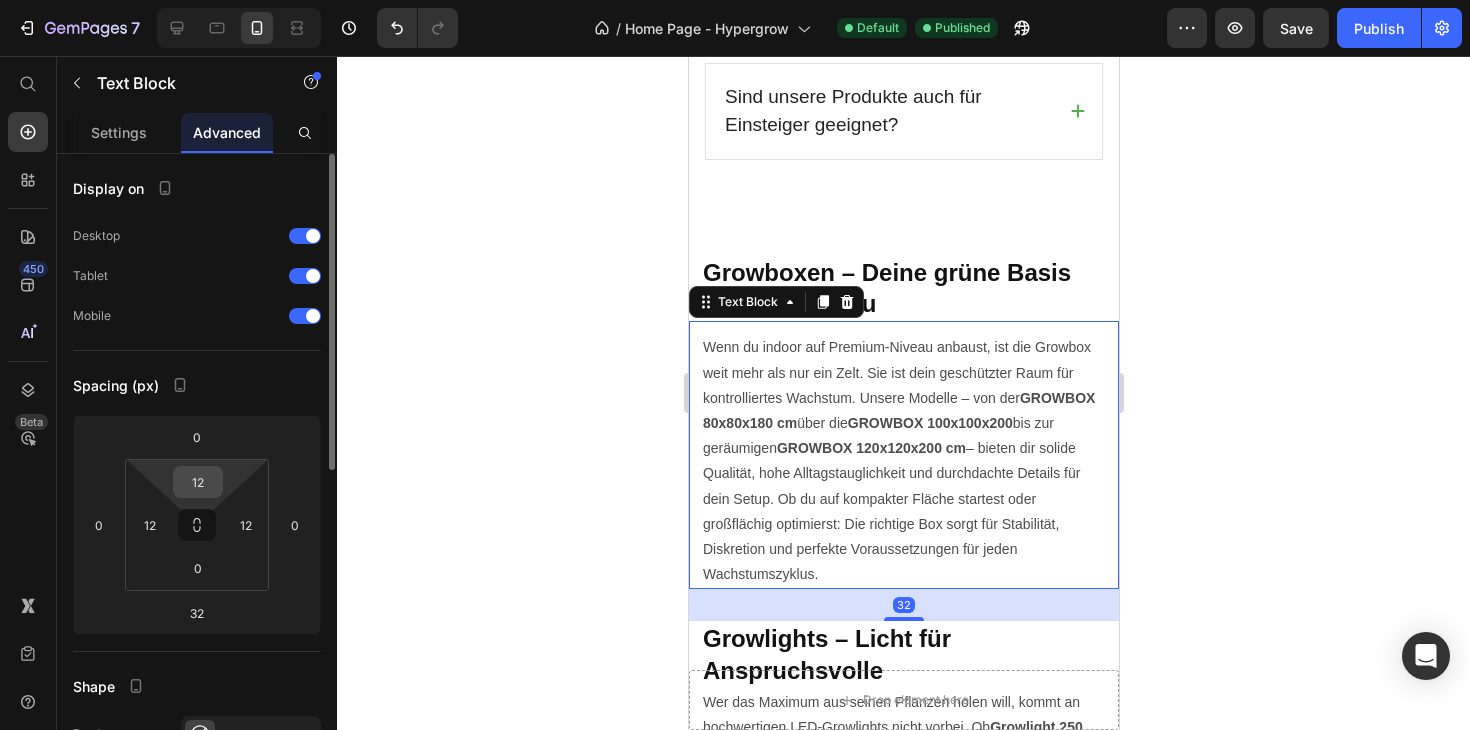 click on "12" at bounding box center (198, 482) 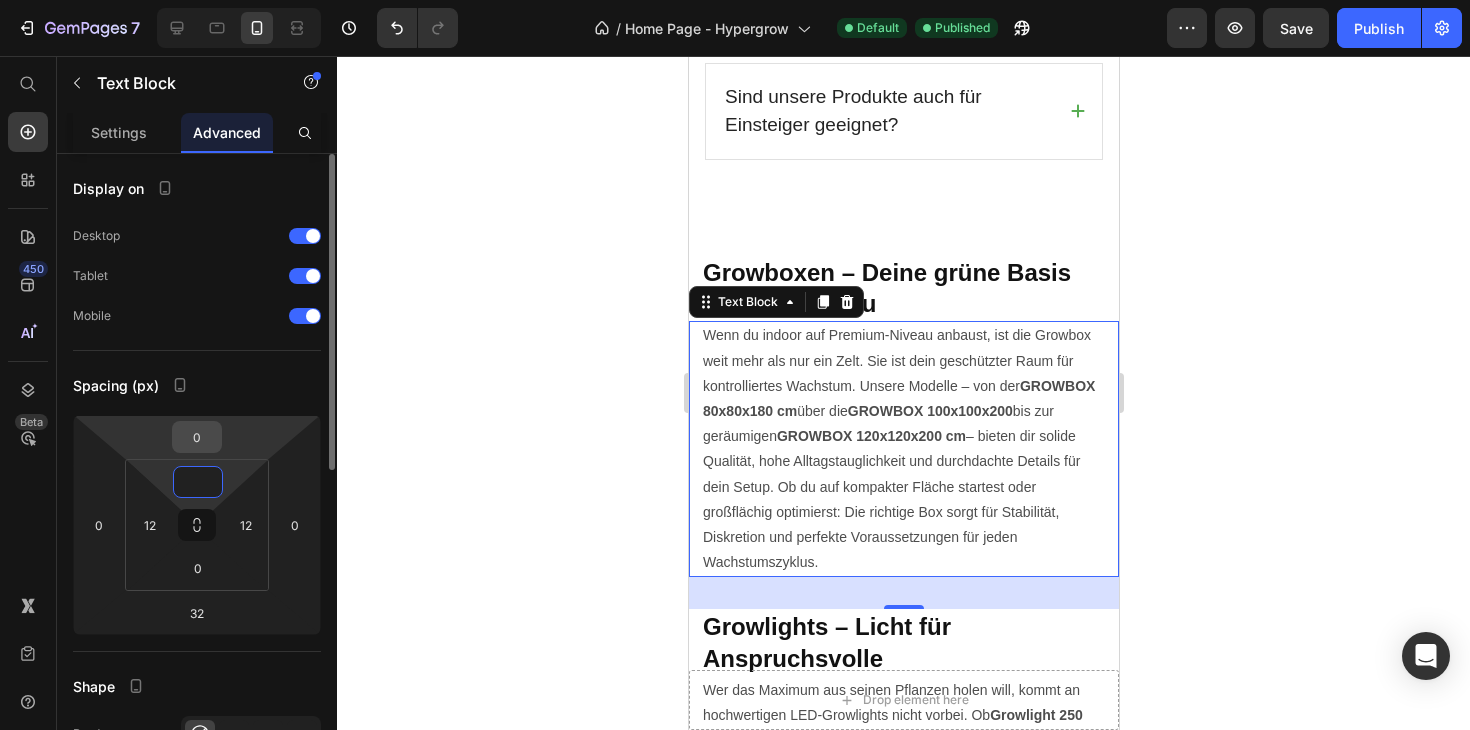 type on "0" 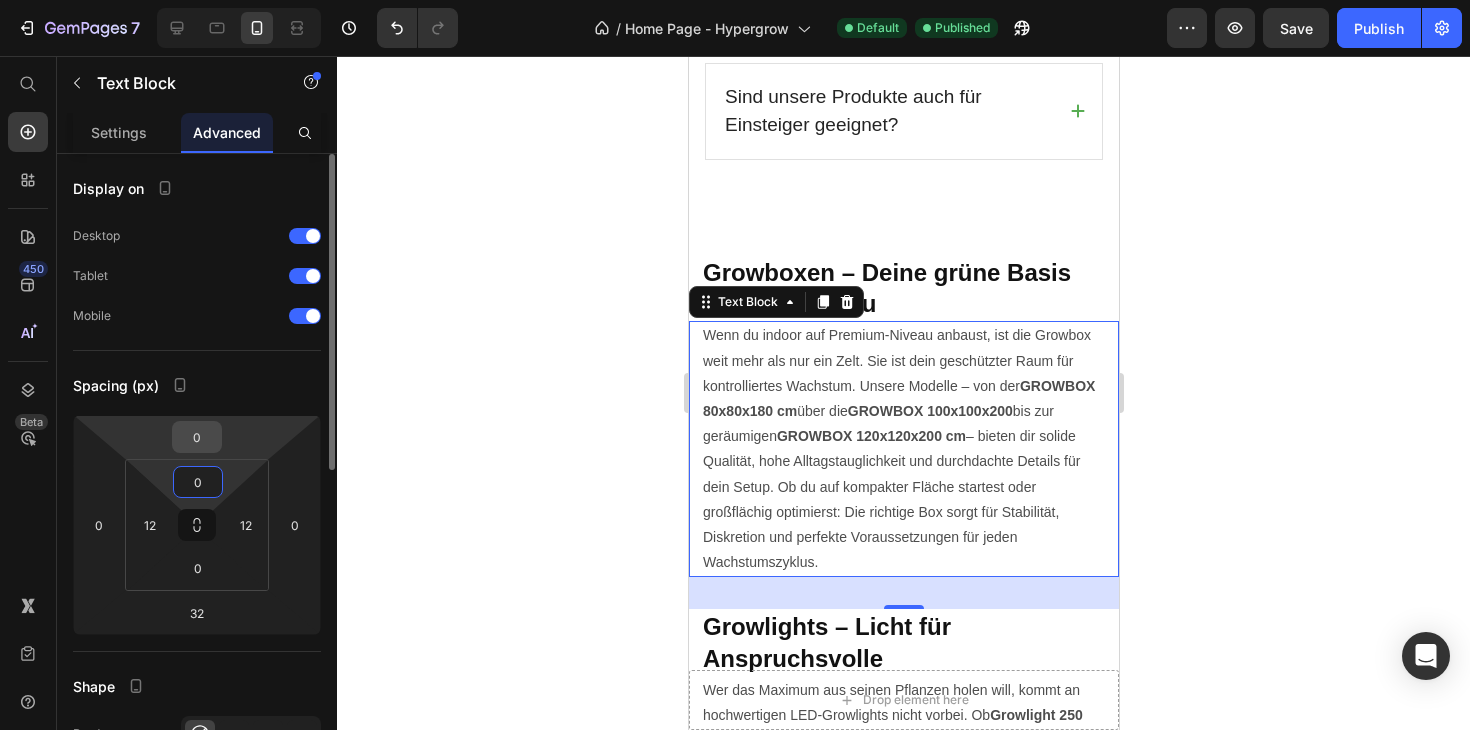 click on "0" at bounding box center [197, 437] 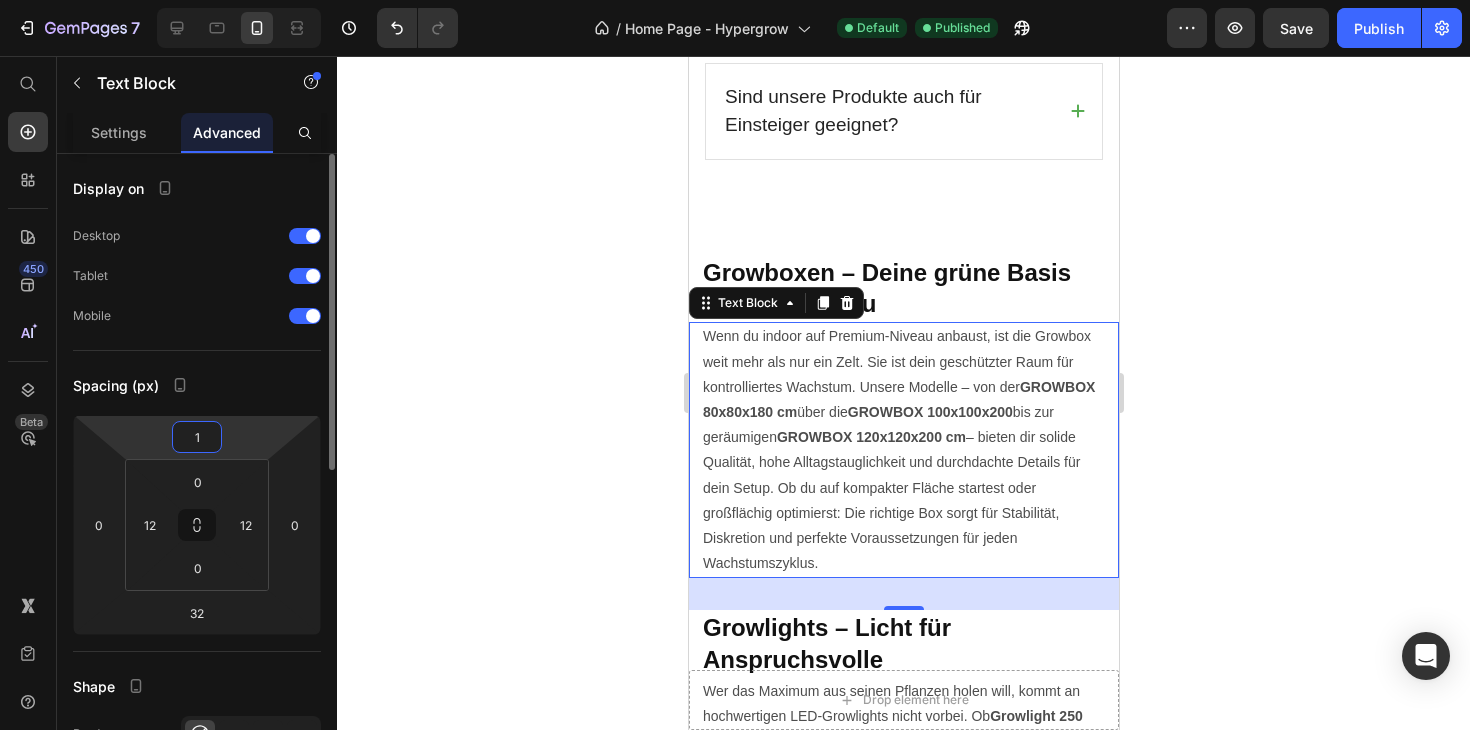 type on "12" 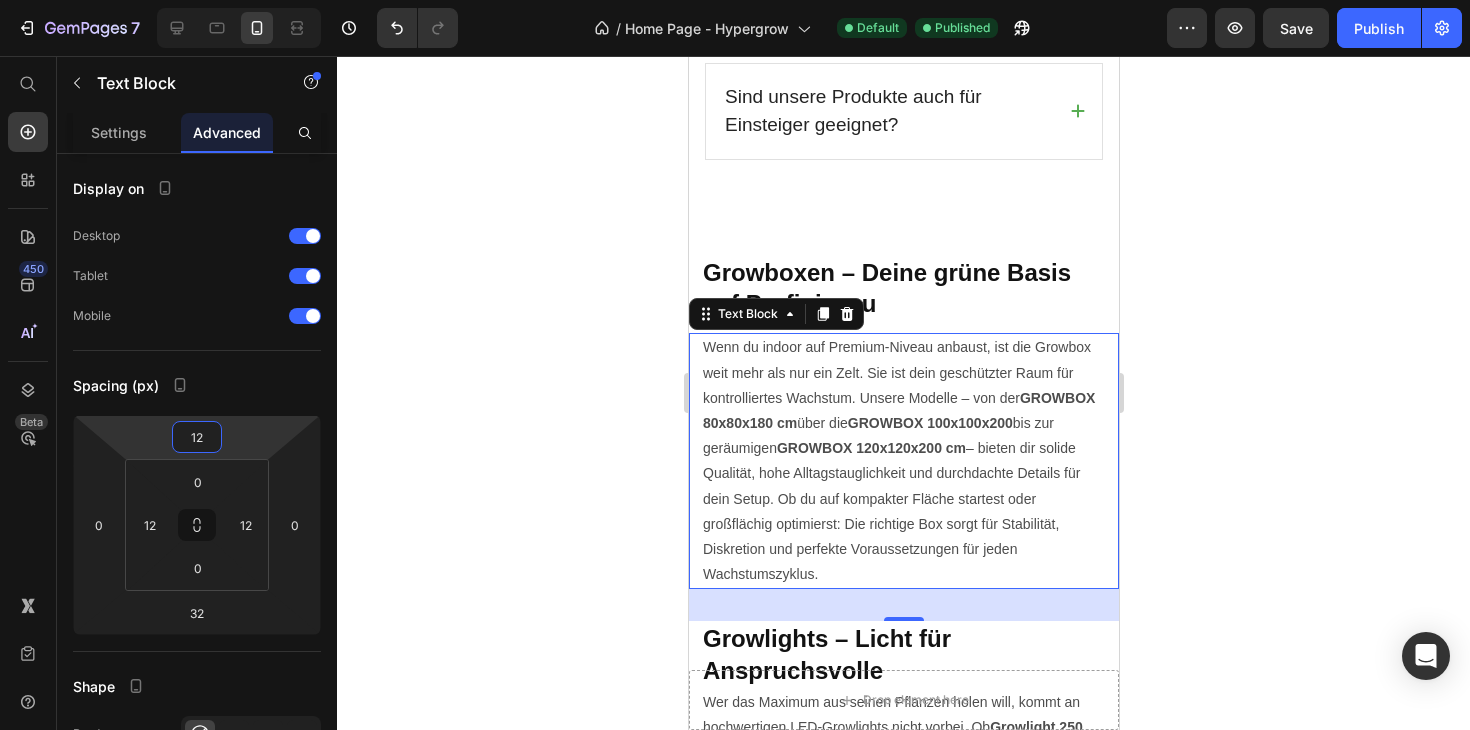 click 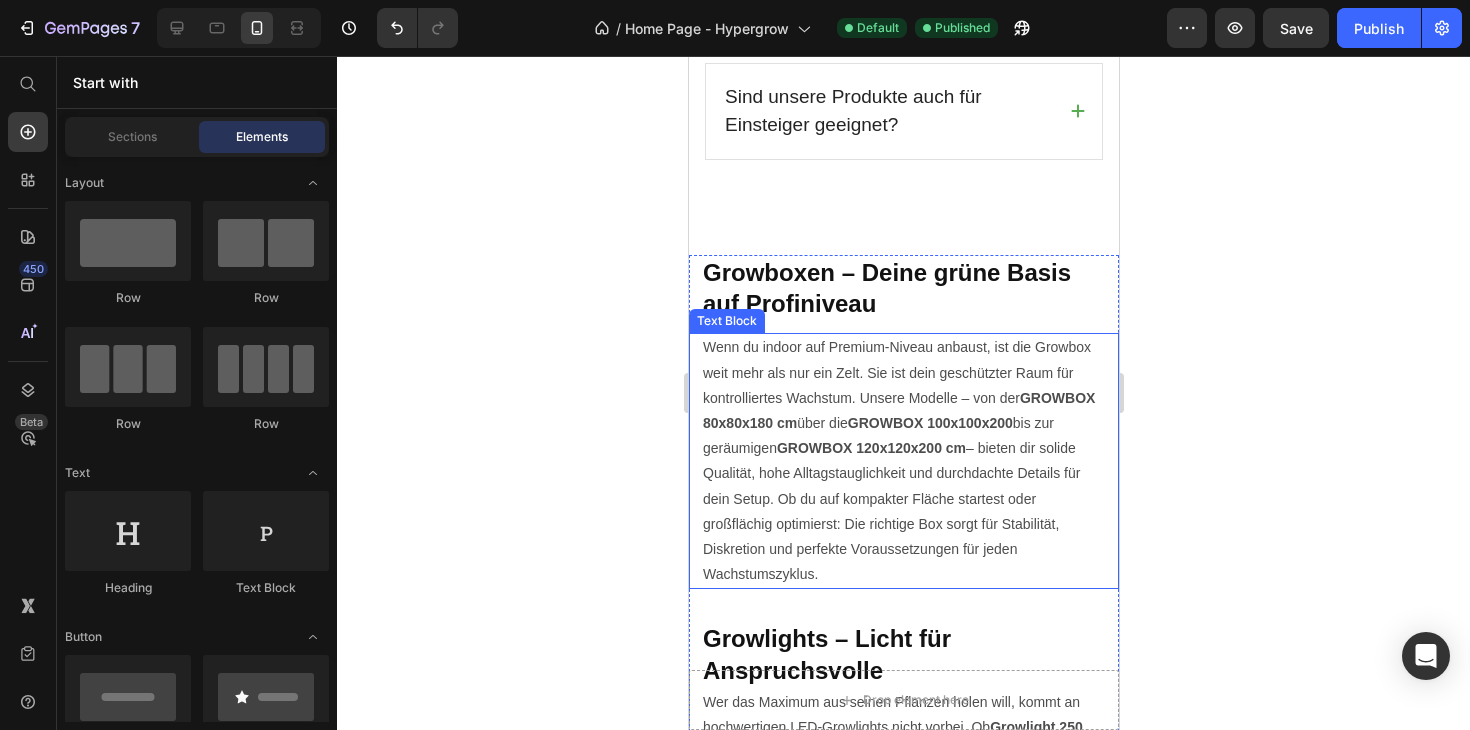 scroll, scrollTop: 5868, scrollLeft: 0, axis: vertical 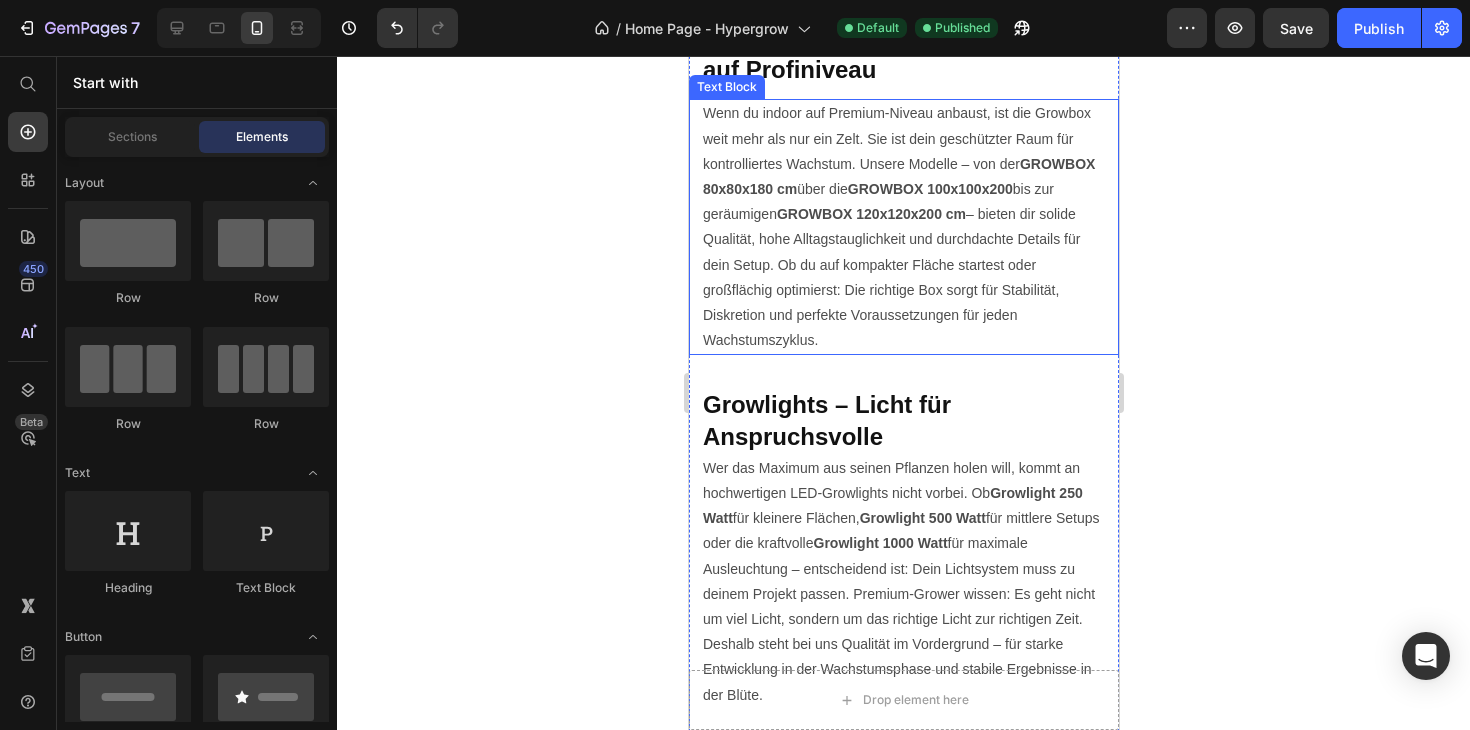 click on "Wer das Maximum aus seinen Pflanzen holen will, kommt an hochwertigen LED-Growlights nicht vorbei. Ob  Growlight 250 Watt  für kleinere Flächen,  Growlight 500 Watt  für mittlere Setups oder die kraftvolle  Growlight 1000 Watt  für maximale Ausleuchtung – entscheidend ist: Dein Lichtsystem muss zu deinem Projekt passen. Premium-Grower wissen: Es geht nicht um viel Licht, sondern um das richtige Licht zur richtigen Zeit. Deshalb steht bei uns Qualität im Vordergrund – für starke Entwicklung in der Wachstumsphase und stabile Ergebnisse in der Blüte." at bounding box center (903, 582) 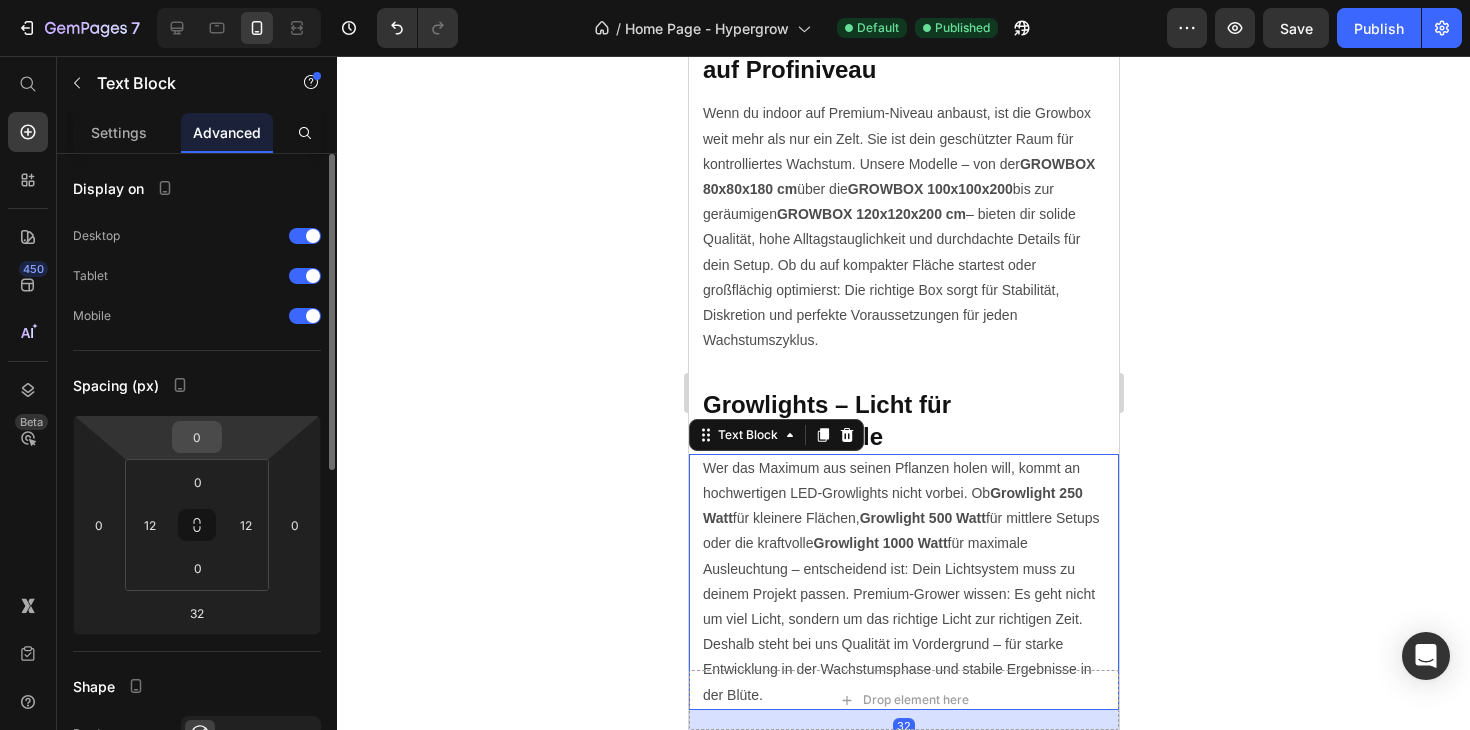 click on "0" at bounding box center [197, 437] 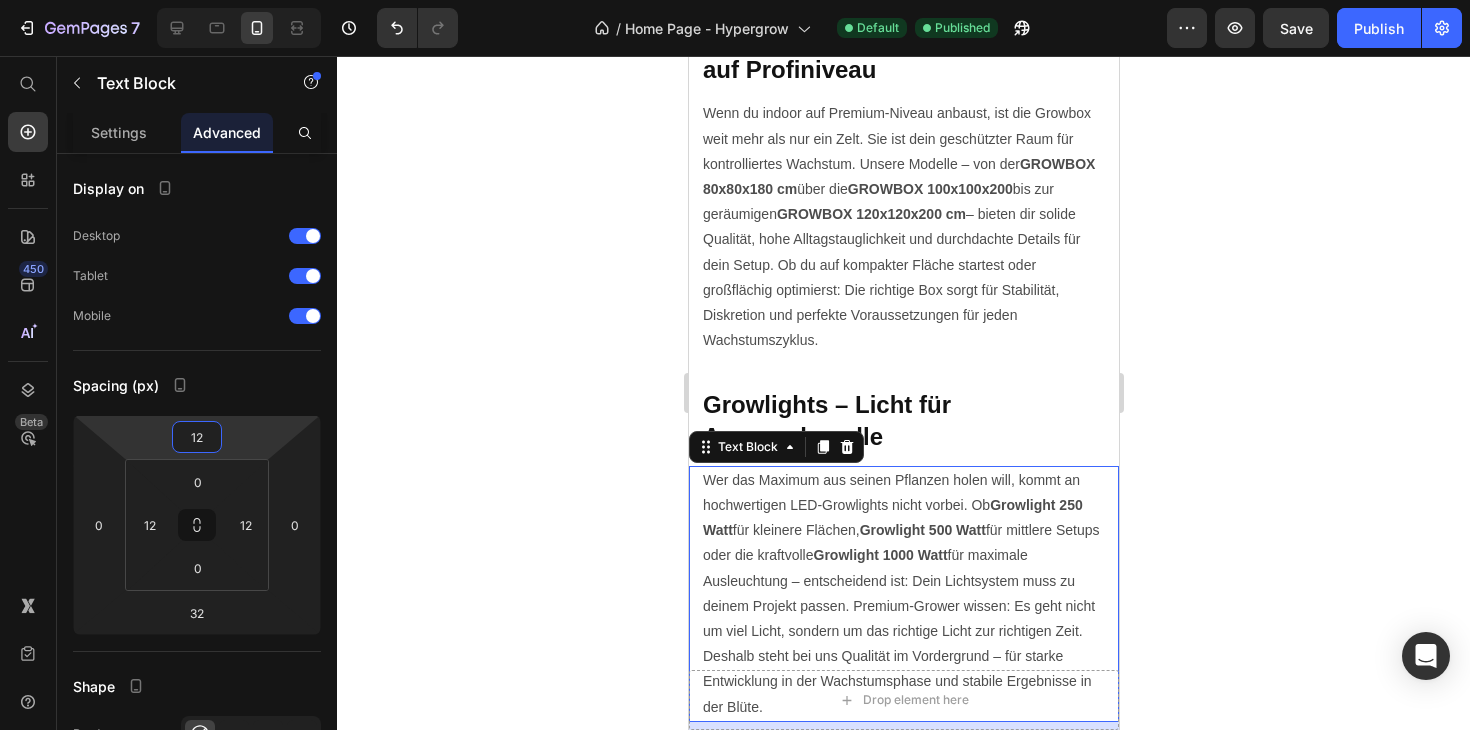 type on "12" 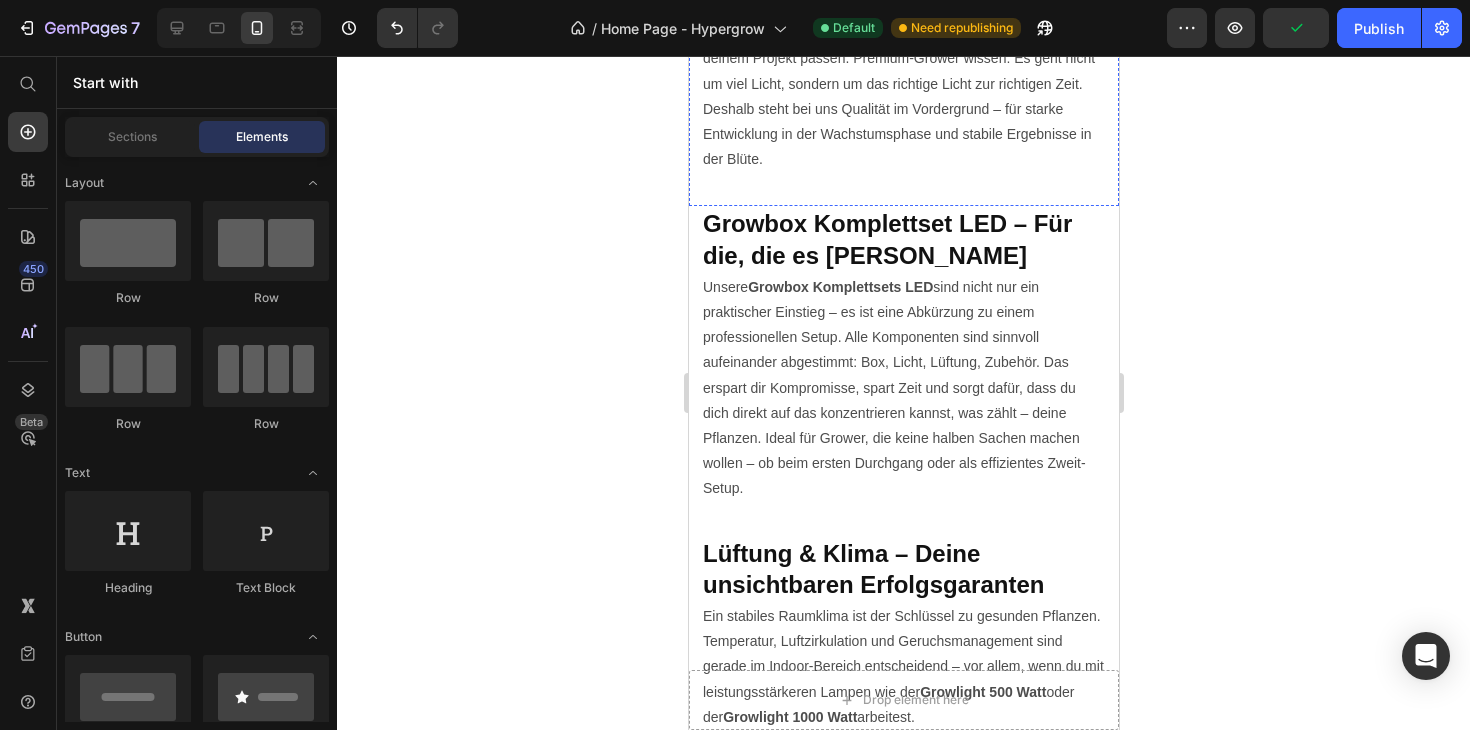 scroll, scrollTop: 6437, scrollLeft: 0, axis: vertical 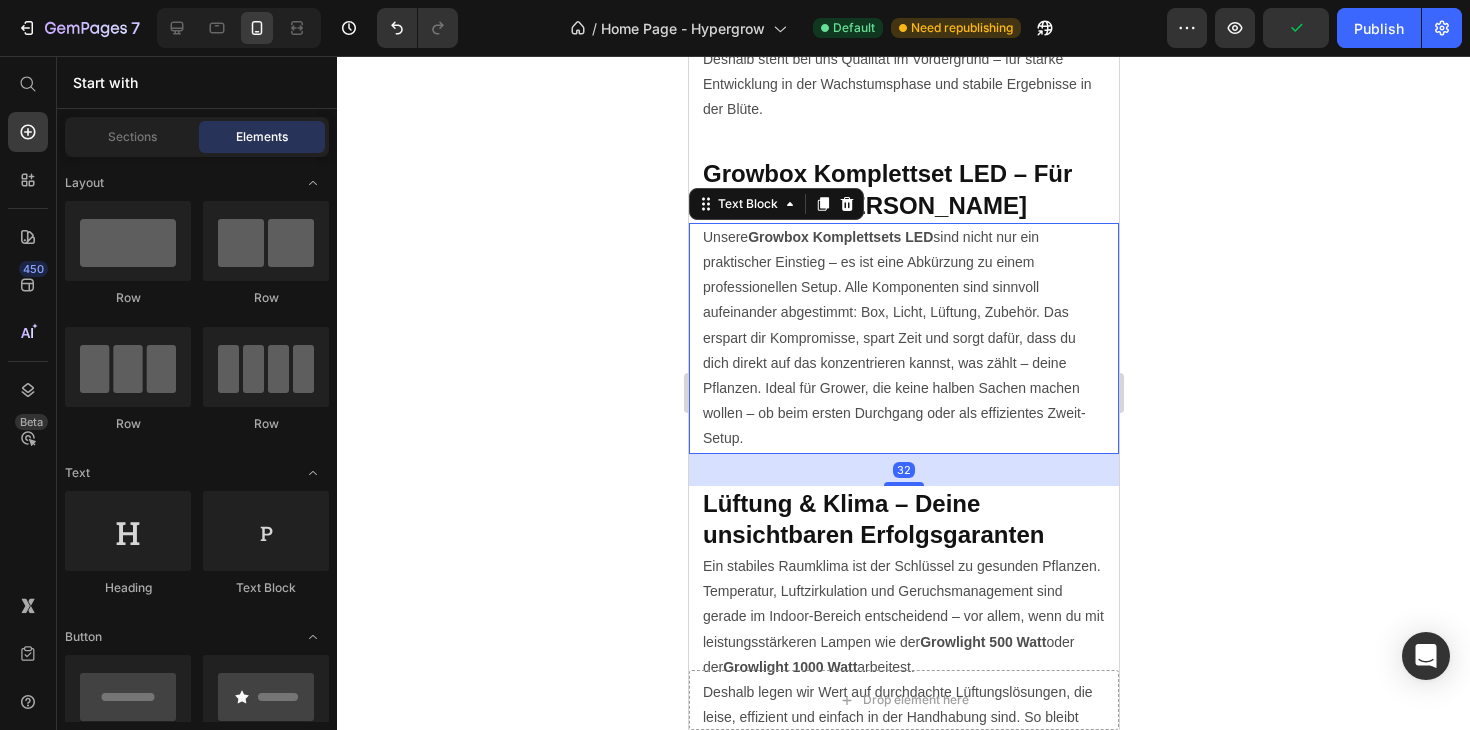 click on "Unsere  Growbox Komplettsets LED  sind nicht nur ein praktischer Einstieg – es ist eine Abkürzung zu einem professionellen Setup. Alle Komponenten sind sinnvoll aufeinander abgestimmt: Box, Licht, Lüftung, Zubehör. Das erspart dir Kompromisse, spart Zeit und sorgt dafür, dass du dich direkt auf das konzentrieren kannst, was zählt – deine Pflanzen. Ideal für Grower, die keine halben Sachen machen wollen – ob beim ersten Durchgang oder als effizientes Zweit-Setup." at bounding box center [903, 338] 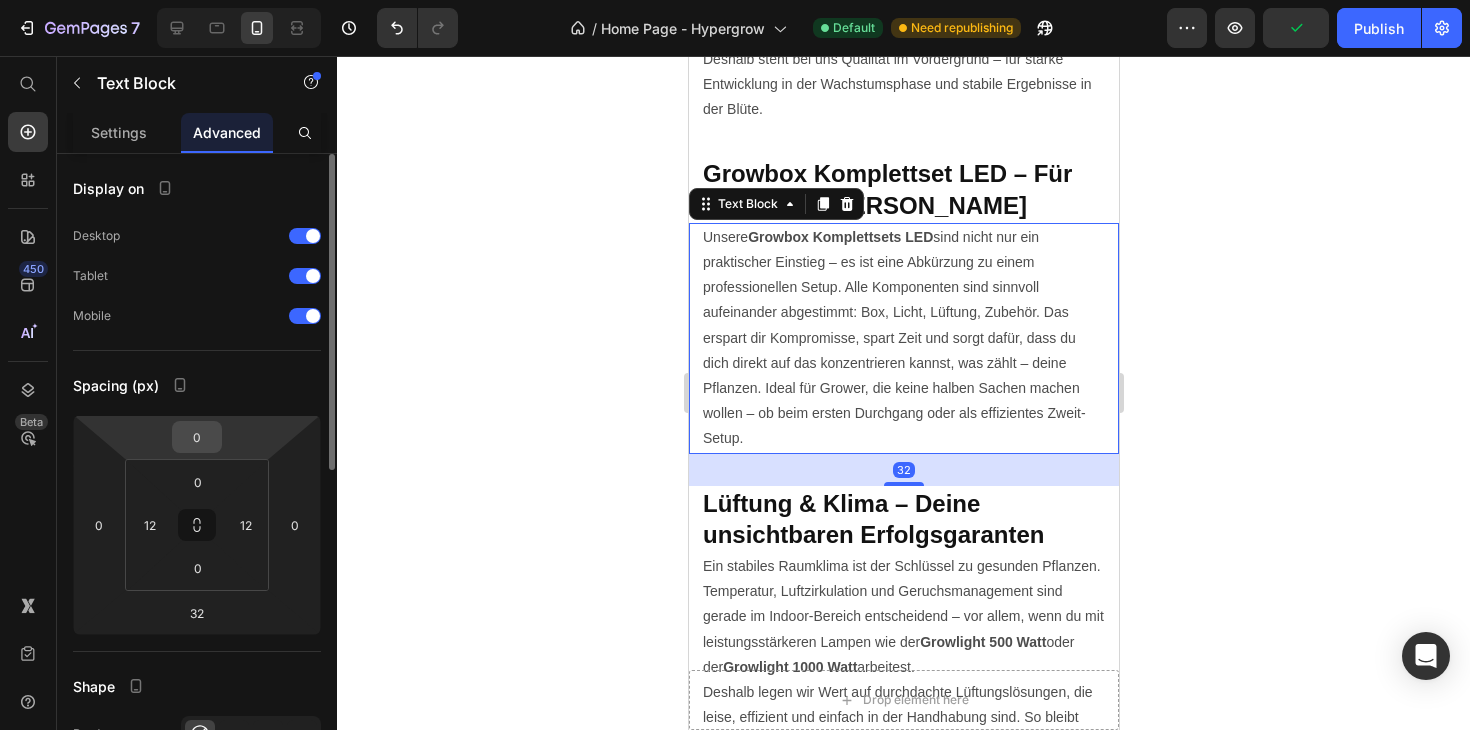 click on "0" at bounding box center (197, 437) 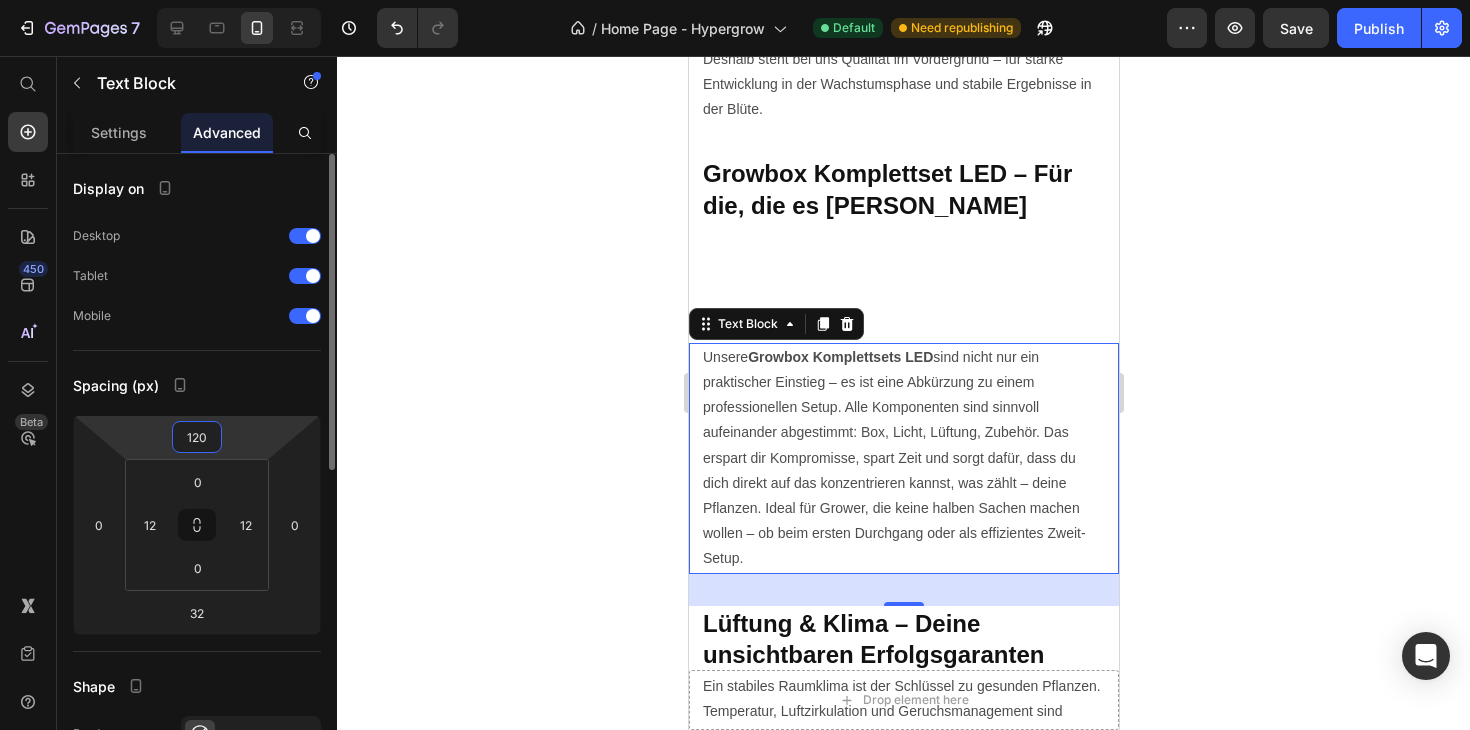 click on "120" at bounding box center (197, 437) 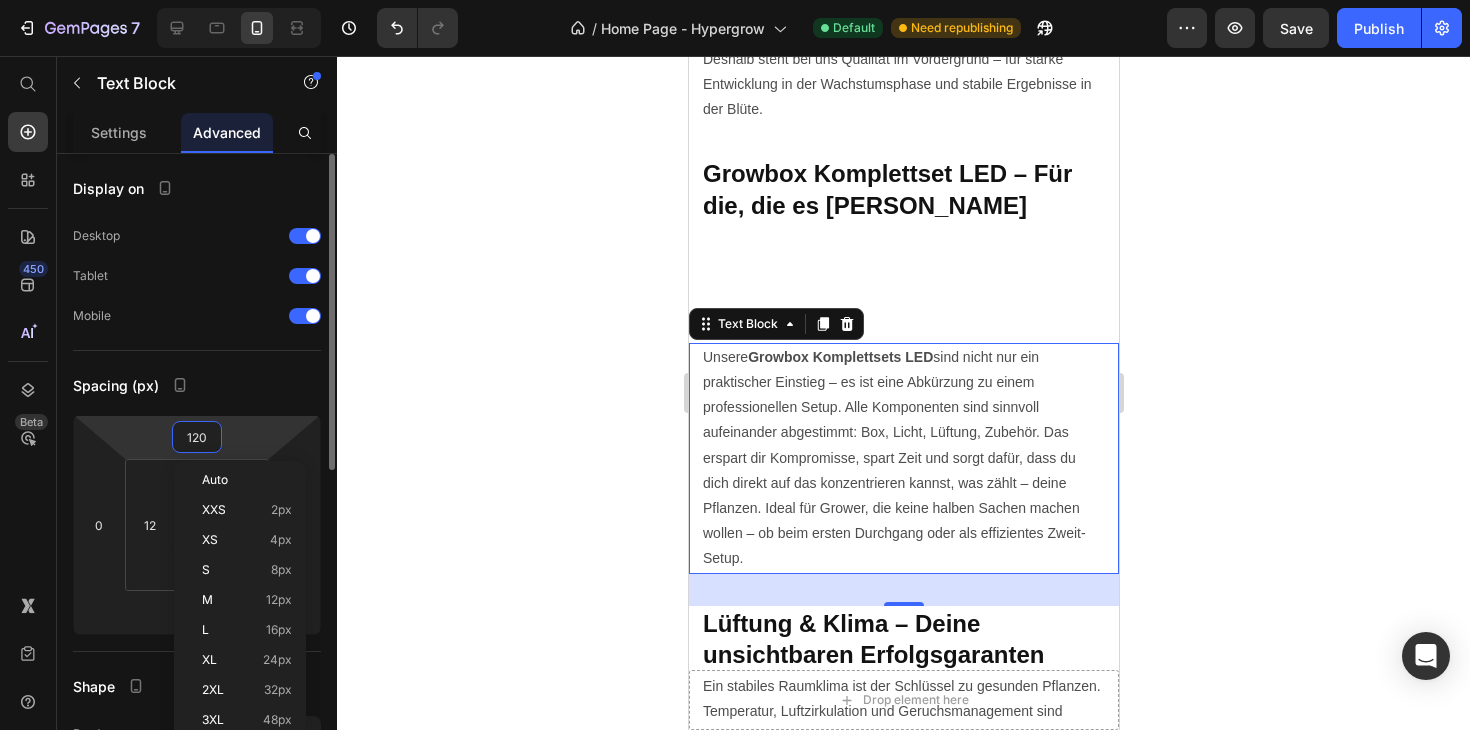 type on "12" 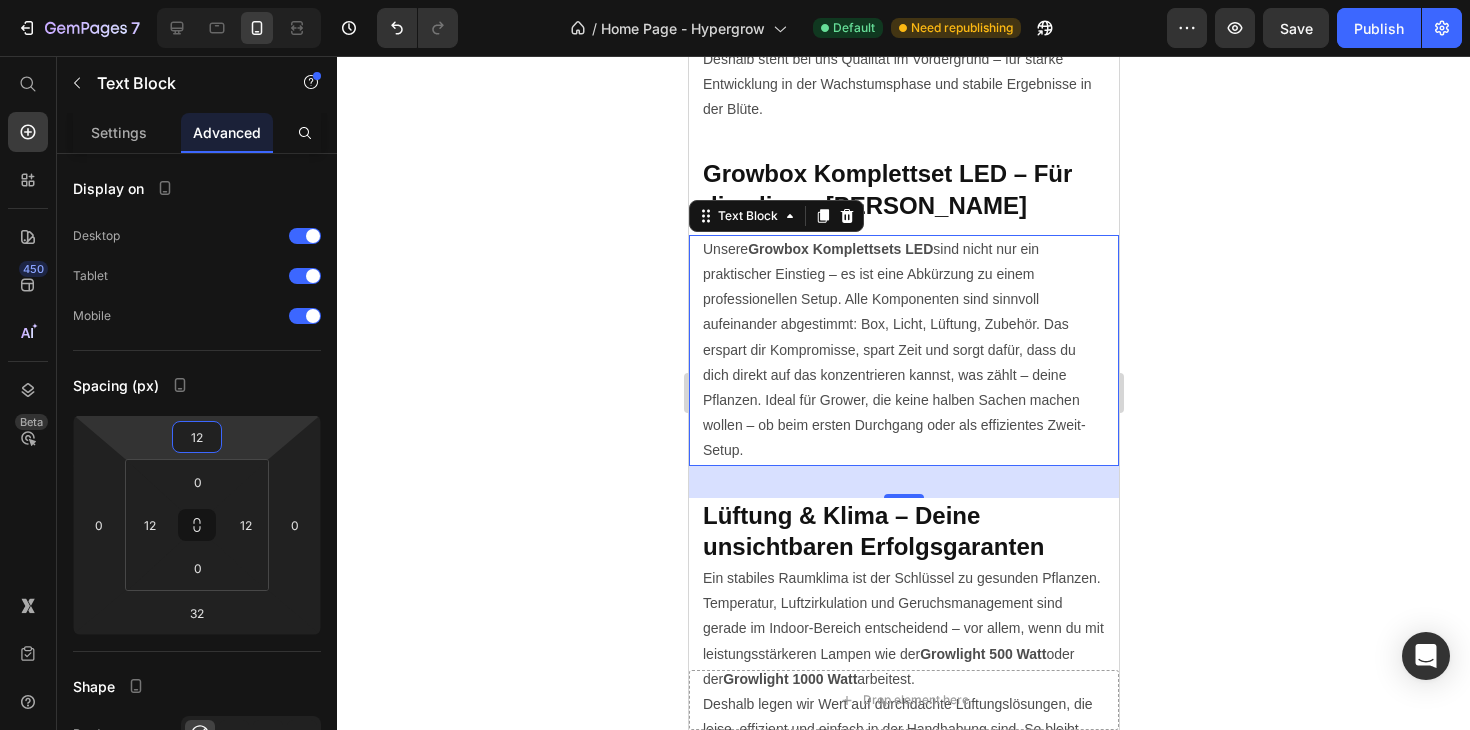 click 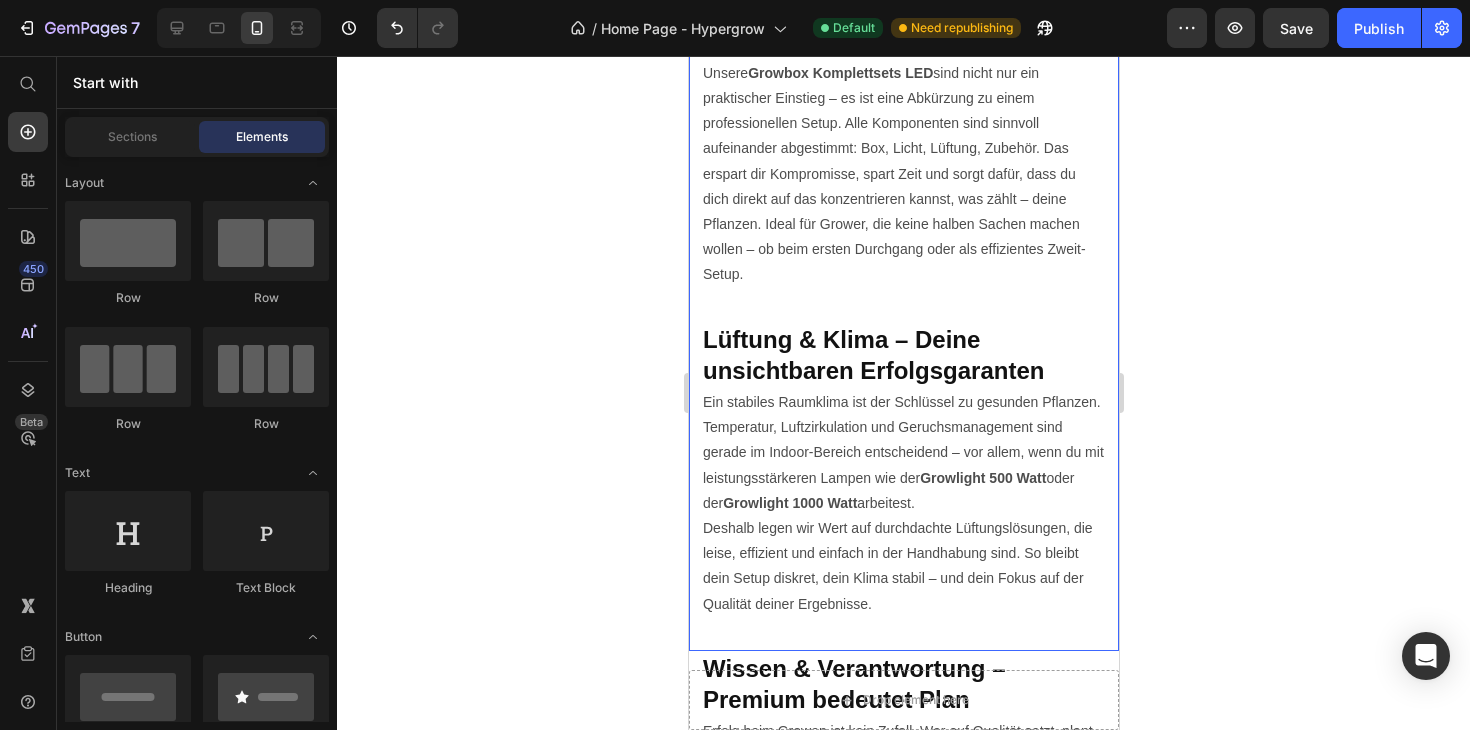 scroll, scrollTop: 6621, scrollLeft: 0, axis: vertical 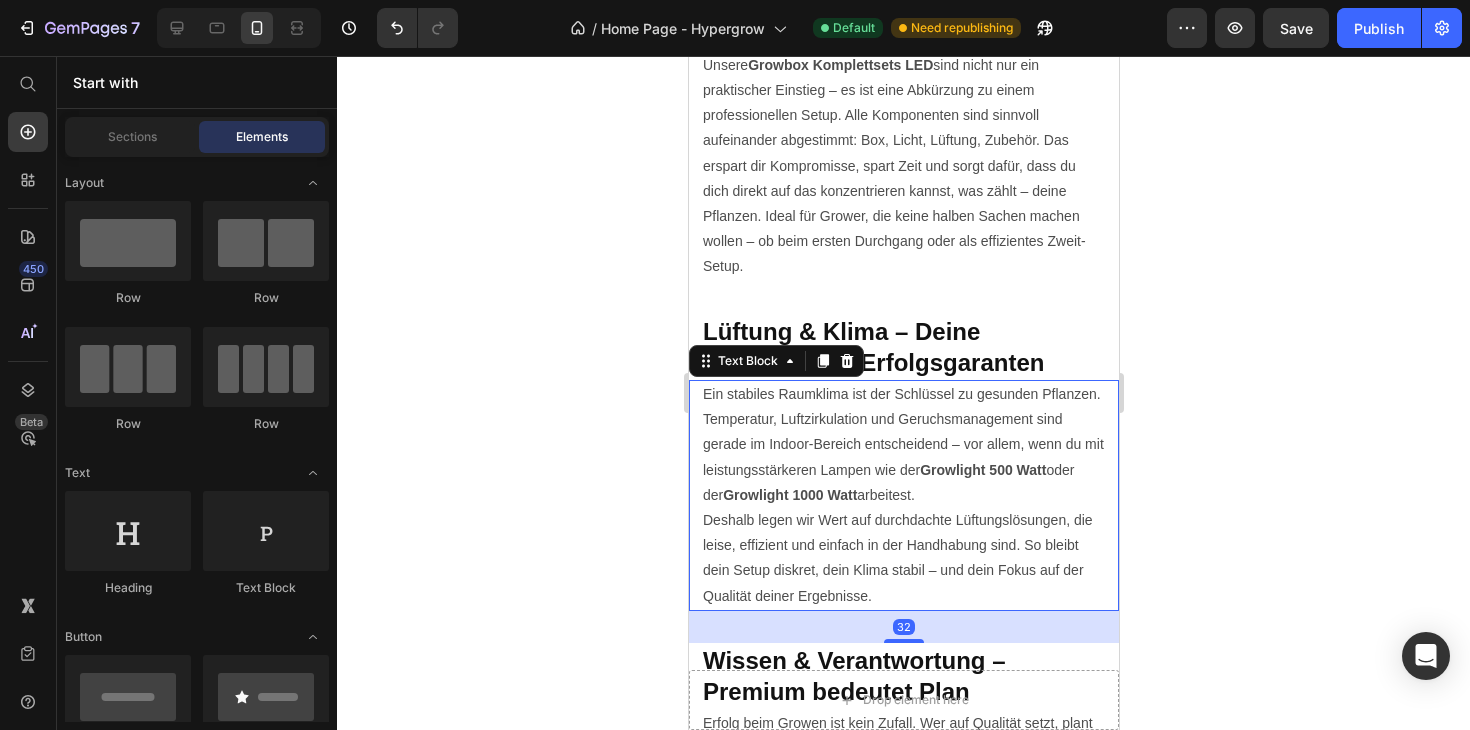 click on "Ein stabiles Raumklima ist der Schlüssel zu gesunden Pflanzen. Temperatur, Luftzirkulation und Geruchsmanagement sind gerade im Indoor-Bereich entscheidend – vor allem, wenn du mit leistungsstärkeren Lampen wie der  Growlight 500 Watt  oder der  Growlight 1000 Watt  arbeitest. Deshalb legen wir Wert auf durchdachte Lüftungslösungen, die leise, effizient und einfach in der Handhabung sind. So bleibt dein Setup diskret, dein Klima stabil – und dein Fokus auf der Qualität deiner Ergebnisse." at bounding box center (903, 495) 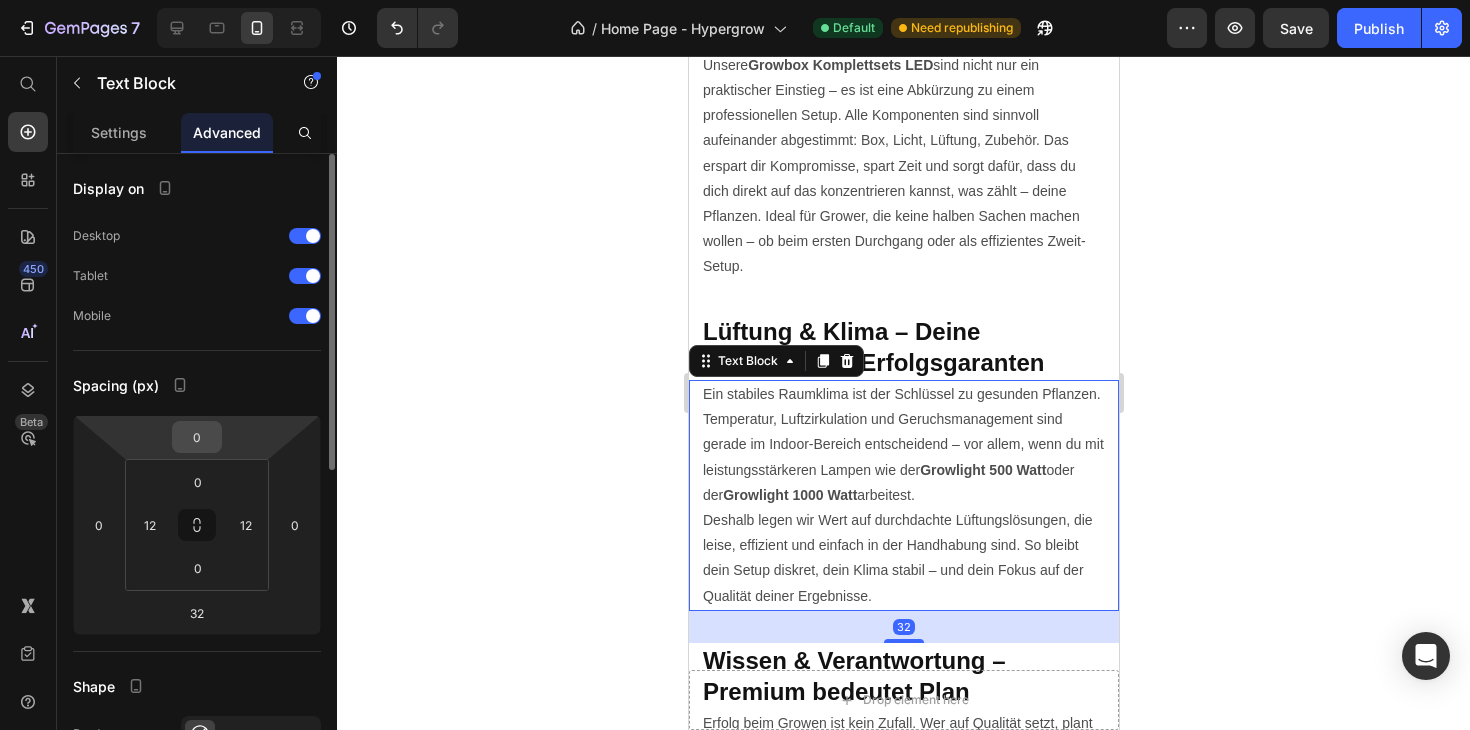 click on "0" at bounding box center (197, 437) 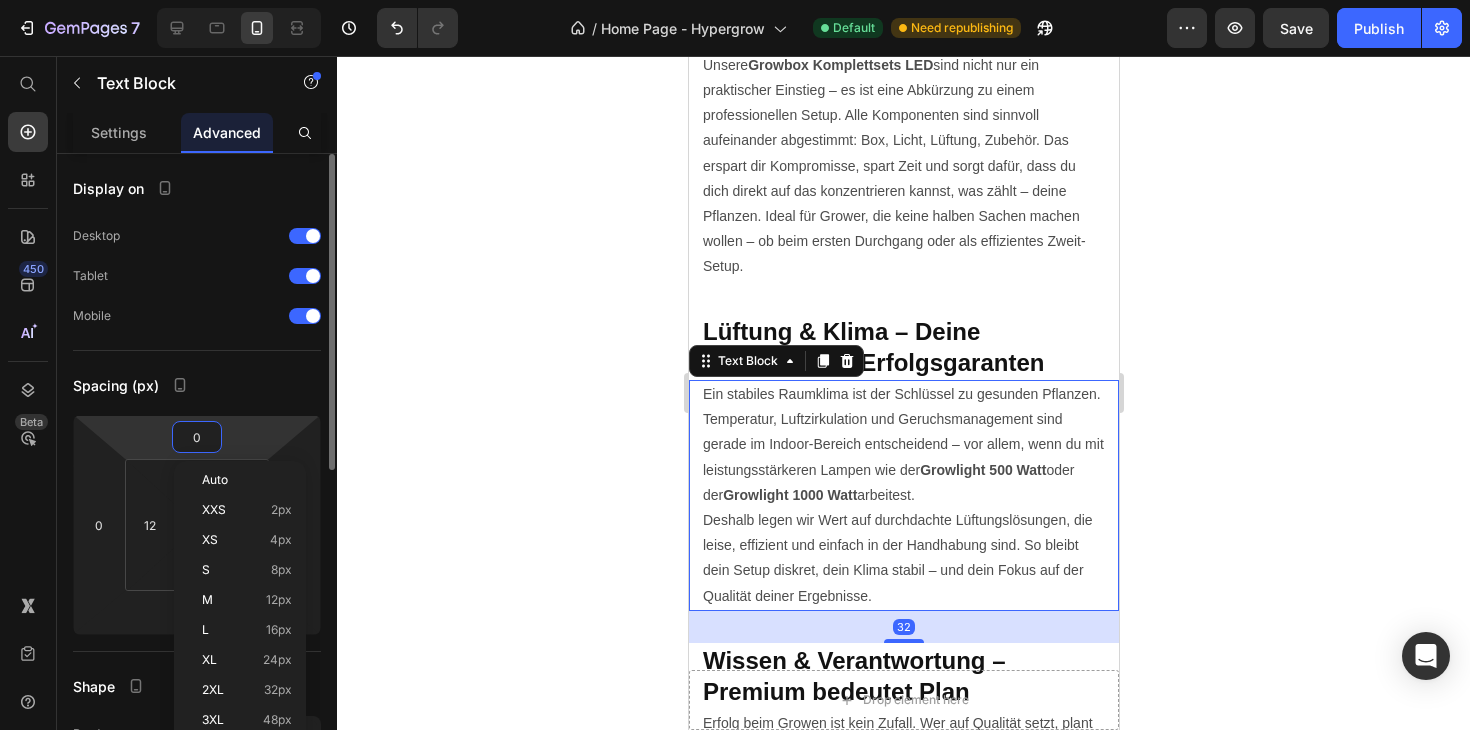 click on "0" at bounding box center (197, 437) 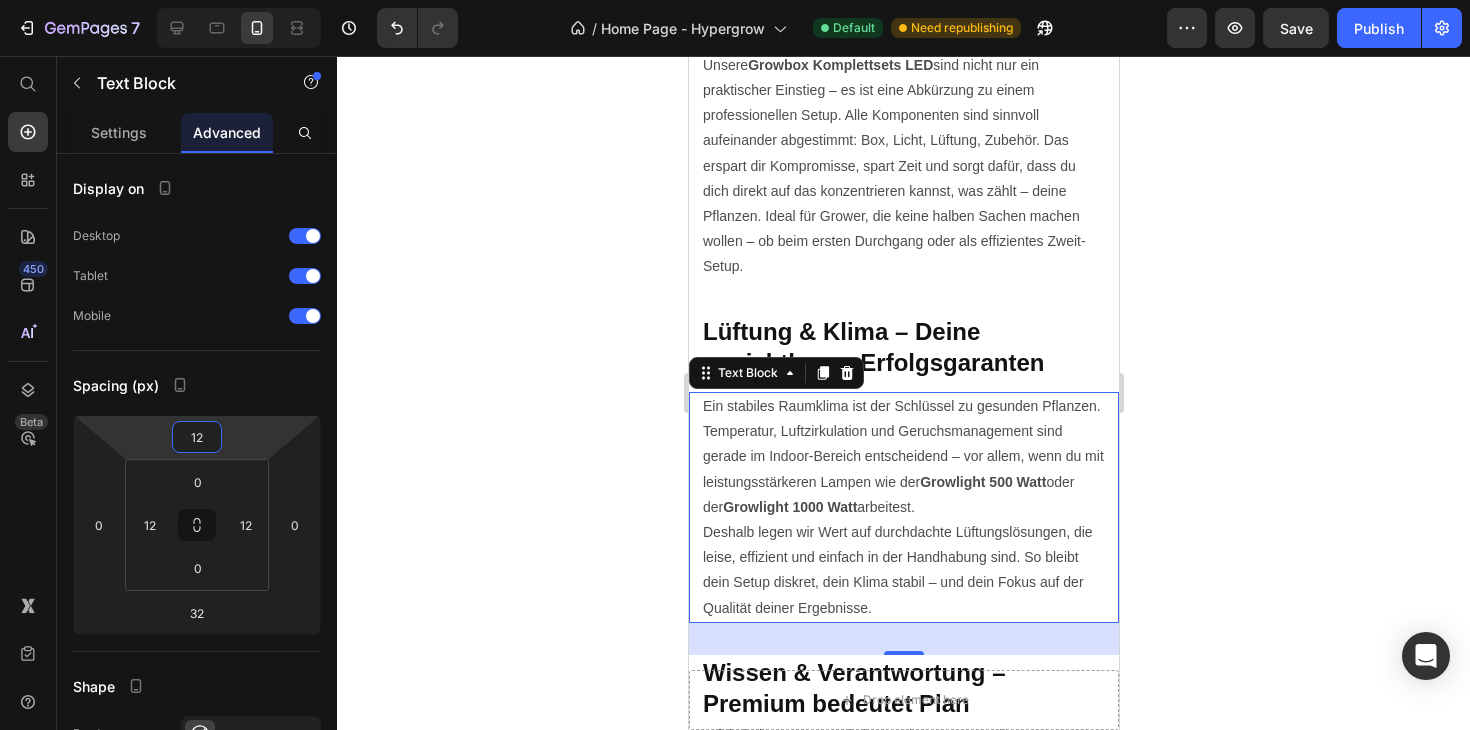 type on "12" 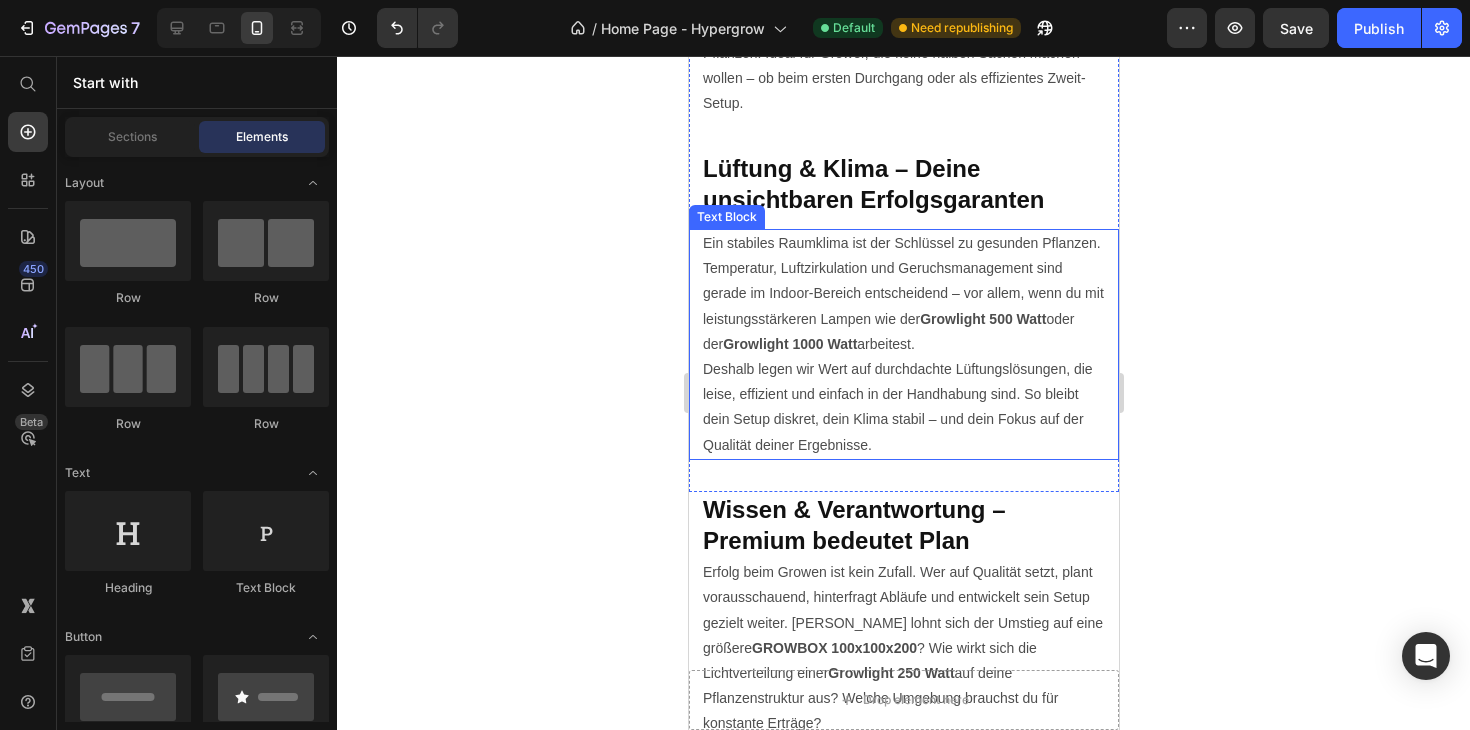 scroll, scrollTop: 6808, scrollLeft: 0, axis: vertical 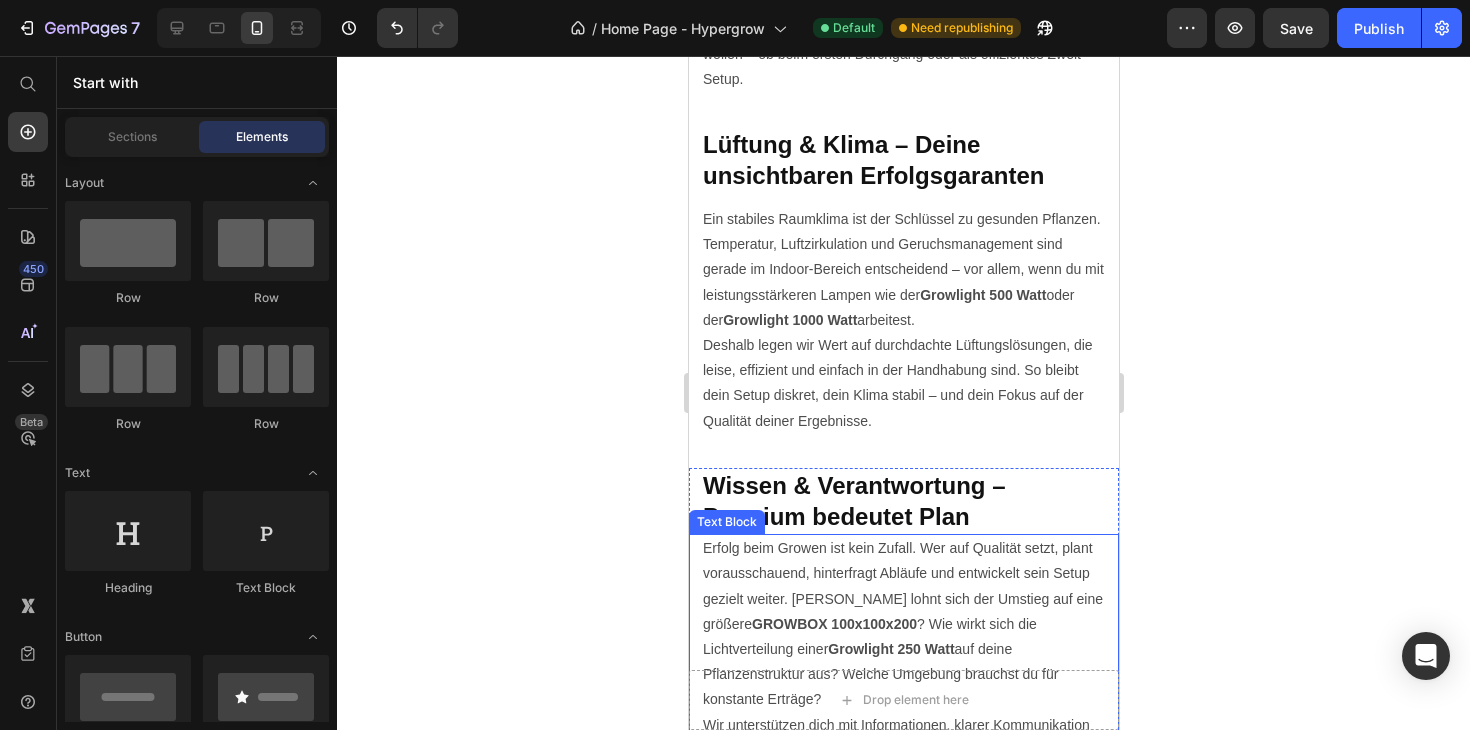 click on "Erfolg beim Growen ist kein Zufall. Wer auf Qualität setzt, plant vorausschauend, hinterfragt Abläufe und entwickelt sein Setup gezielt weiter. [PERSON_NAME] lohnt sich der Umstieg auf eine größere  GROWBOX 100x100x200 ? Wie wirkt sich die Lichtverteilung einer  Growlight 250 Watt  auf deine Pflanzenstruktur aus? Welche Umgebung brauchst du für konstante Erträge? Wir unterstützen dich mit Informationen, klarer Kommunikation und ehrlicher Beratung – damit dein Grow nicht nur gut, sondern durchdacht ist." at bounding box center [903, 662] 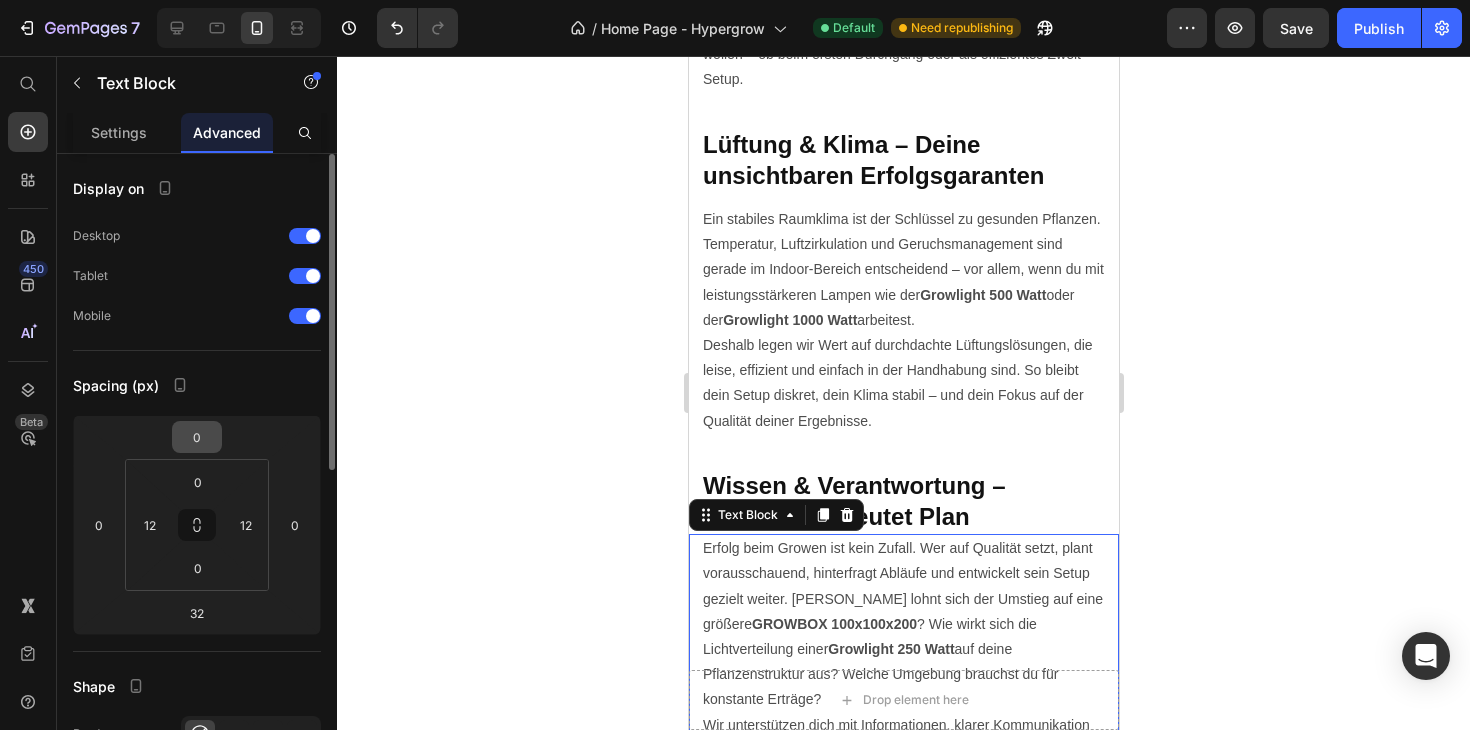 click on "0" at bounding box center (197, 437) 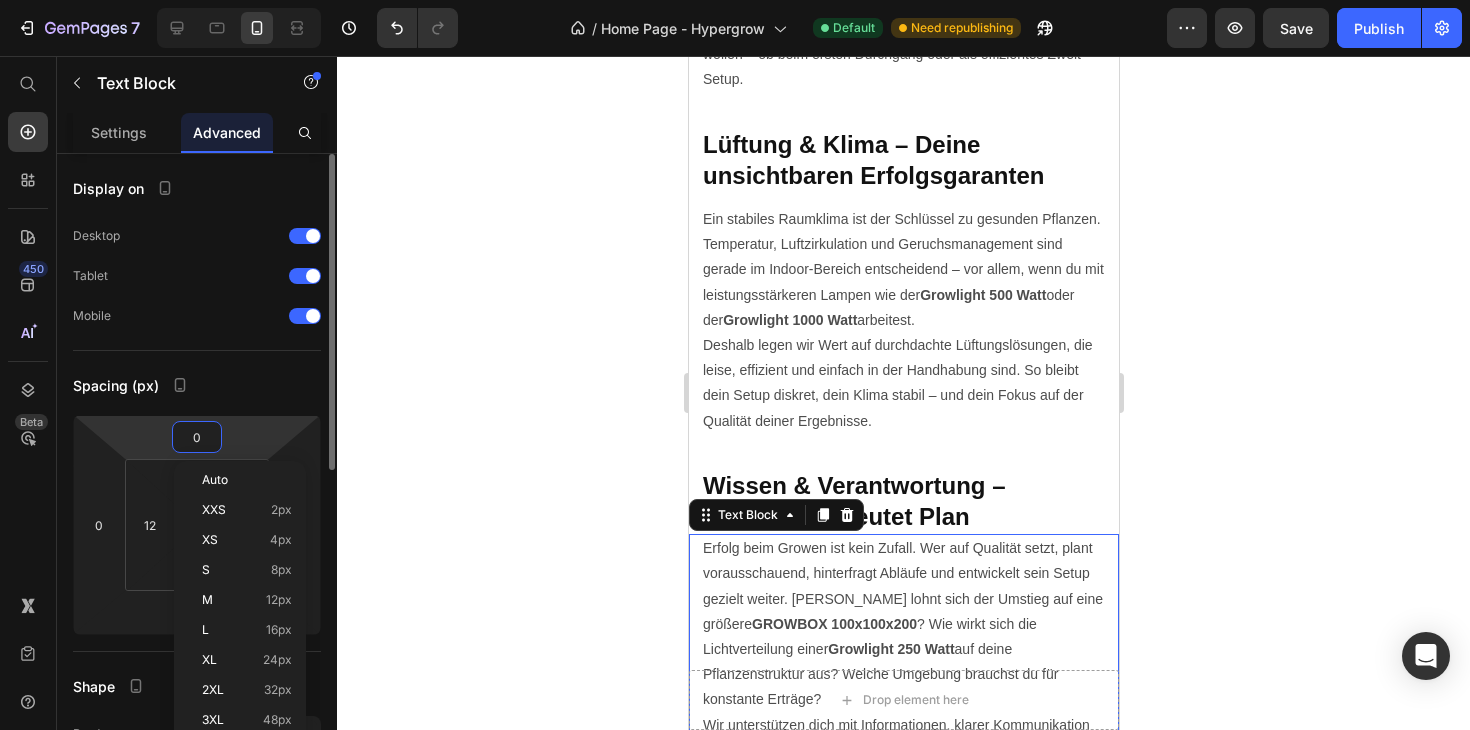 click on "0" at bounding box center [197, 437] 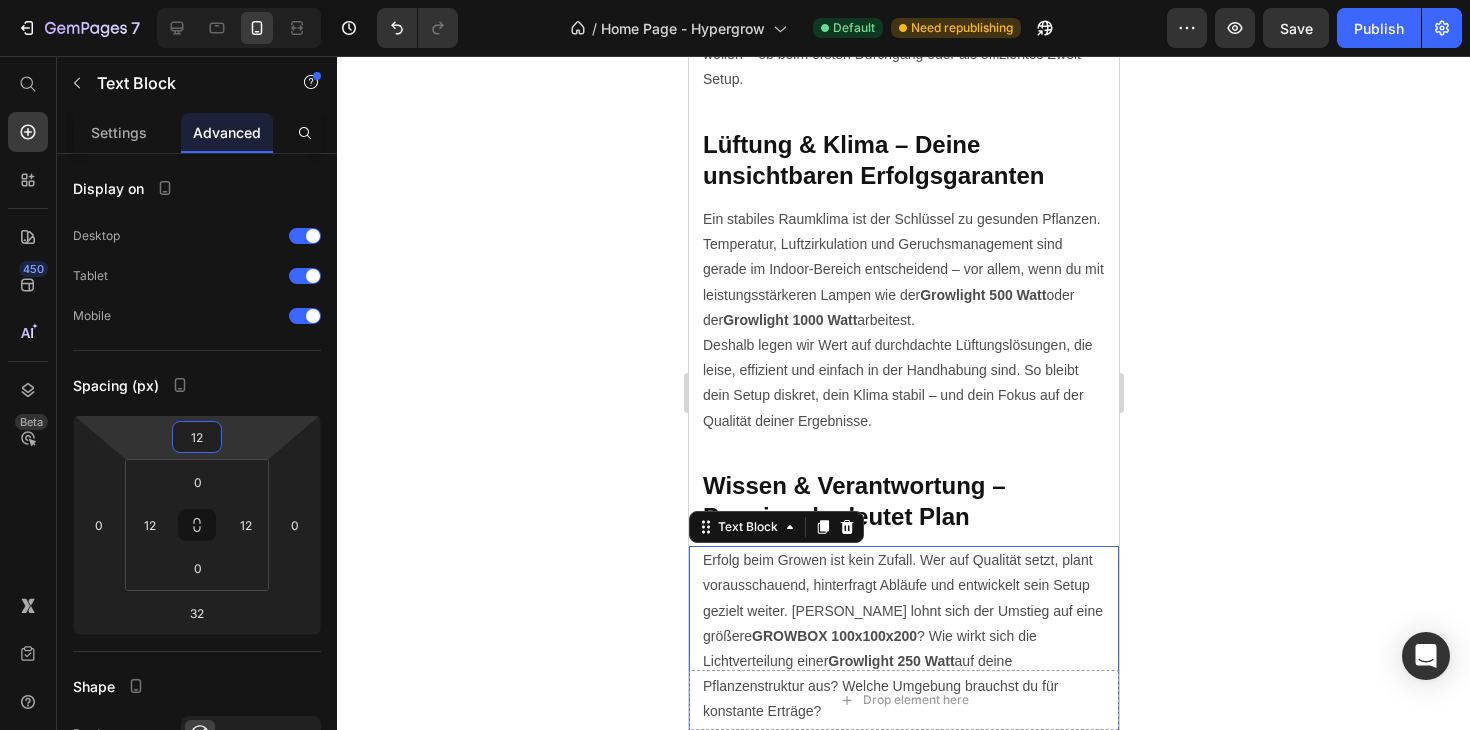 type on "12" 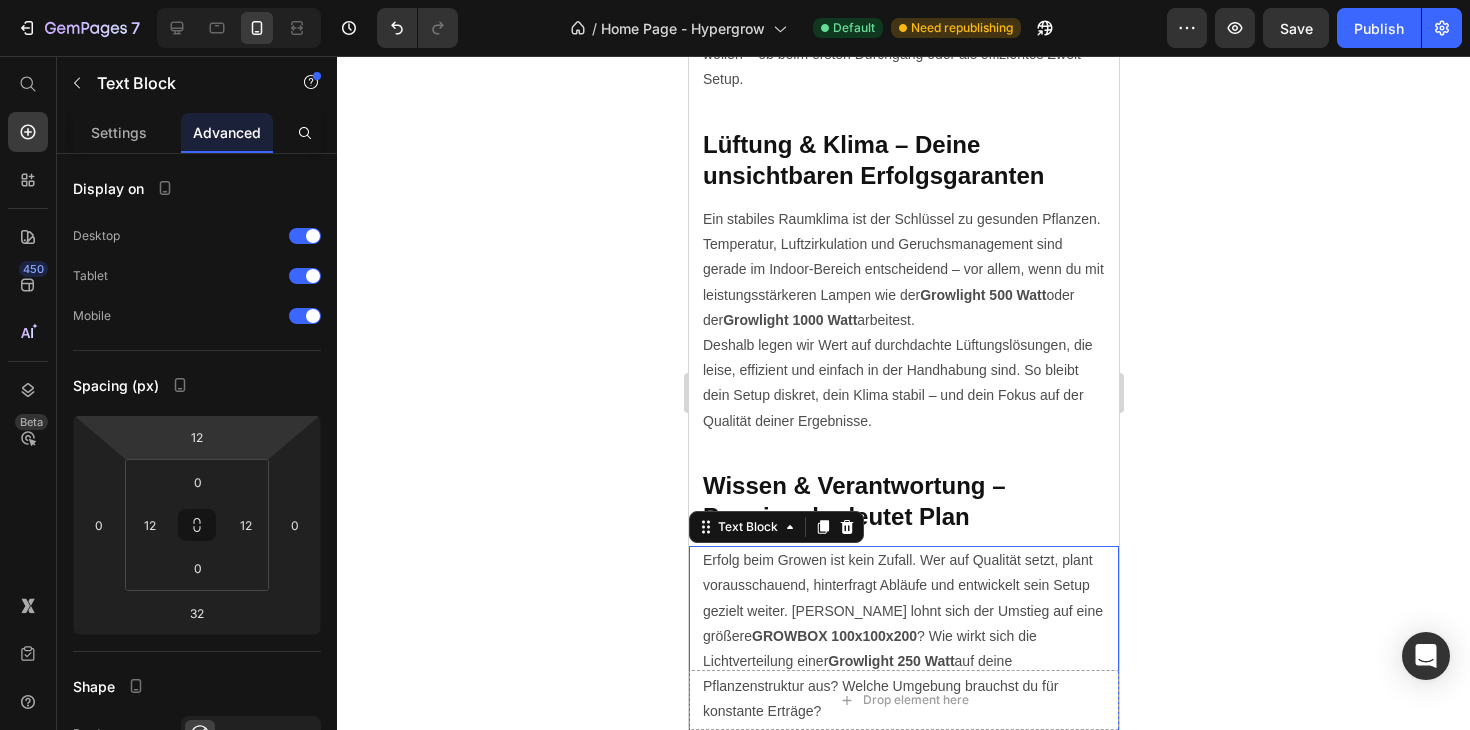click 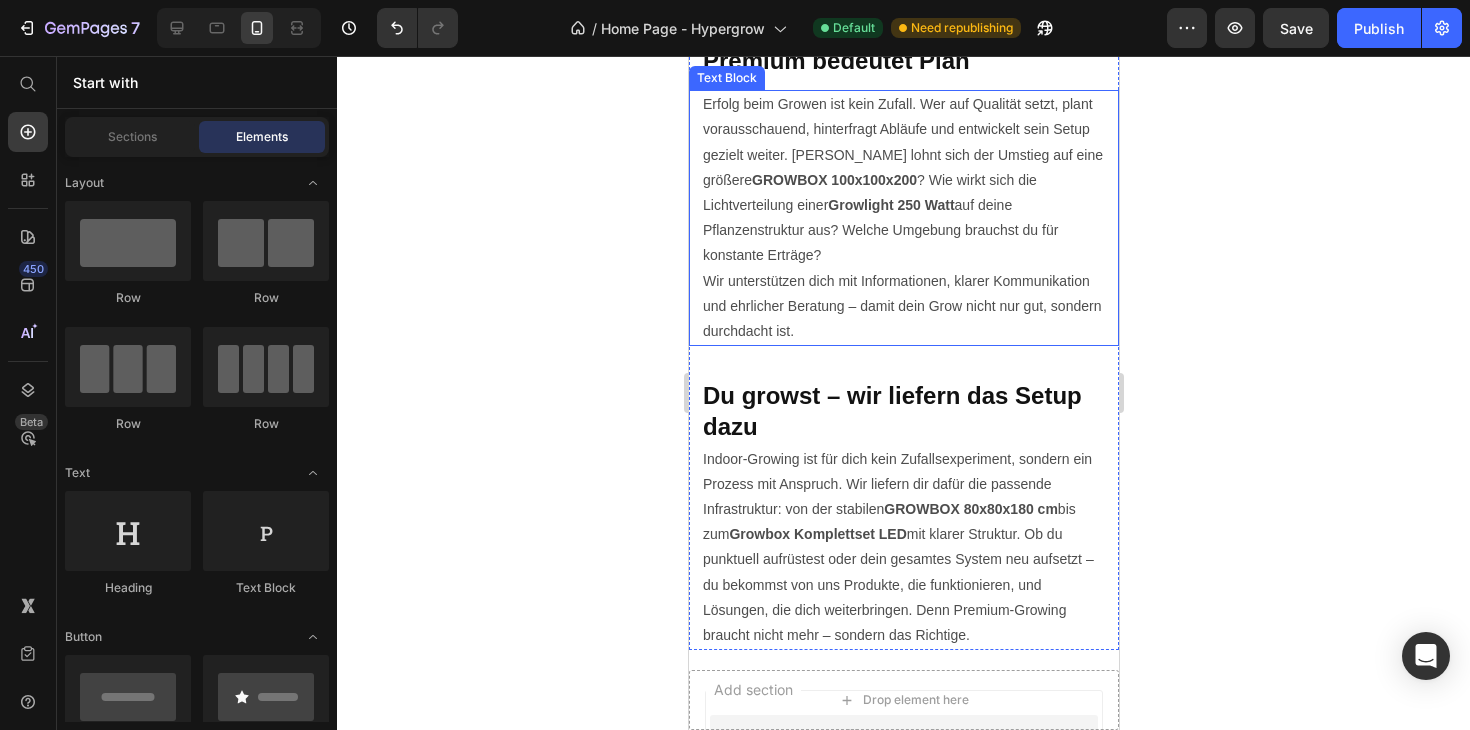 scroll, scrollTop: 7269, scrollLeft: 0, axis: vertical 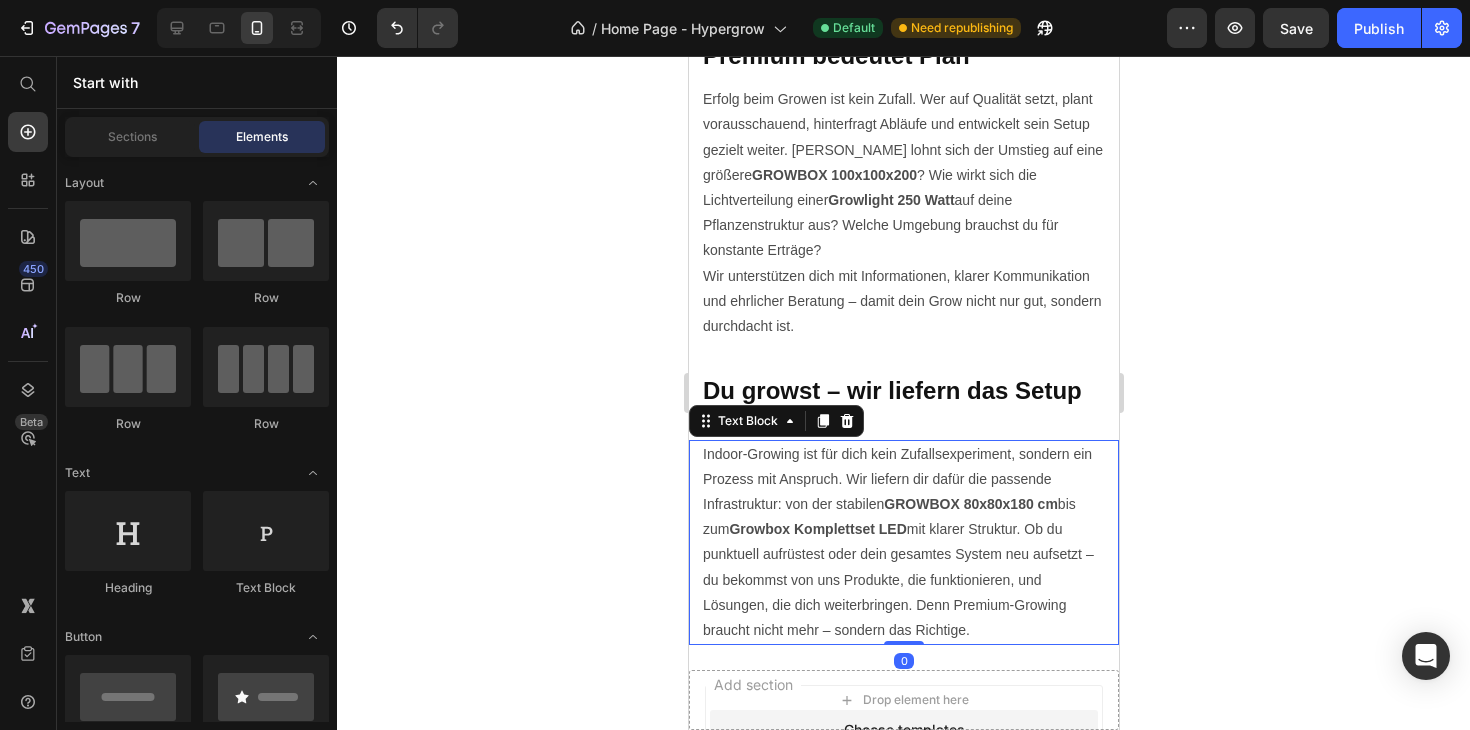 click on "Indoor-Growing ist für dich kein Zufallsexperiment, sondern ein Prozess mit Anspruch. Wir liefern dir dafür die passende Infrastruktur: von der stabilen  GROWBOX 80x80x180 cm  bis zum  Growbox Komplettset LED  mit klarer Struktur. Ob du punktuell aufrüstest oder dein gesamtes System neu aufsetzt – du bekommst von uns Produkte, die funktionieren, und Lösungen, die dich weiterbringen. Denn Premium-Growing braucht nicht mehr – sondern das Richtige." at bounding box center [903, 543] 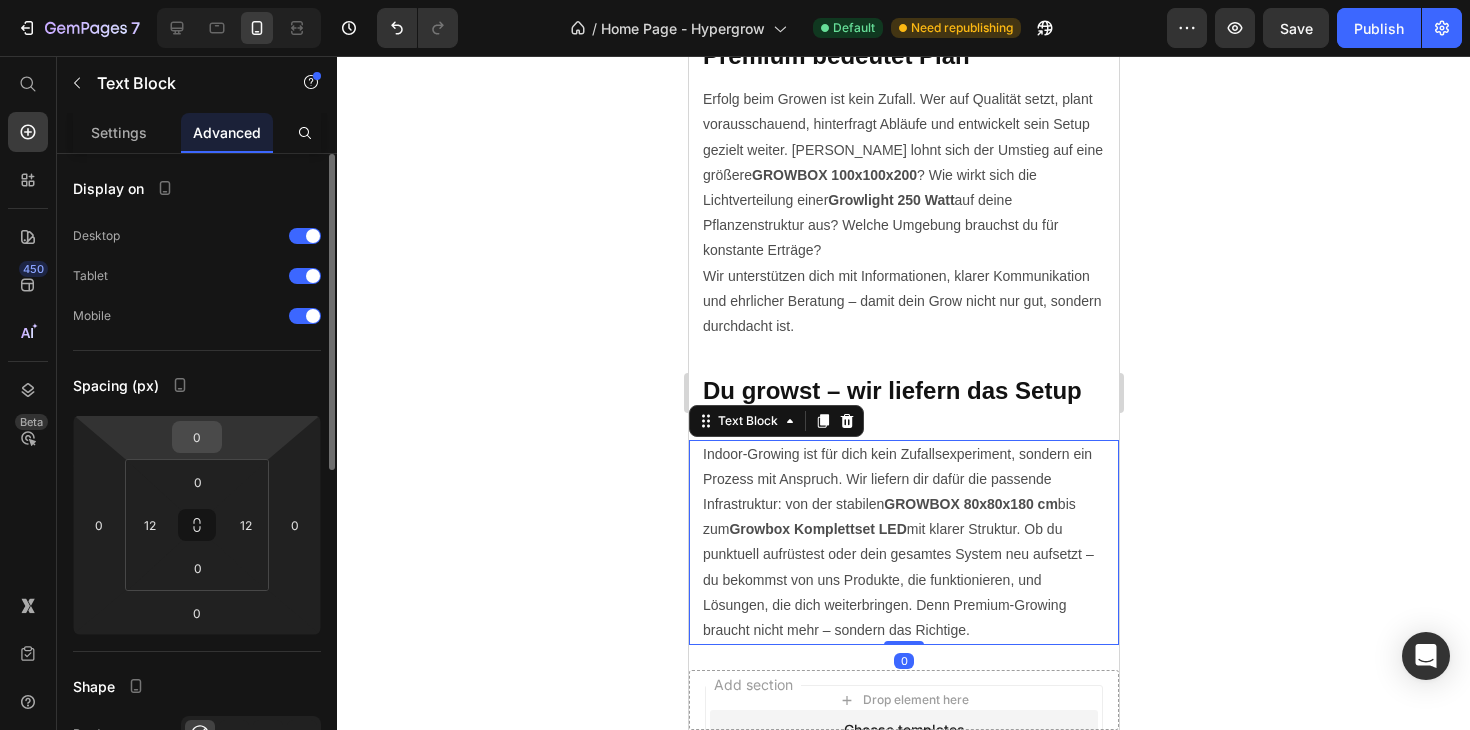 click on "0" at bounding box center (197, 437) 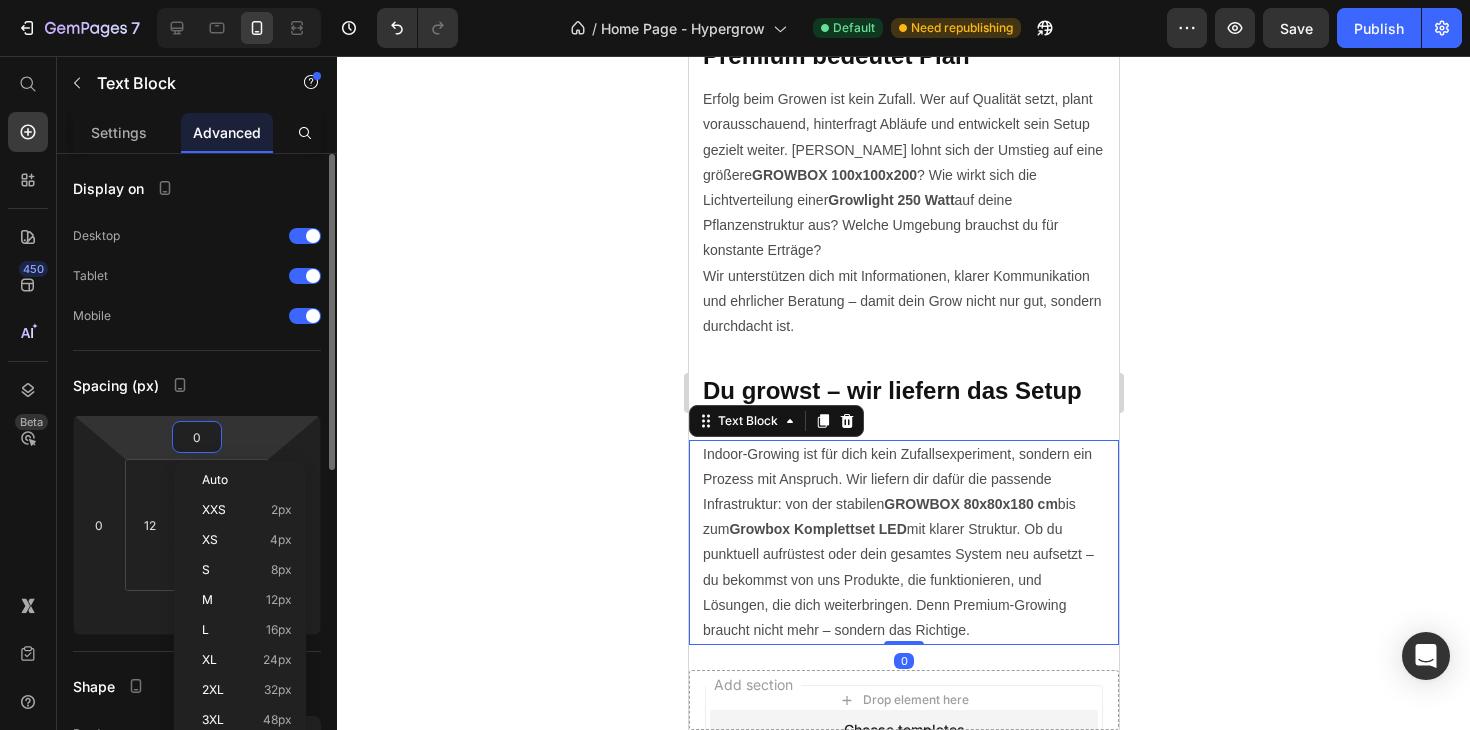 click on "0" at bounding box center [197, 437] 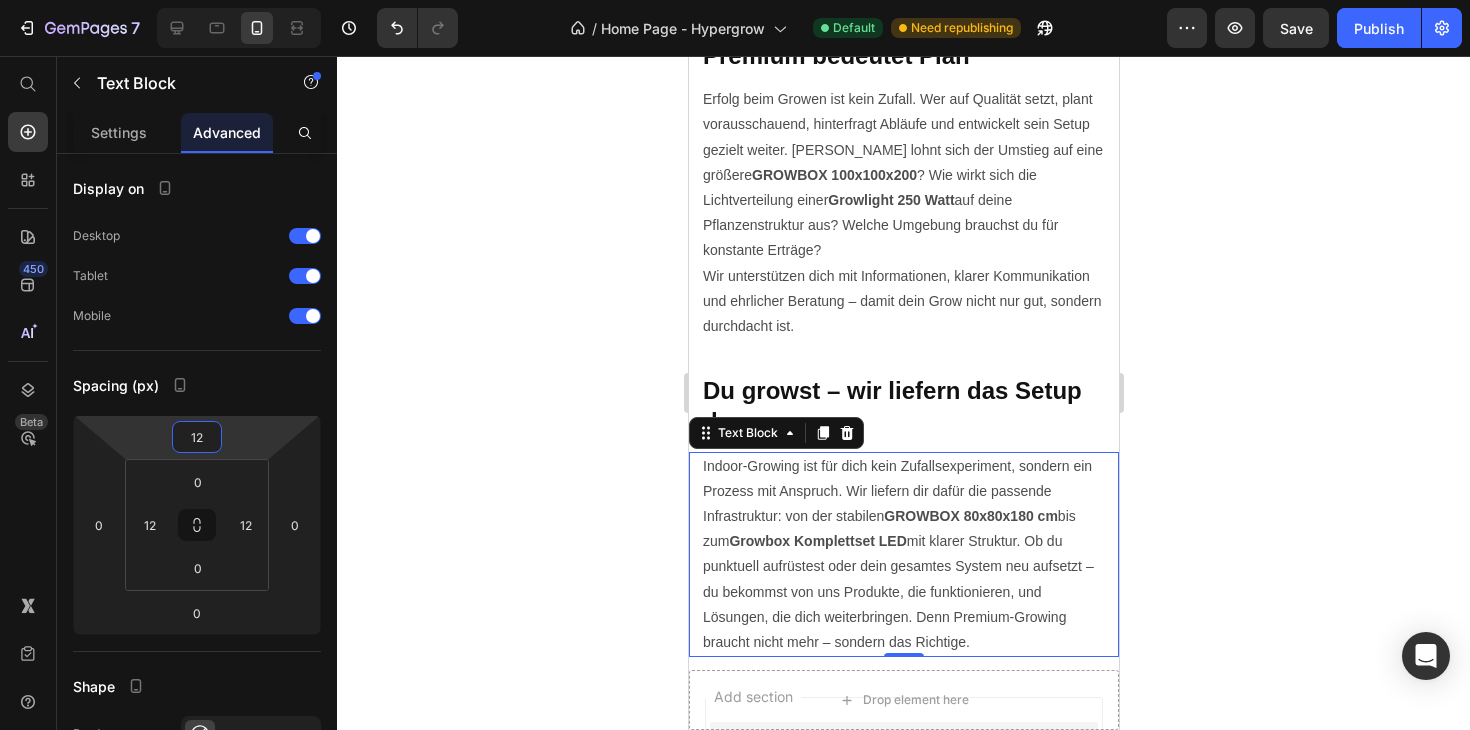 scroll, scrollTop: 7548, scrollLeft: 0, axis: vertical 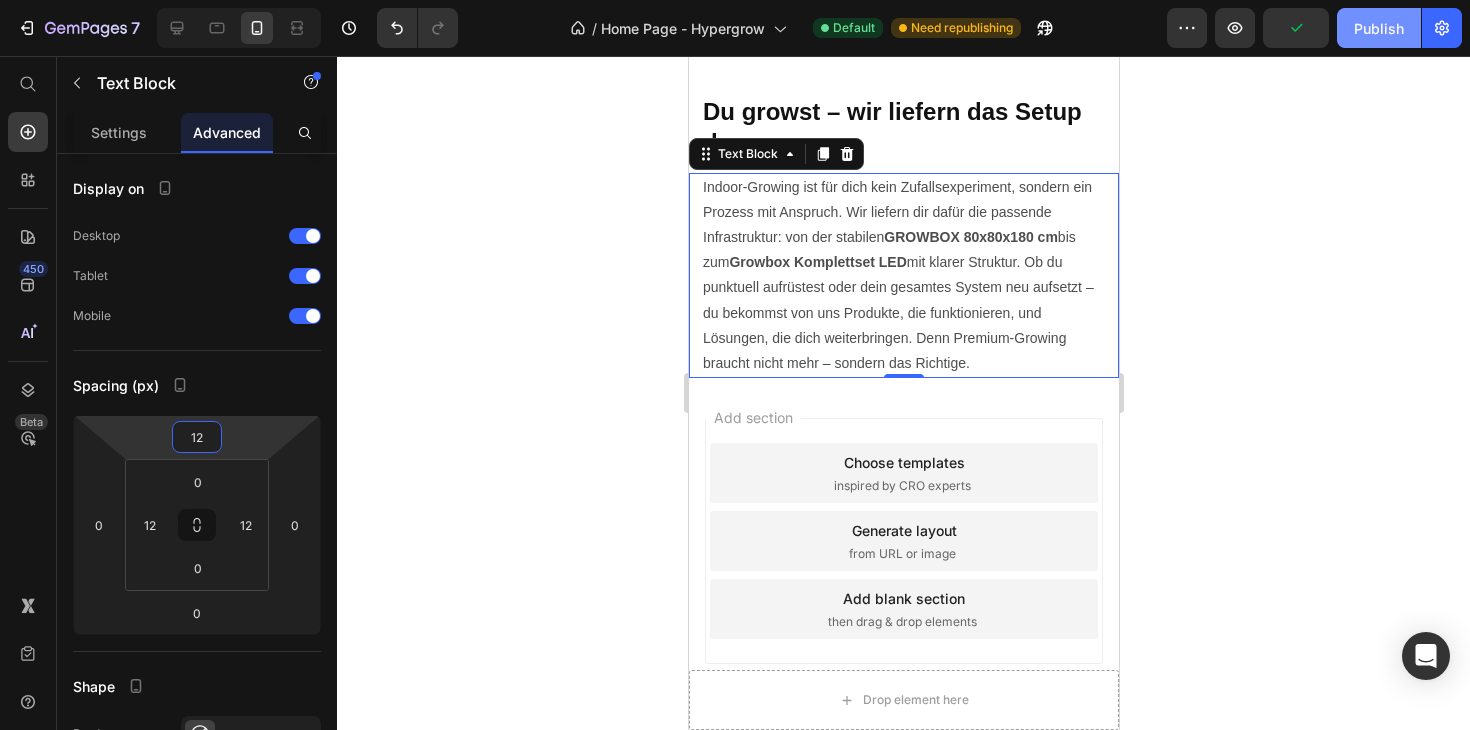 type on "12" 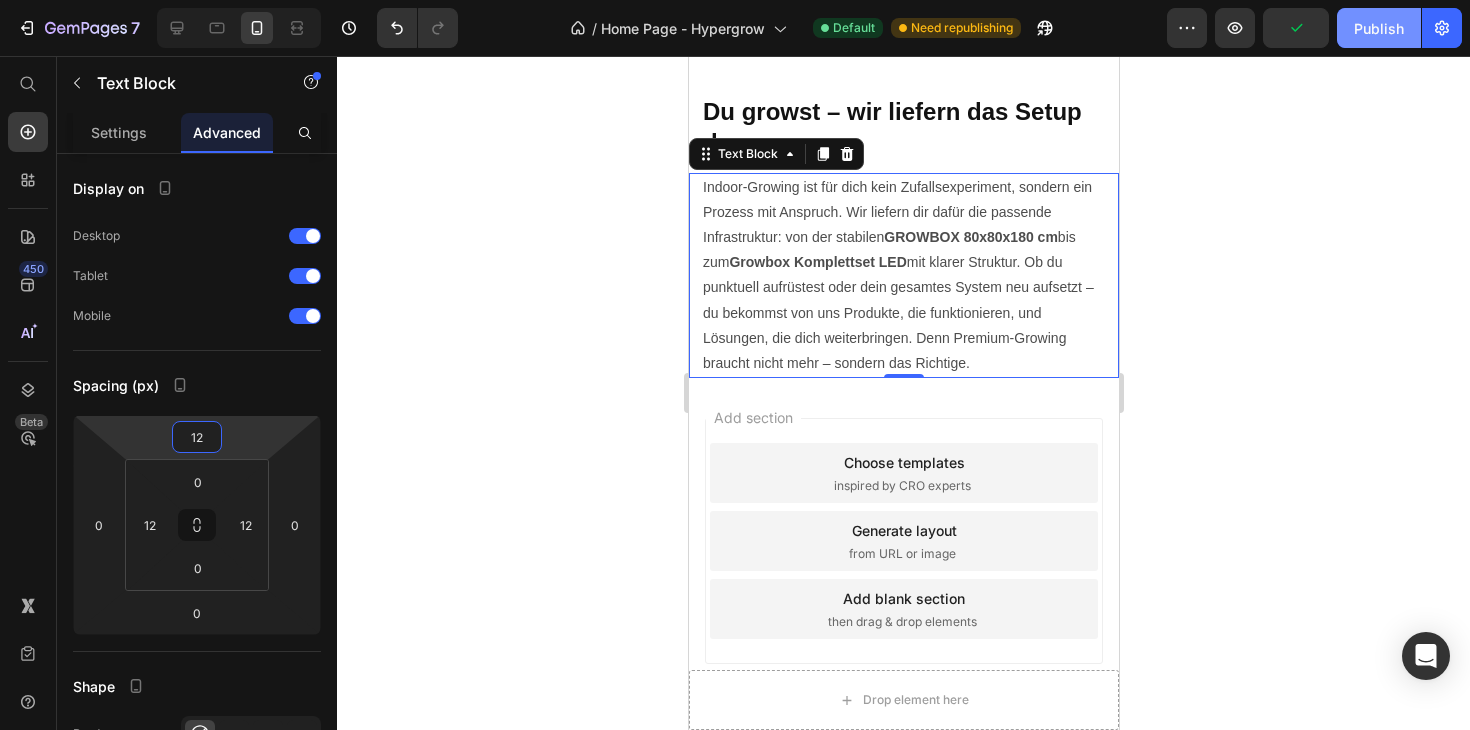 click on "Publish" at bounding box center (1379, 28) 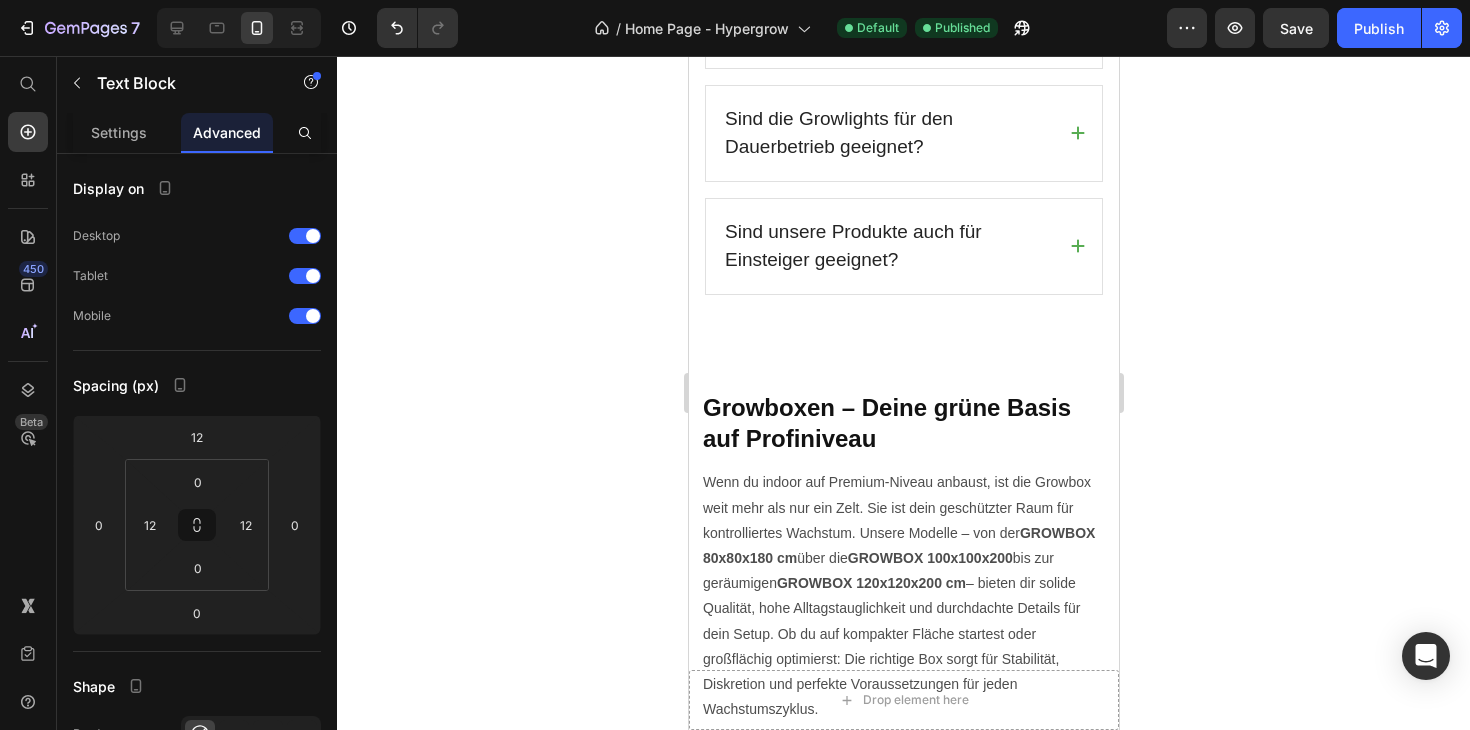 scroll, scrollTop: 5412, scrollLeft: 0, axis: vertical 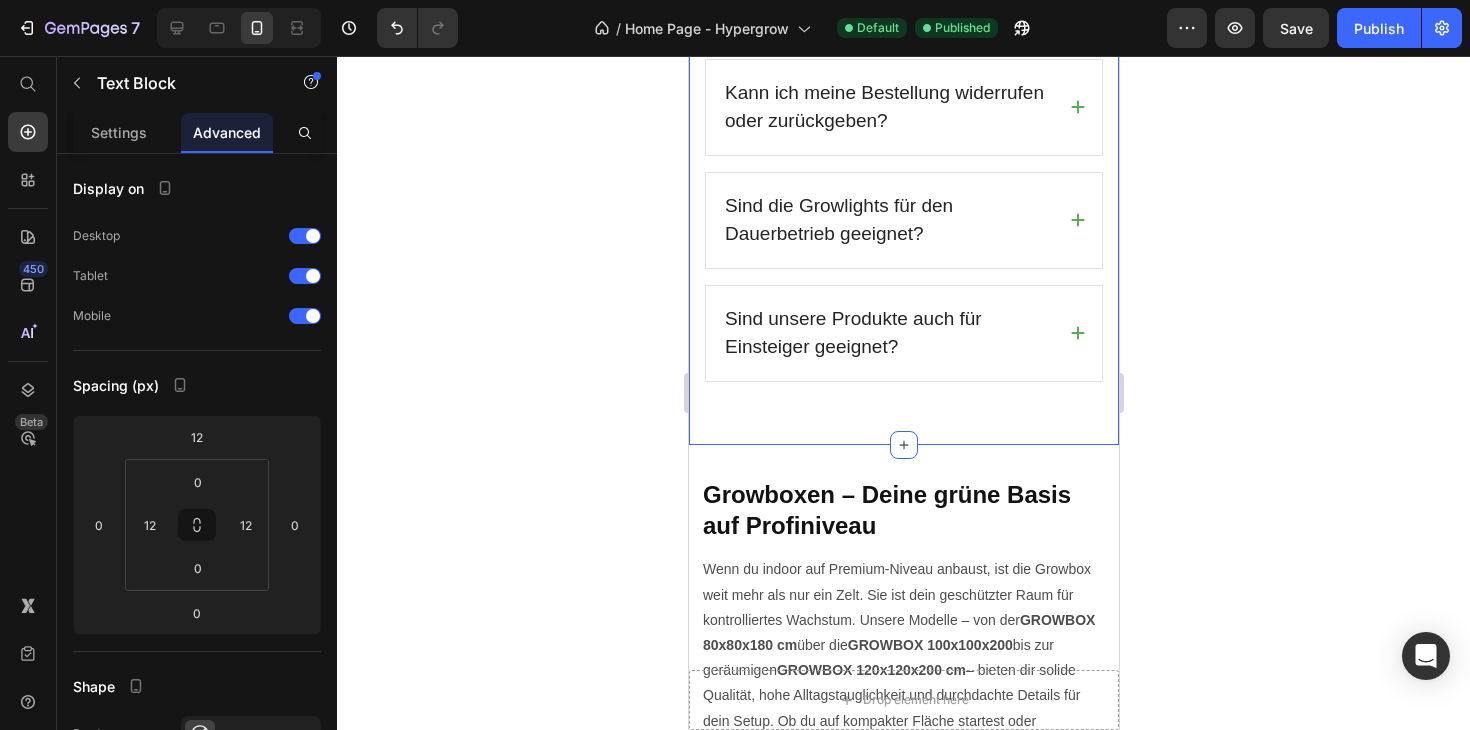 click on "Häufig gestellte Fragen  zu unseren Produkte  Heading Du hast eine spezielle Frage zu unseren Produkten oder Dienstleistungen? Kein Problem! Kontaktiere uns direkt über das Kontaktformular. Text block Row Sind unsere Produkte CE-zertifiziert und in [GEOGRAPHIC_DATA] zugelassen? Wie lange dauert der Versand und aus welchem Land wird versendet? Wie hoch sind die Versandkosten? Gibt es eine Garantie oder Gewährleistung auf die Produkte? Accordion Was ist, wenn ein Produkt beschädigt oder defekt ankommt? Kann ich meine Bestellung widerrufen oder zurückgeben? Sind die Growlights für den Dauerbetrieb geeignet? Sind unsere Produkte auch für Einsteiger geeignet? Accordion Row Section 8   You can create reusable sections Create Theme Section AI Content Write with GemAI What would you like to describe here? Tone and Voice Persuasive Product HYPERFAN SYSTEM SET 6 Zoll mit WLAN & APP Steuerung Show more Generate" at bounding box center [903, -187] 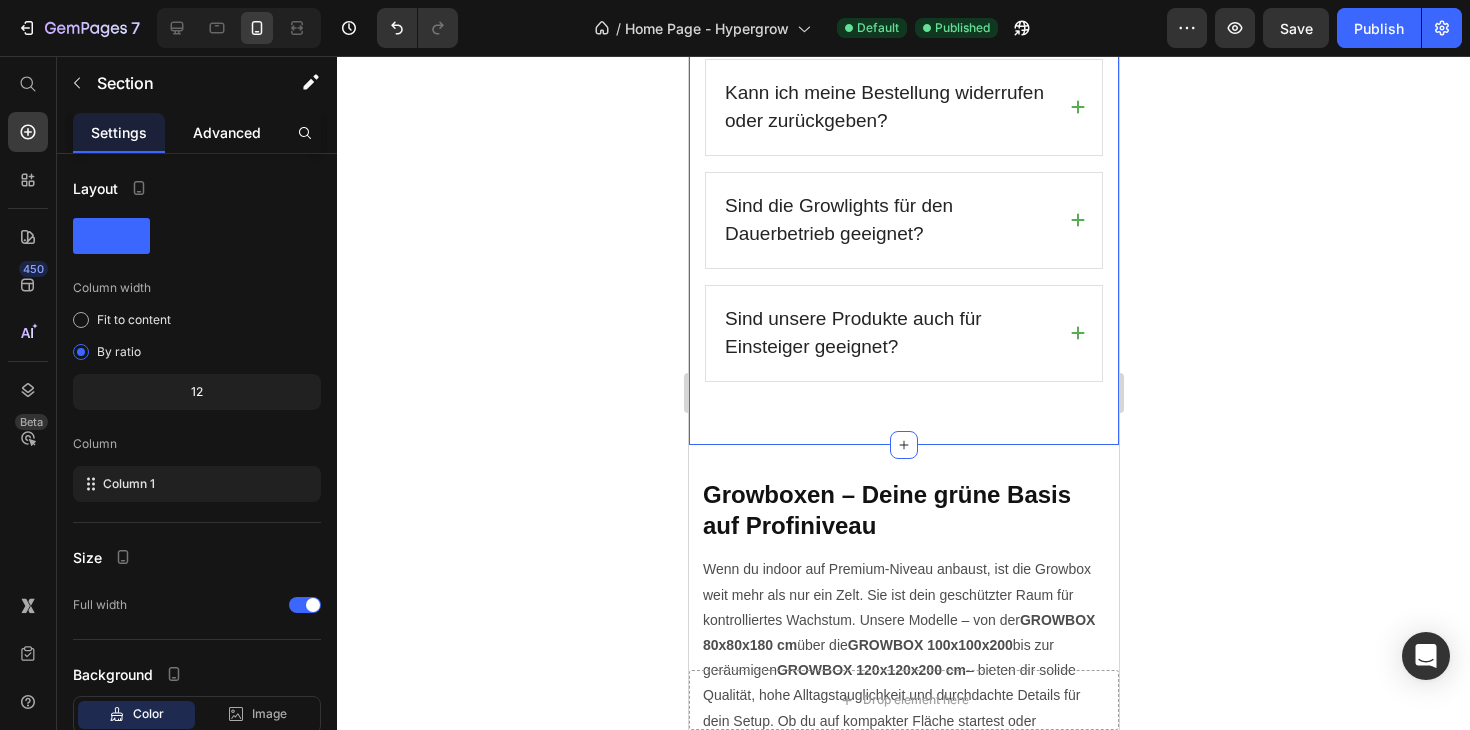 click on "Advanced" 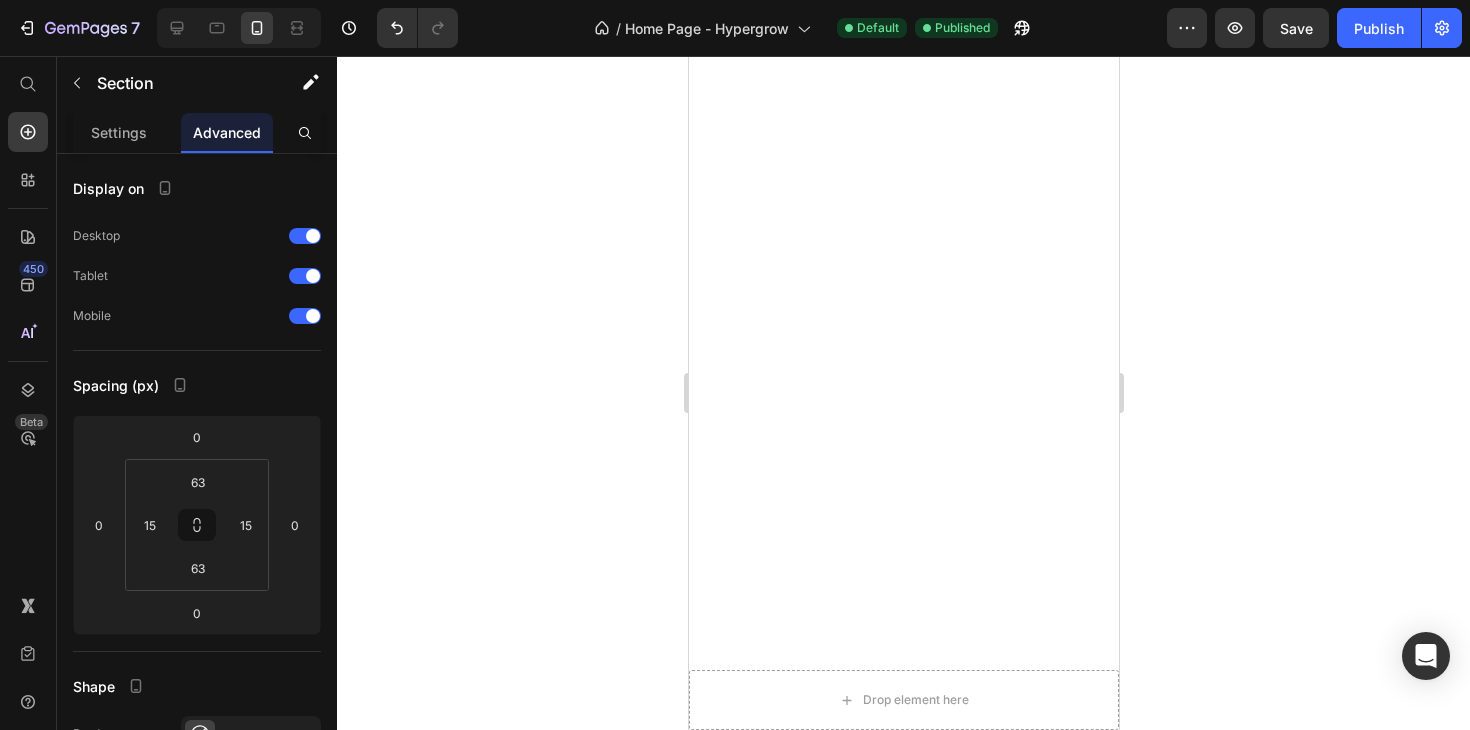 scroll, scrollTop: 0, scrollLeft: 0, axis: both 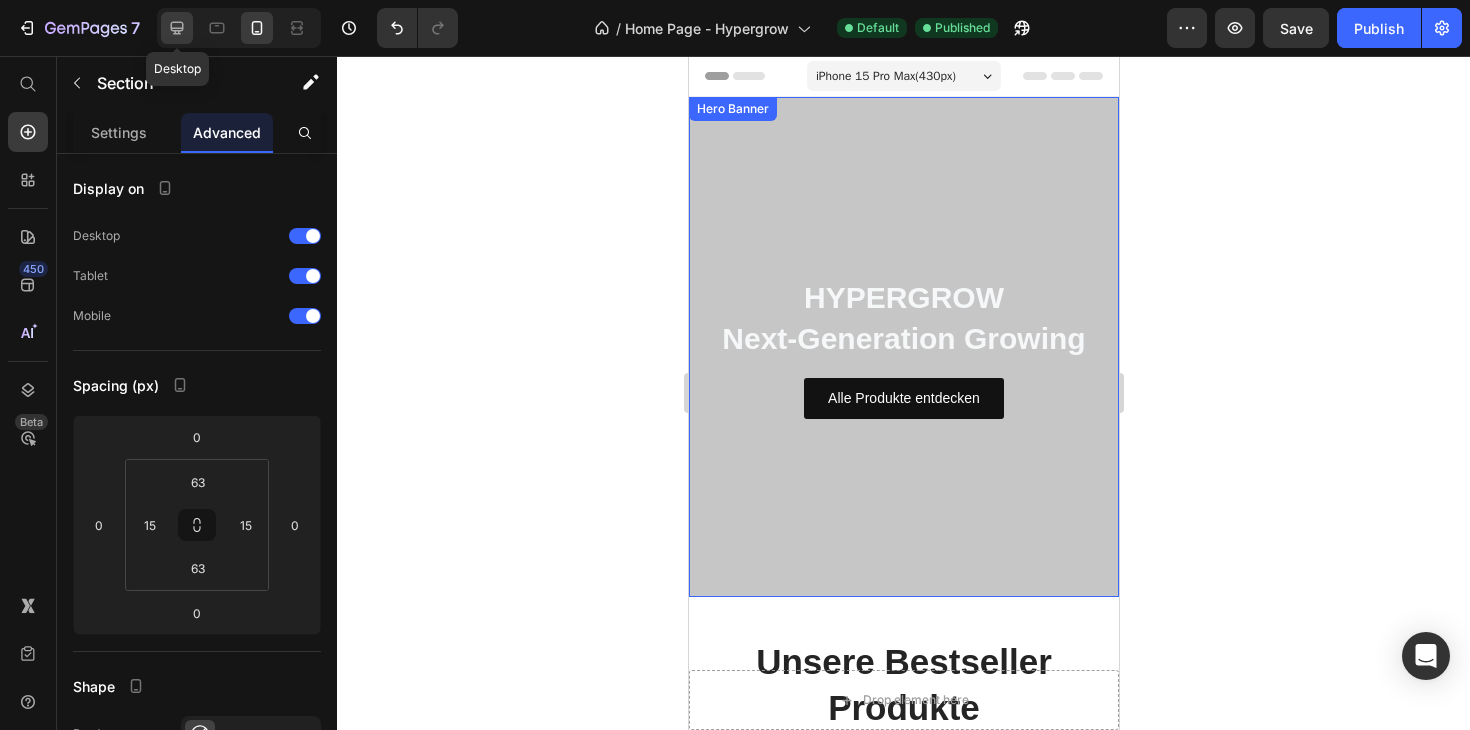 click 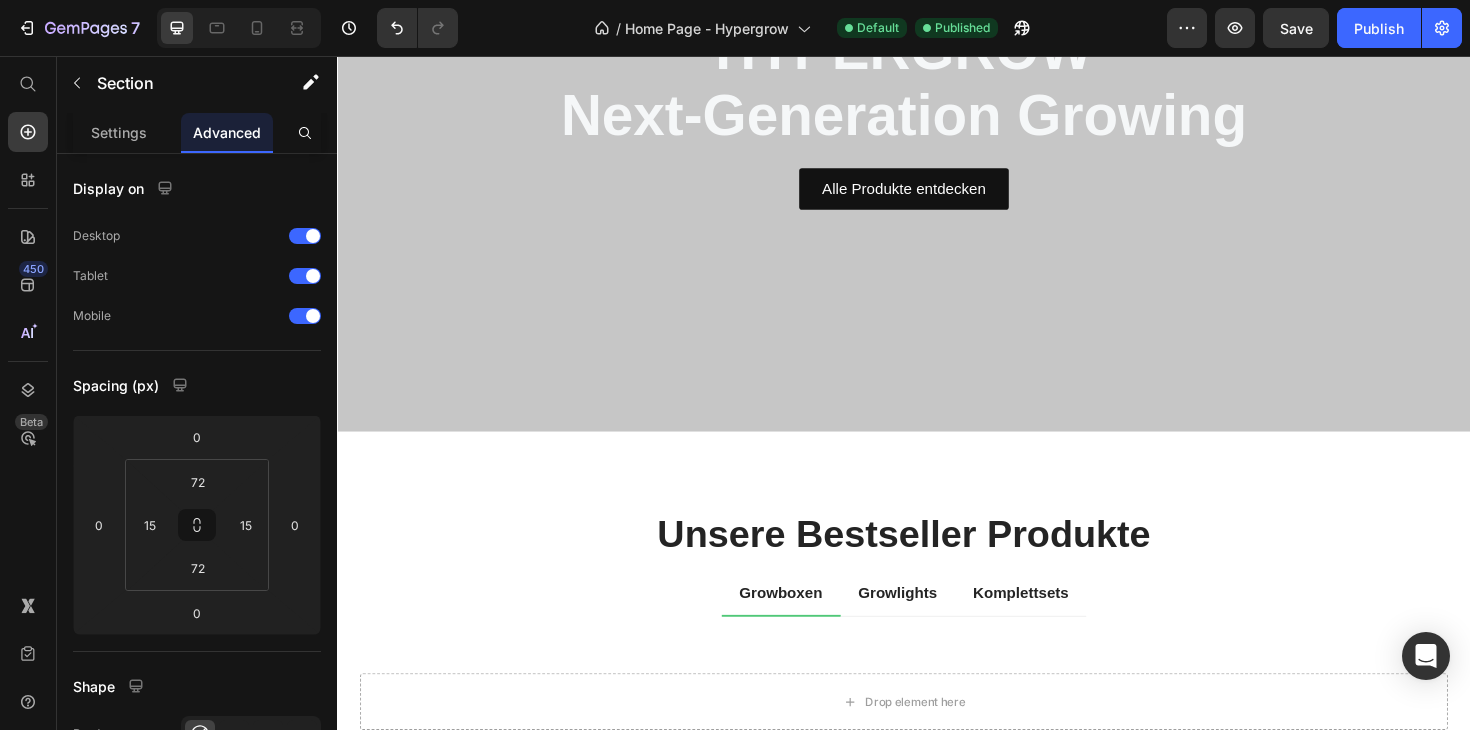 scroll, scrollTop: 309, scrollLeft: 0, axis: vertical 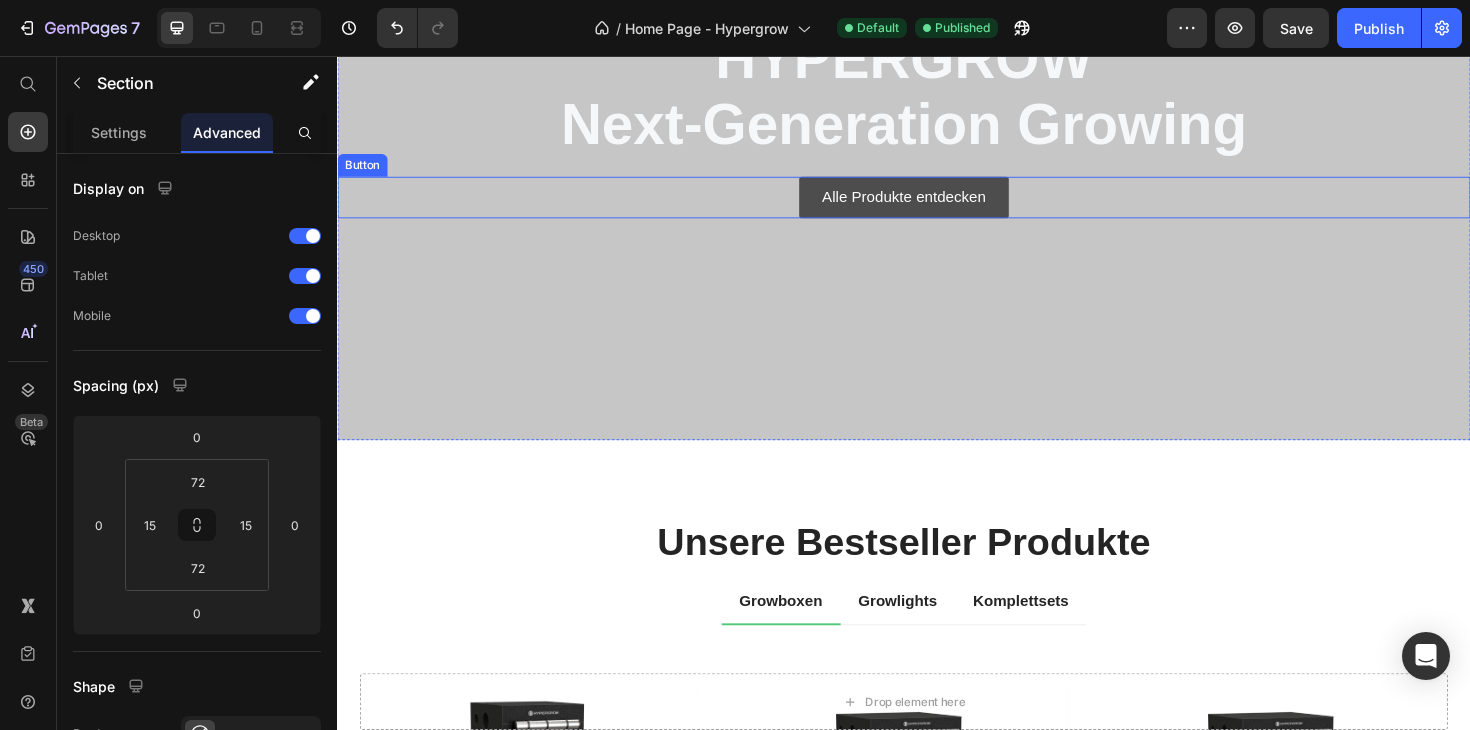 click on "Alle Produkte entdecken" at bounding box center (936, 206) 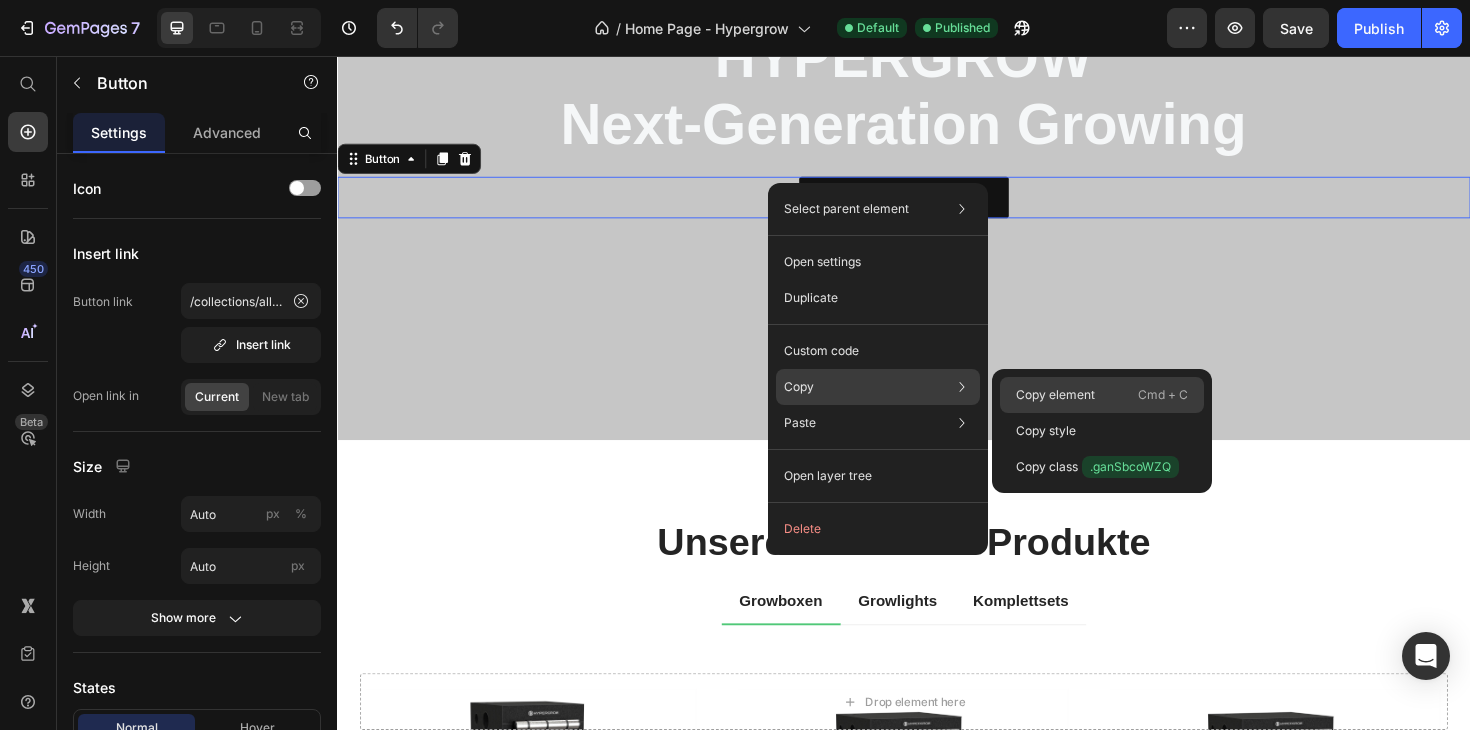click on "Copy element" at bounding box center [1055, 395] 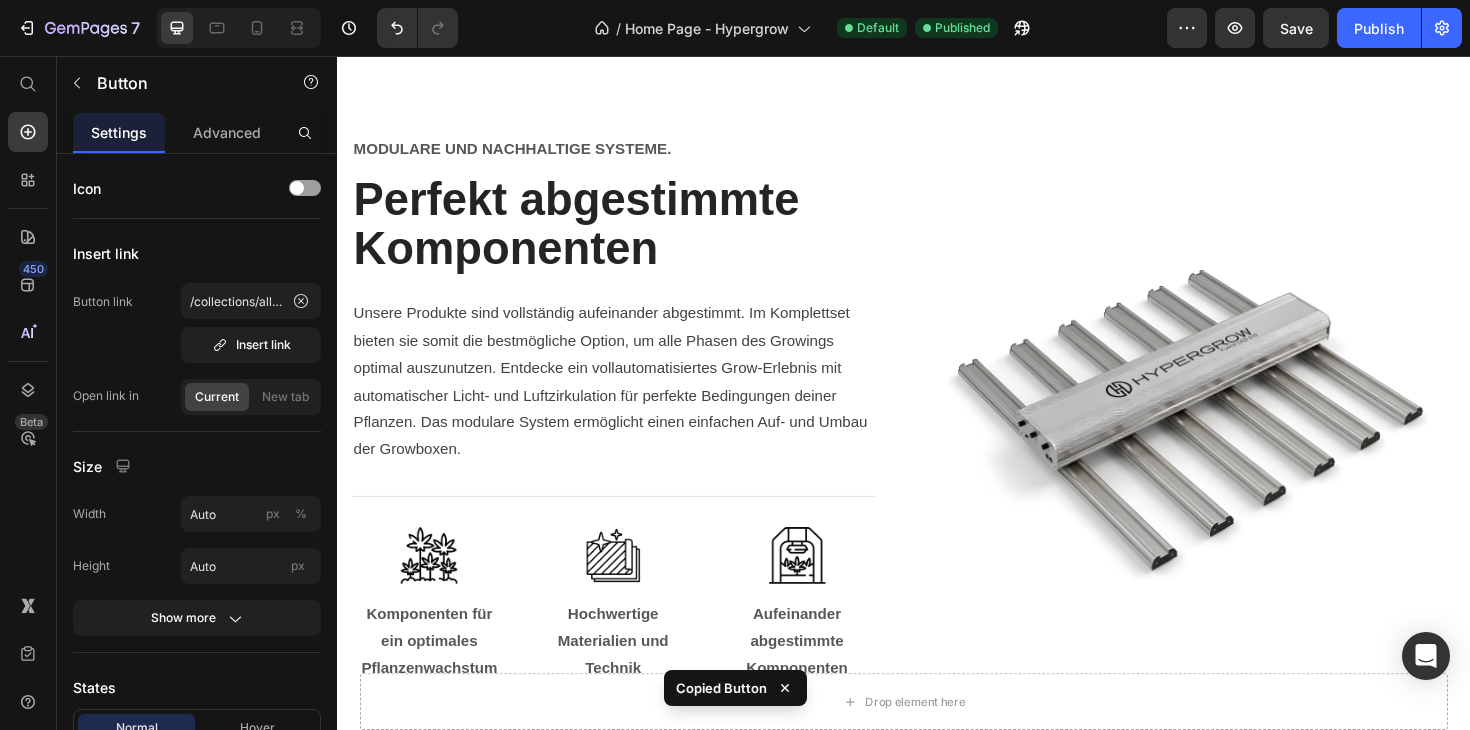 scroll, scrollTop: 3227, scrollLeft: 0, axis: vertical 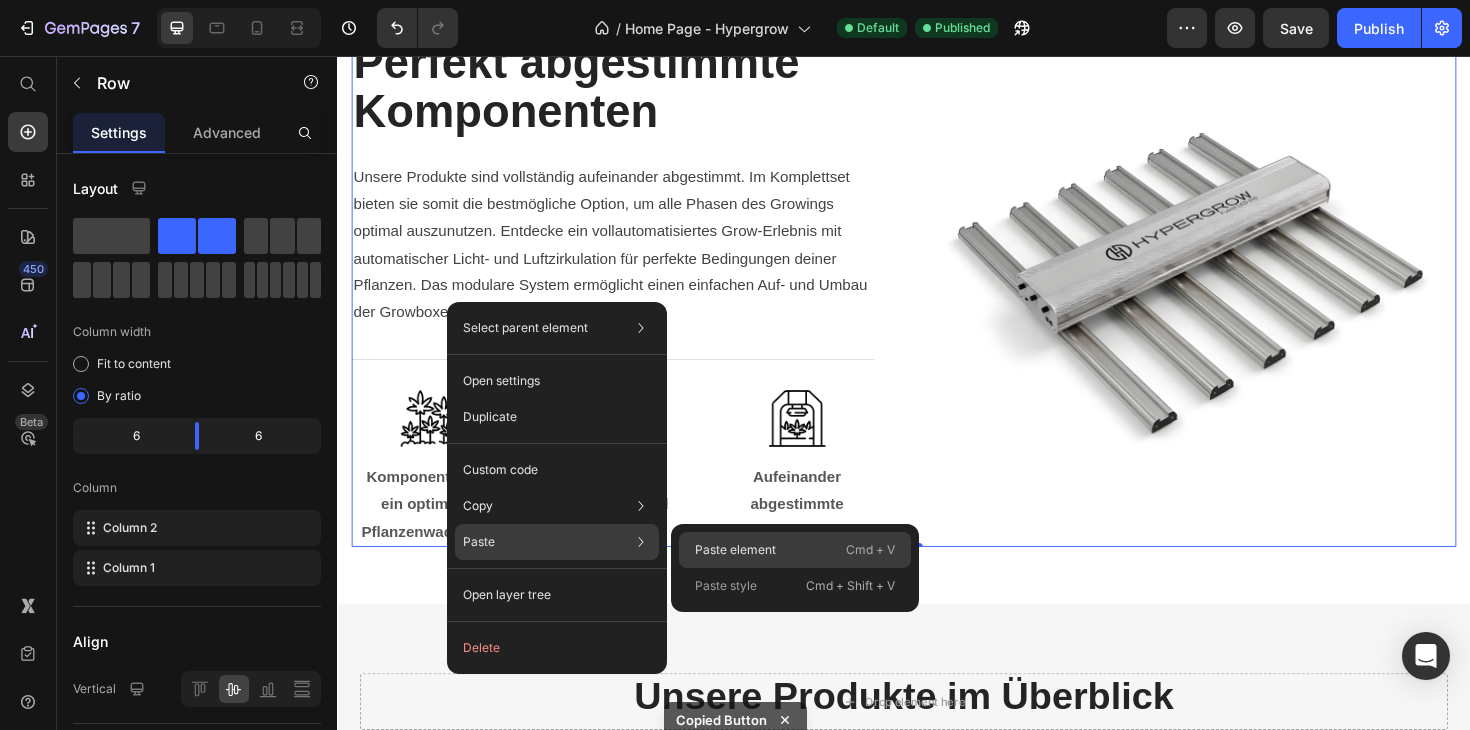 click on "Paste element" at bounding box center (735, 550) 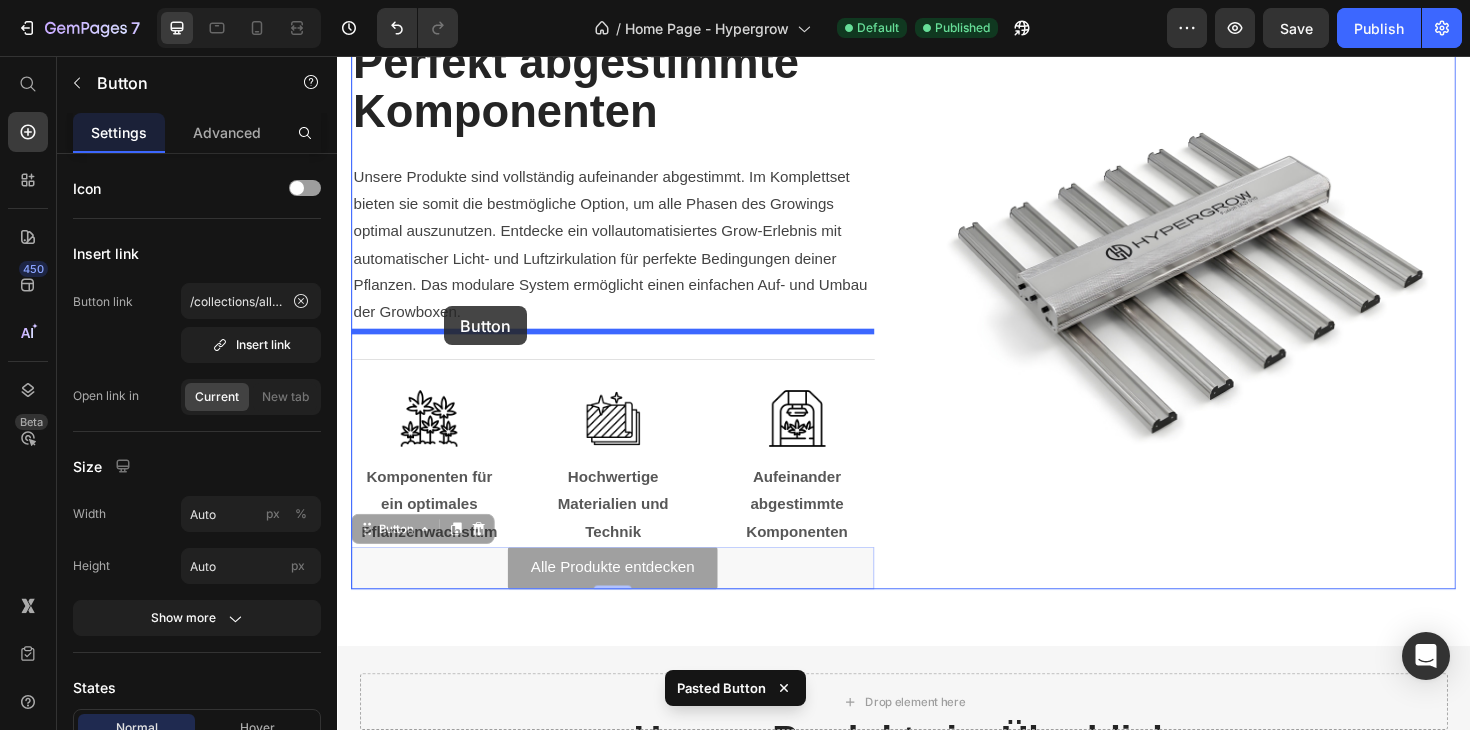 drag, startPoint x: 367, startPoint y: 524, endPoint x: 450, endPoint y: 321, distance: 219.31256 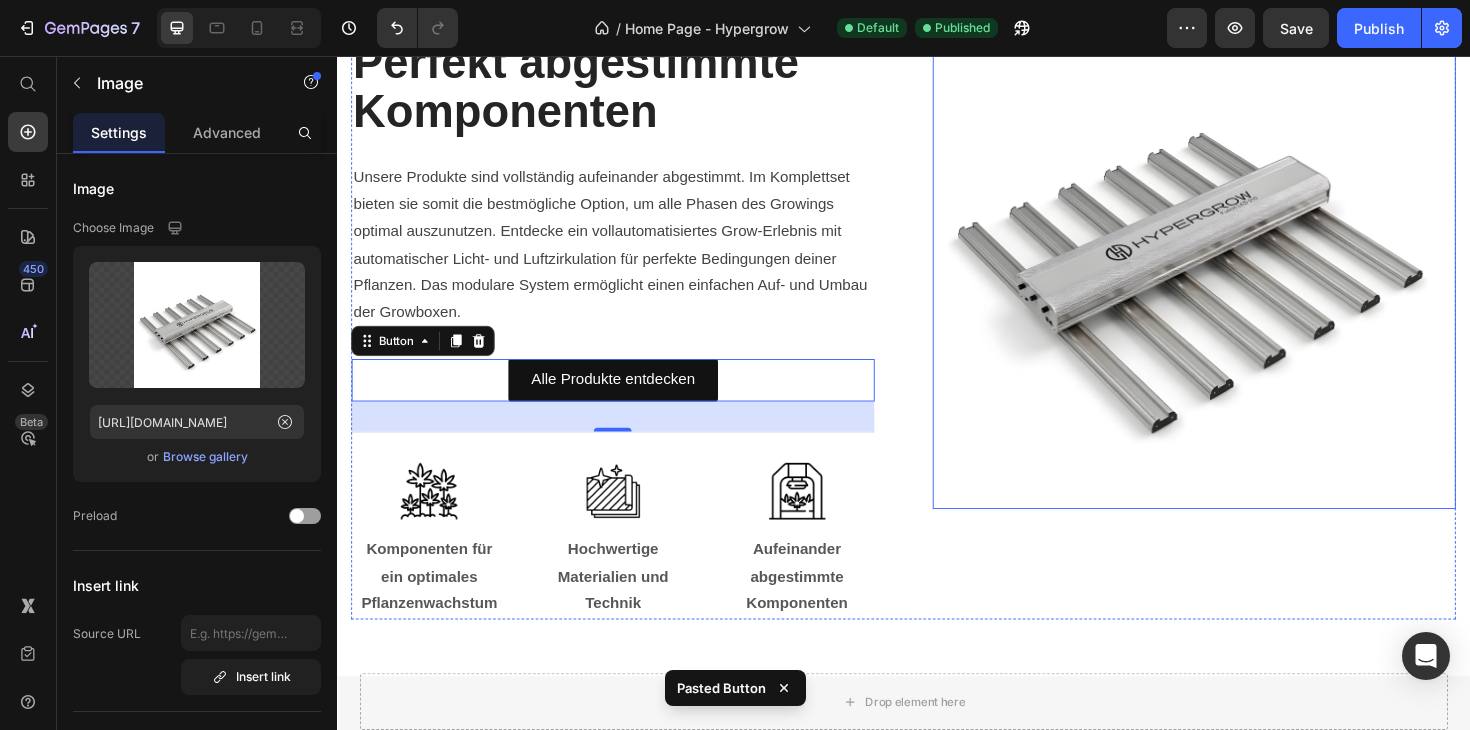 click at bounding box center (1245, 267) 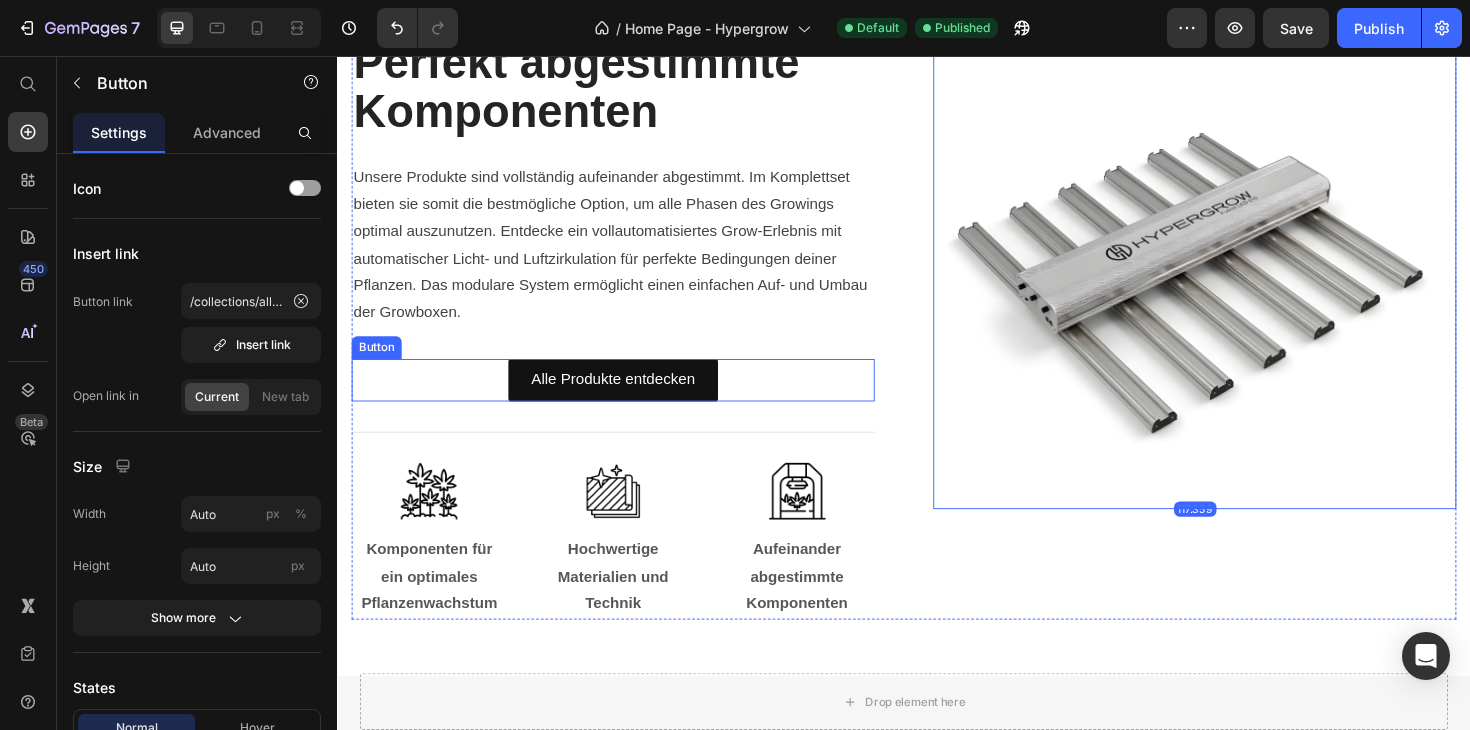 click on "Alle Produkte entdecken Button" at bounding box center (629, 399) 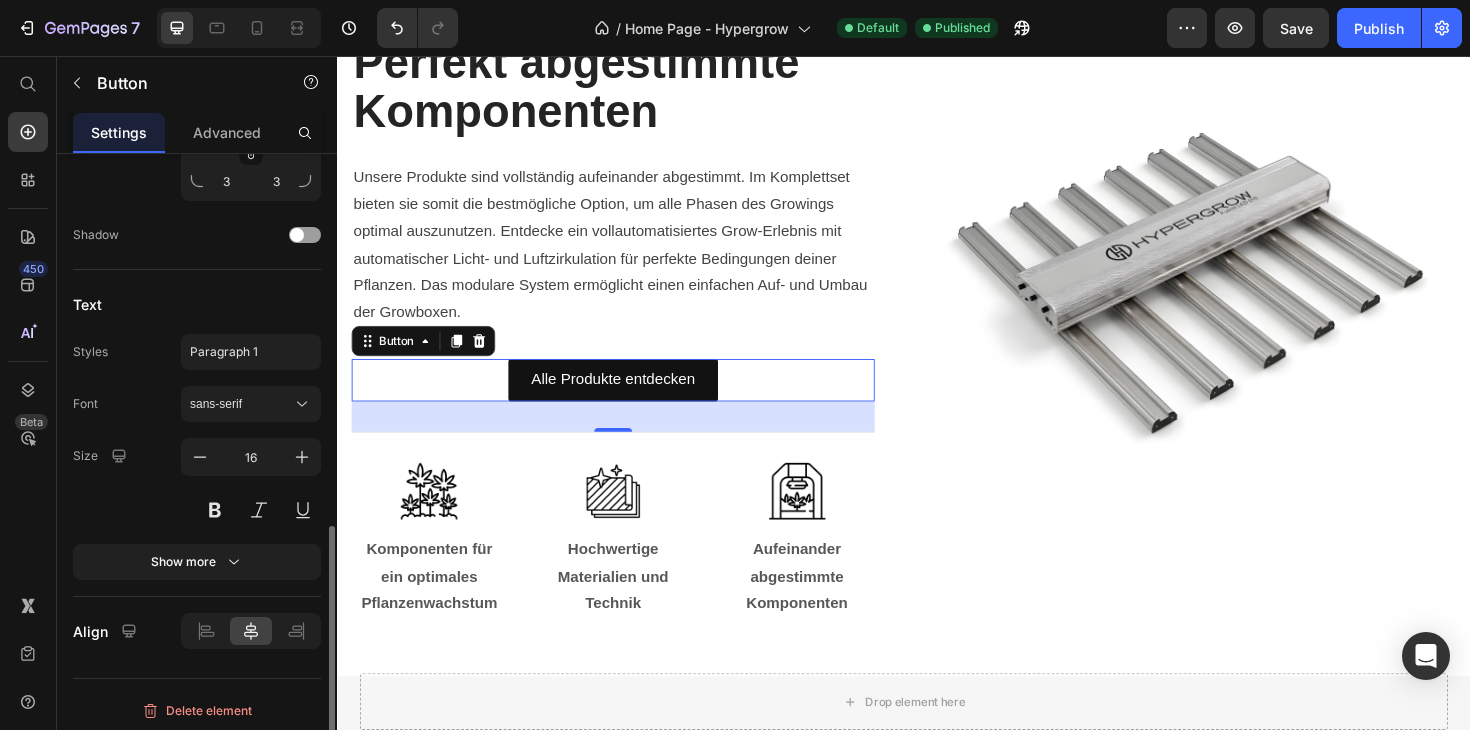 scroll, scrollTop: 864, scrollLeft: 0, axis: vertical 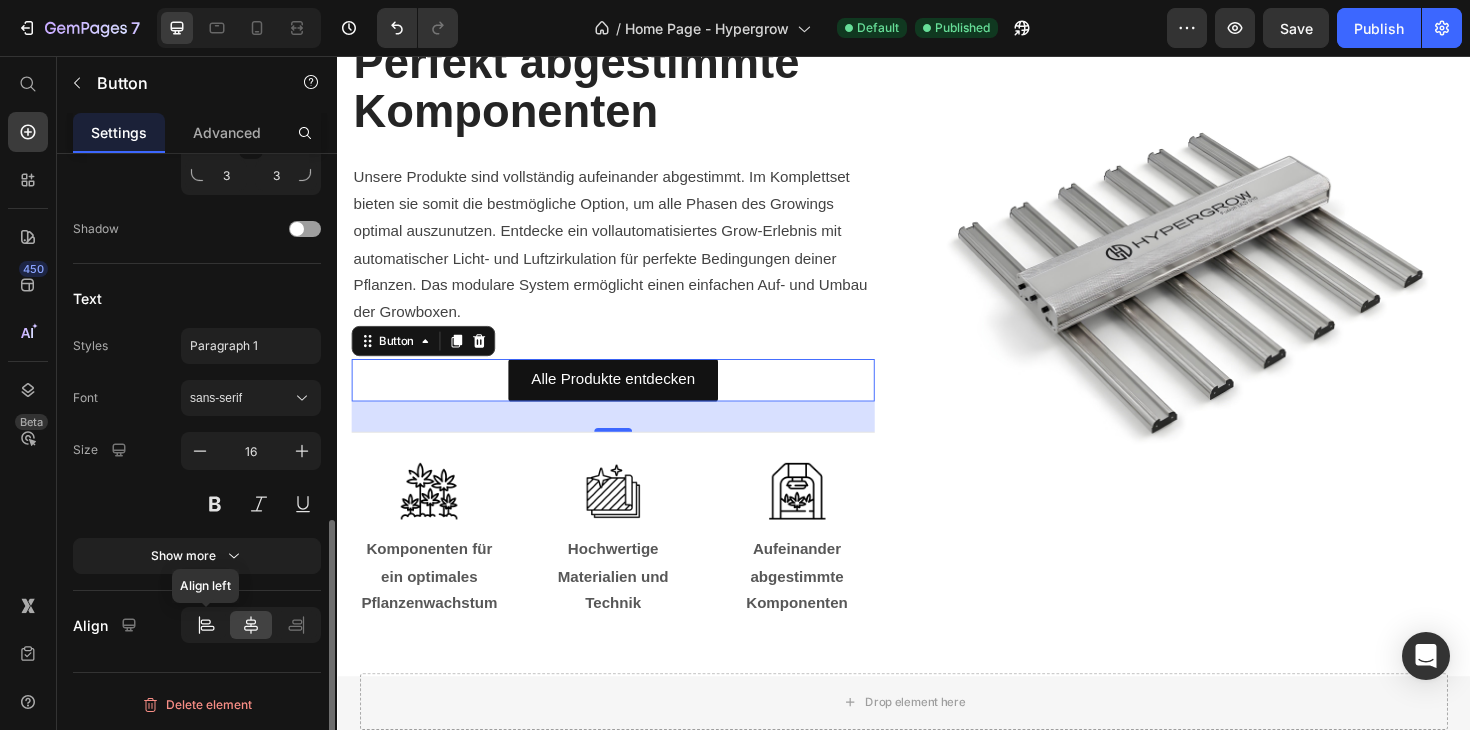 click 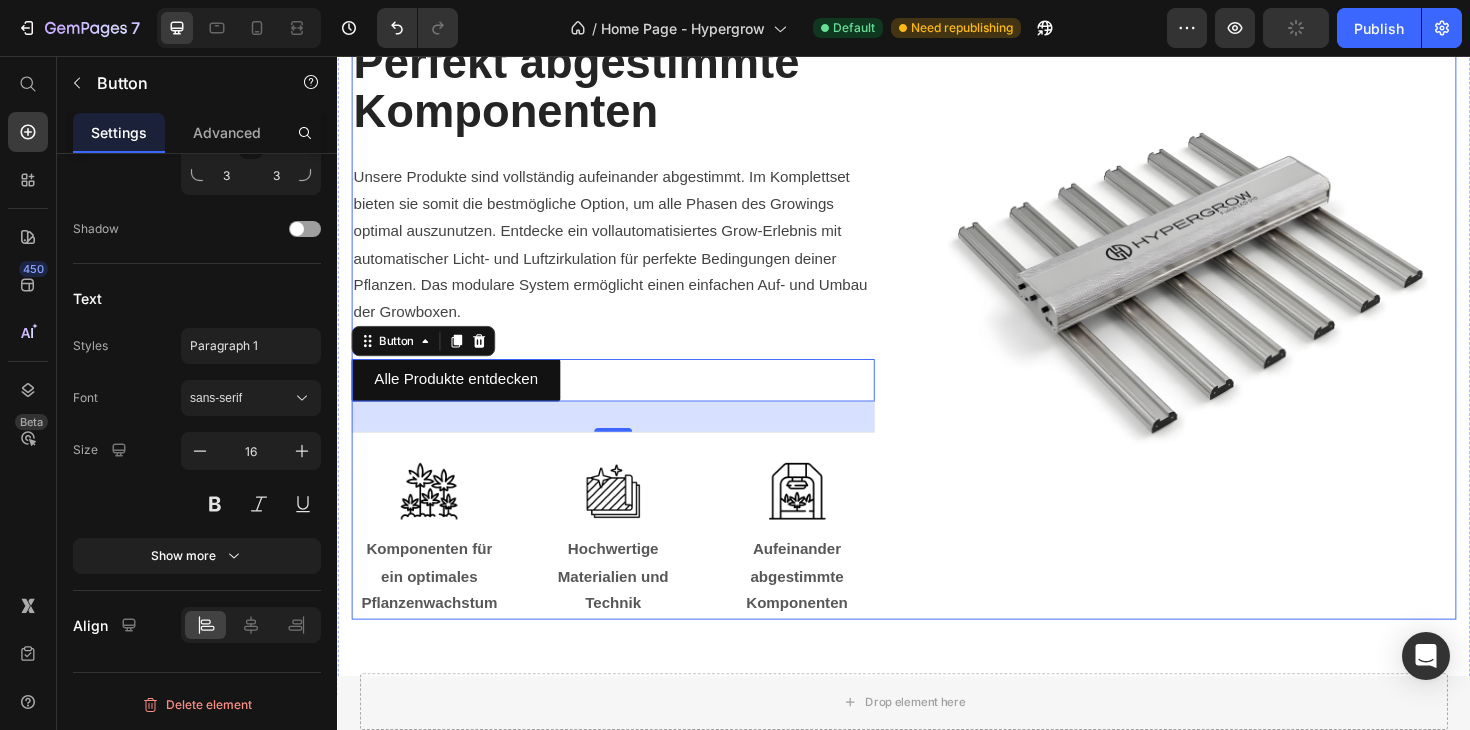 click on "Image" at bounding box center [1245, 325] 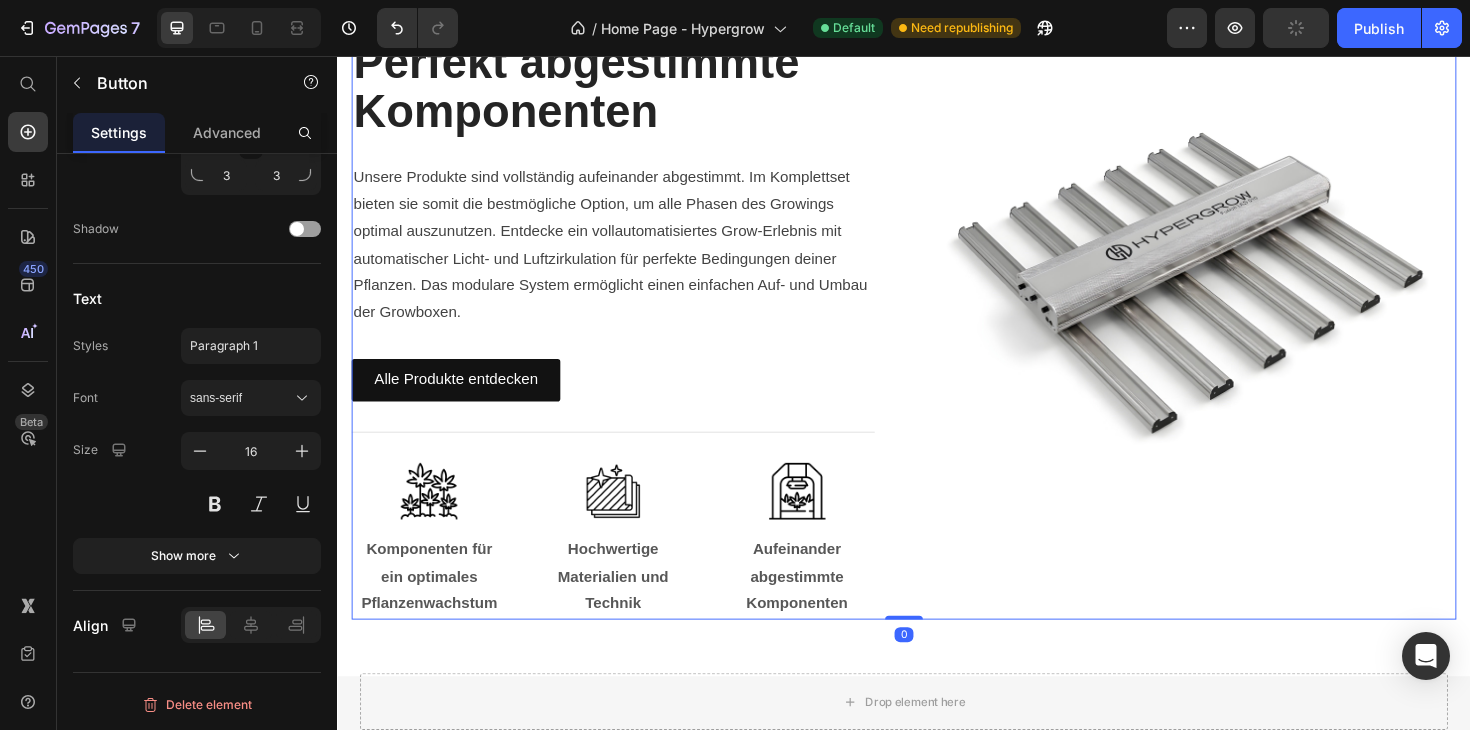 scroll, scrollTop: 0, scrollLeft: 0, axis: both 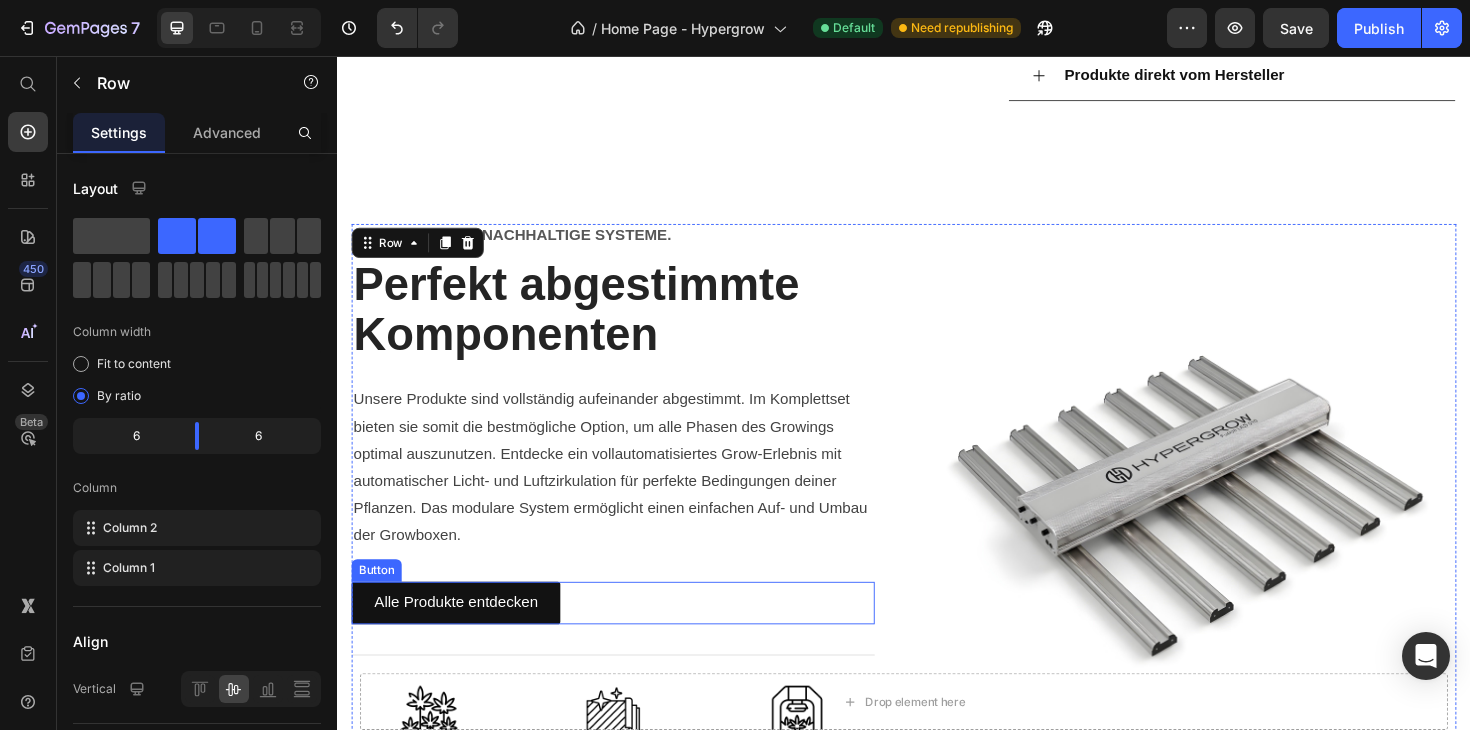click on "Alle Produkte entdecken Button" at bounding box center (629, 635) 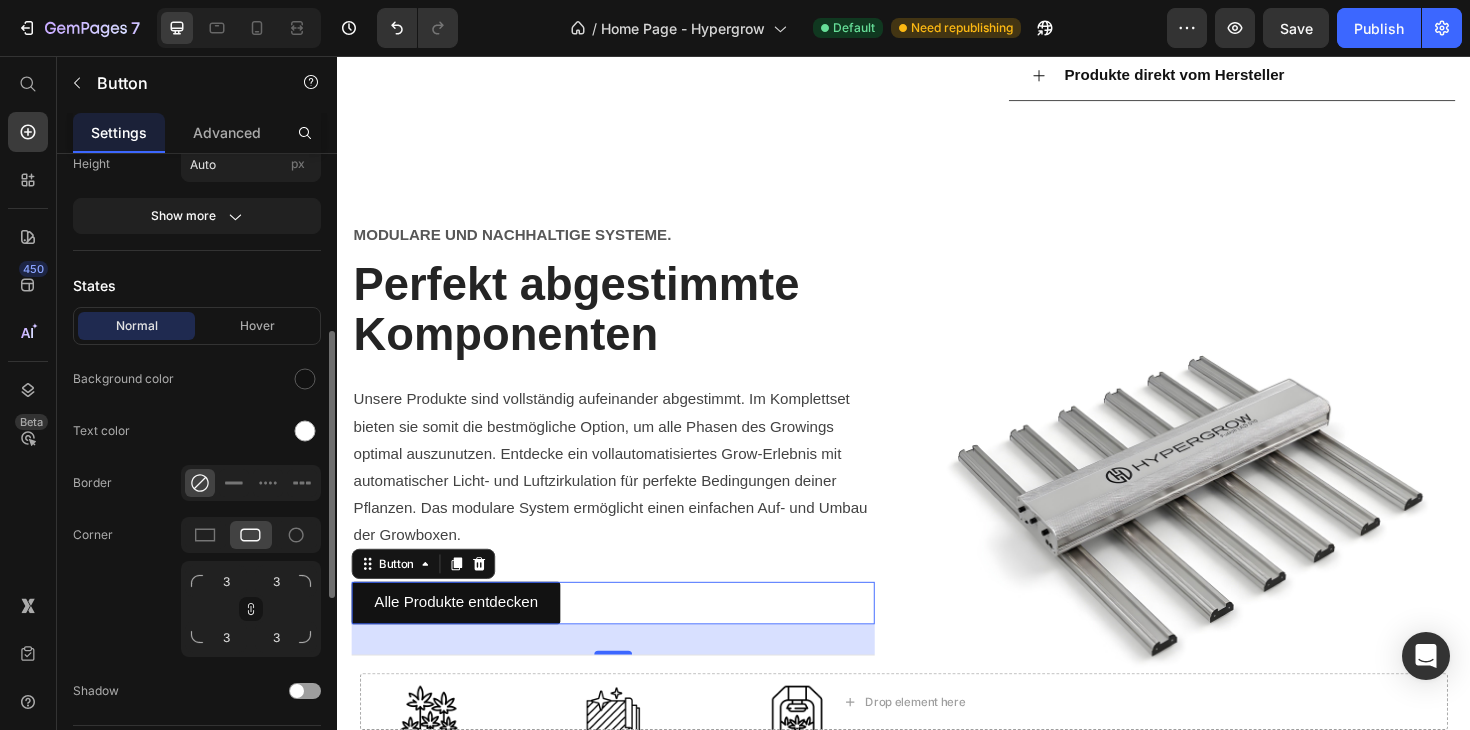 scroll, scrollTop: 401, scrollLeft: 0, axis: vertical 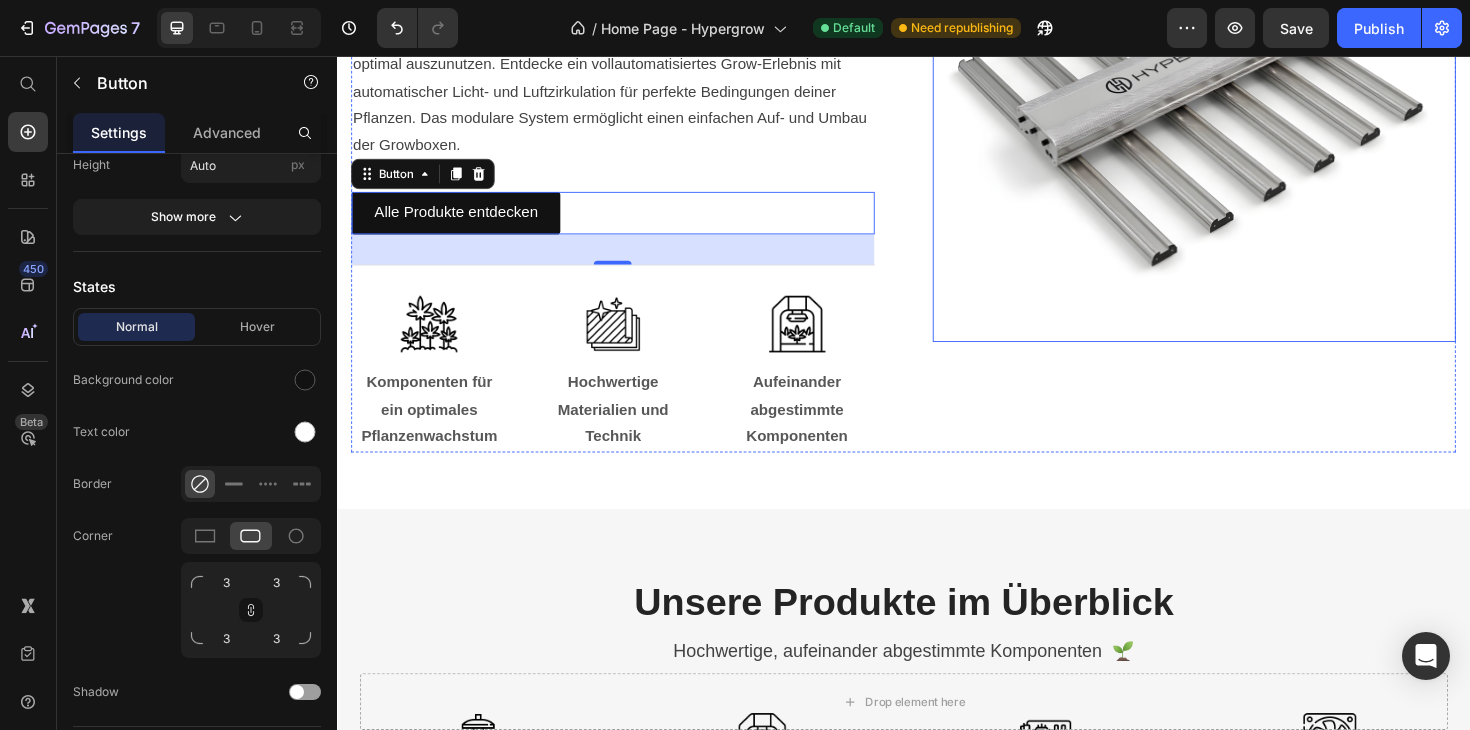 click on "Unsere Produkte im Überblick Heading Hochwertige, aufeinander abgestimmte Komponenten  🌱 Text block Row Image Growlights Text block Entdecken unsere premium Growlights Ausgestattet mit hochwertigen SAMSUNG LM301H LED-Leuchten Text block Image Growboxen Text block Wir bieten einzelne Growboxen oder fertige Komplettsets an. Exakt auf deine Bedürfnisse abgestimmt. Text block Image Controller Text block Hochwertige Controller, programmierbar und per App steuerbar. Für ein erfolgreiches Growing-Erlebnis. Text block Image Abluftsysteme Text block Moderne Abluftsysteme und Ventilatoren. Effizient, leise und energiesparend. Text block Row Section 7" at bounding box center (937, 787) 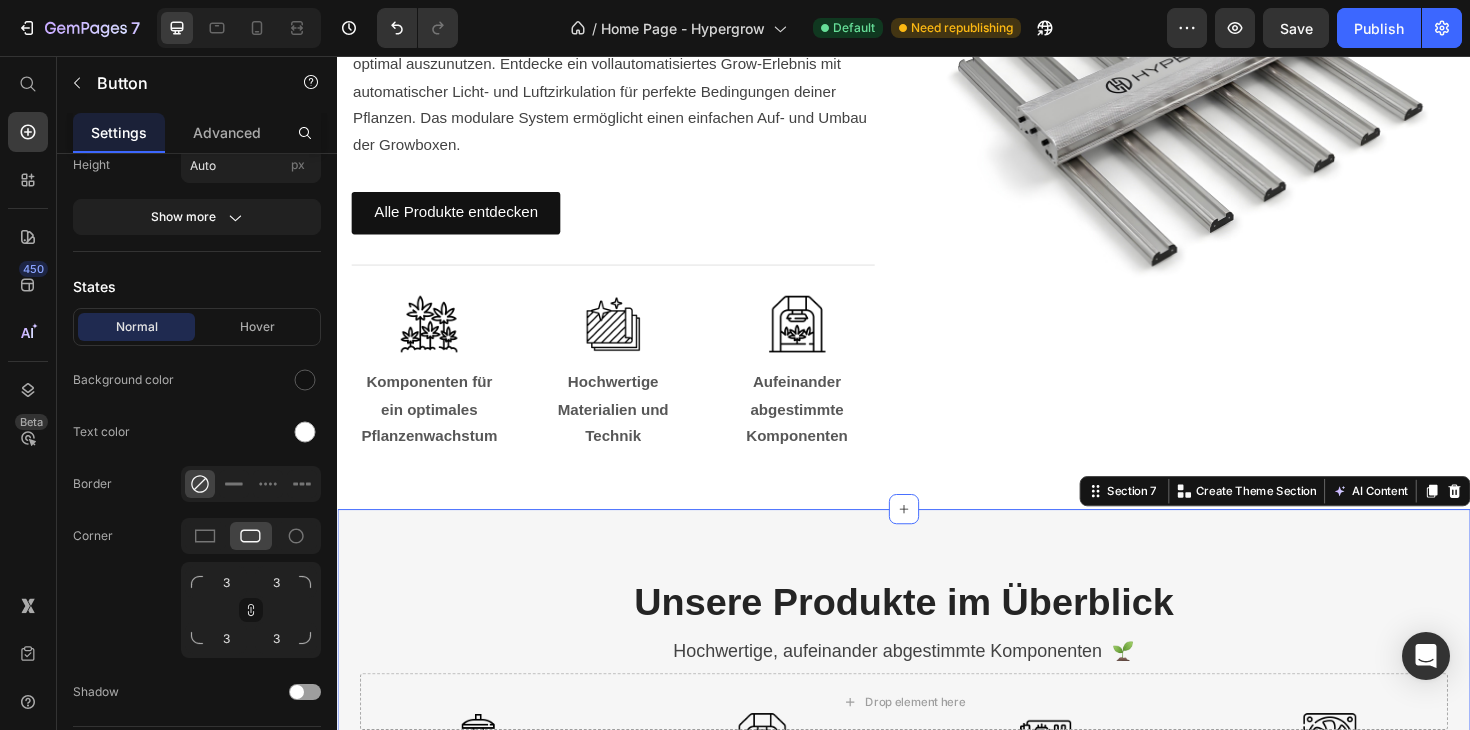 scroll, scrollTop: 0, scrollLeft: 0, axis: both 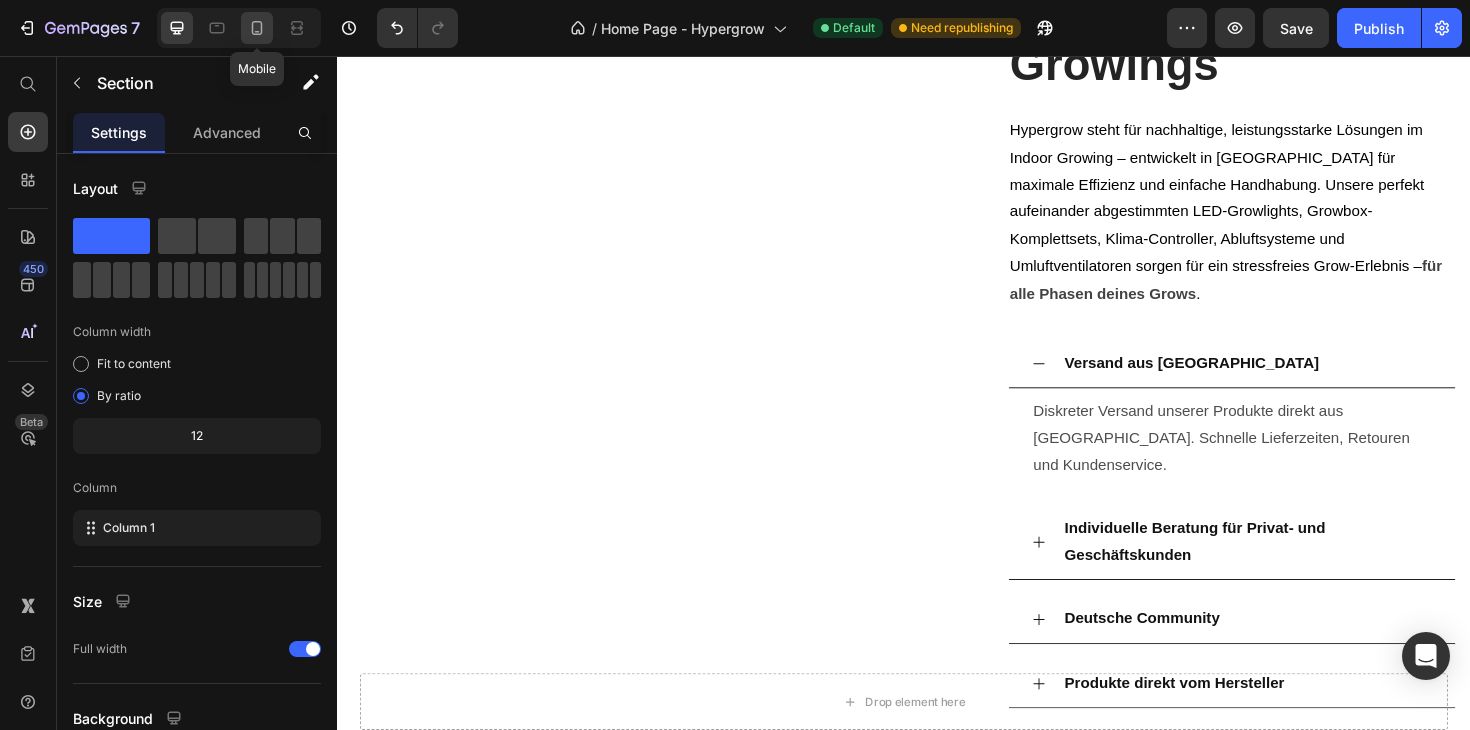 click 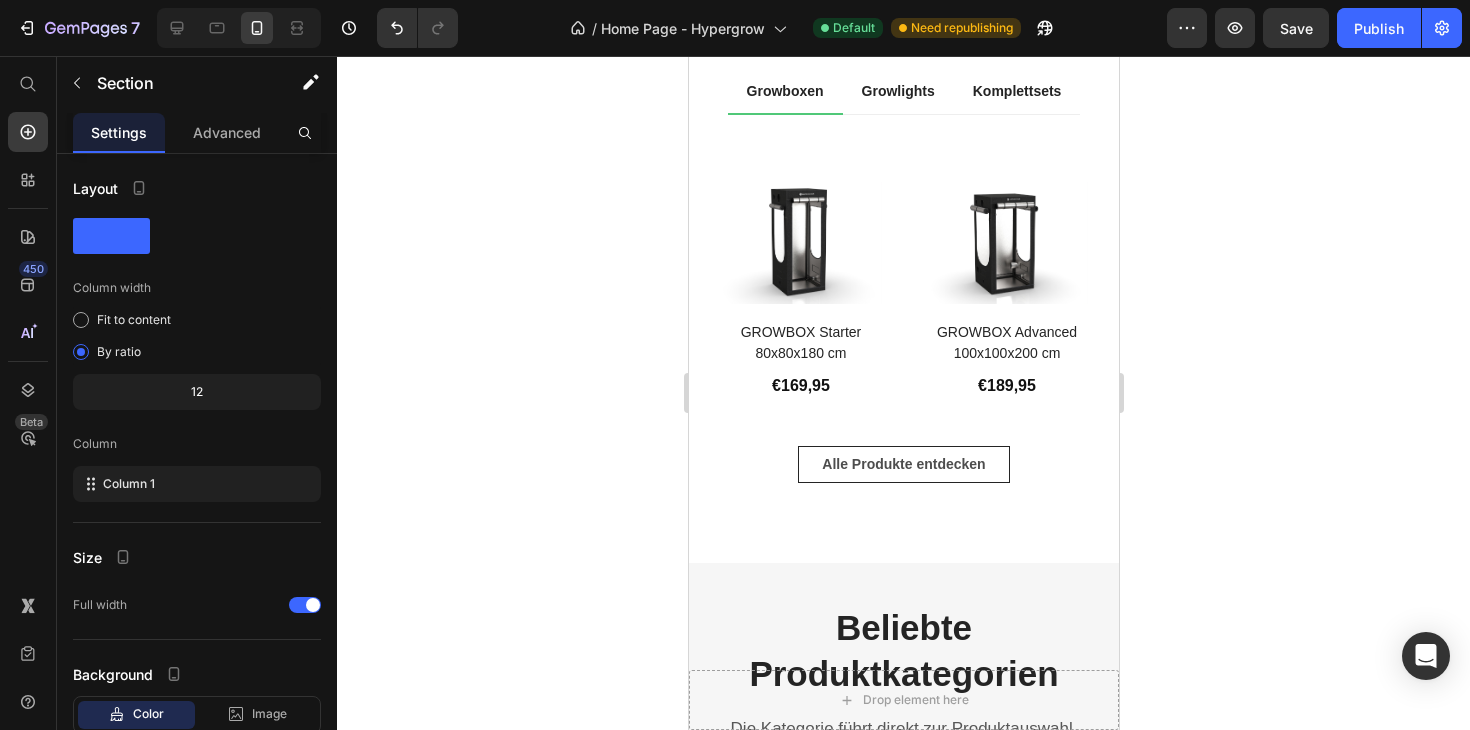 scroll, scrollTop: 701, scrollLeft: 0, axis: vertical 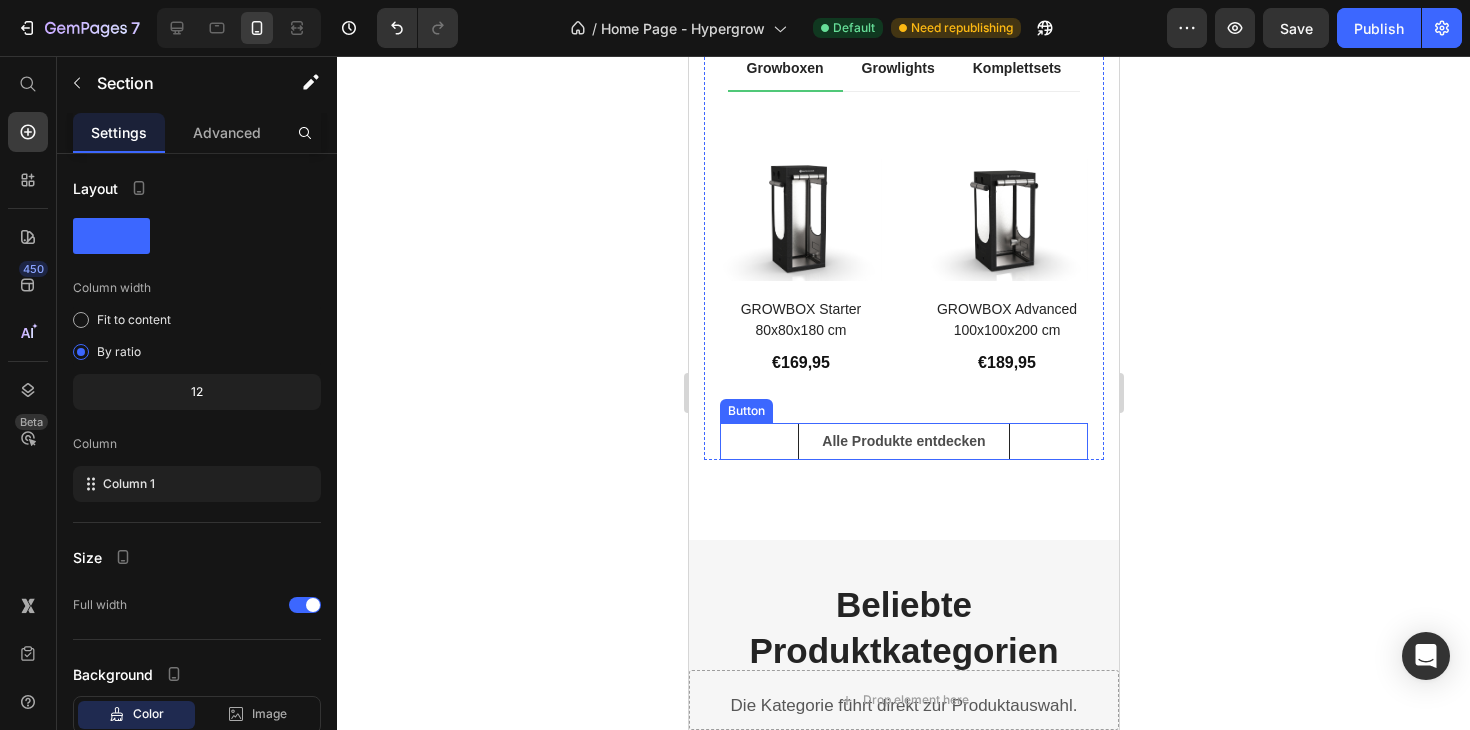 click on "Alle Produkte entdecken Button" at bounding box center (903, 441) 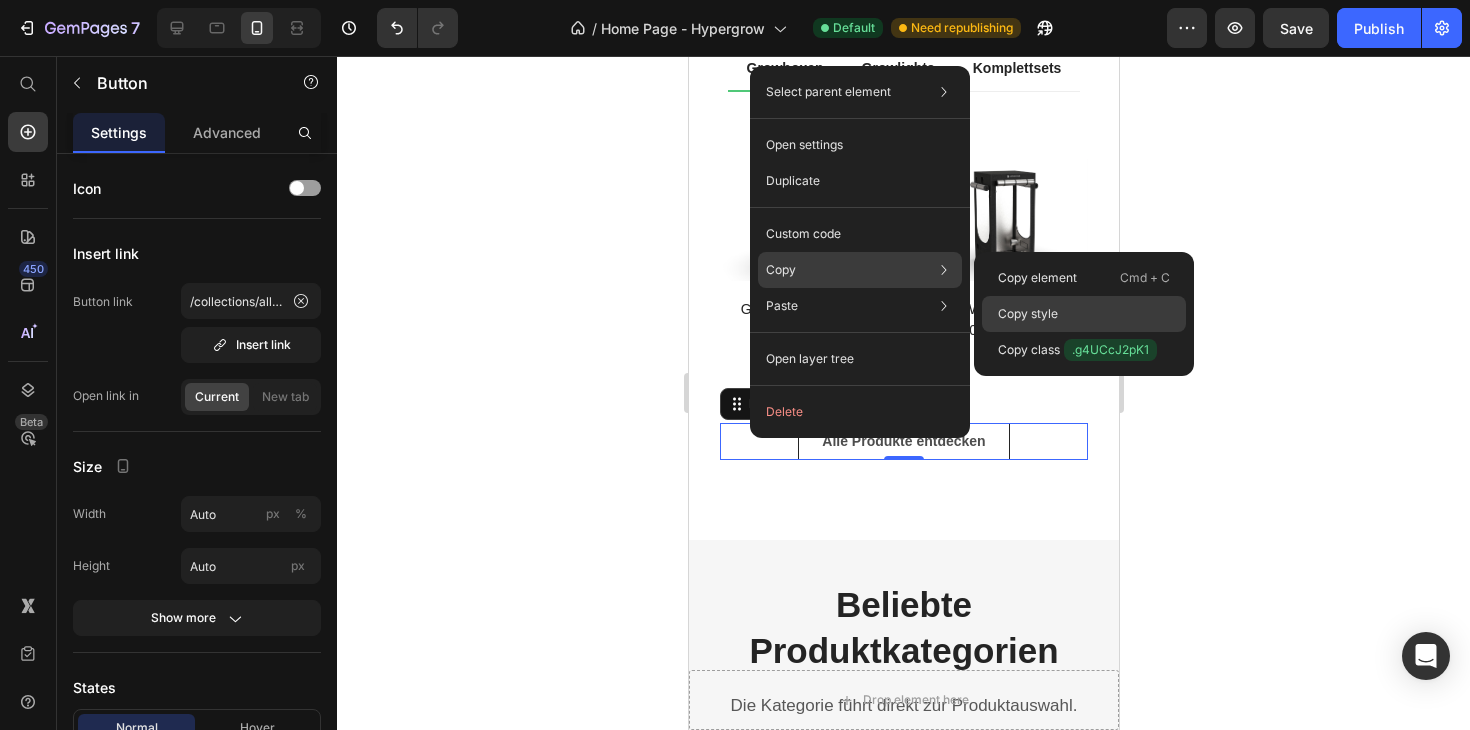 click on "Copy style" 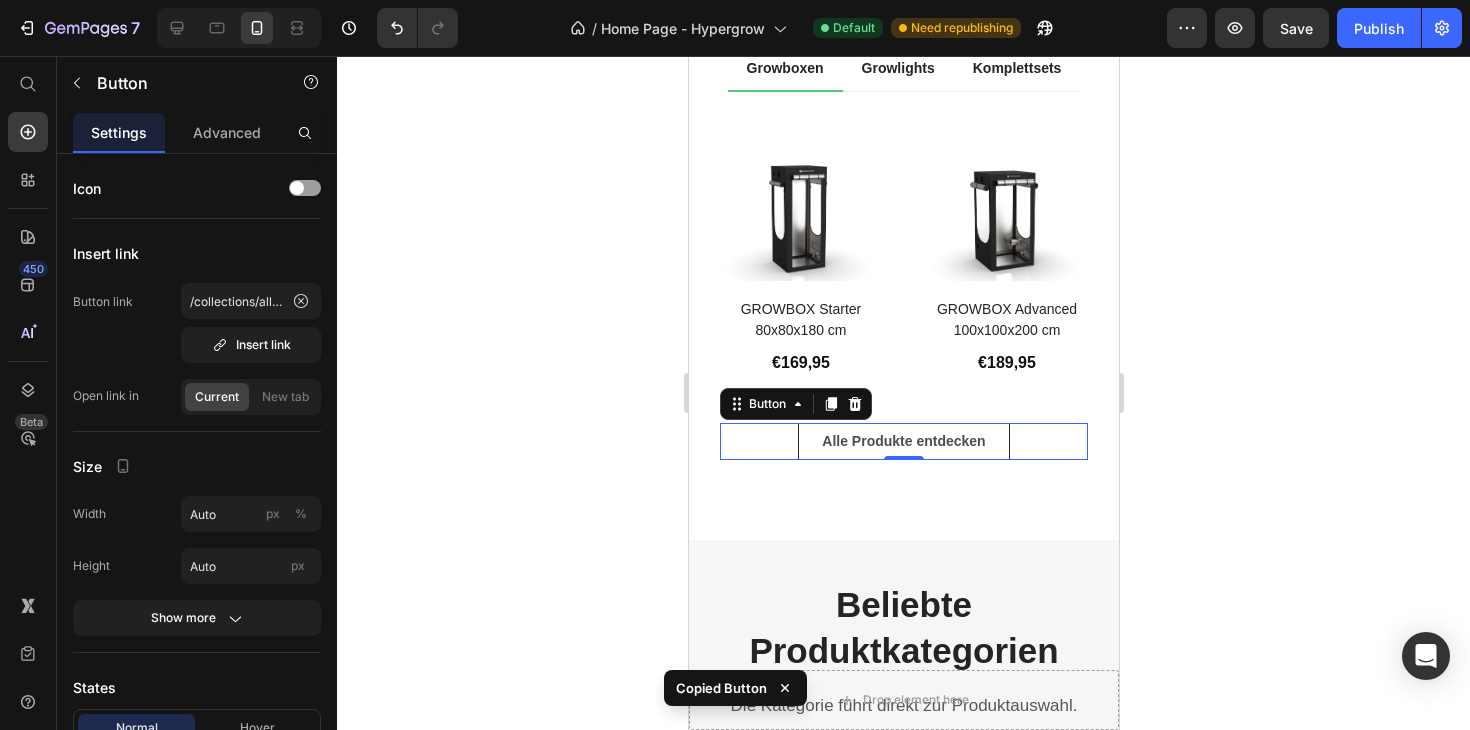 click at bounding box center (239, 28) 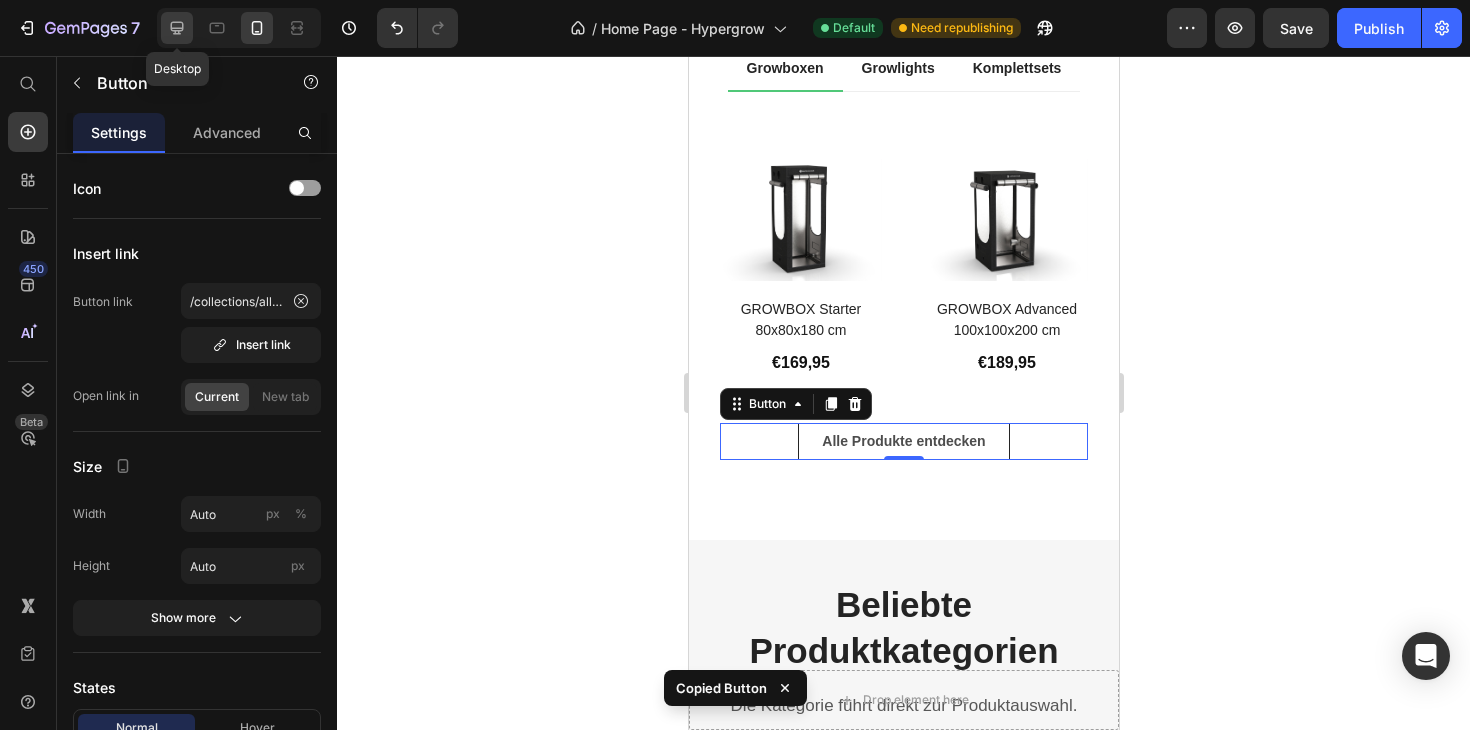 click 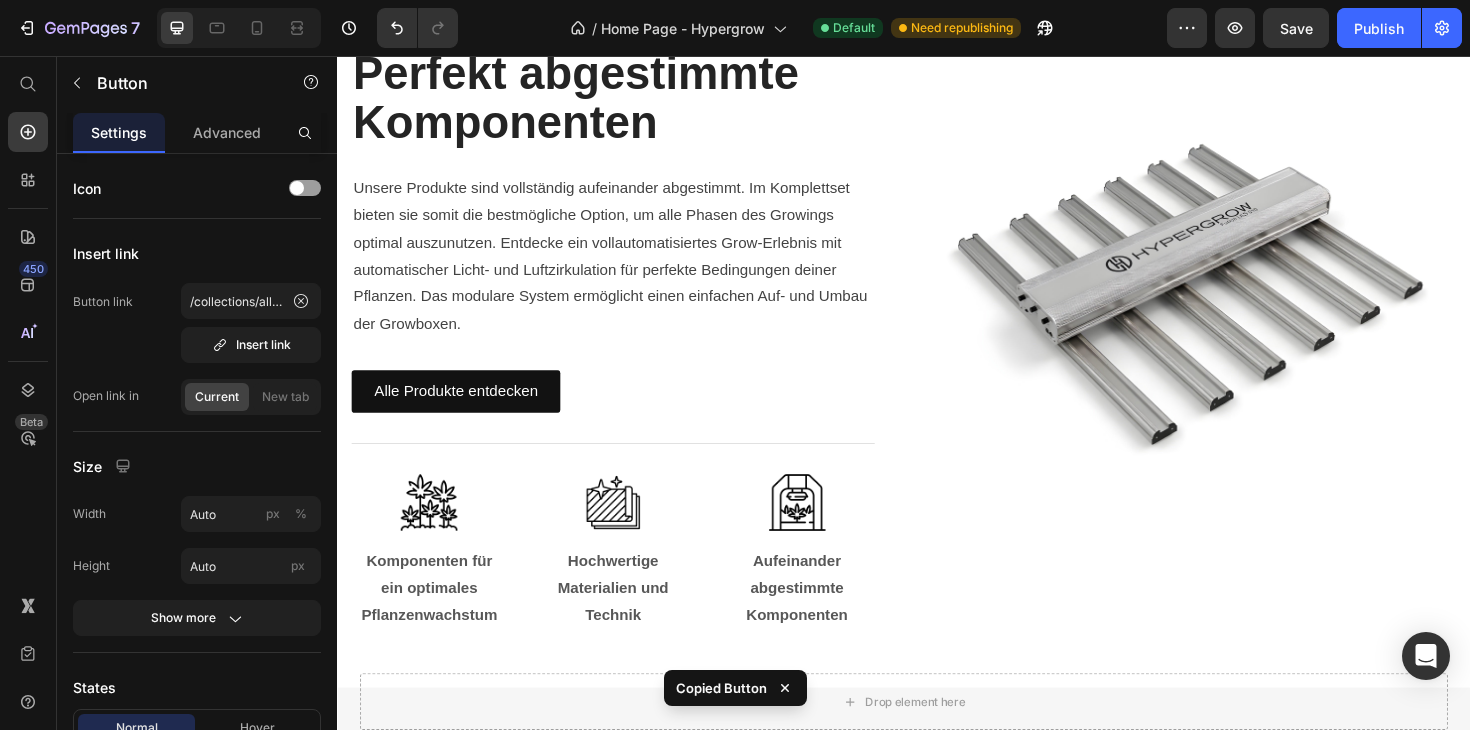scroll, scrollTop: 3281, scrollLeft: 0, axis: vertical 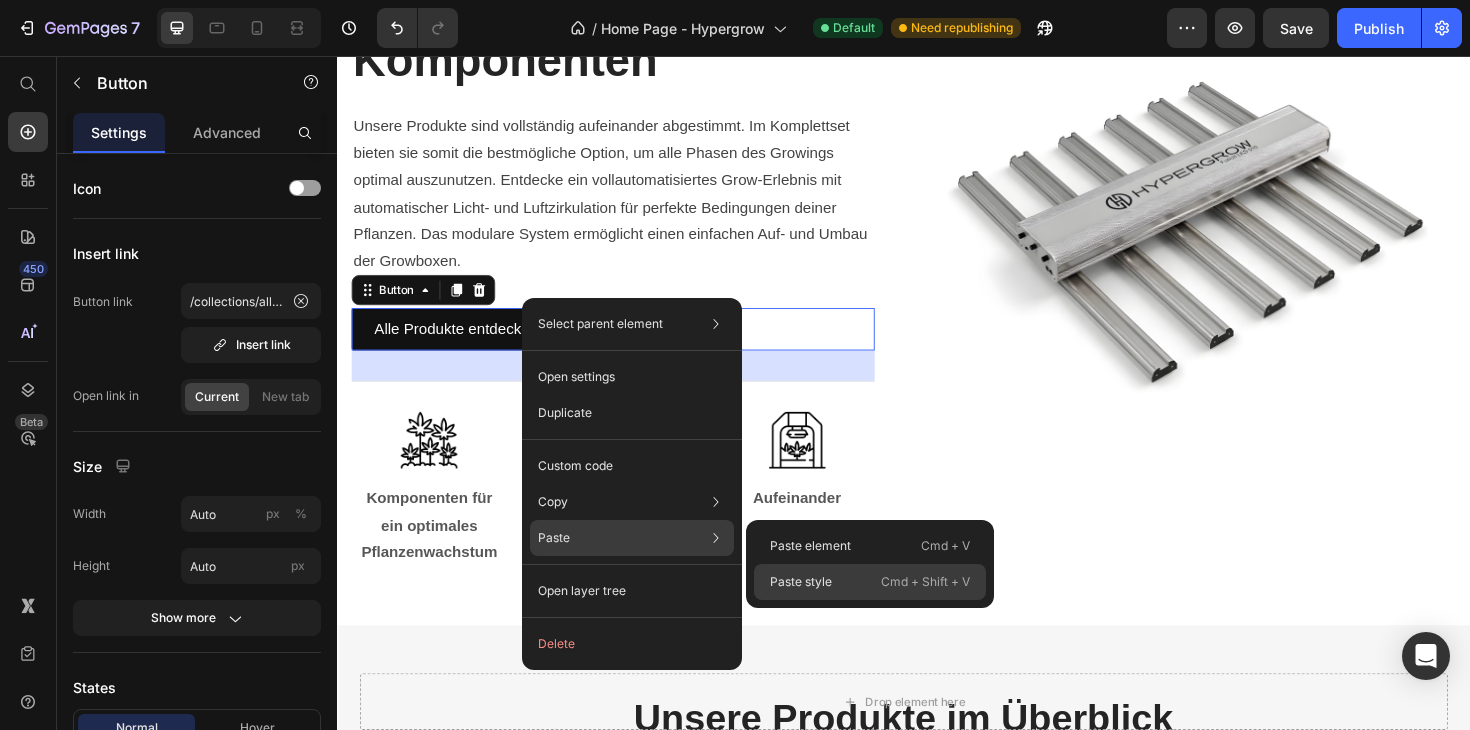click on "Paste style" at bounding box center [801, 582] 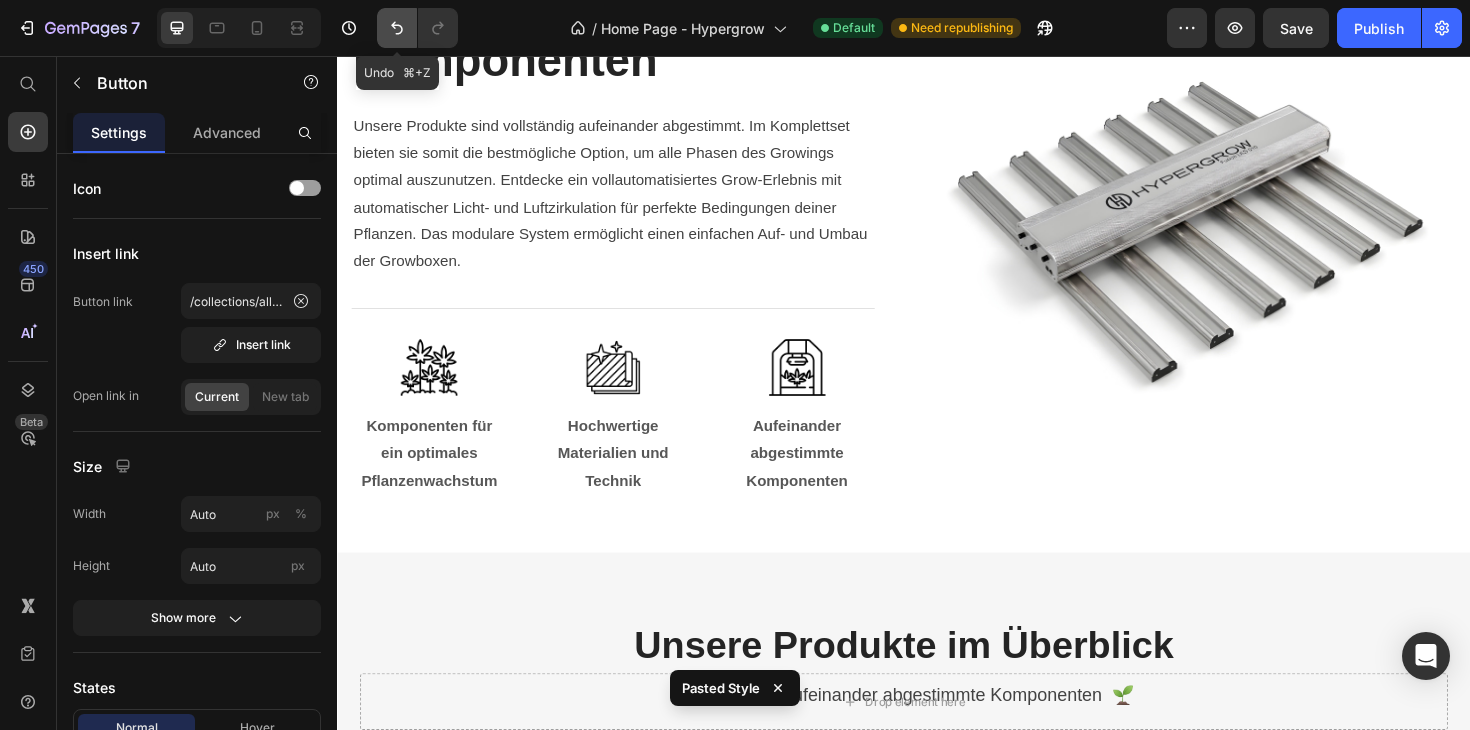 click 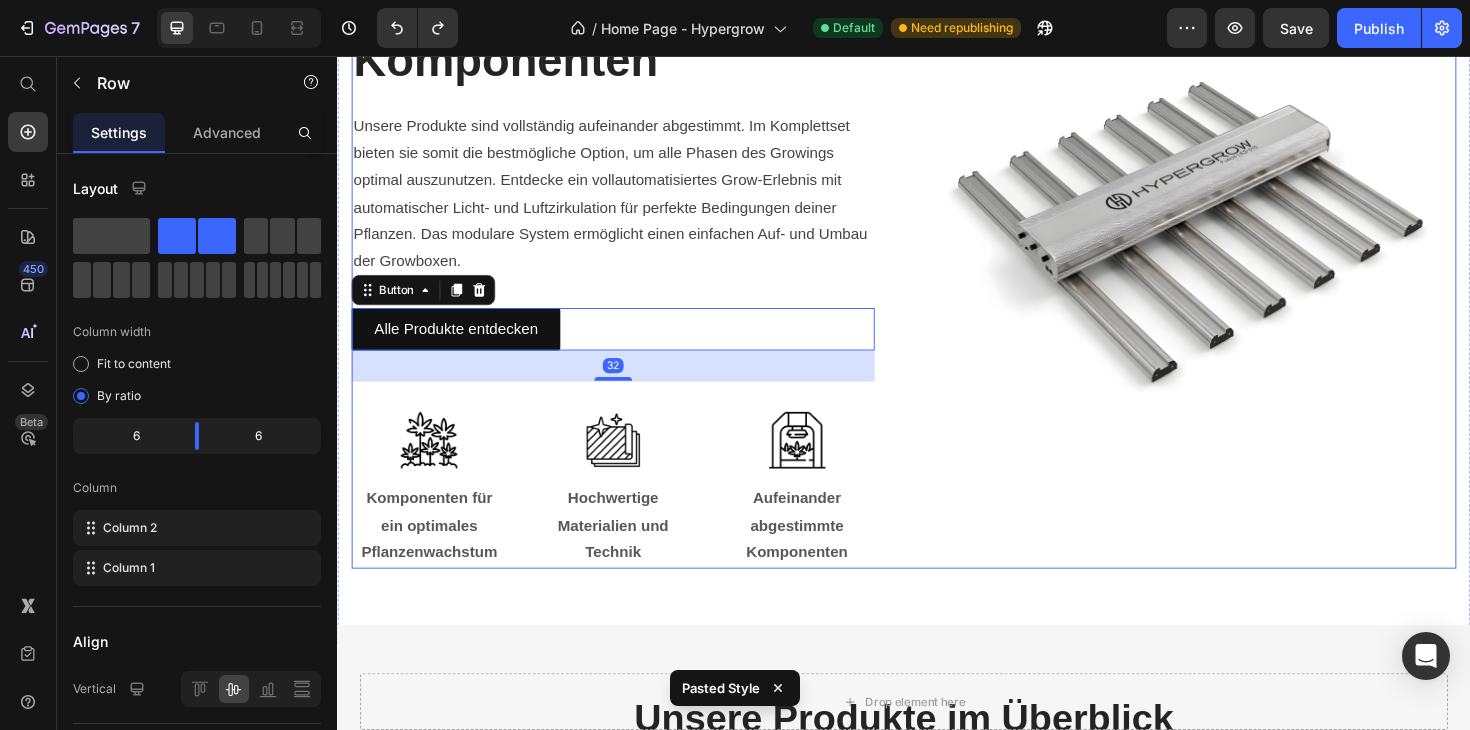 click on "Image" at bounding box center (1245, 271) 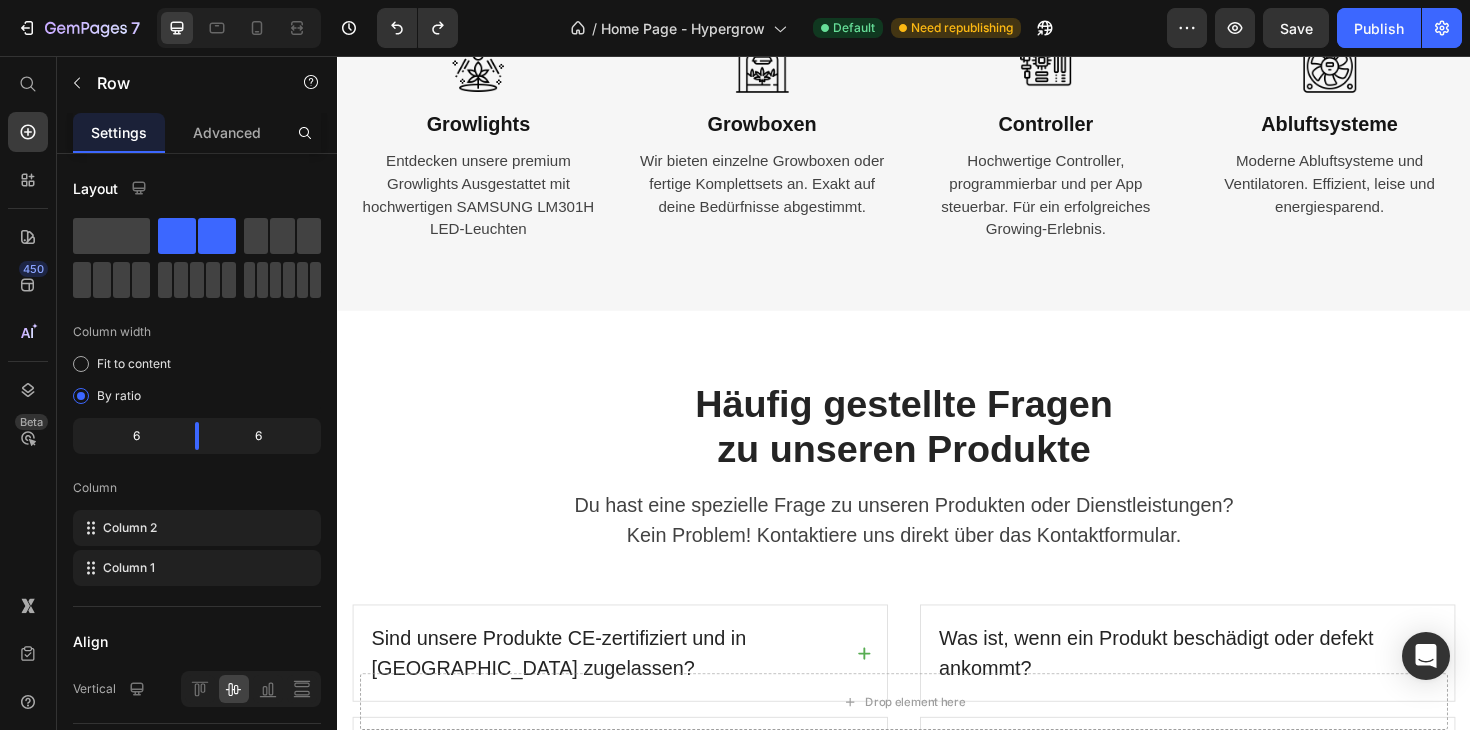 scroll, scrollTop: 4142, scrollLeft: 0, axis: vertical 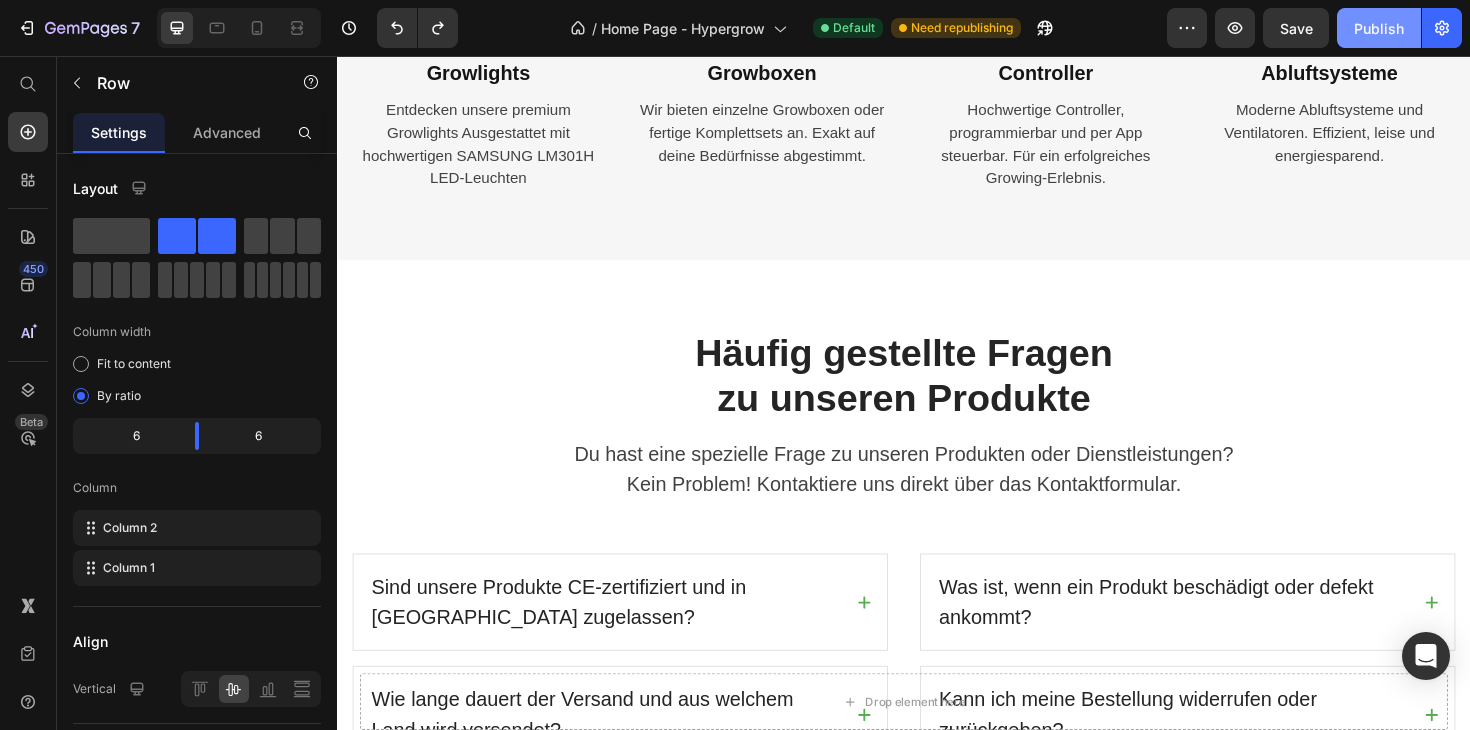 click on "Publish" at bounding box center (1379, 28) 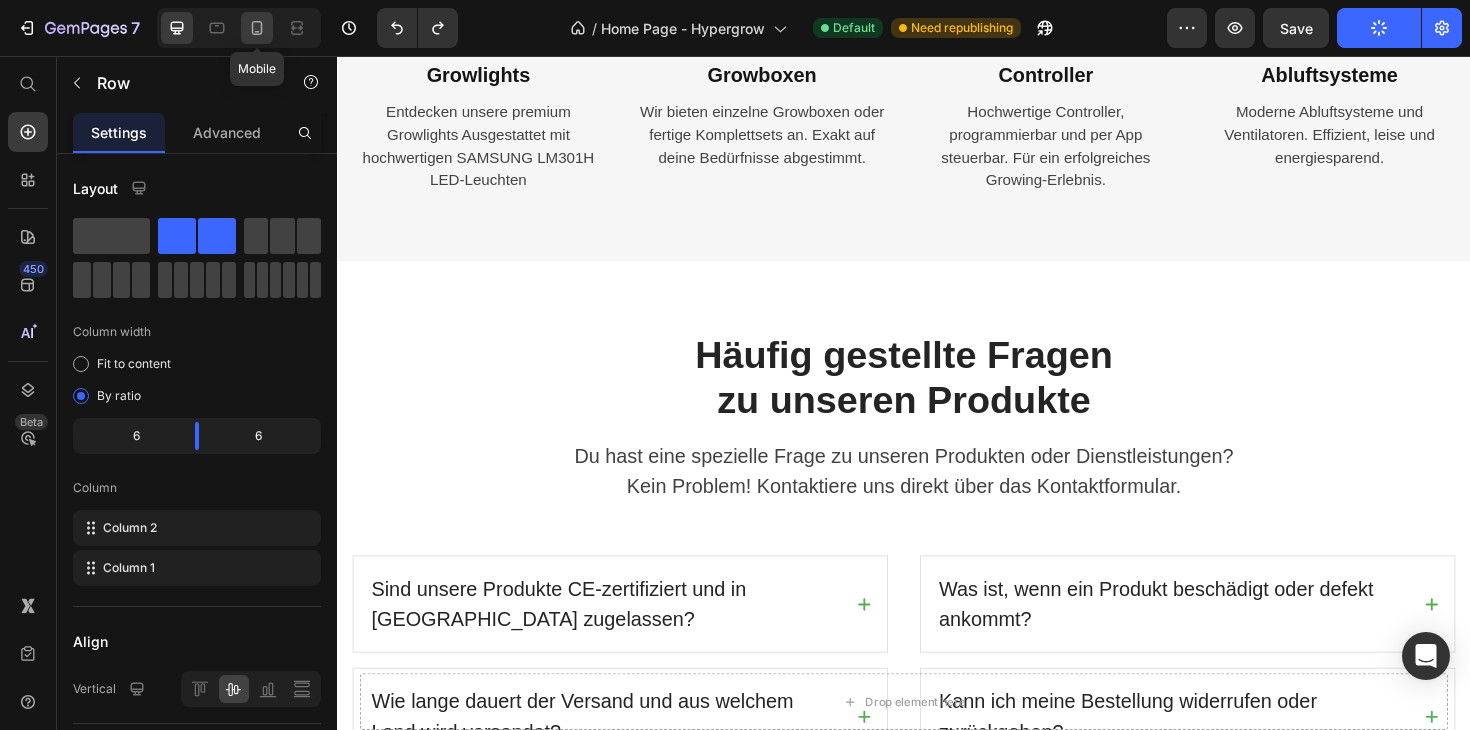 click 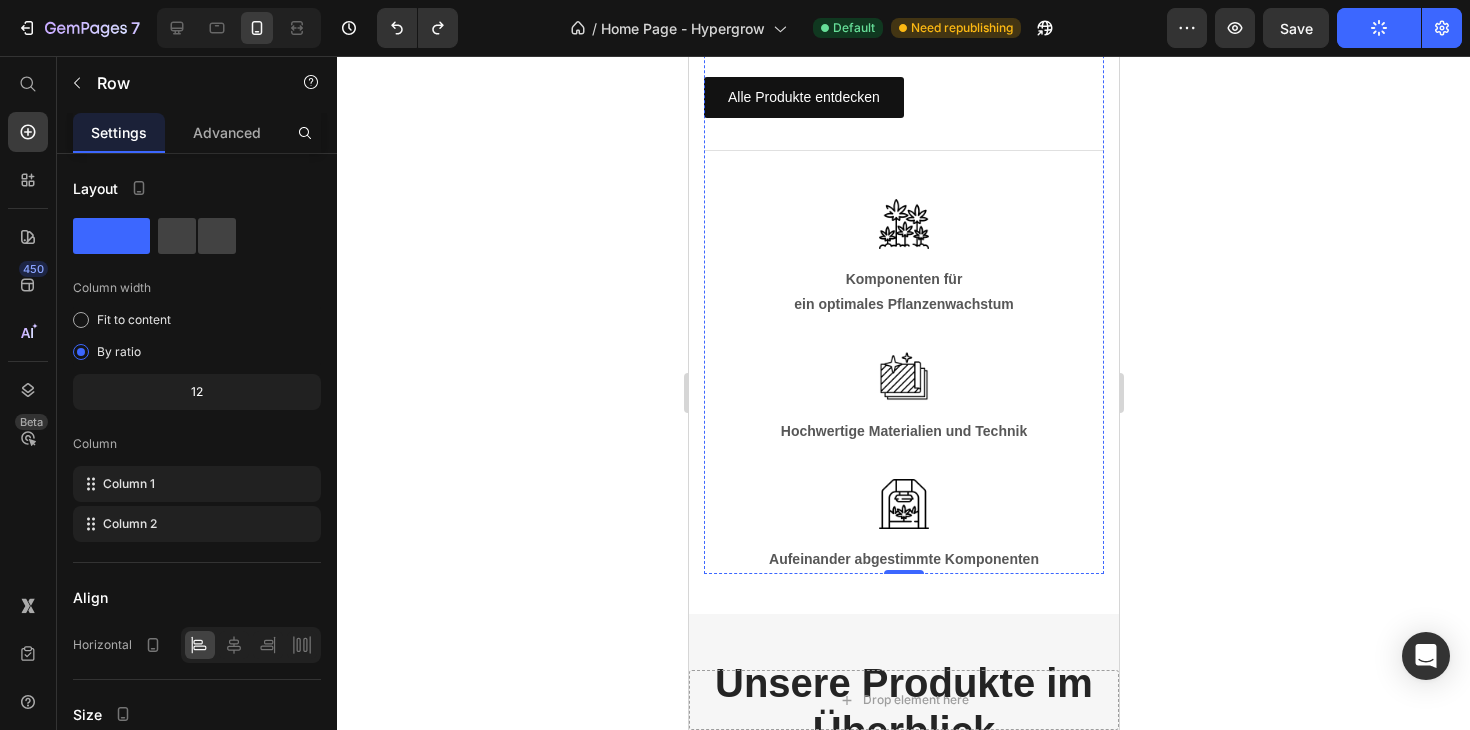 scroll, scrollTop: 3717, scrollLeft: 0, axis: vertical 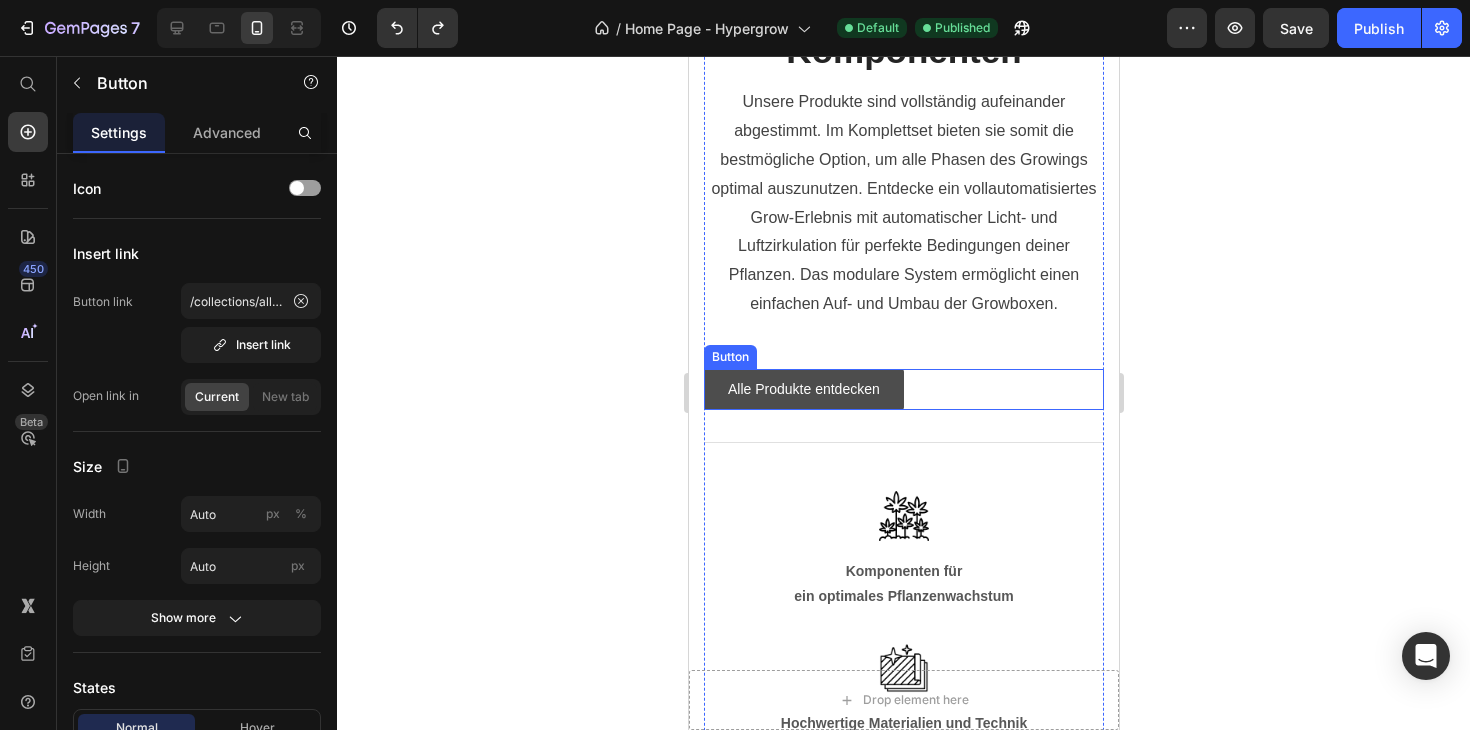 click on "Alle Produkte entdecken" at bounding box center [803, 389] 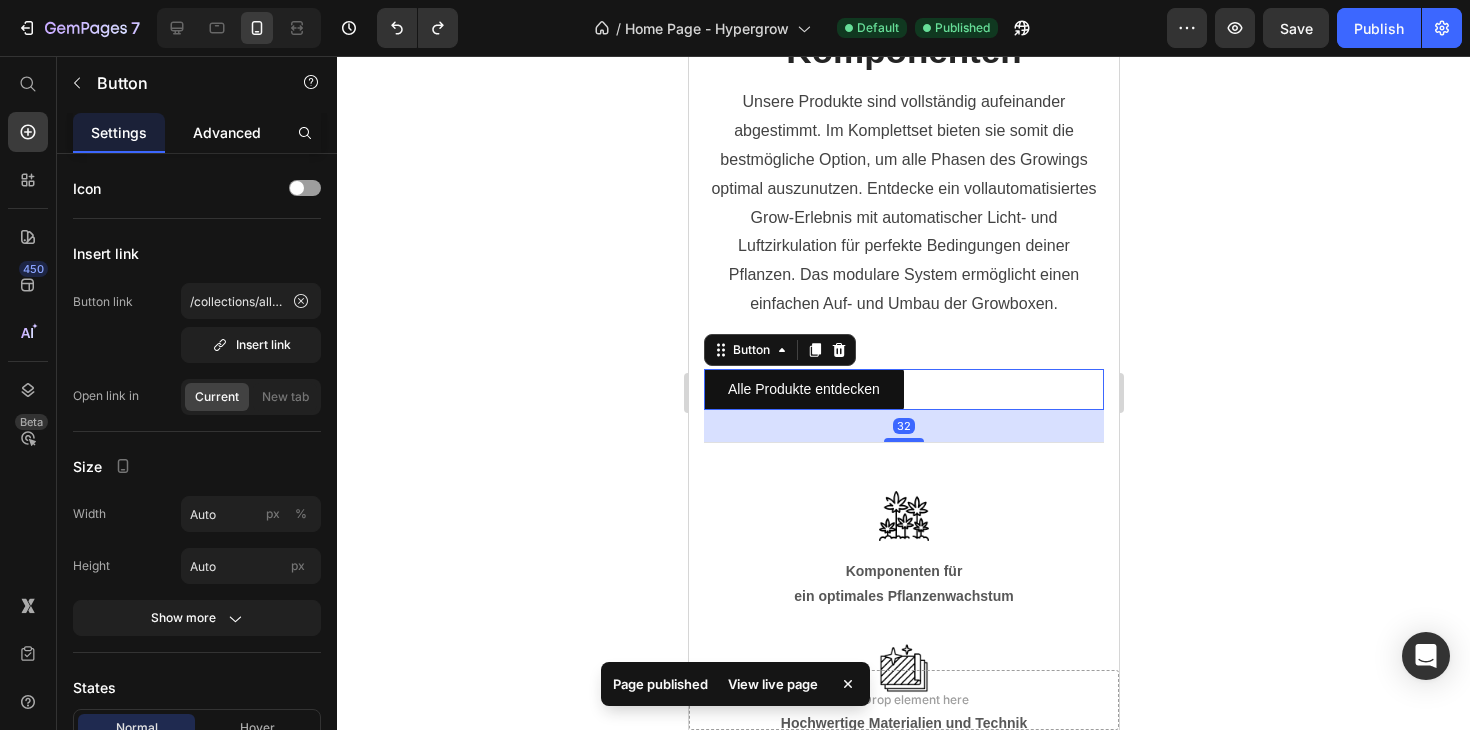 click on "Advanced" at bounding box center [227, 132] 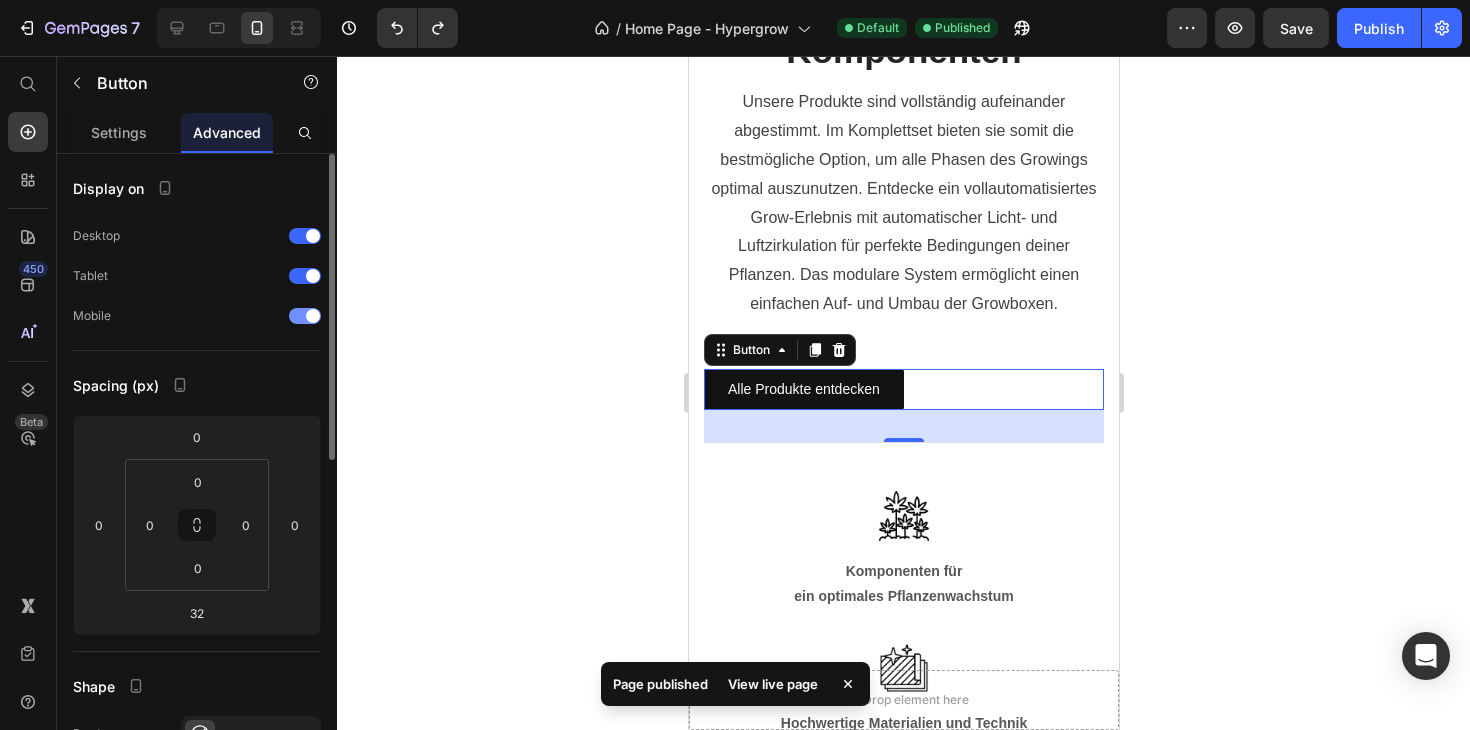 click at bounding box center [313, 316] 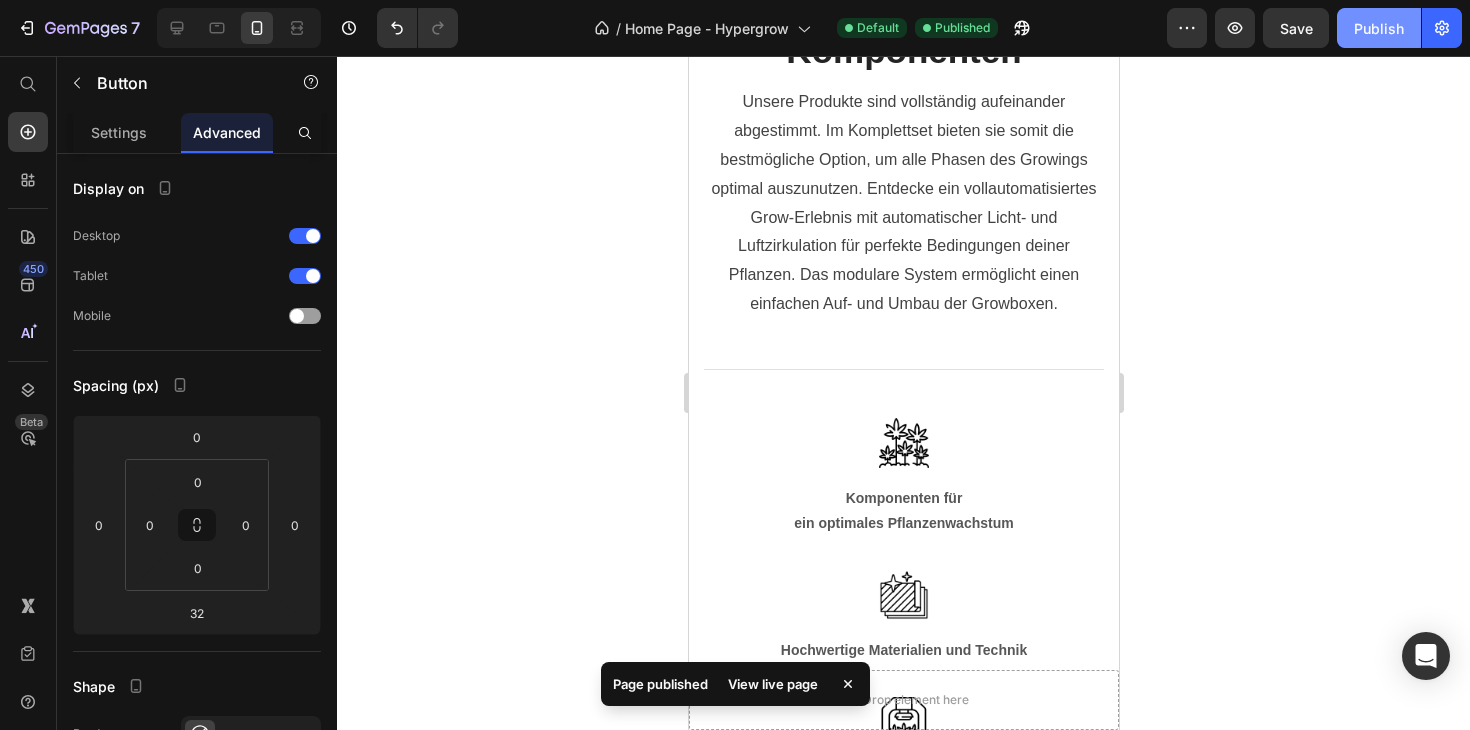 click on "Publish" at bounding box center (1379, 28) 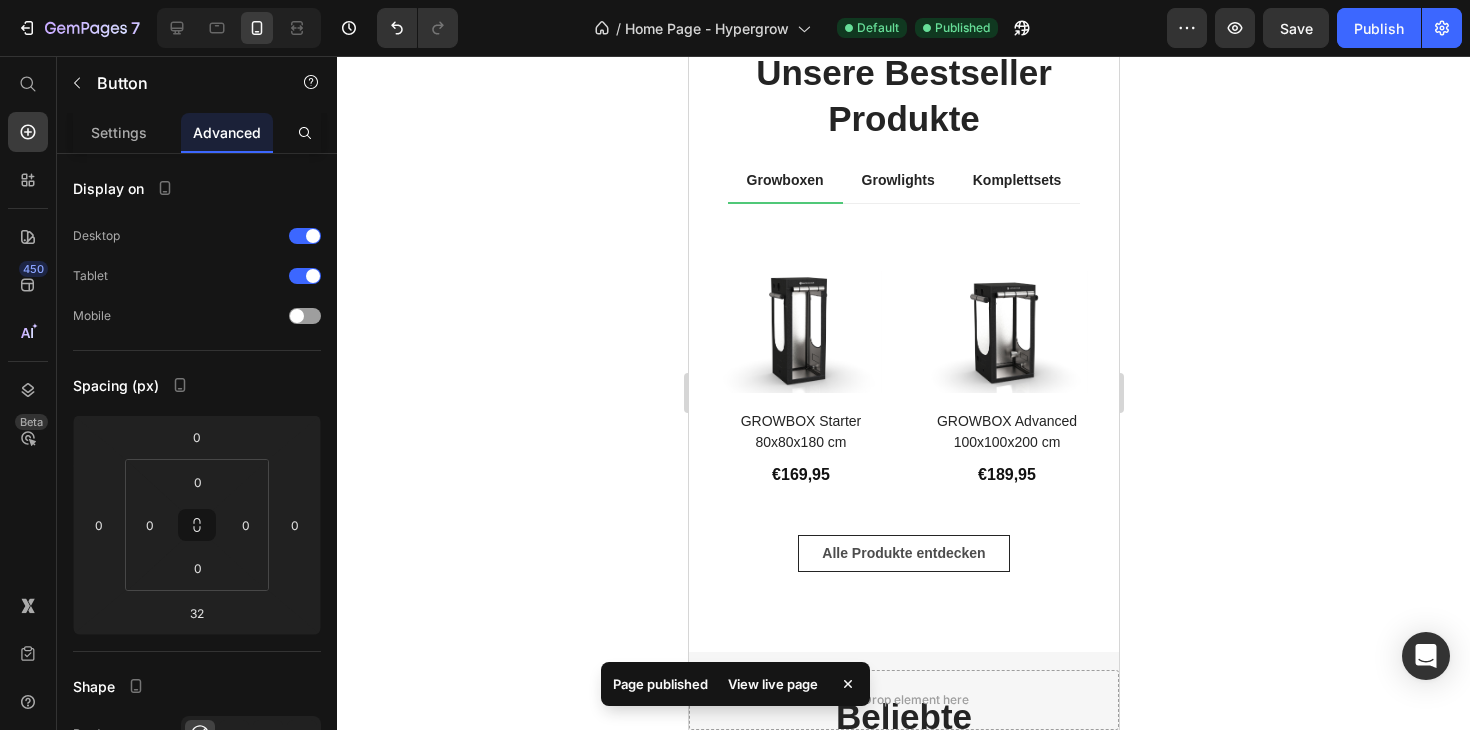 scroll, scrollTop: 608, scrollLeft: 0, axis: vertical 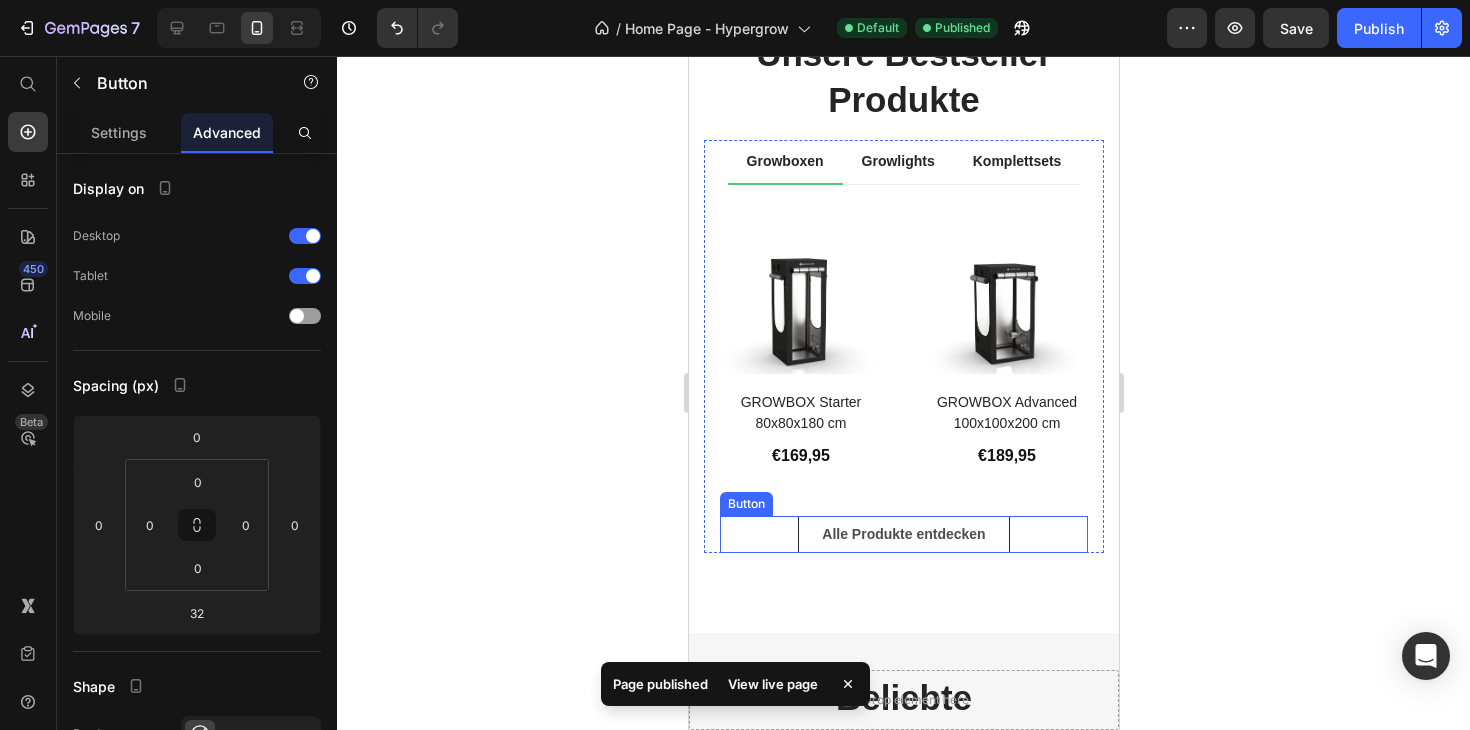 click on "Alle Produkte entdecken Button" at bounding box center [903, 534] 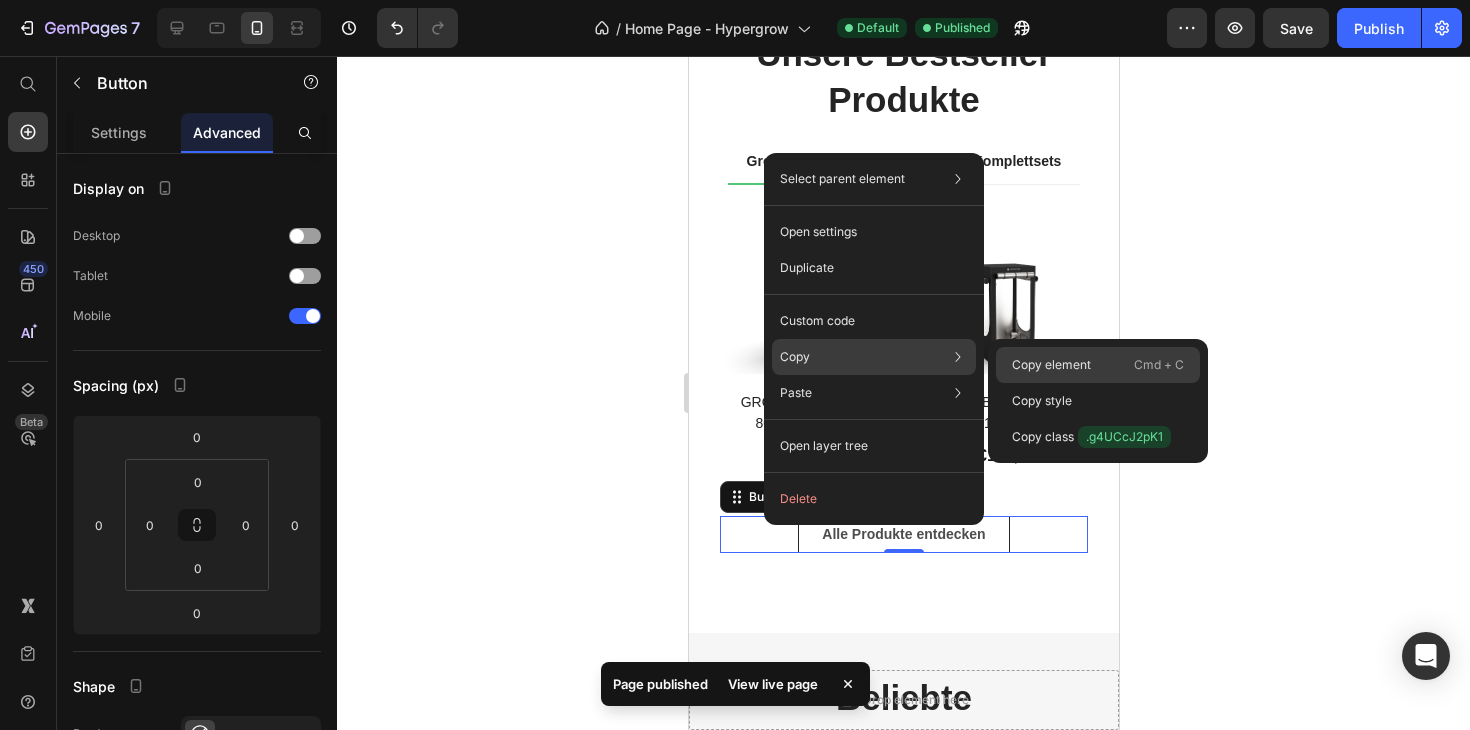 click on "Copy element  Cmd + C" 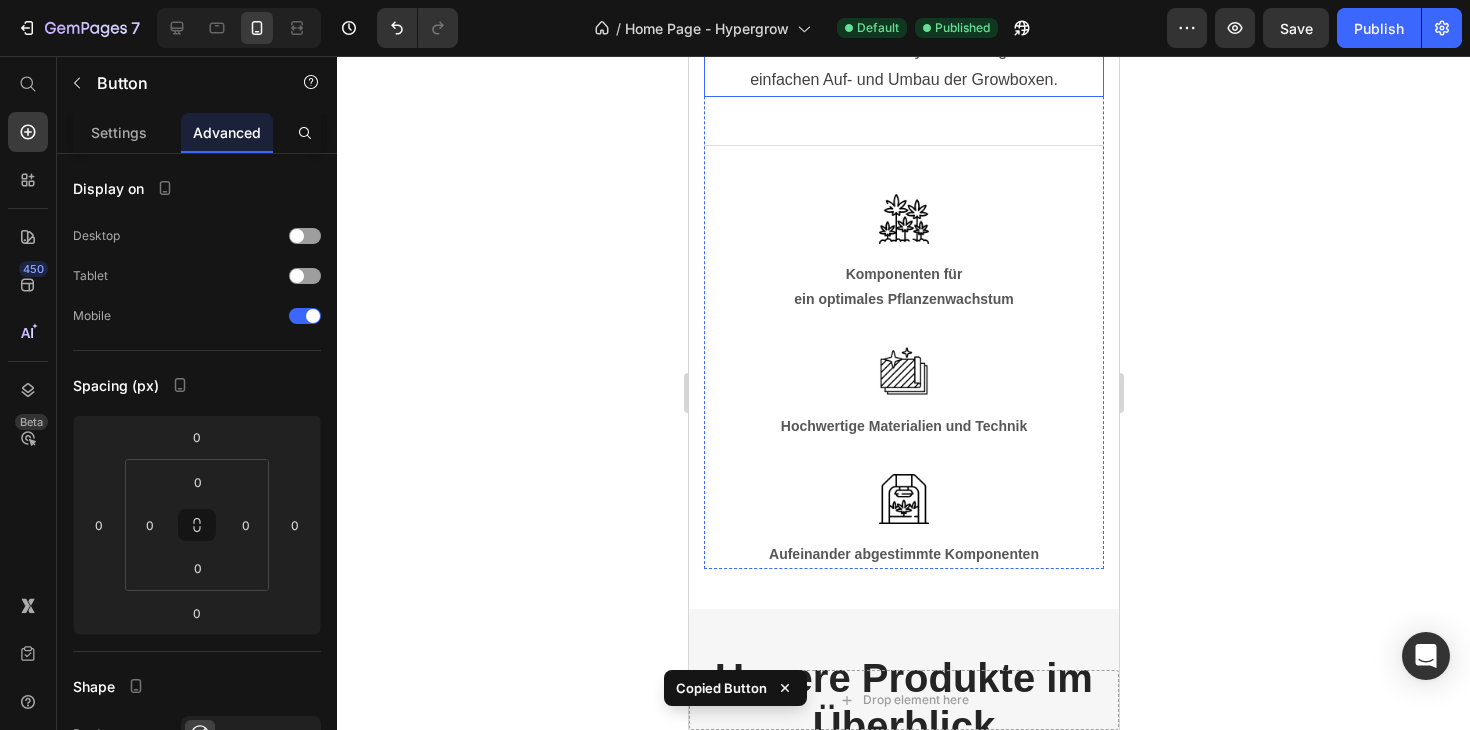 scroll, scrollTop: 3497, scrollLeft: 0, axis: vertical 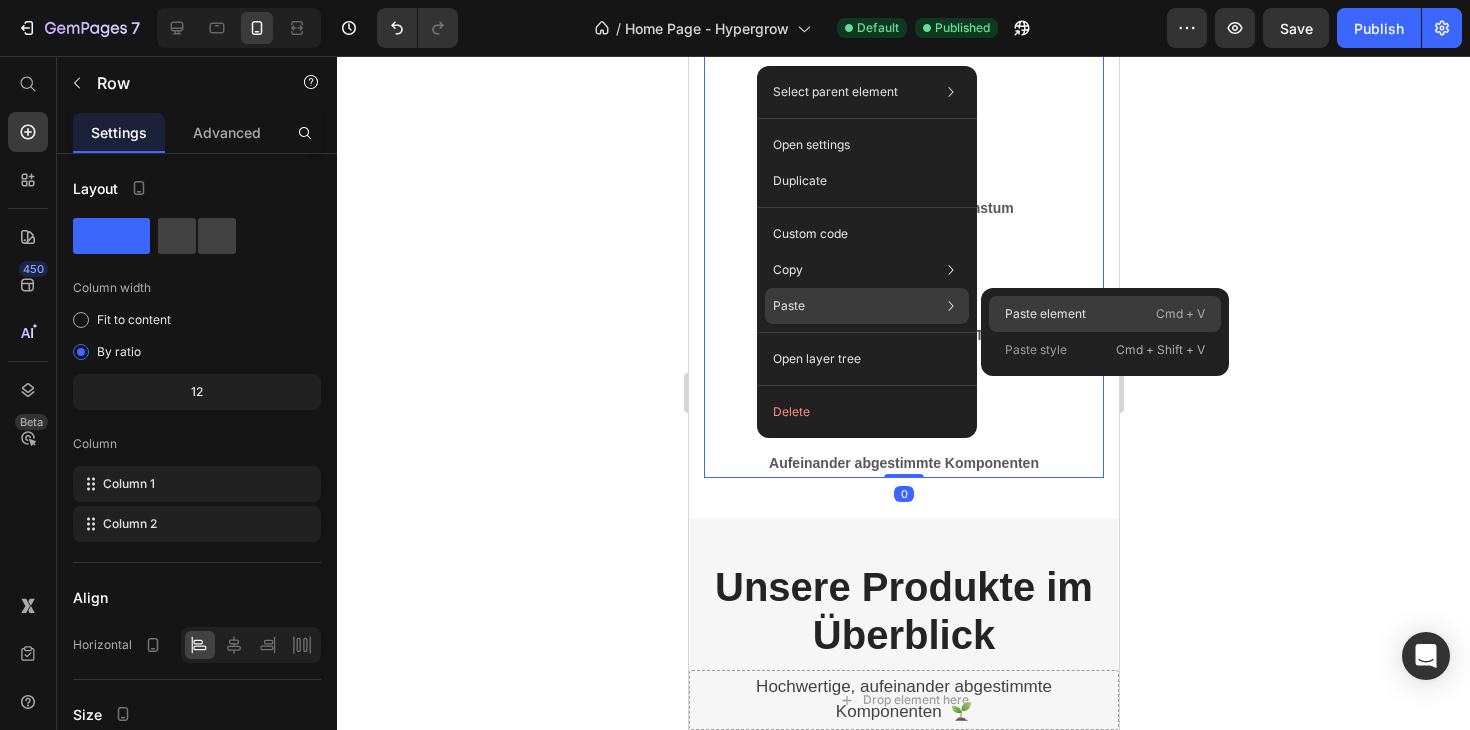 click on "Paste element" at bounding box center [1045, 314] 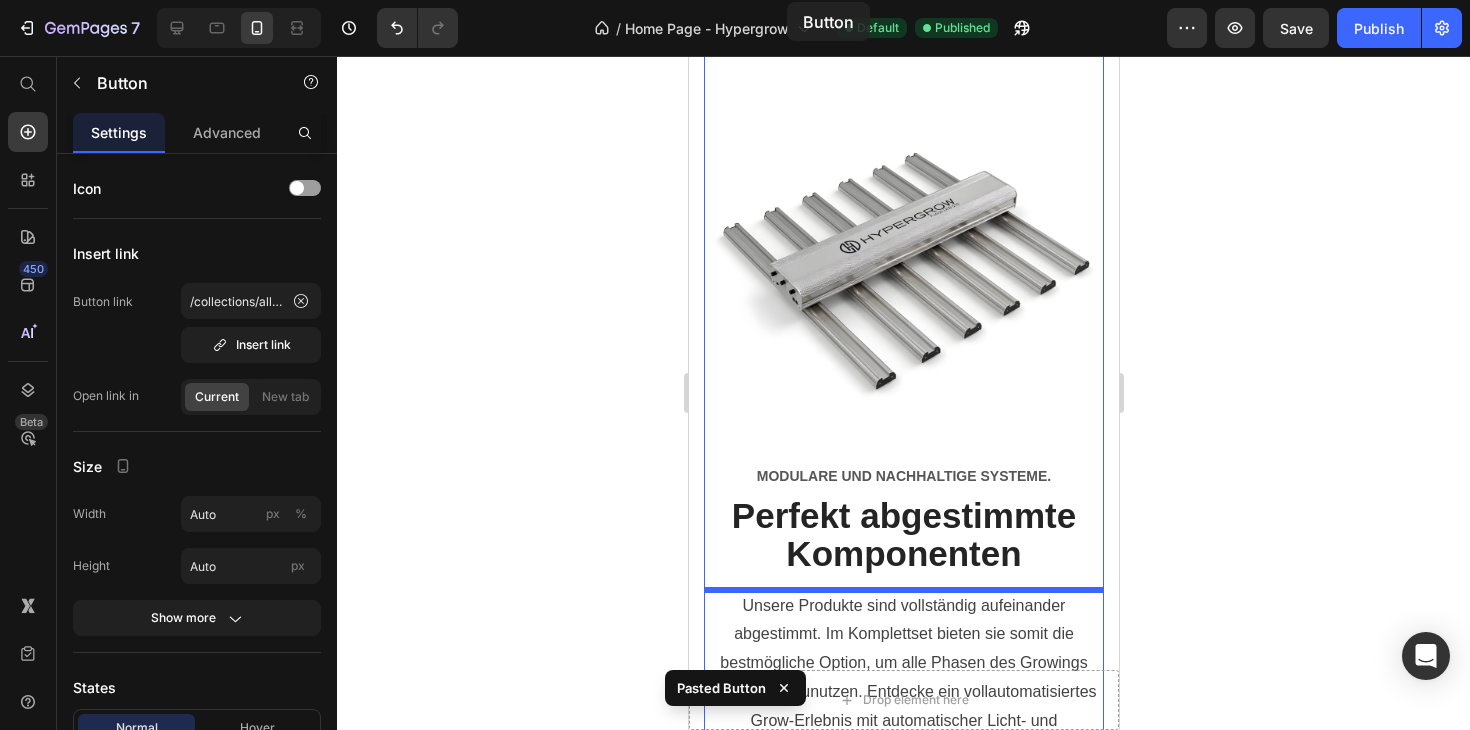 scroll, scrollTop: 3332, scrollLeft: 0, axis: vertical 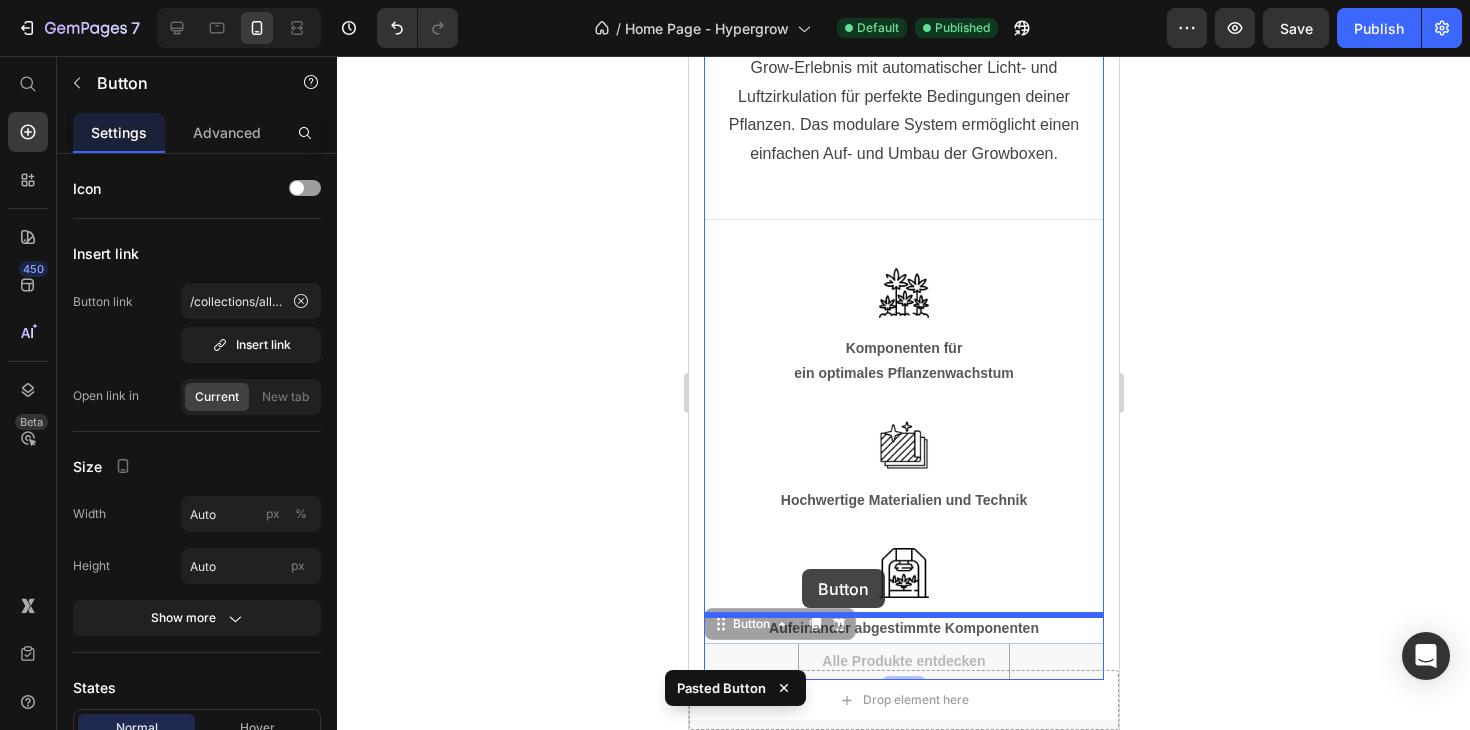 drag, startPoint x: 713, startPoint y: 372, endPoint x: 801, endPoint y: 569, distance: 215.76144 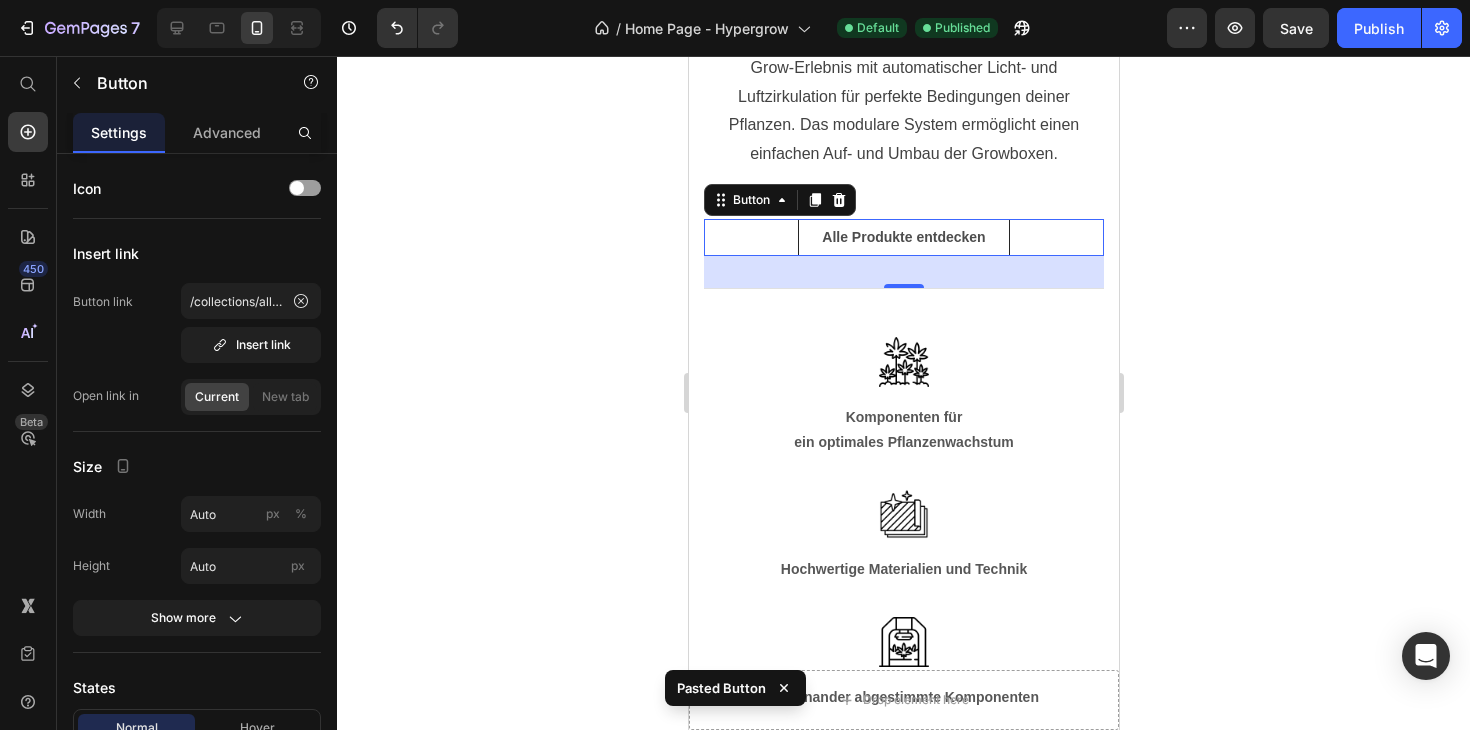 click 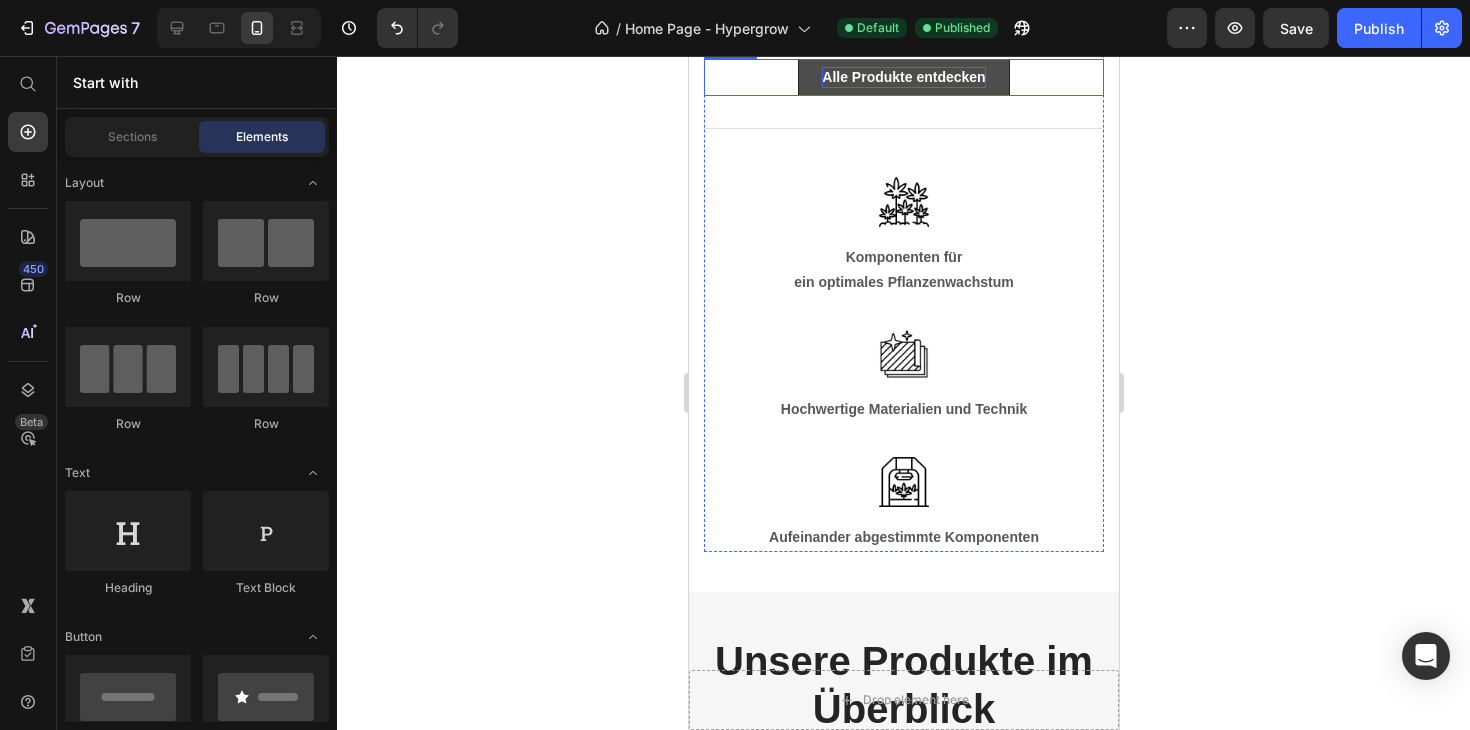 scroll, scrollTop: 3505, scrollLeft: 0, axis: vertical 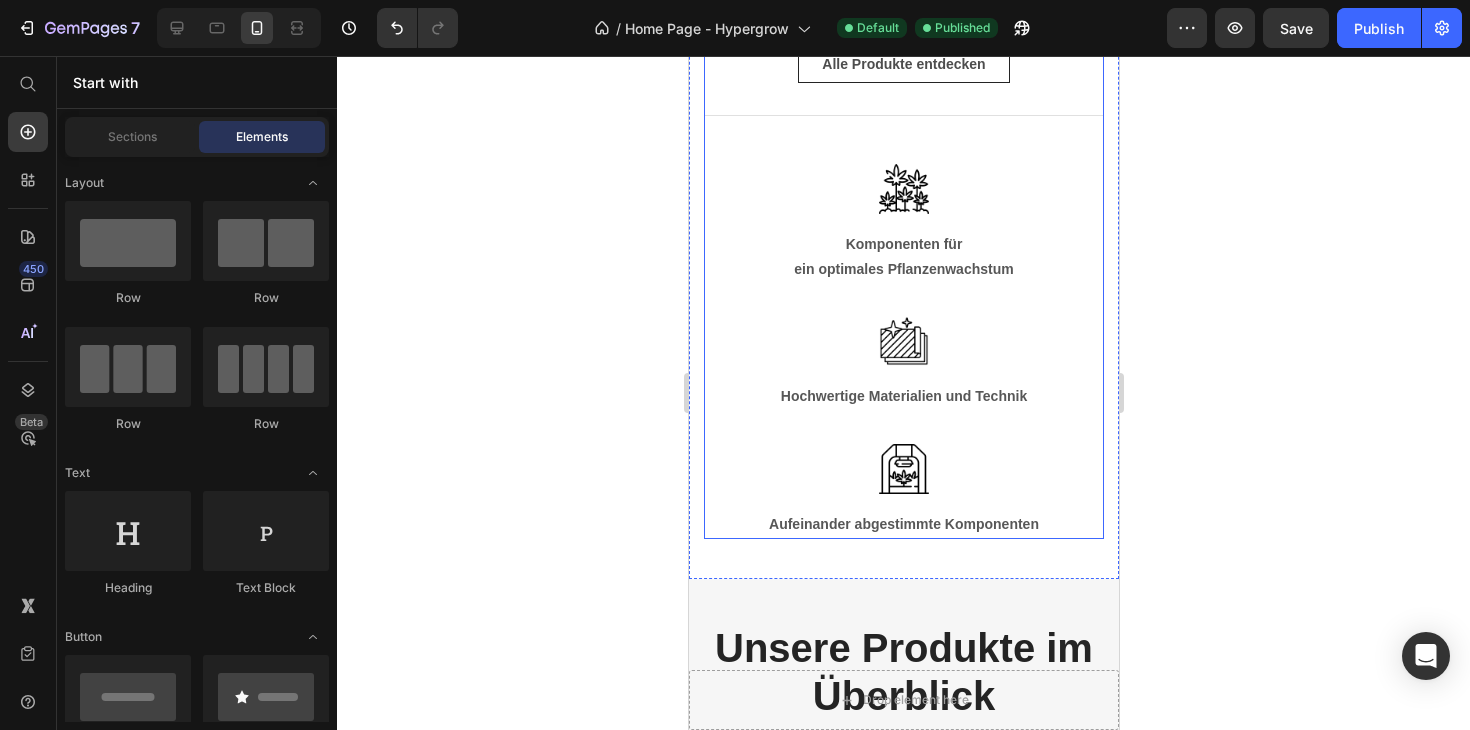 click 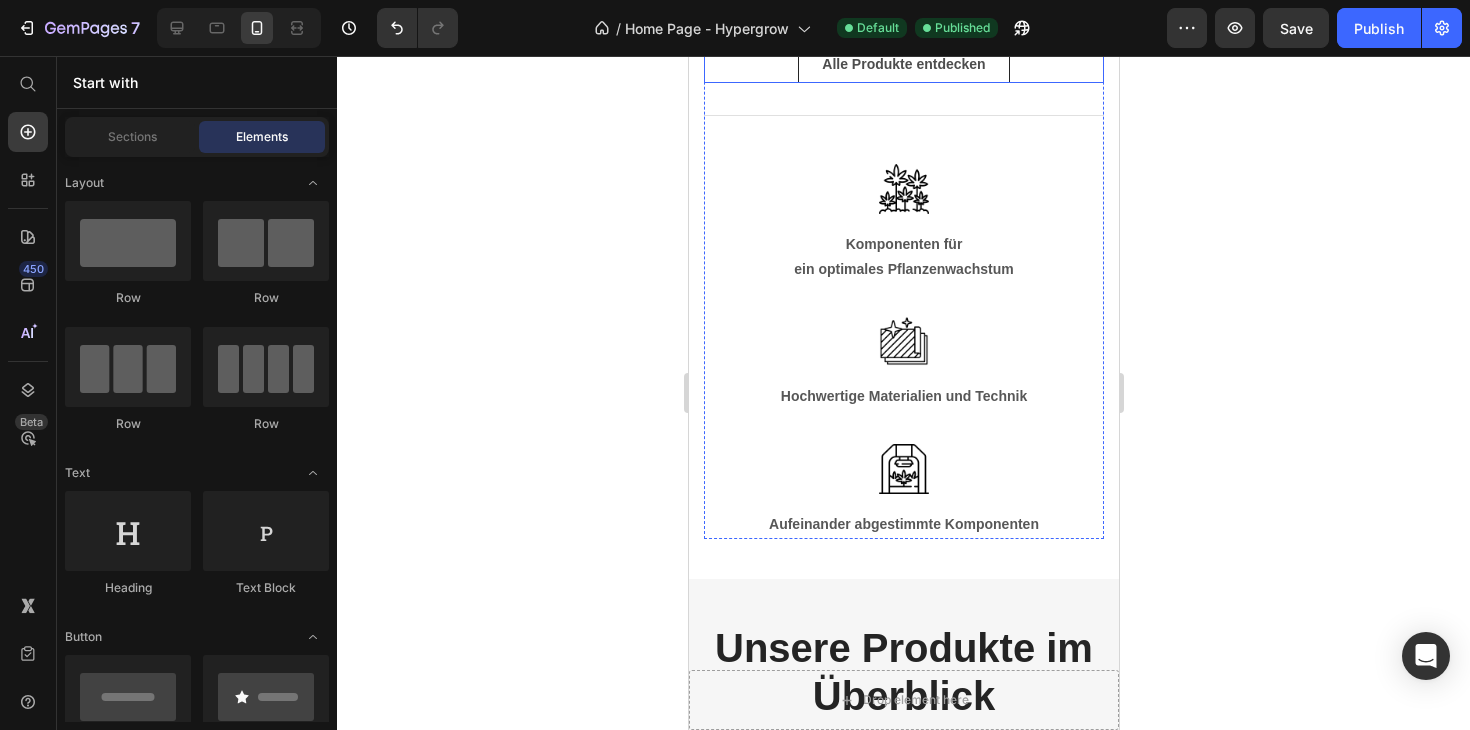 click on "Alle Produkte entdecken Button" at bounding box center [903, 64] 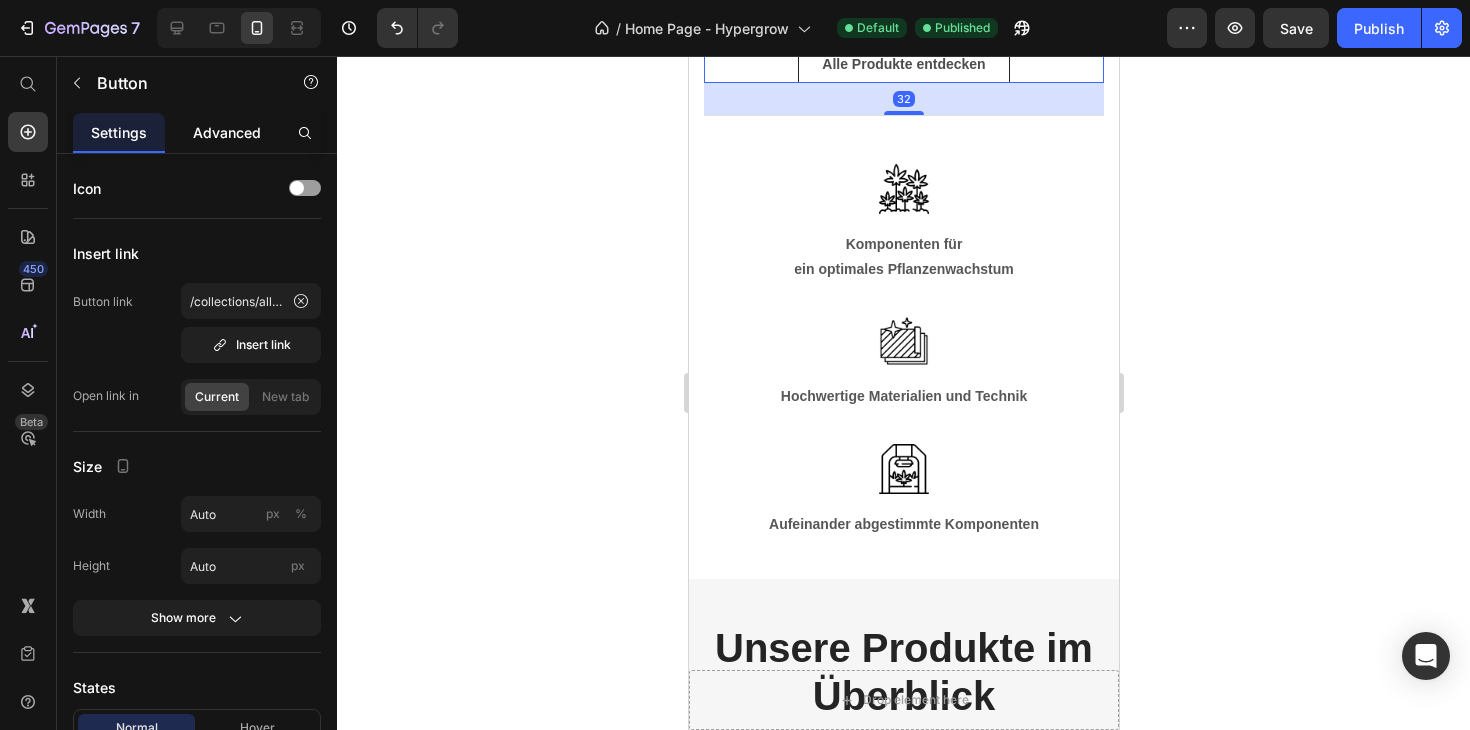 click on "Advanced" at bounding box center [227, 132] 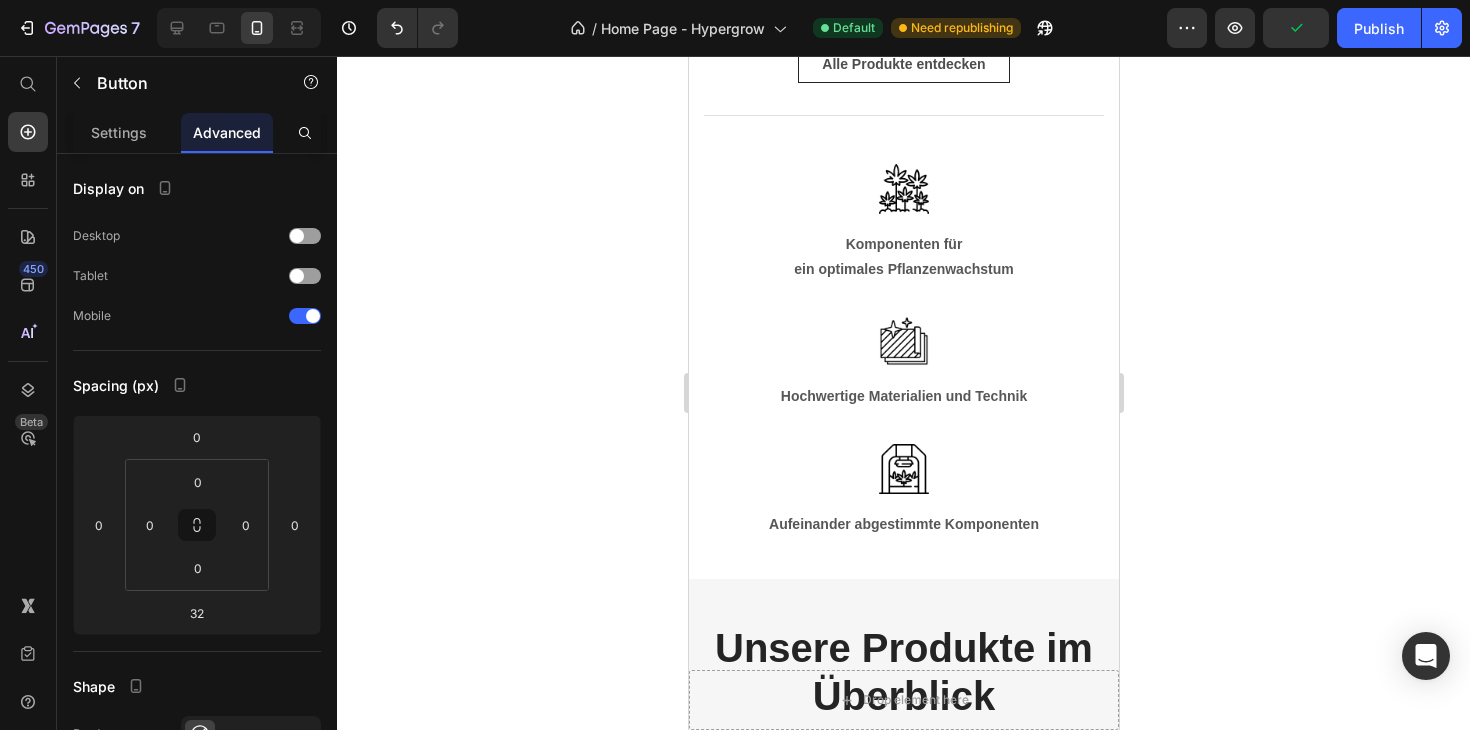 click on "Unsere Produkte sind vollständig aufeinander abgestimmt. Im Komplettset bieten sie somit die bestmögliche Option, um alle Phasen des Growings optimal auszunutzen. Entdecke ein vollautomatisiertes Grow-Erlebnis mit automatischer Licht- und Luftzirkulation für perfekte Bedingungen deiner Pflanzen. Das modulare System ermöglicht einen einfachen Auf- und Umbau der Growboxen." at bounding box center [903, -119] 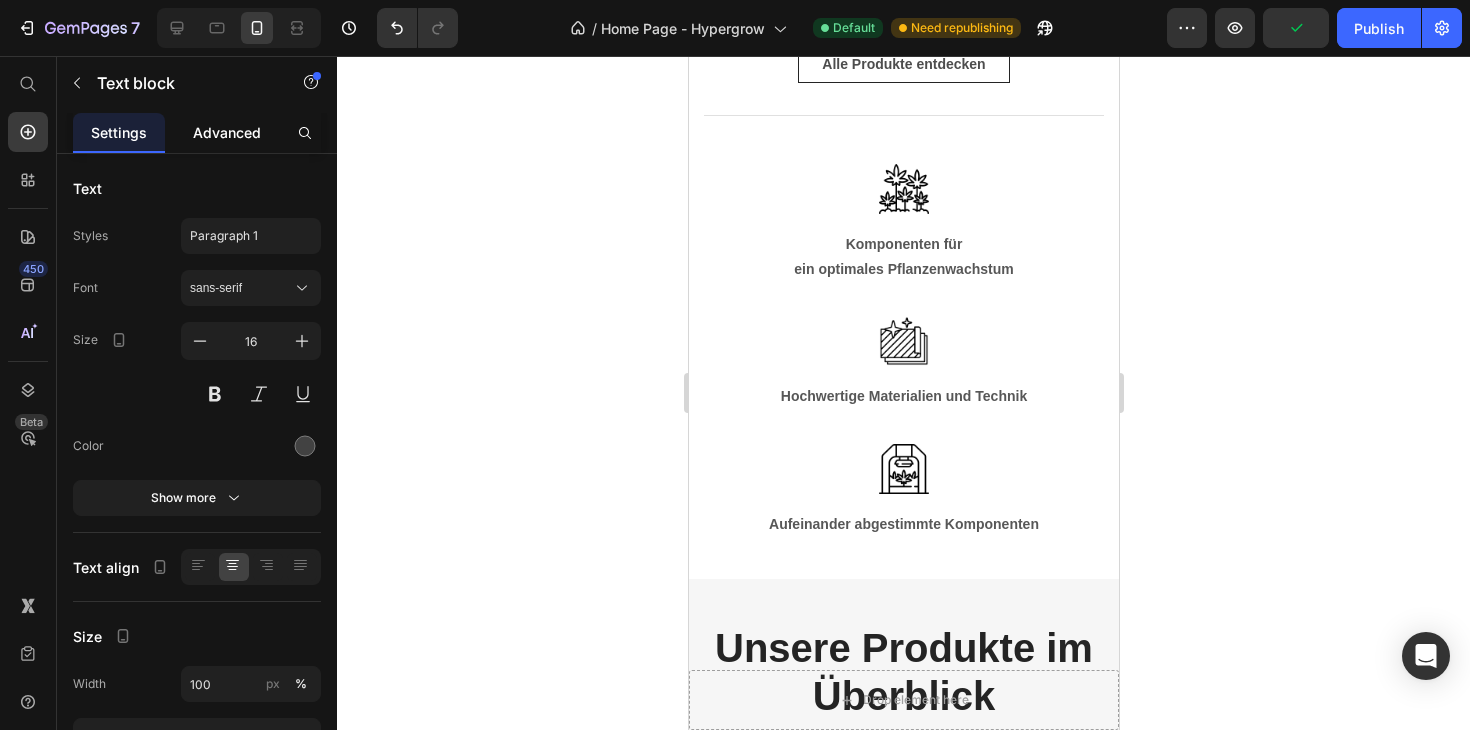 click on "Advanced" at bounding box center (227, 132) 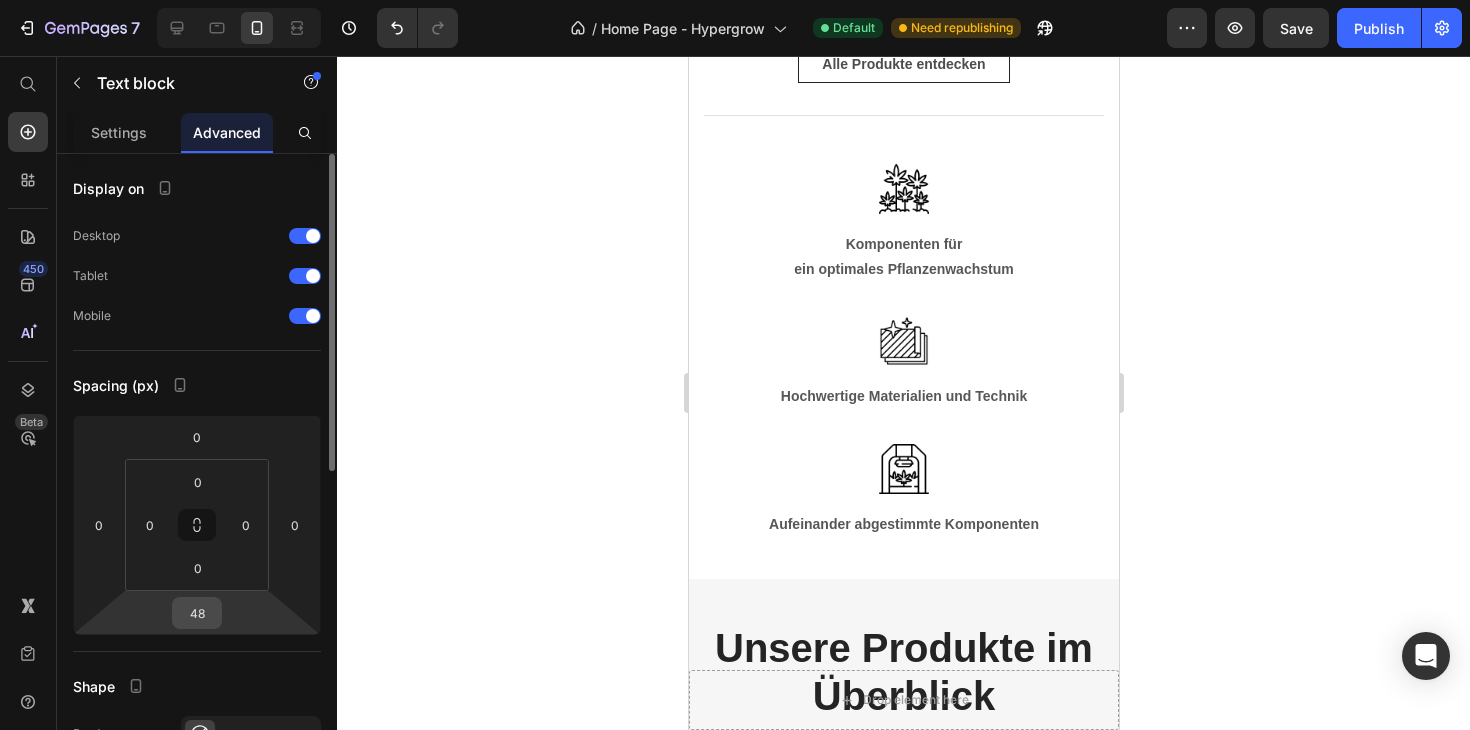 click on "48" at bounding box center [197, 613] 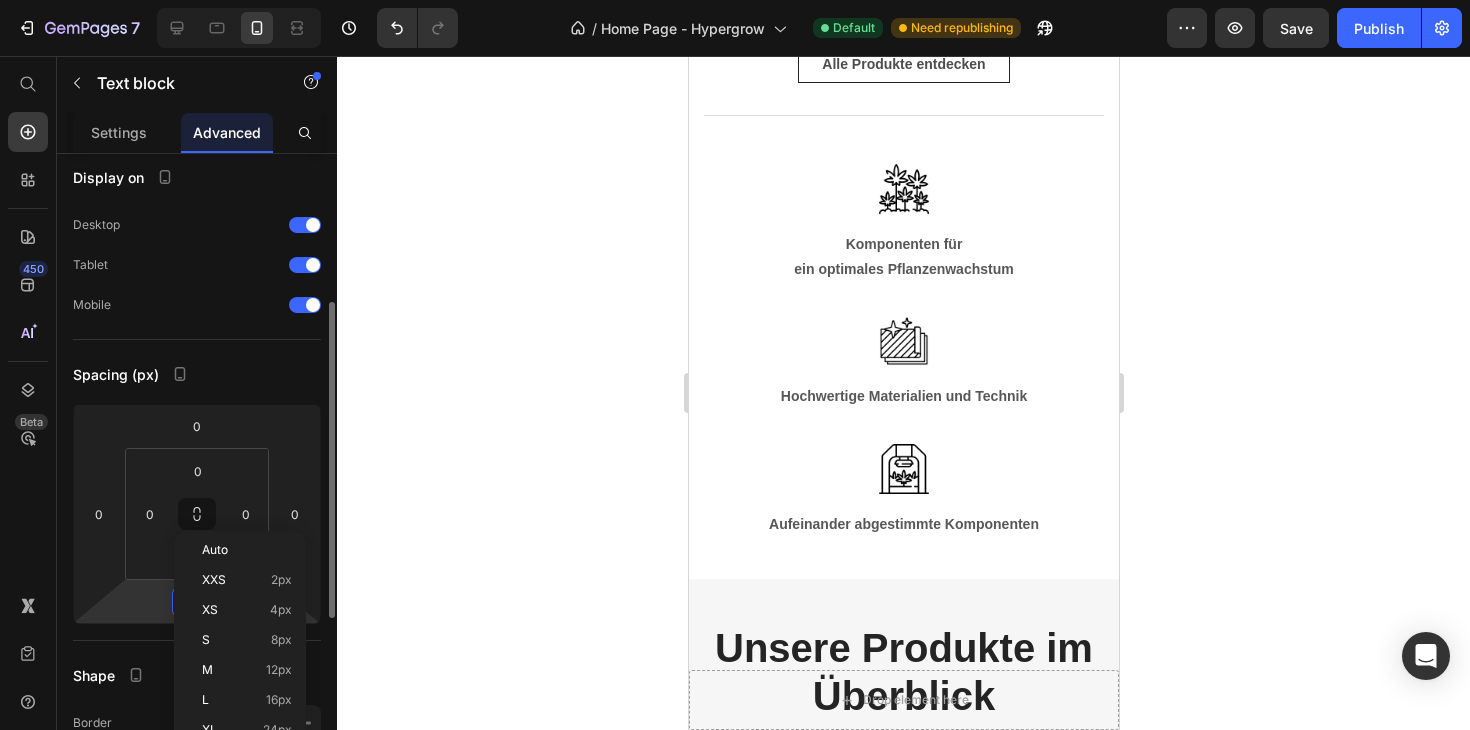 scroll, scrollTop: 218, scrollLeft: 0, axis: vertical 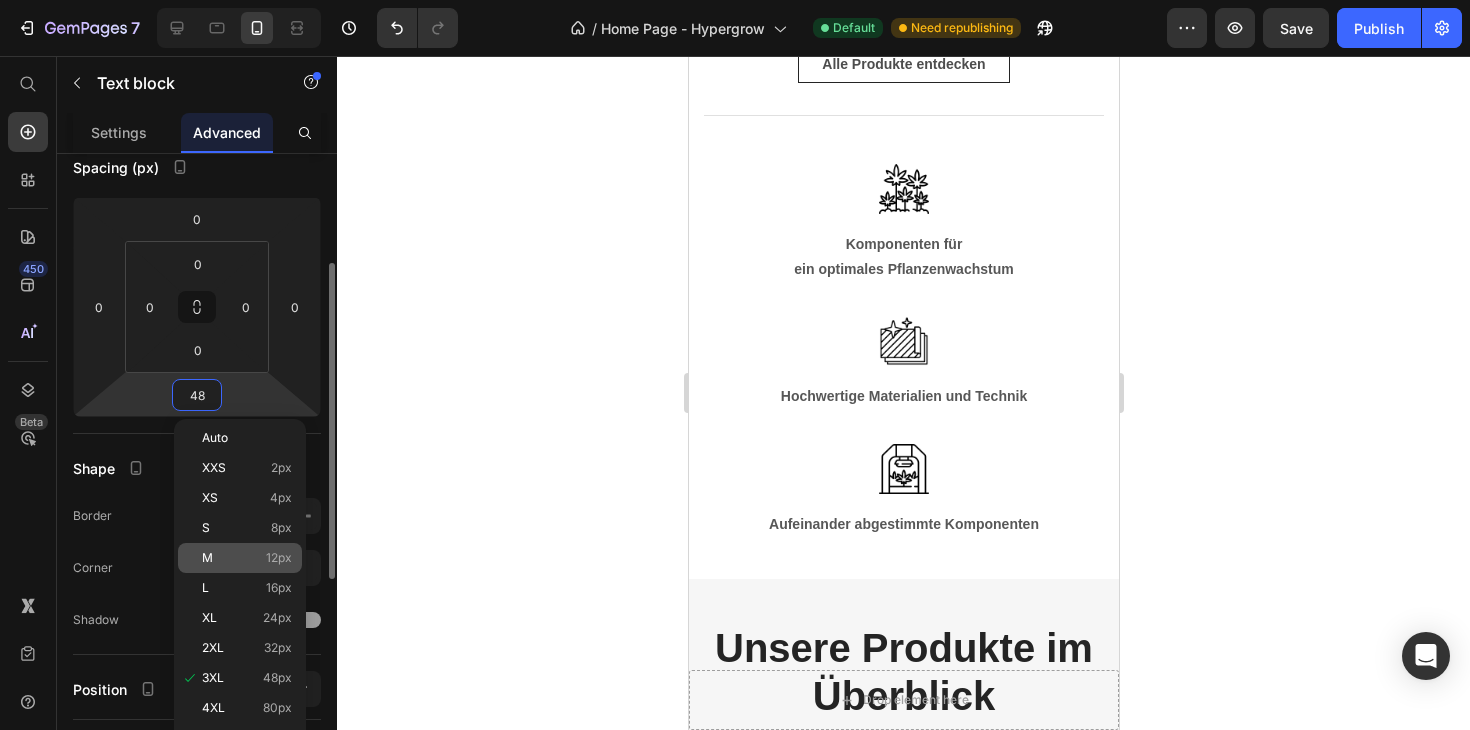 click on "M 12px" at bounding box center (247, 558) 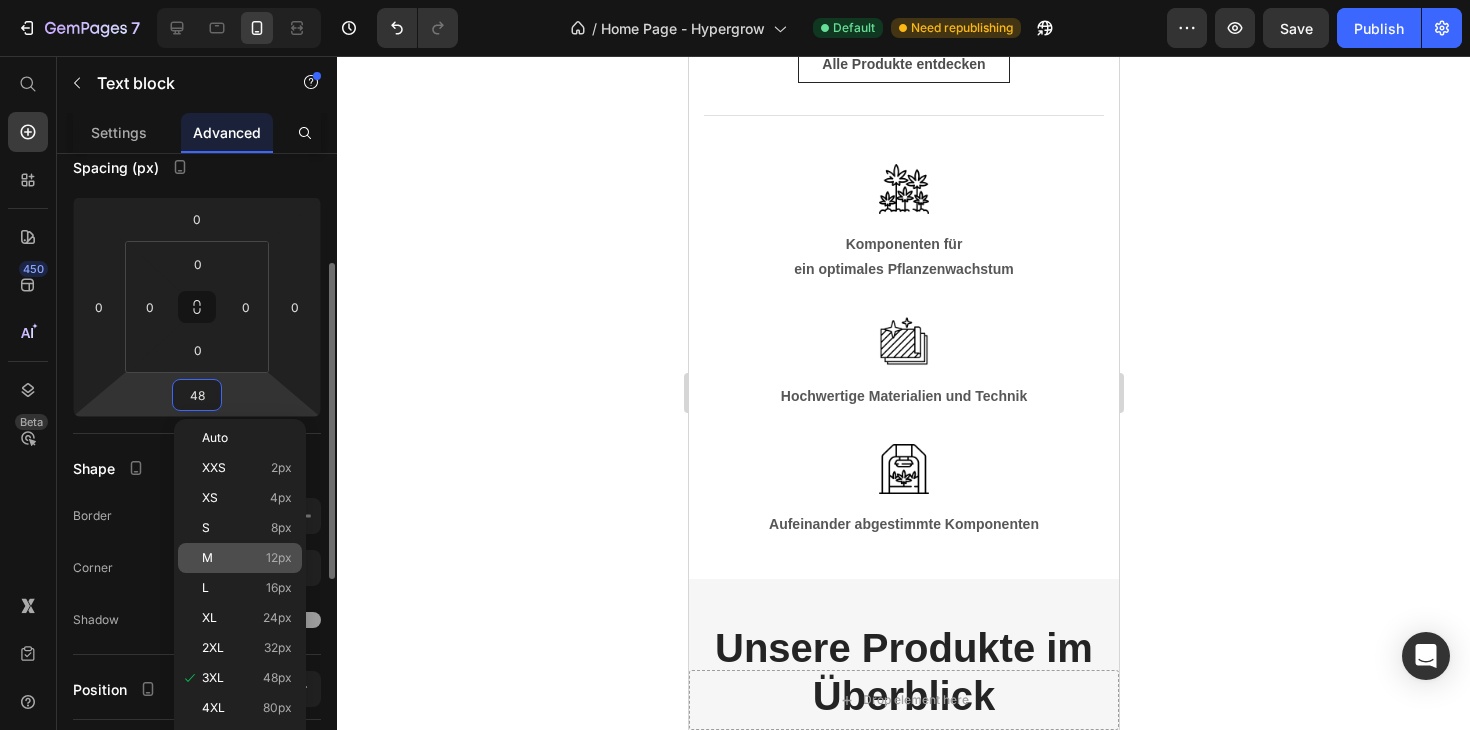 type on "12" 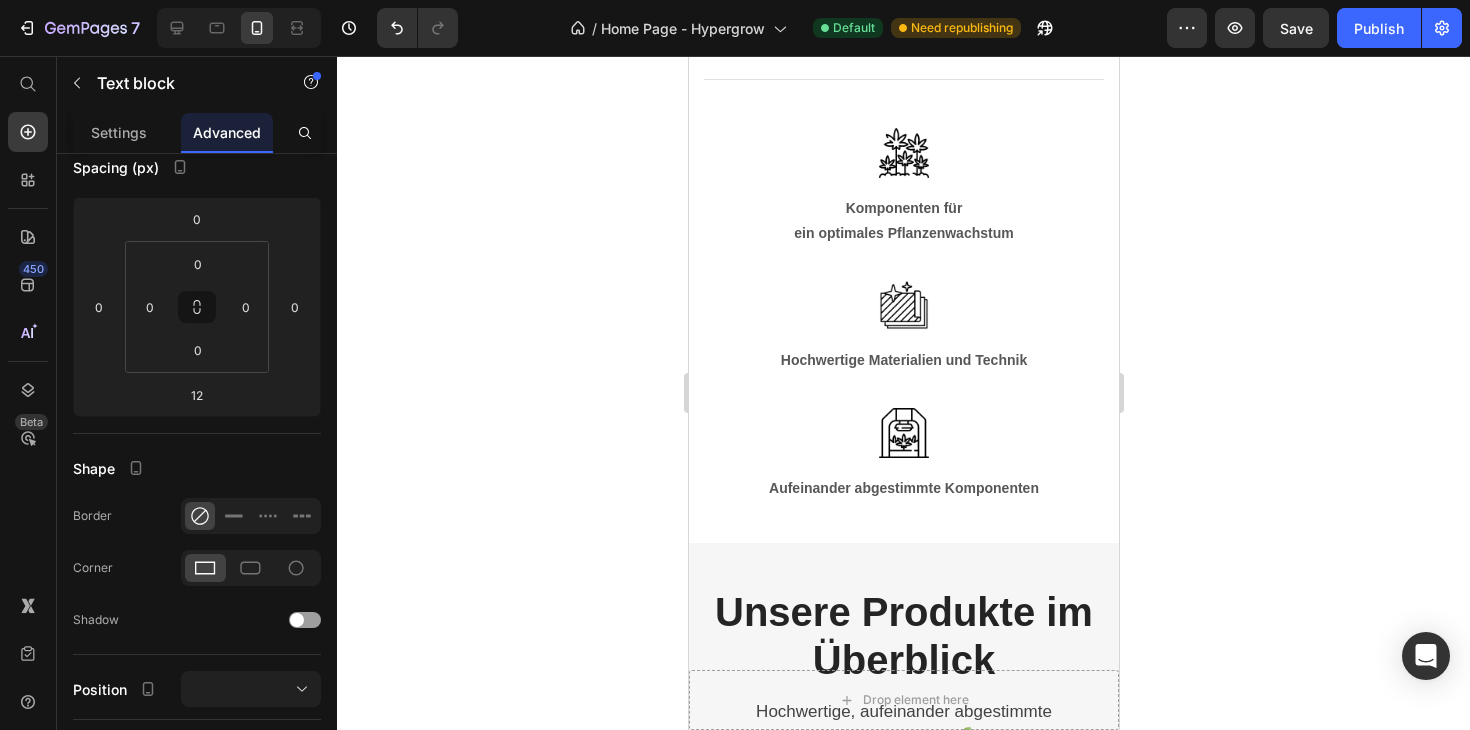 click 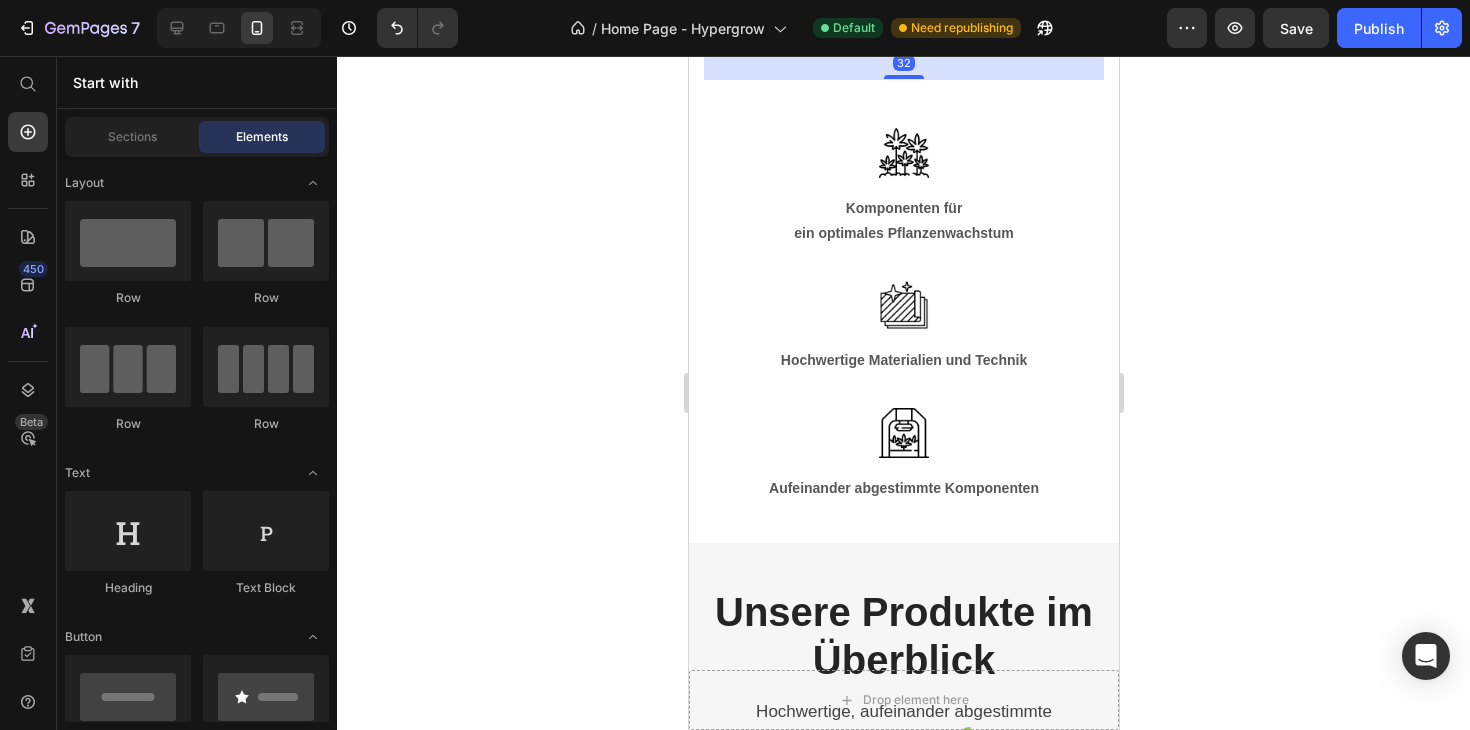 click on "Alle Produkte entdecken Button   32" at bounding box center [903, 28] 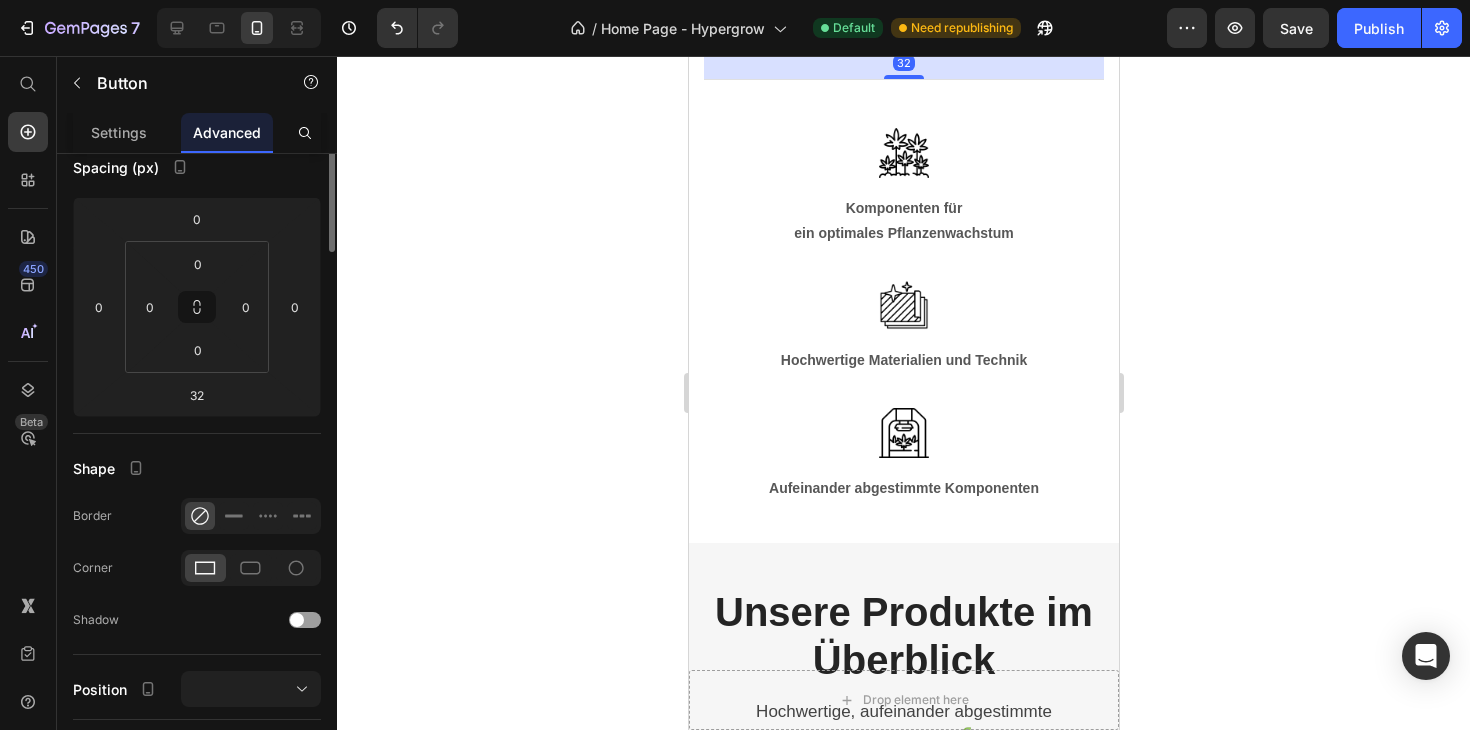 scroll, scrollTop: 0, scrollLeft: 0, axis: both 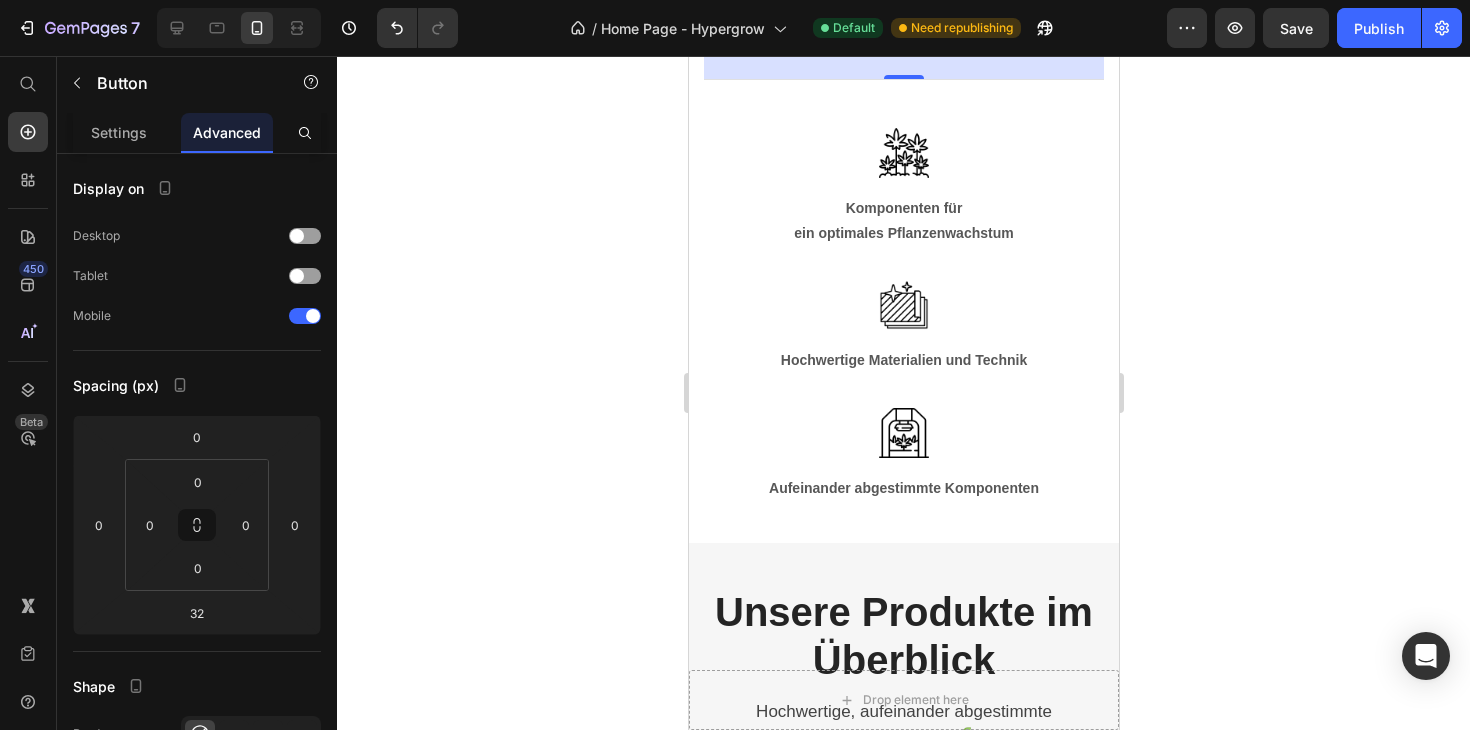 click 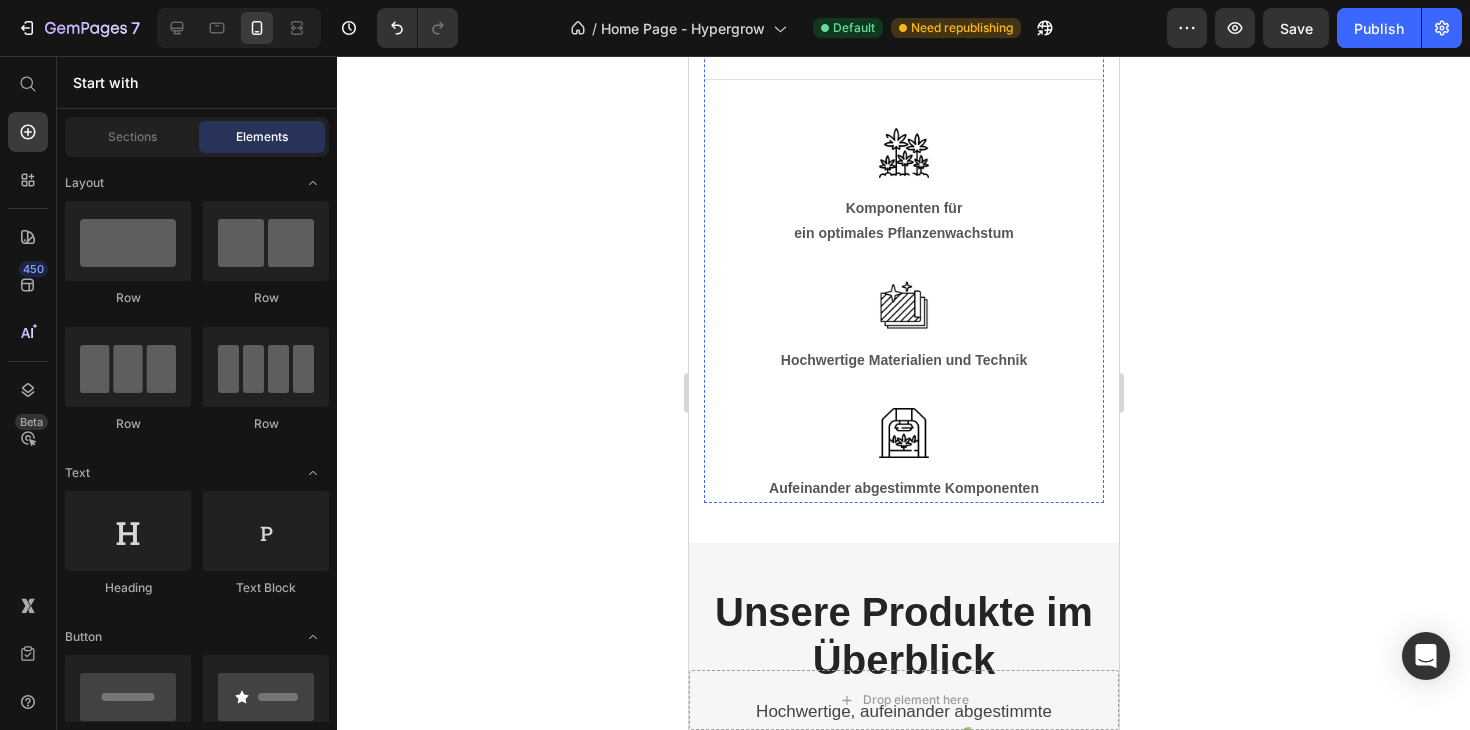 click on "Unsere Produkte sind vollständig aufeinander abgestimmt. Im Komplettset bieten sie somit die bestmögliche Option, um alle Phasen des Growings optimal auszunutzen. Entdecke ein vollautomatisiertes Grow-Erlebnis mit automatischer Licht- und Luftzirkulation für perfekte Bedingungen deiner Pflanzen. Das modulare System ermöglicht einen einfachen Auf- und Umbau der Growboxen." at bounding box center (903, -119) 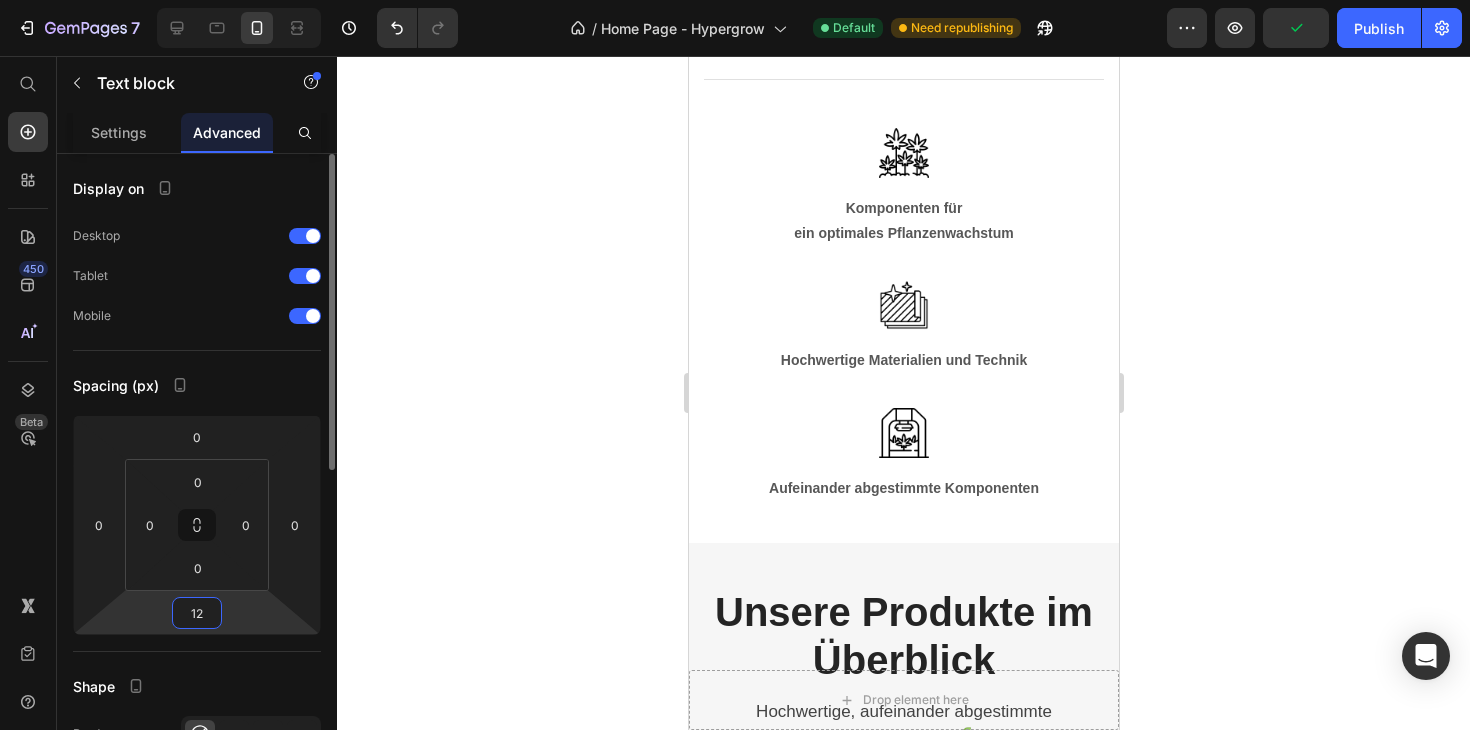 click on "12" at bounding box center [197, 613] 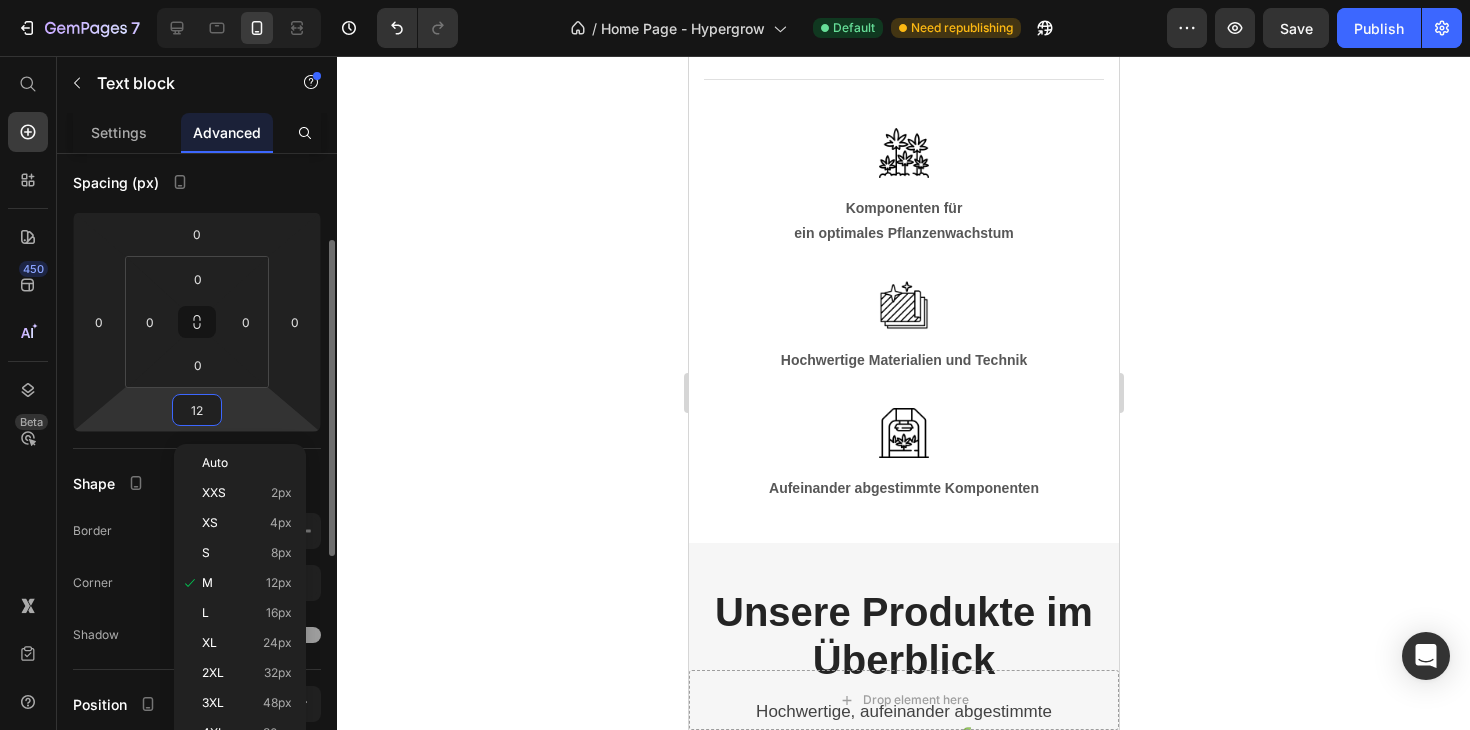 scroll, scrollTop: 205, scrollLeft: 0, axis: vertical 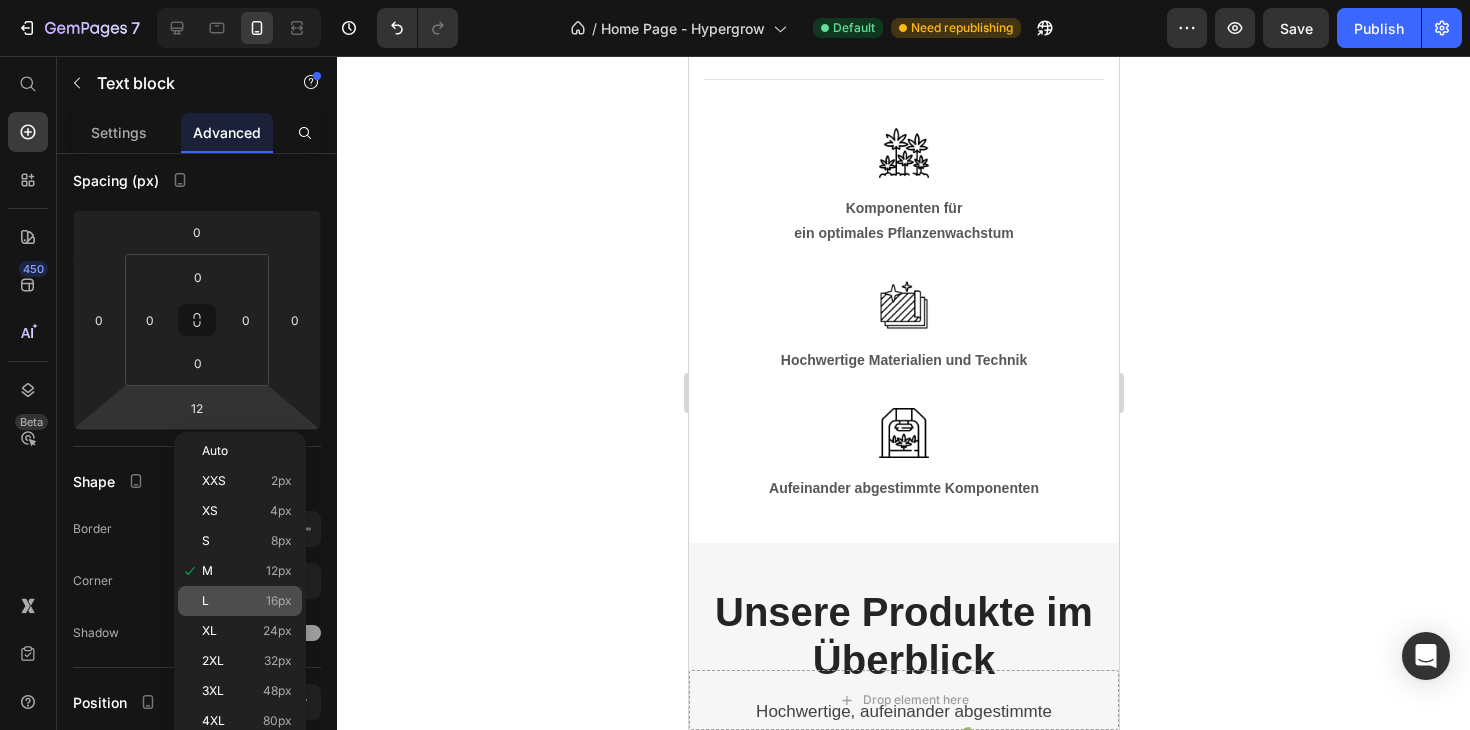 click on "L 16px" at bounding box center (247, 601) 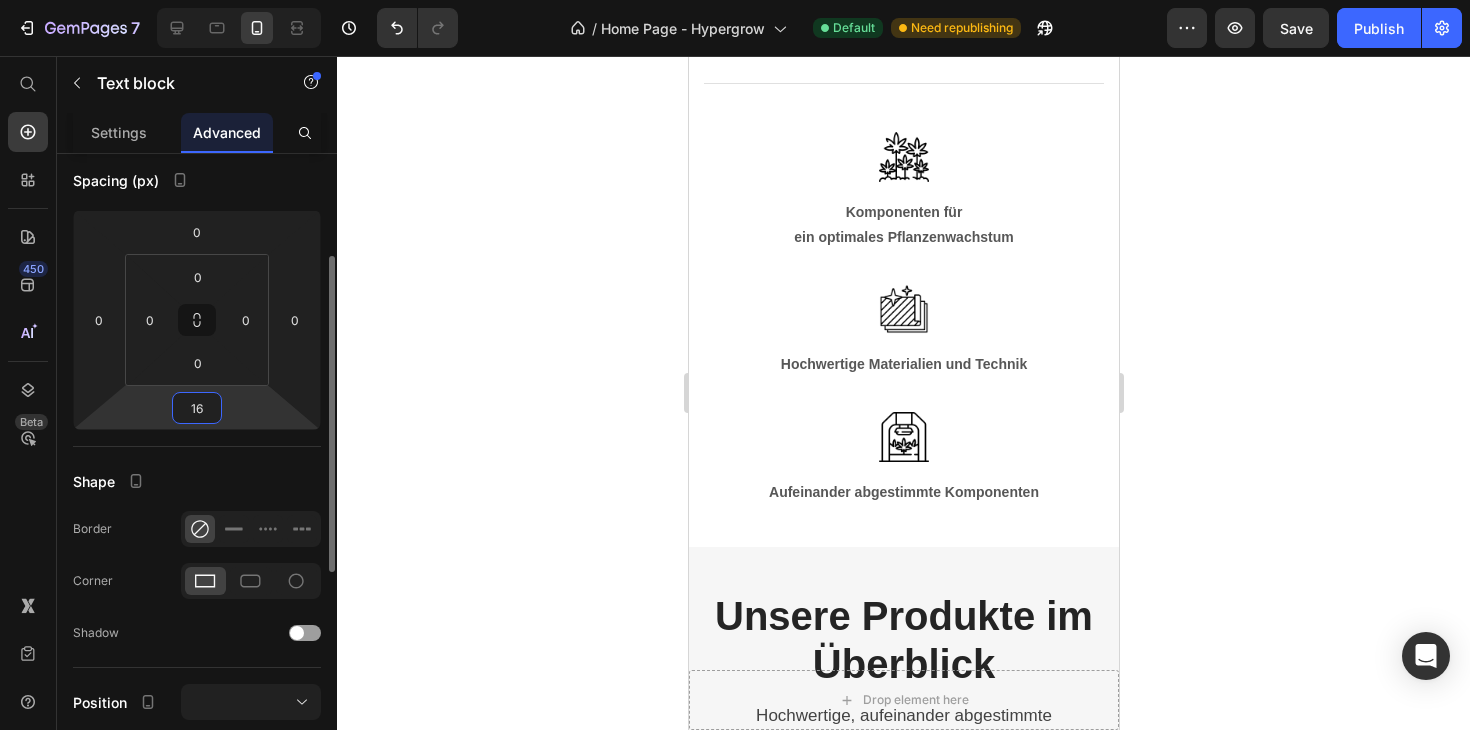 click on "16" at bounding box center (197, 408) 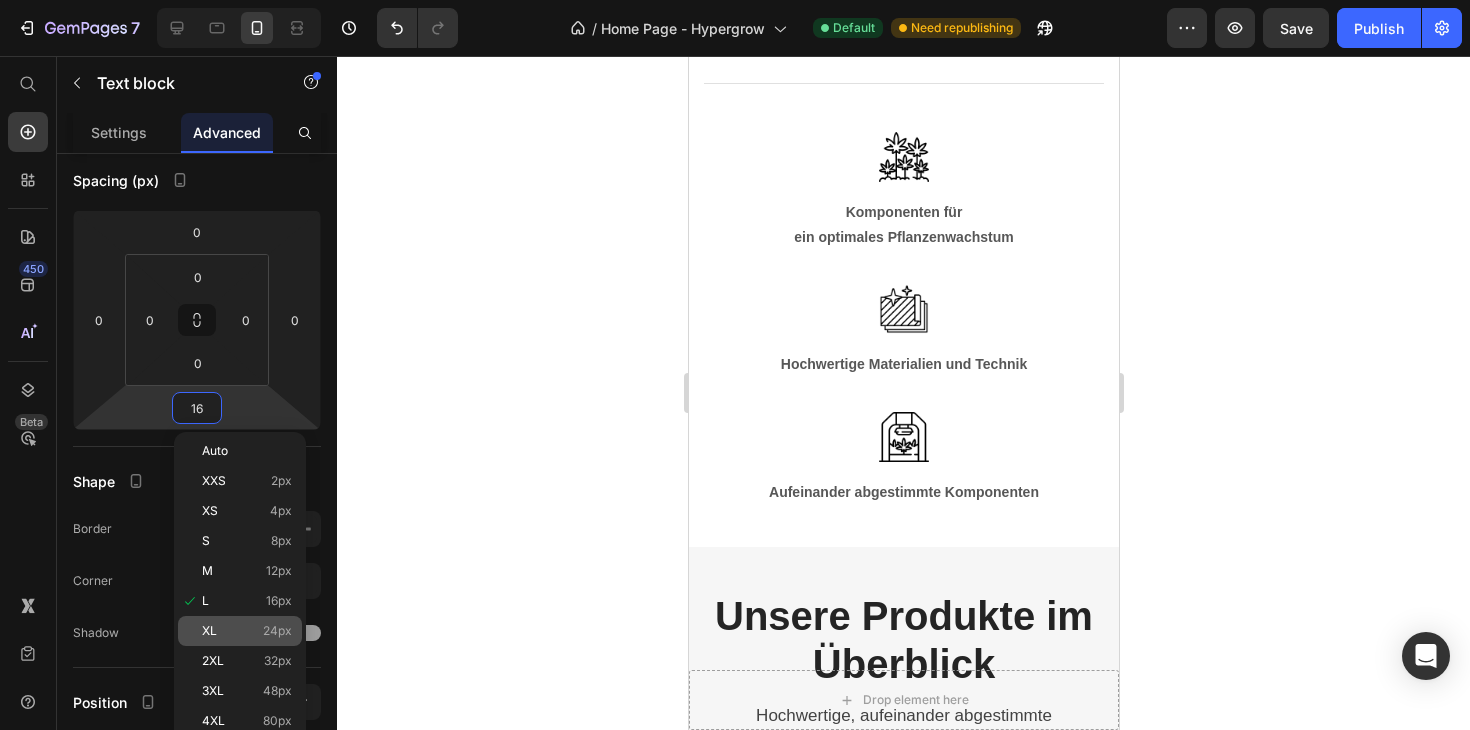 click on "XL 24px" 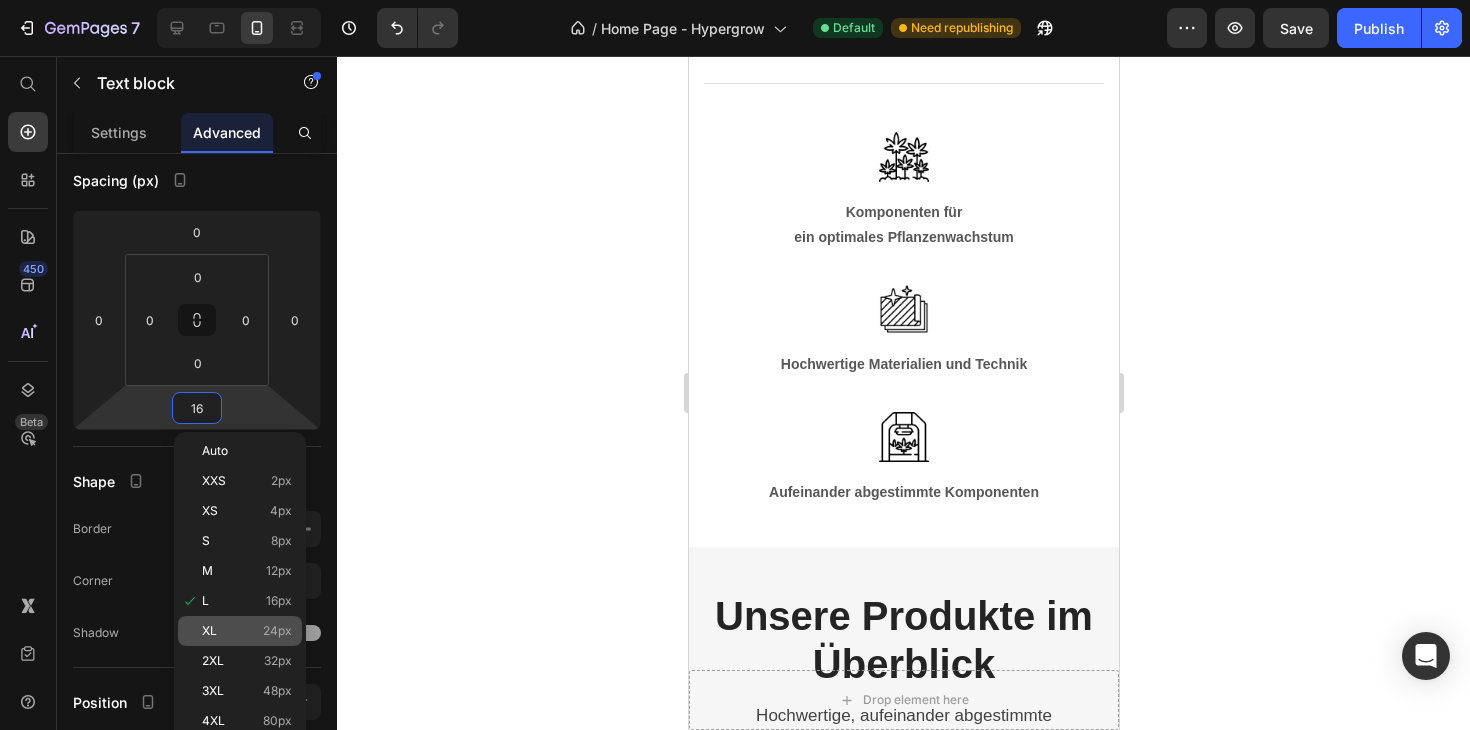 type on "24" 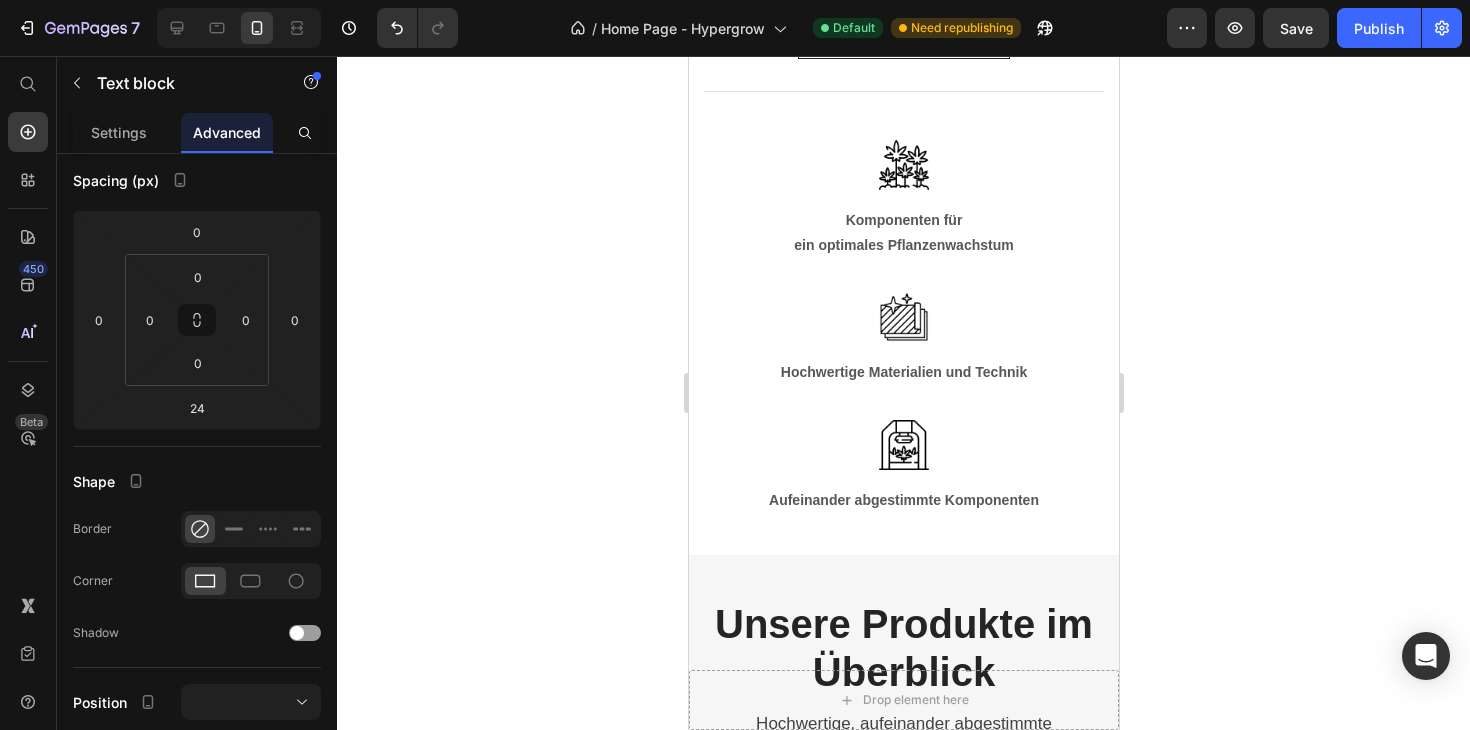 click 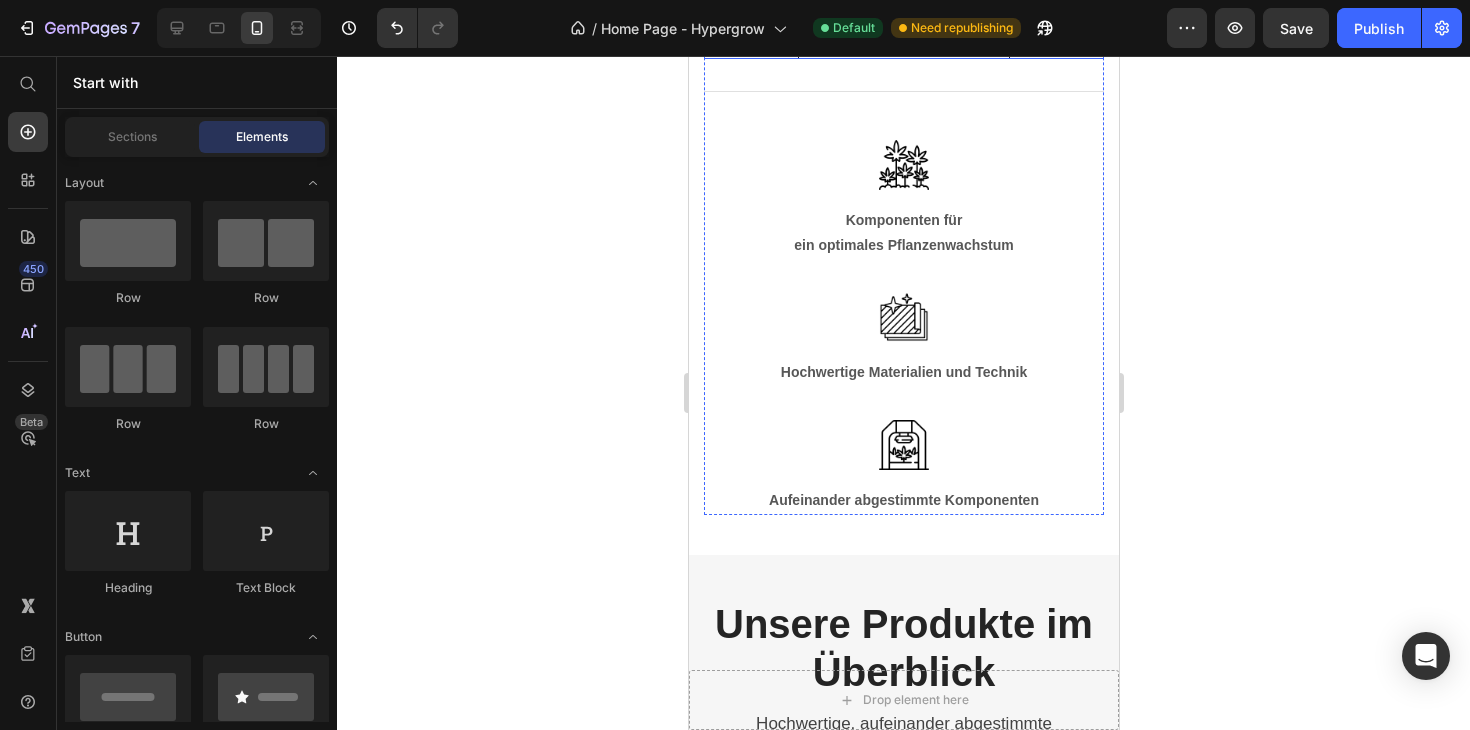 click on "Alle Produkte entdecken Button" at bounding box center [903, 40] 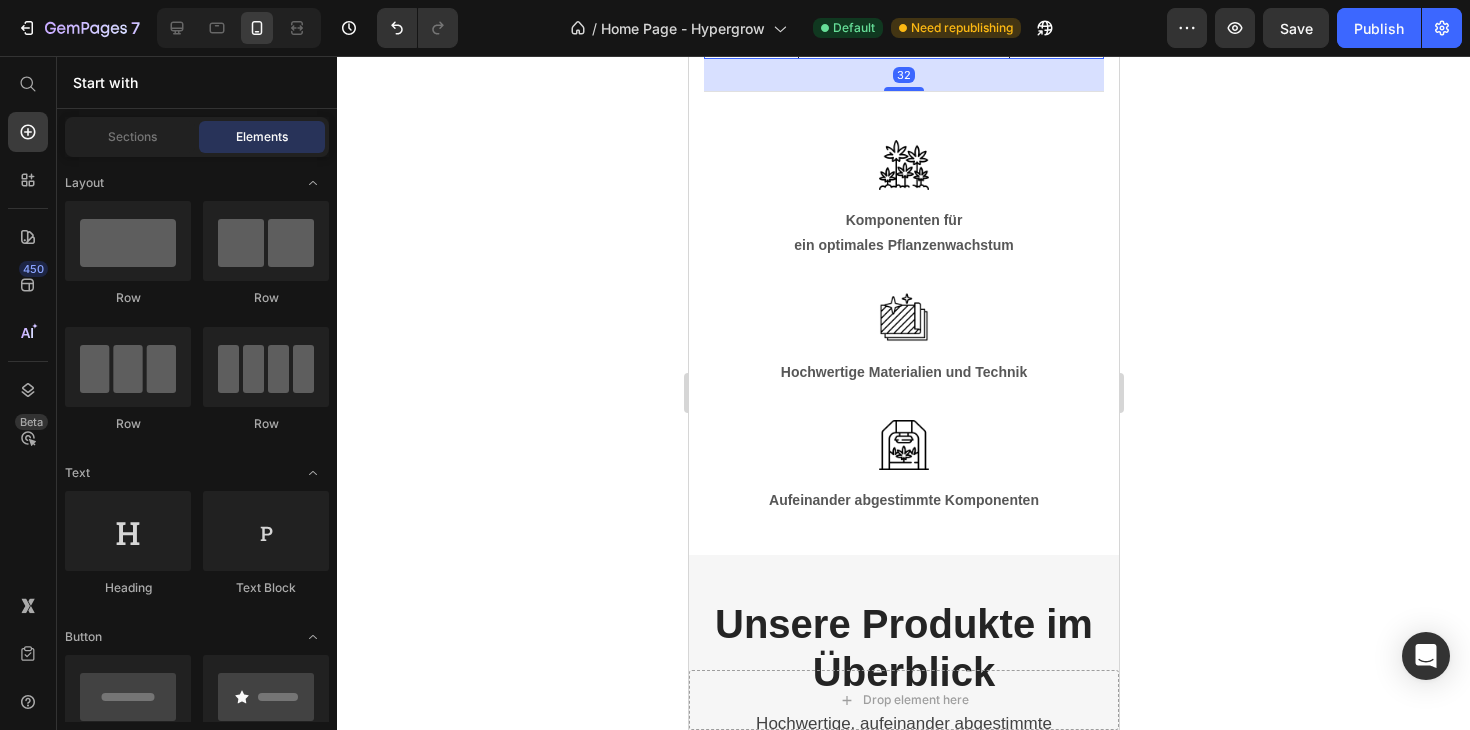 scroll, scrollTop: 0, scrollLeft: 0, axis: both 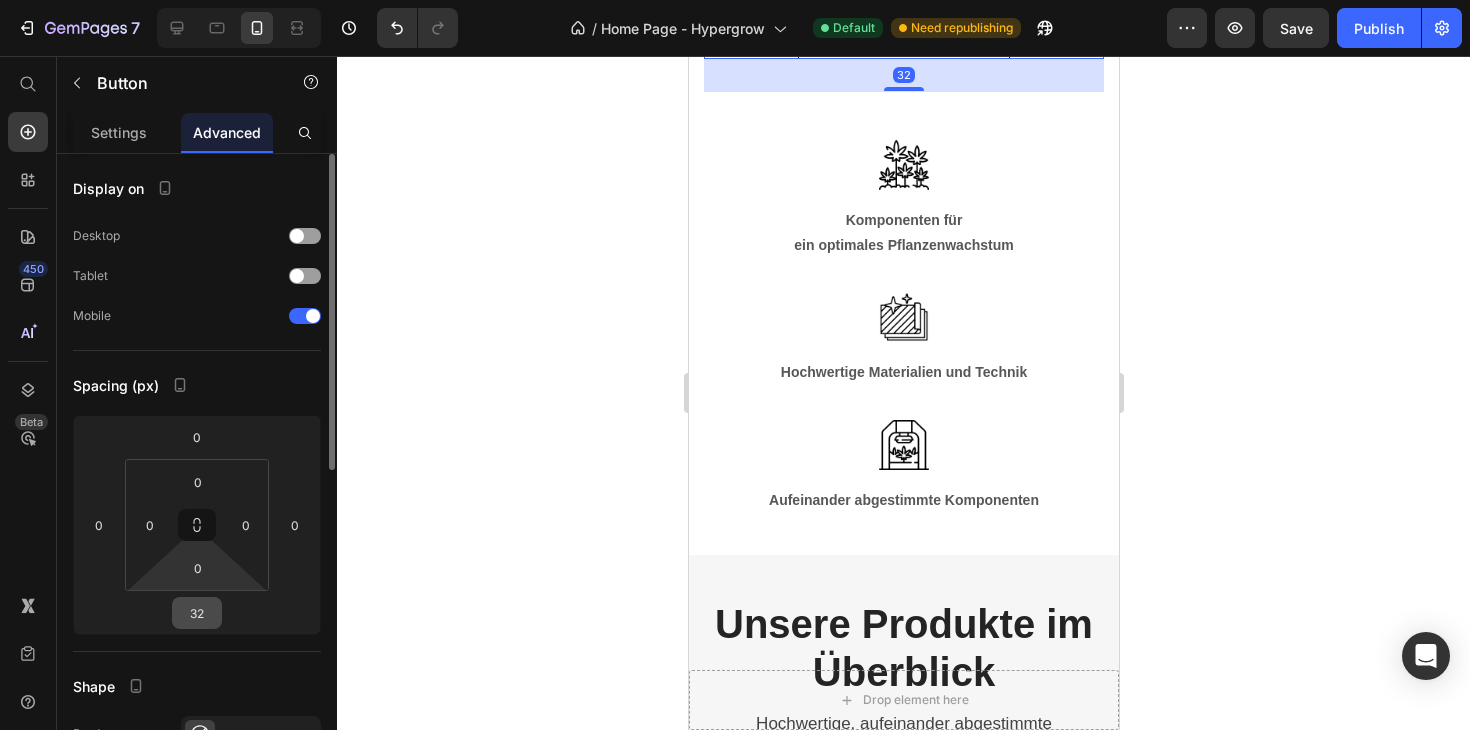 click on "32" at bounding box center (197, 613) 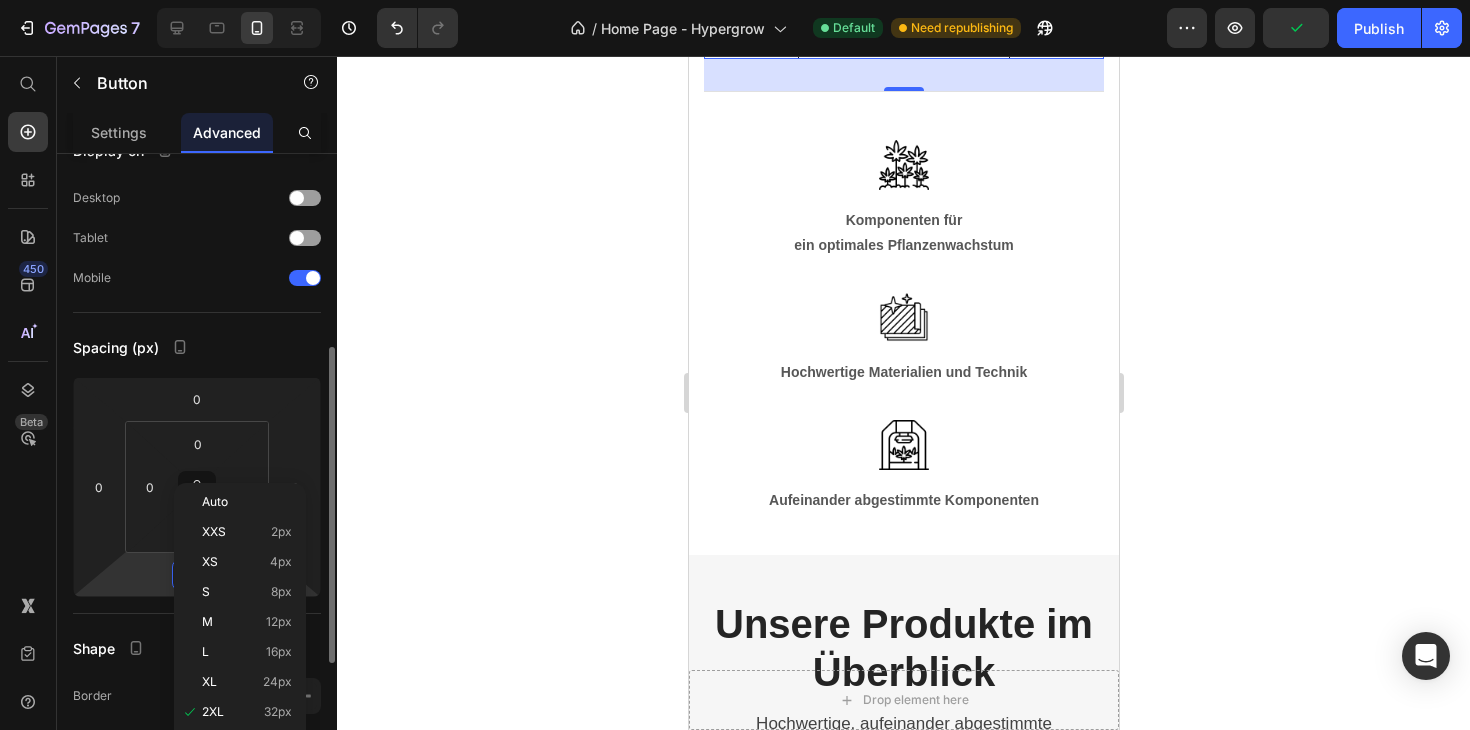 scroll, scrollTop: 230, scrollLeft: 0, axis: vertical 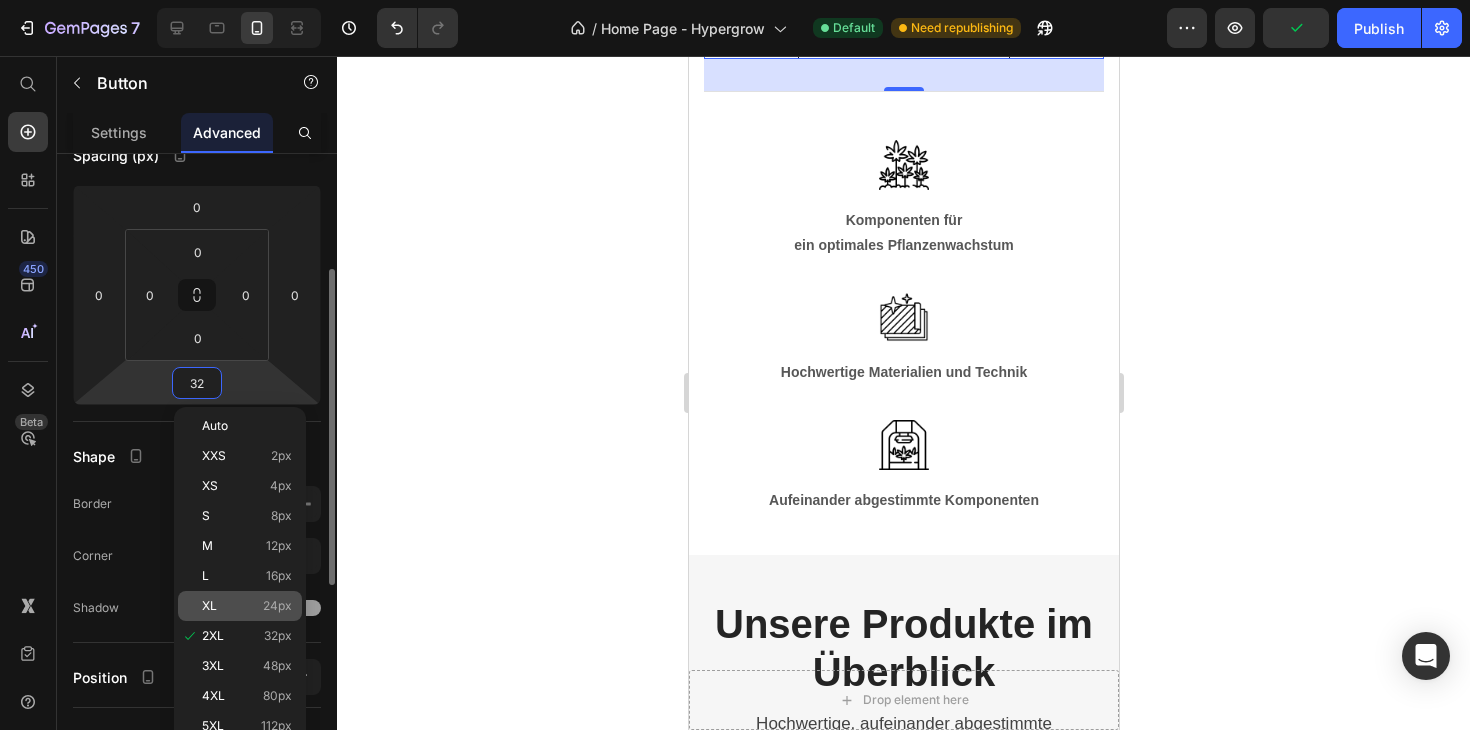 click on "XL 24px" 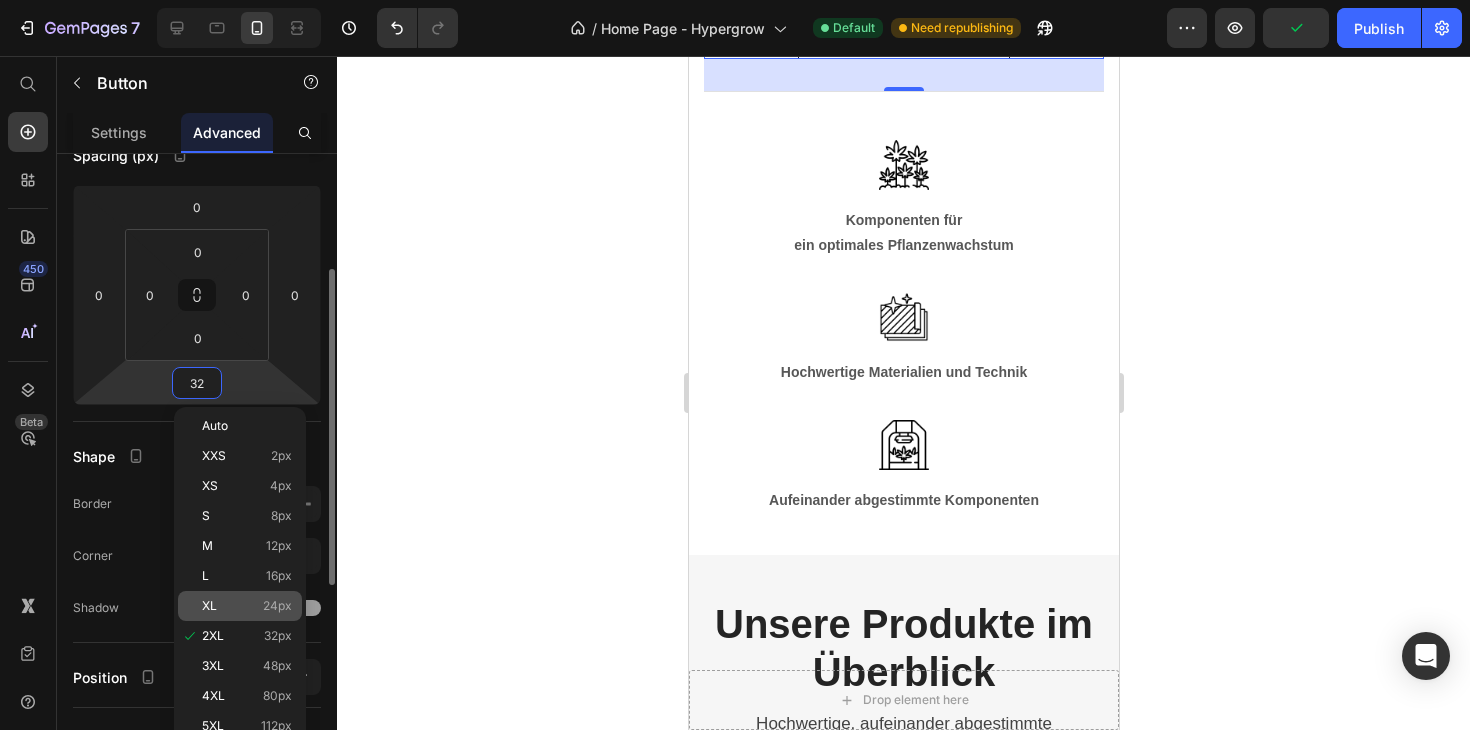 type on "24" 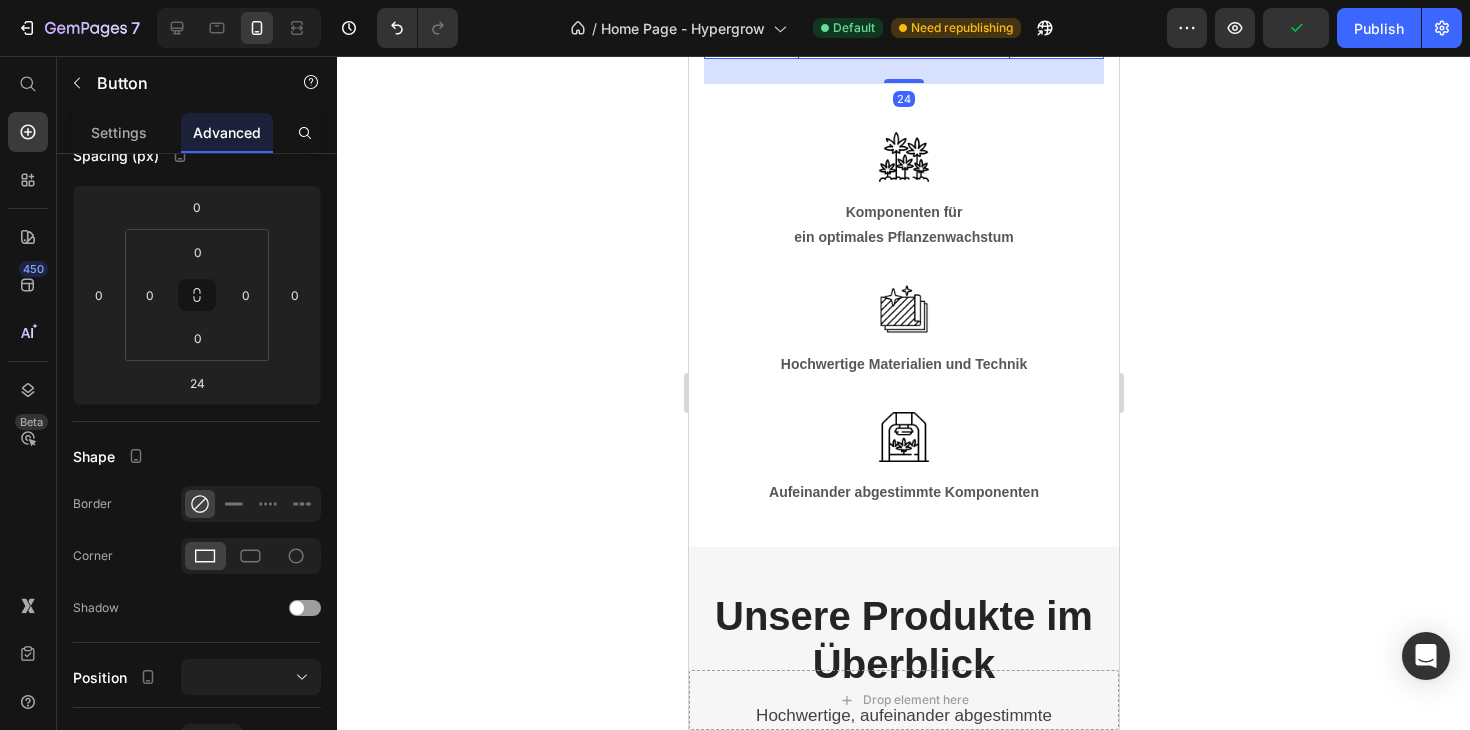 click 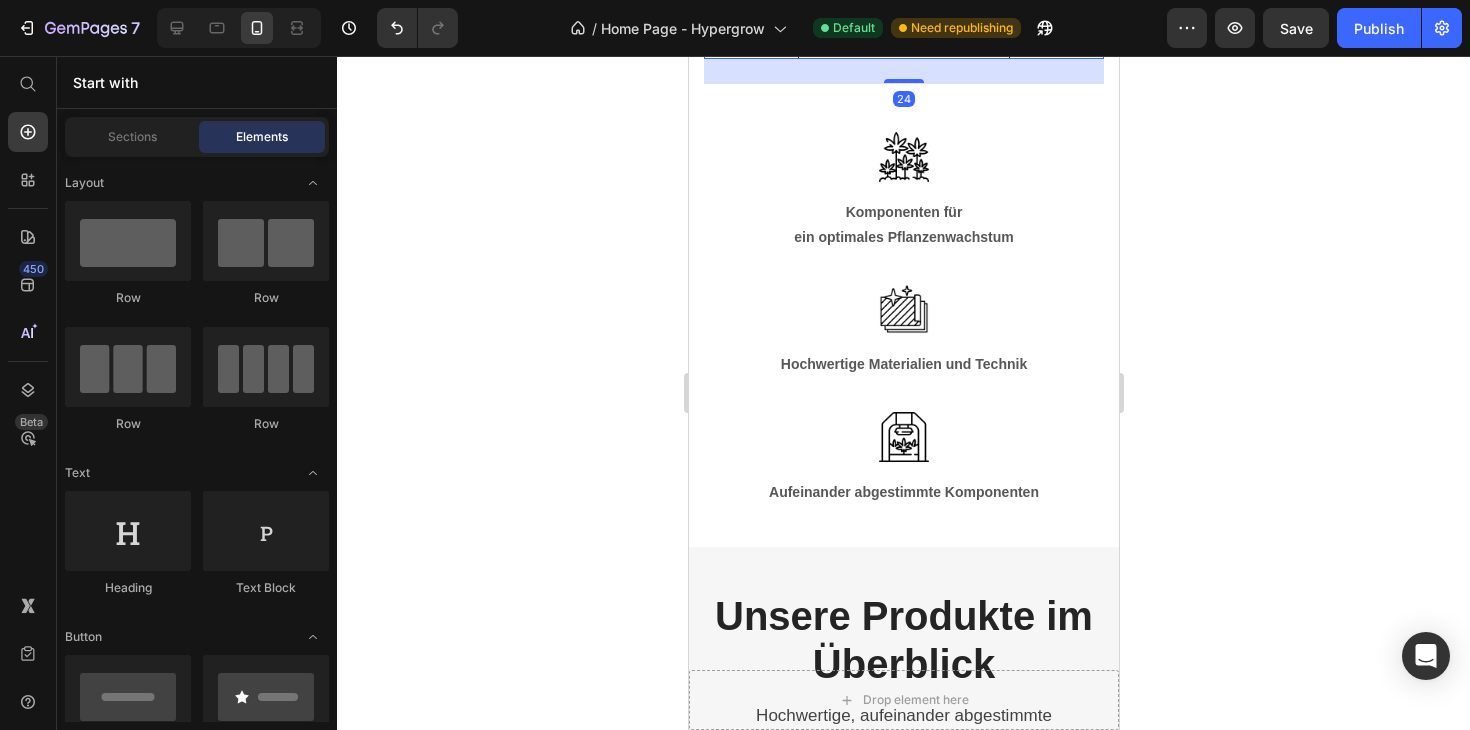 click on "Alle Produkte entdecken Button   24" at bounding box center [903, 40] 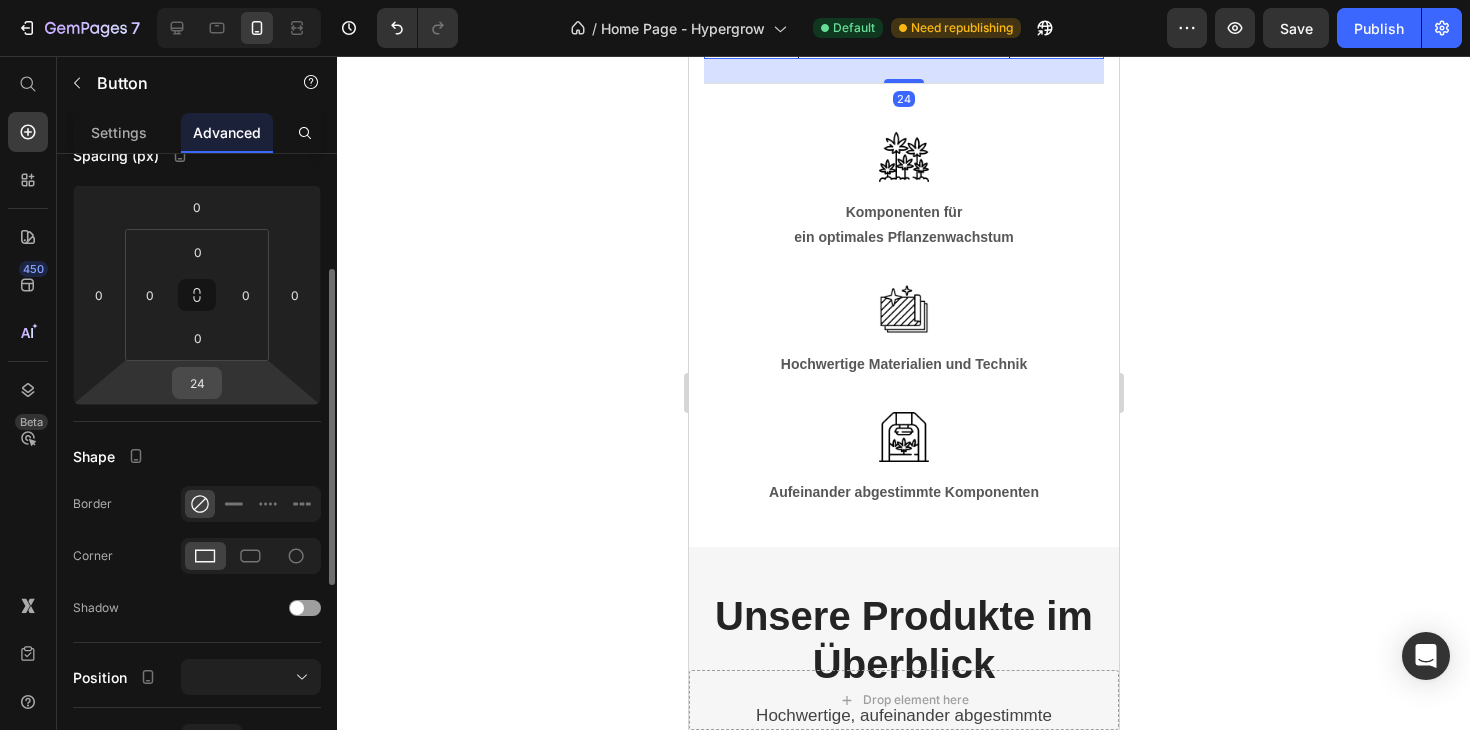 click on "24" at bounding box center [197, 383] 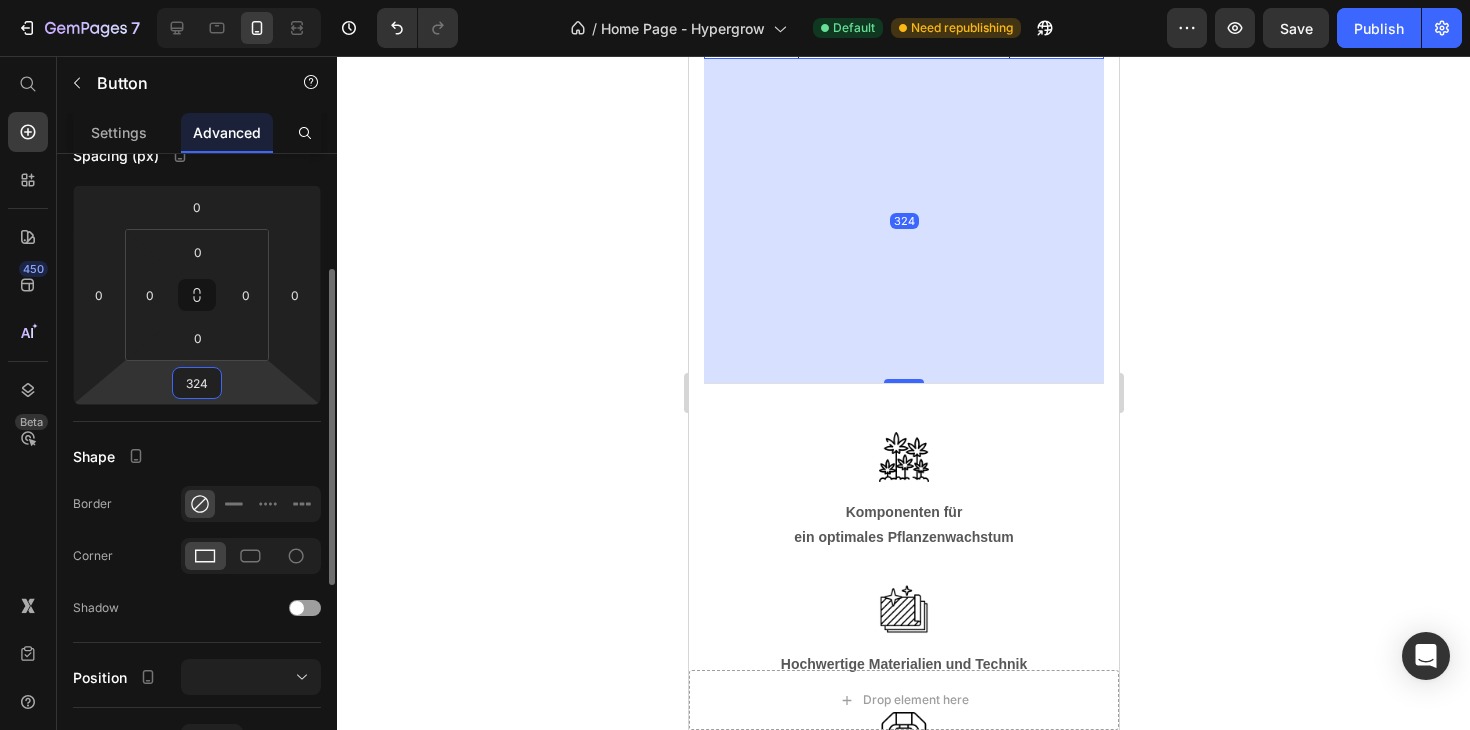 type on "32" 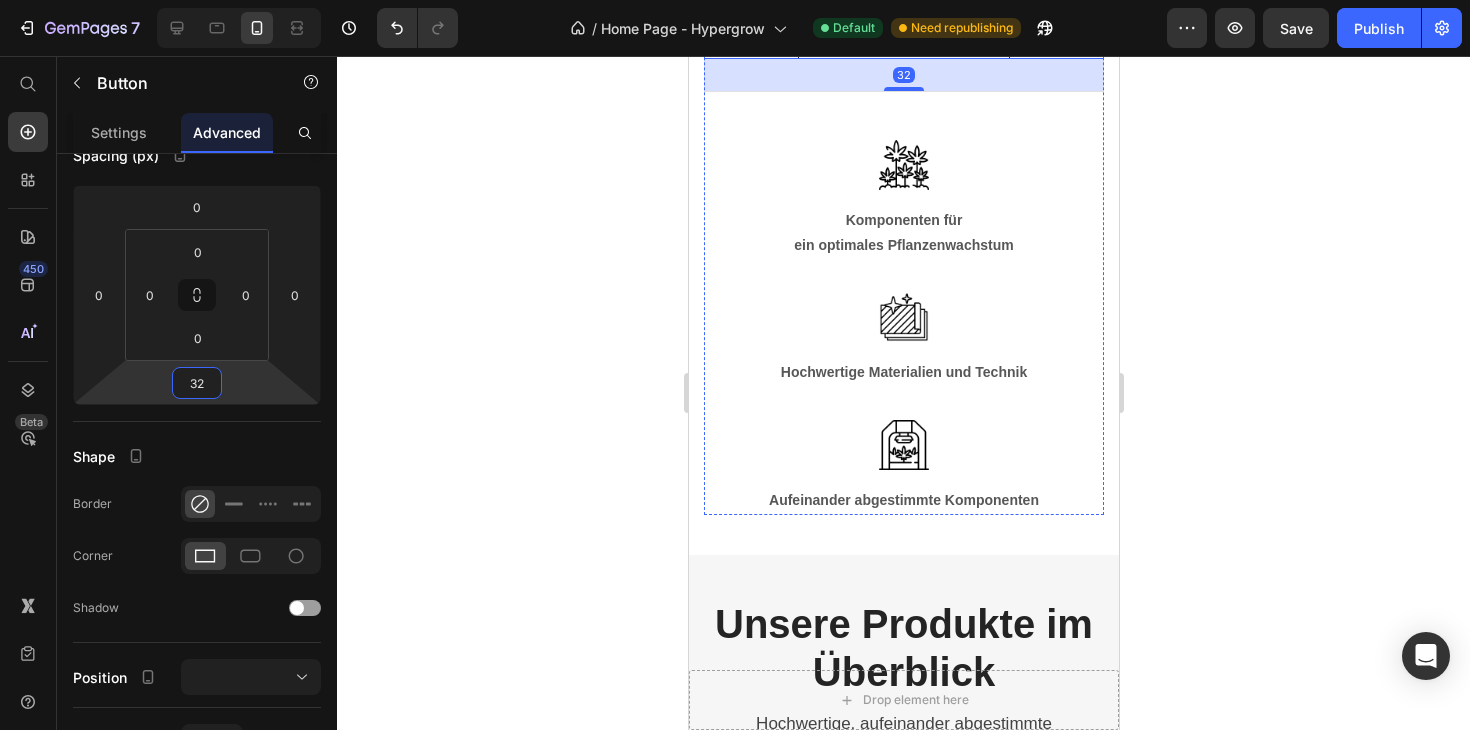 click on "Unsere Produkte sind vollständig aufeinander abgestimmt. Im Komplettset bieten sie somit die bestmögliche Option, um alle Phasen des Growings optimal auszunutzen. Entdecke ein vollautomatisiertes Grow-Erlebnis mit automatischer Licht- und Luftzirkulation für perfekte Bedingungen deiner Pflanzen. Das modulare System ermöglicht einen einfachen Auf- und Umbau der Growboxen." at bounding box center [903, -119] 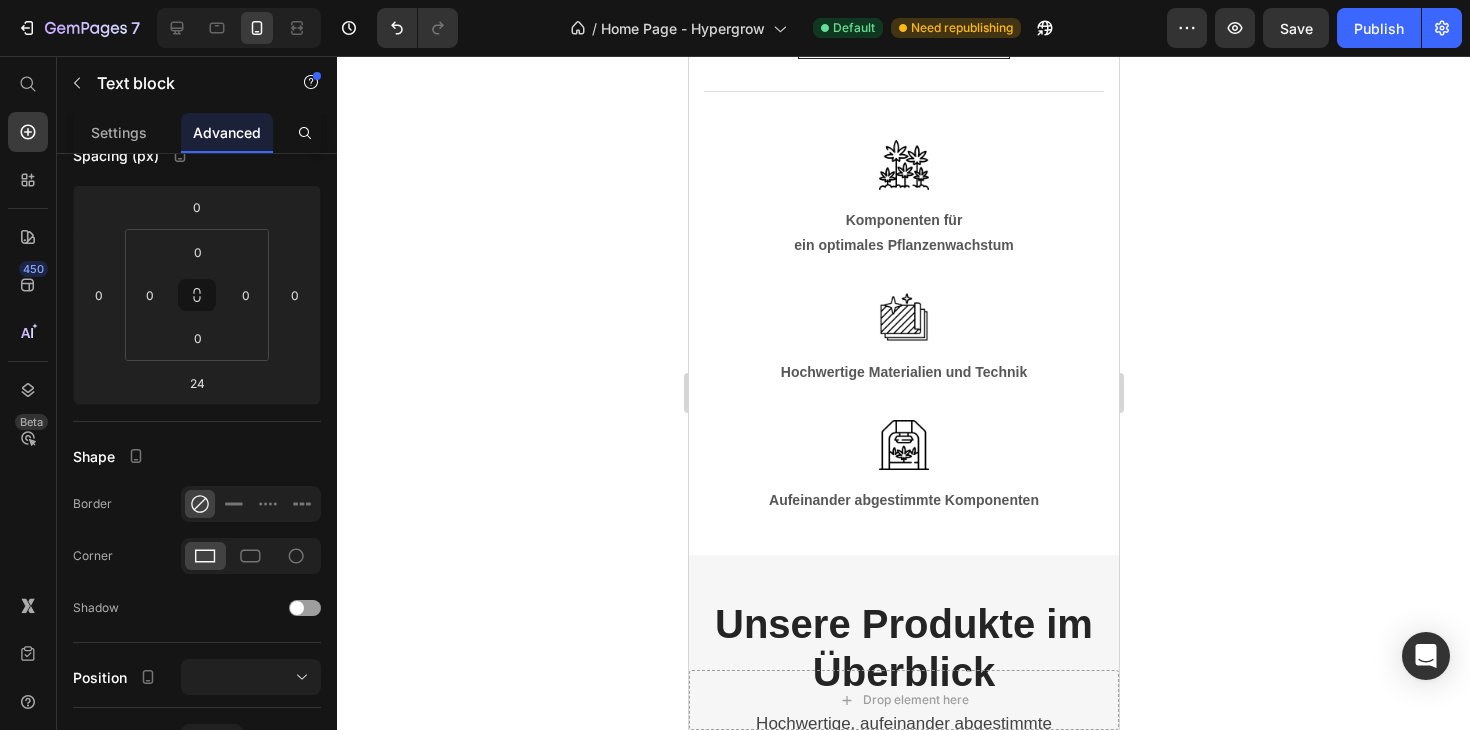 scroll, scrollTop: 0, scrollLeft: 0, axis: both 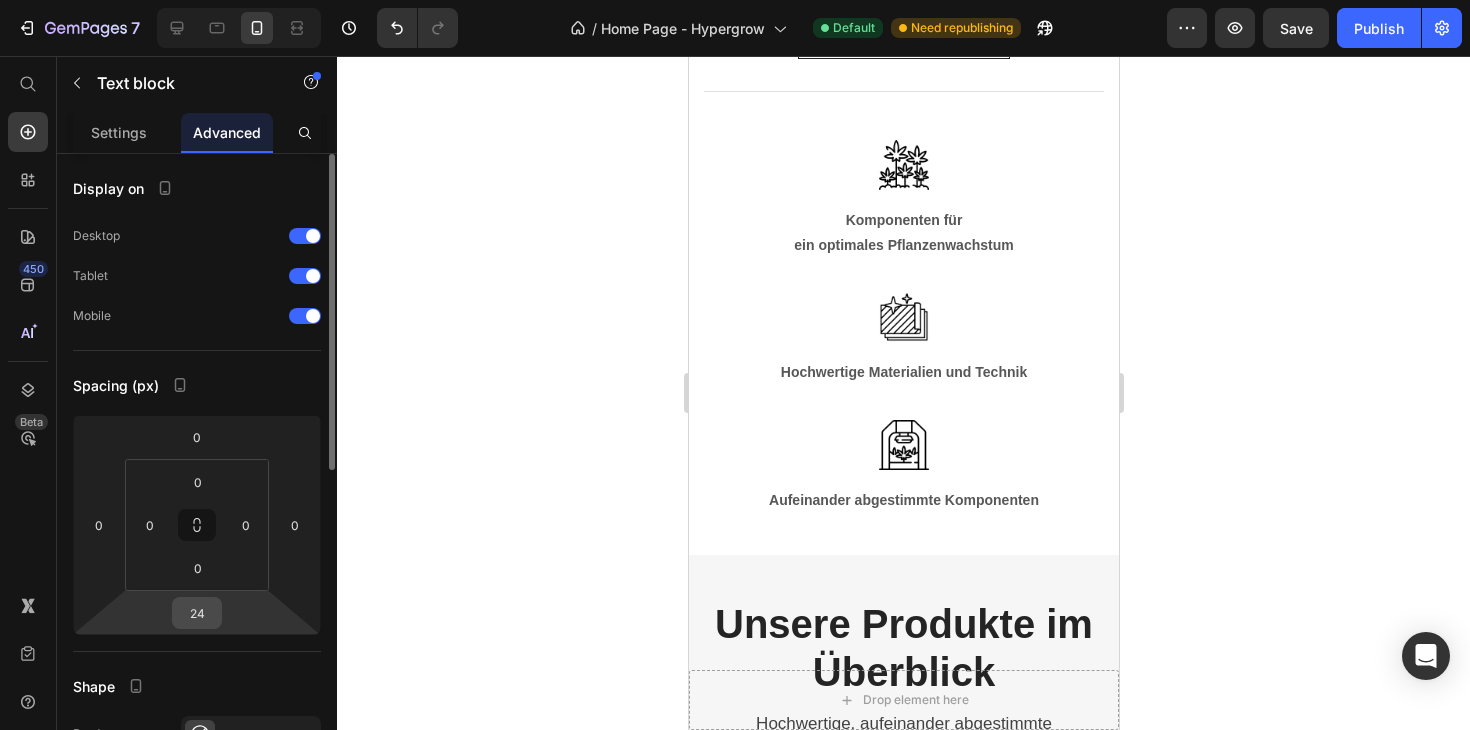 click on "24" at bounding box center (197, 613) 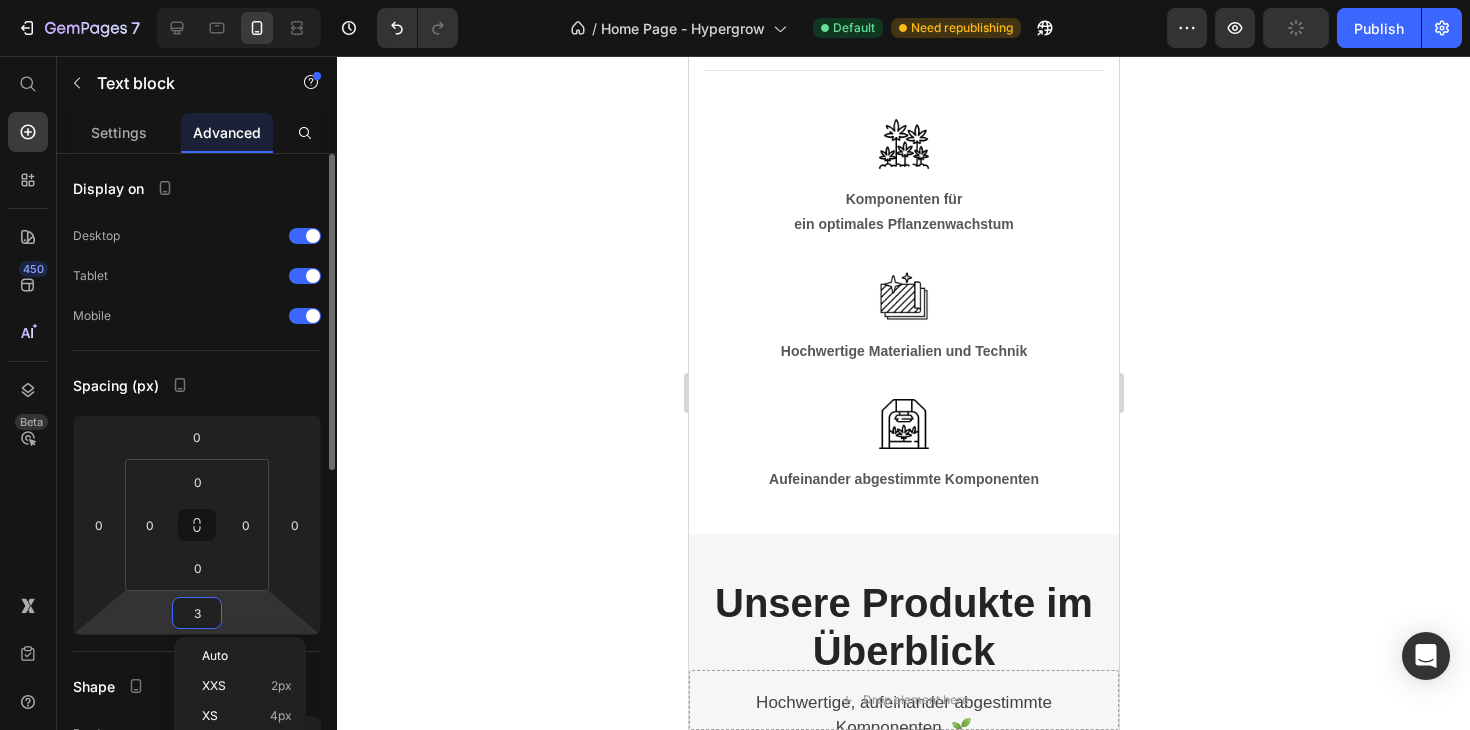 type on "32" 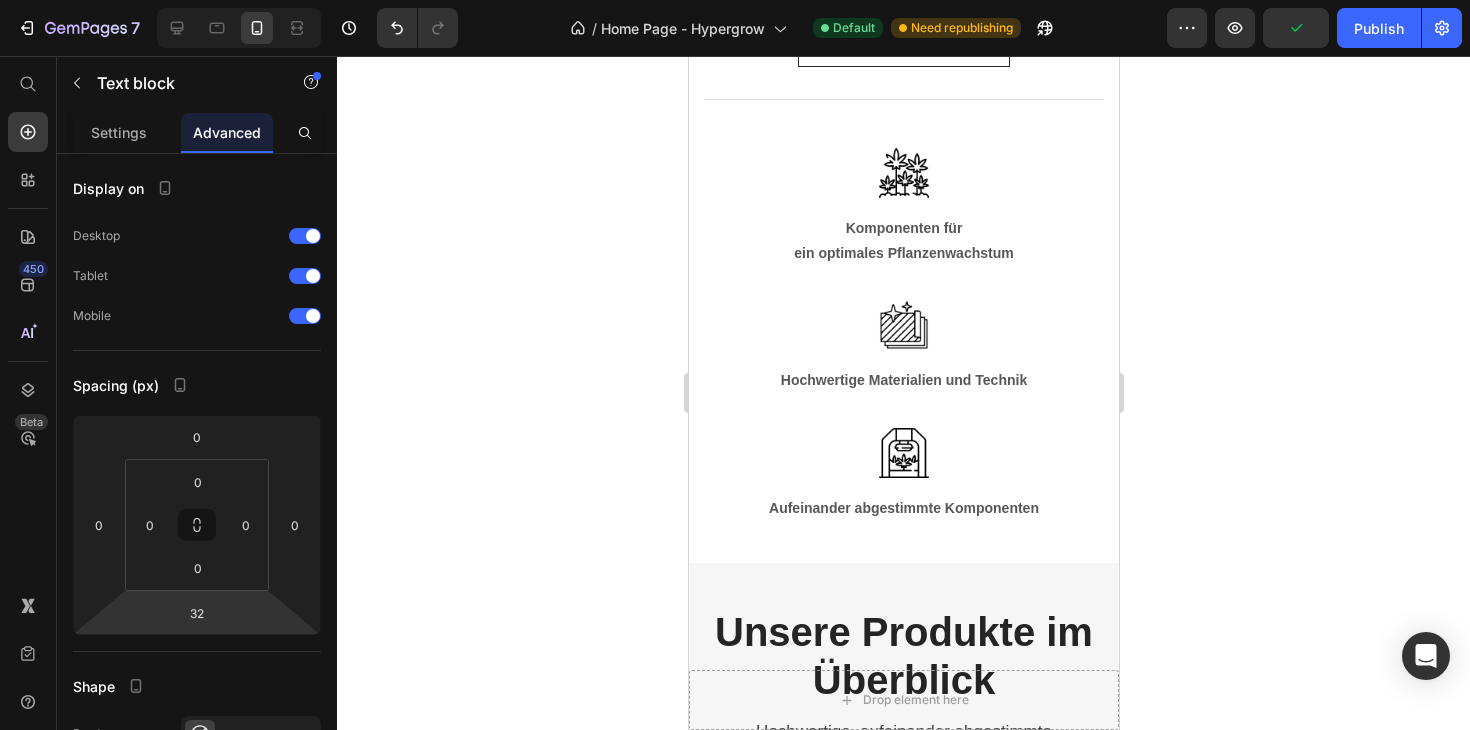 click 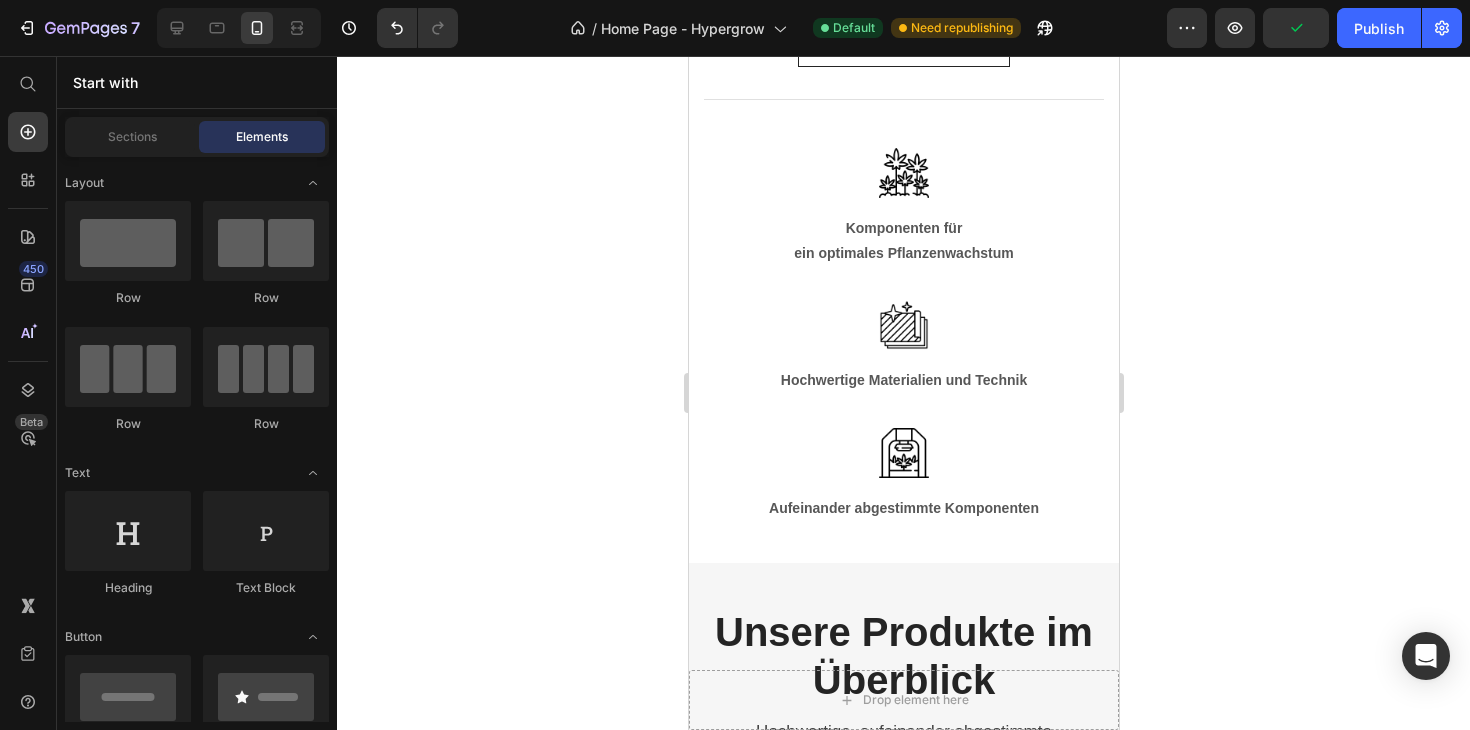 click on "Unsere Produkte sind vollständig aufeinander abgestimmt. Im Komplettset bieten sie somit die bestmögliche Option, um alle Phasen des Growings optimal auszunutzen. Entdecke ein vollautomatisiertes Grow-Erlebnis mit automatischer Licht- und Luftzirkulation für perfekte Bedingungen deiner Pflanzen. Das modulare System ermöglicht einen einfachen Auf- und Umbau der Growboxen." at bounding box center (903, -119) 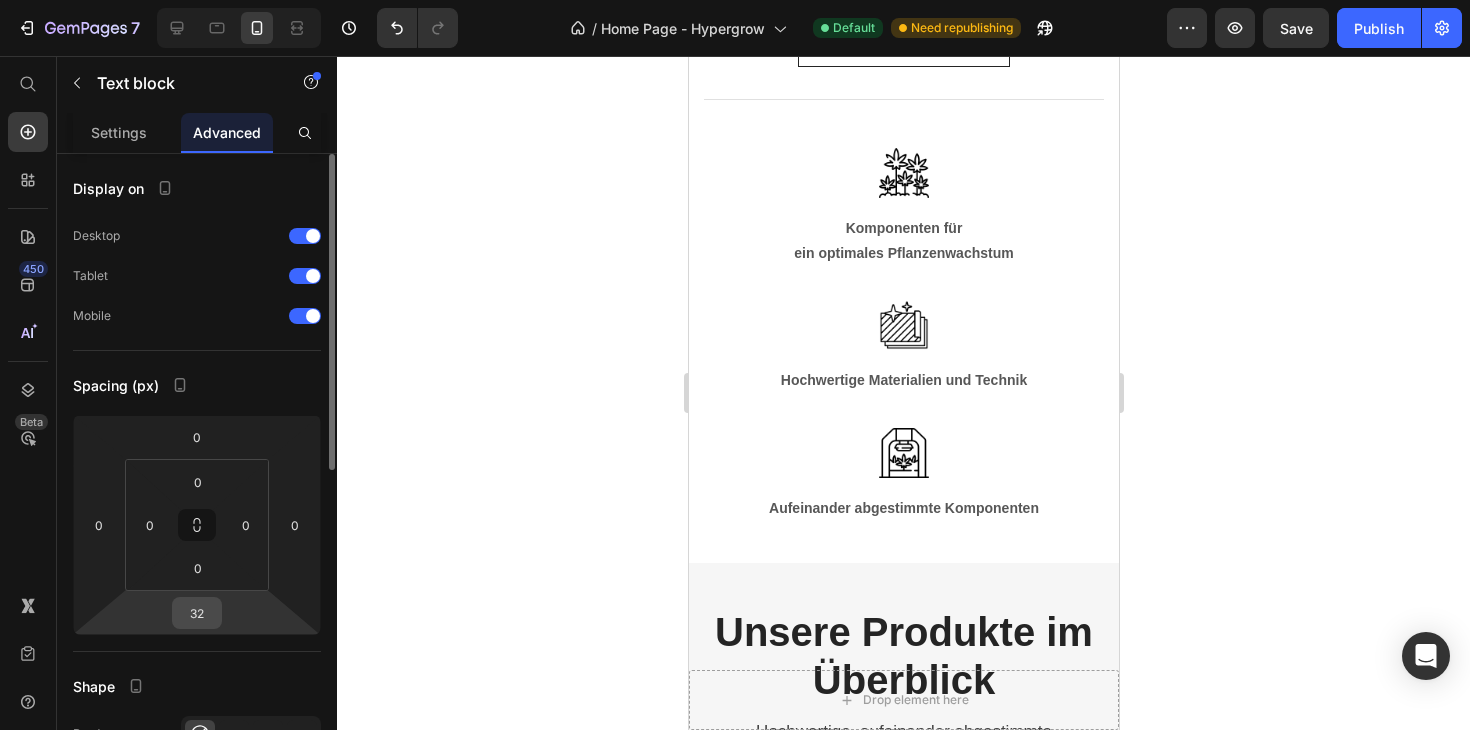 click on "32" at bounding box center (197, 613) 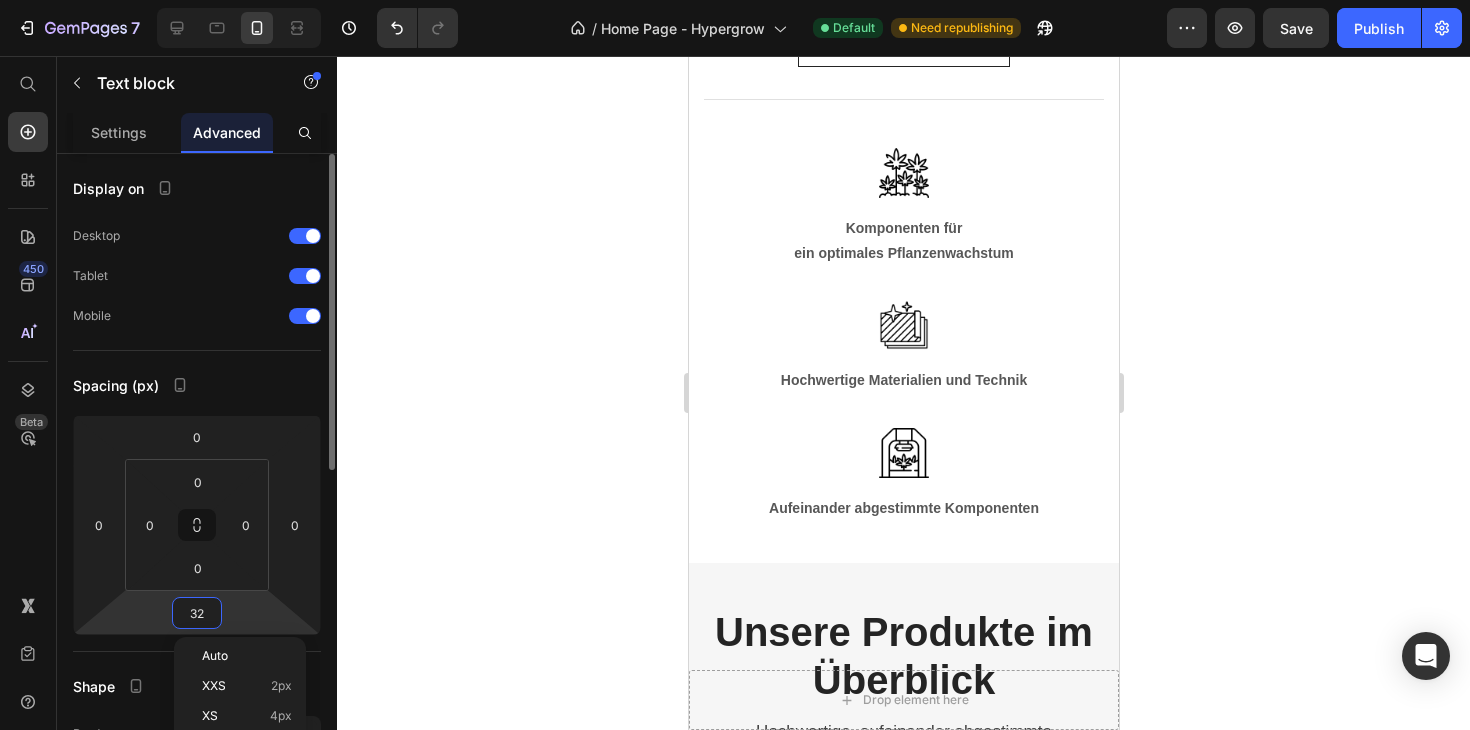 click on "32" at bounding box center (197, 613) 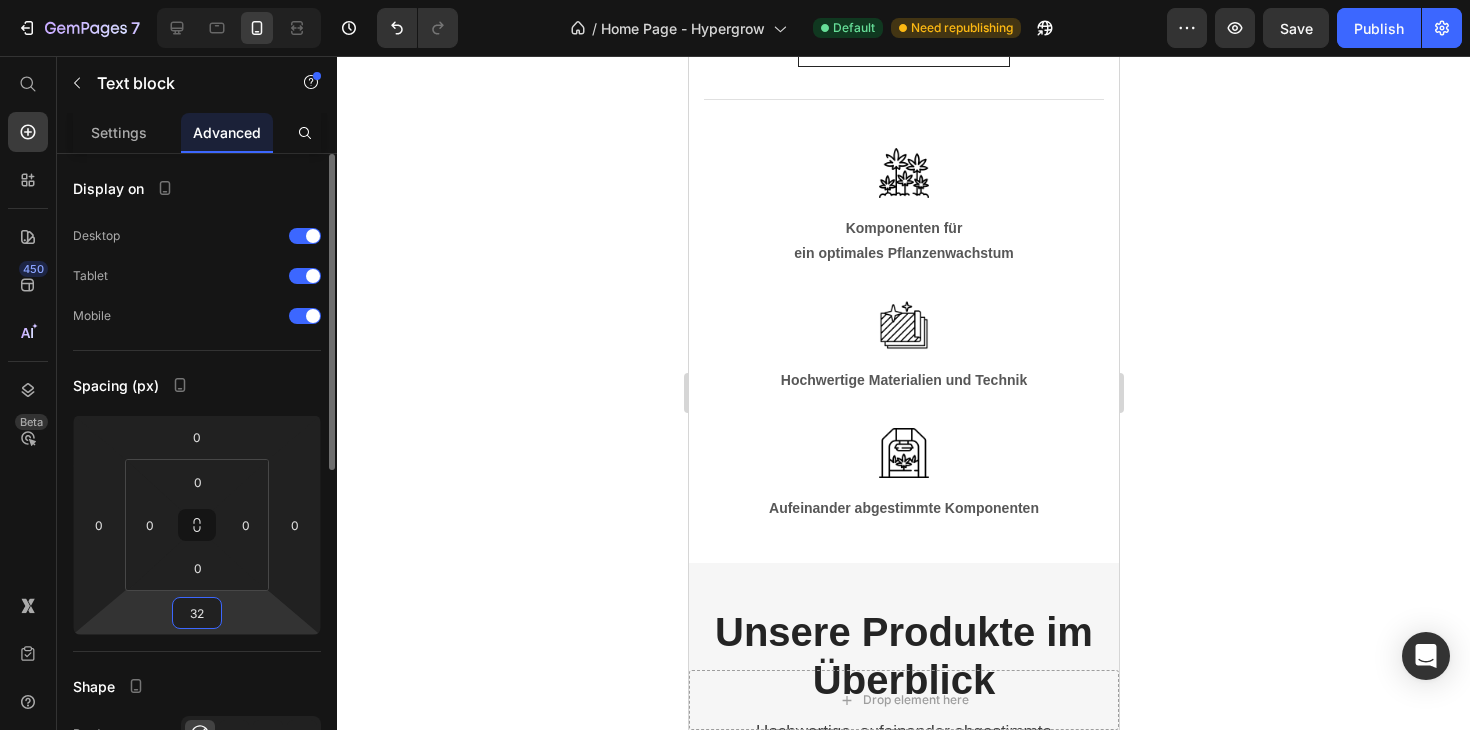 click on "32" at bounding box center (197, 613) 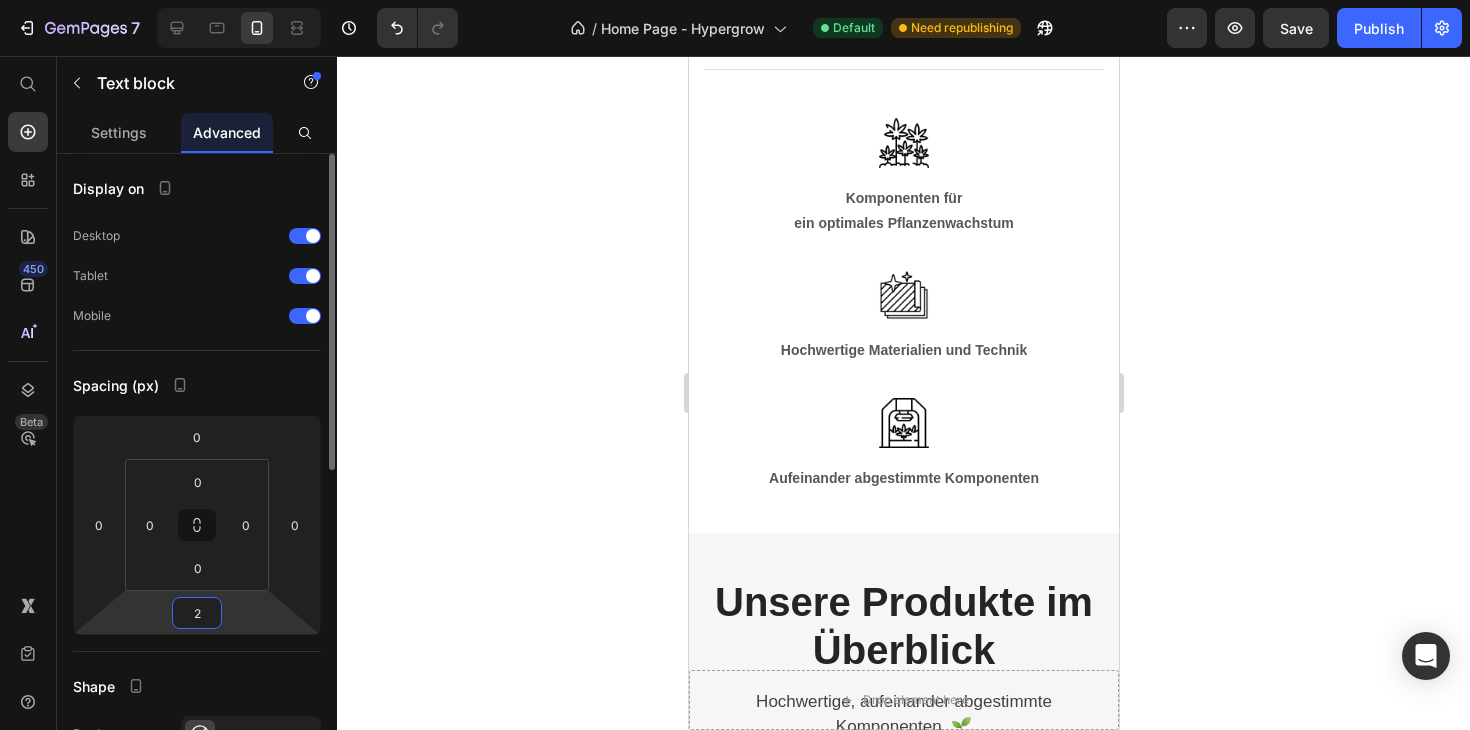 type on "24" 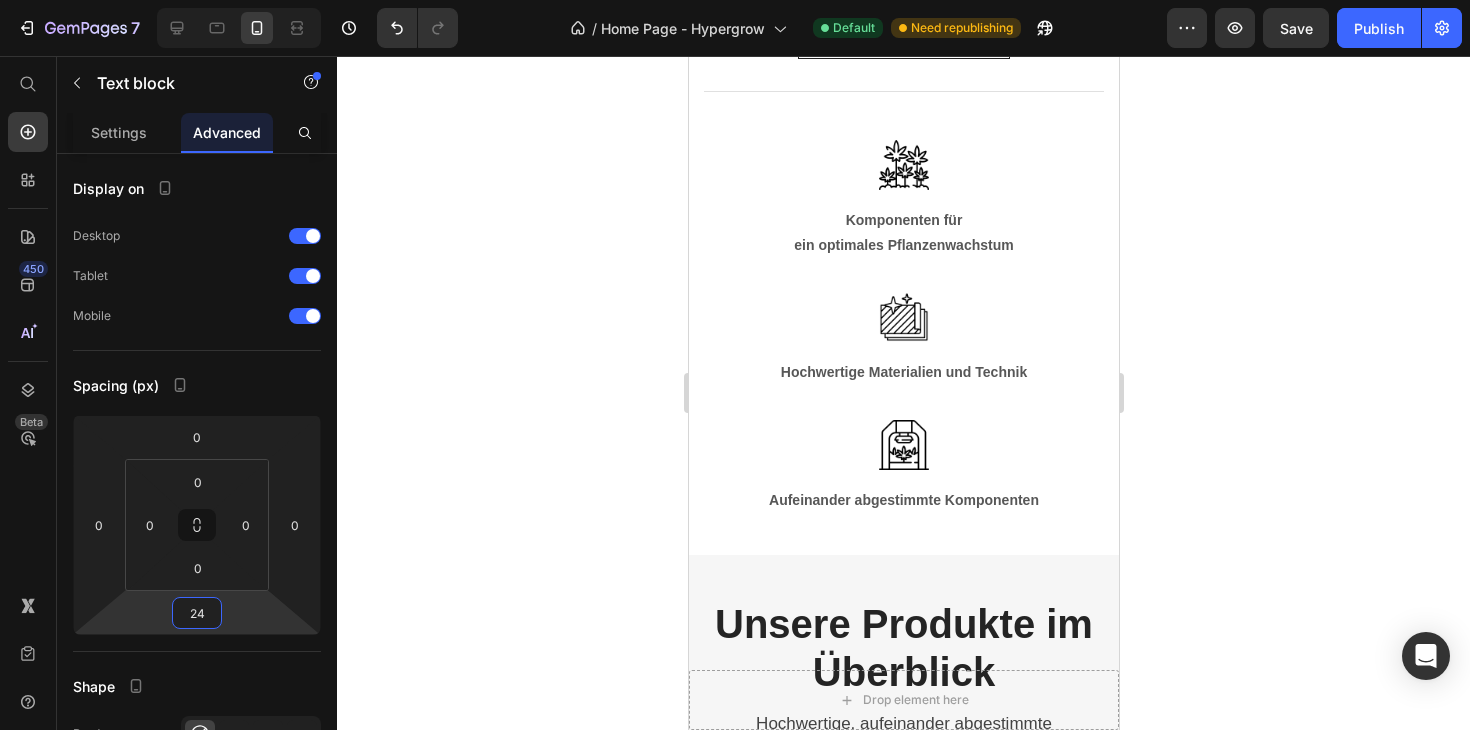 click 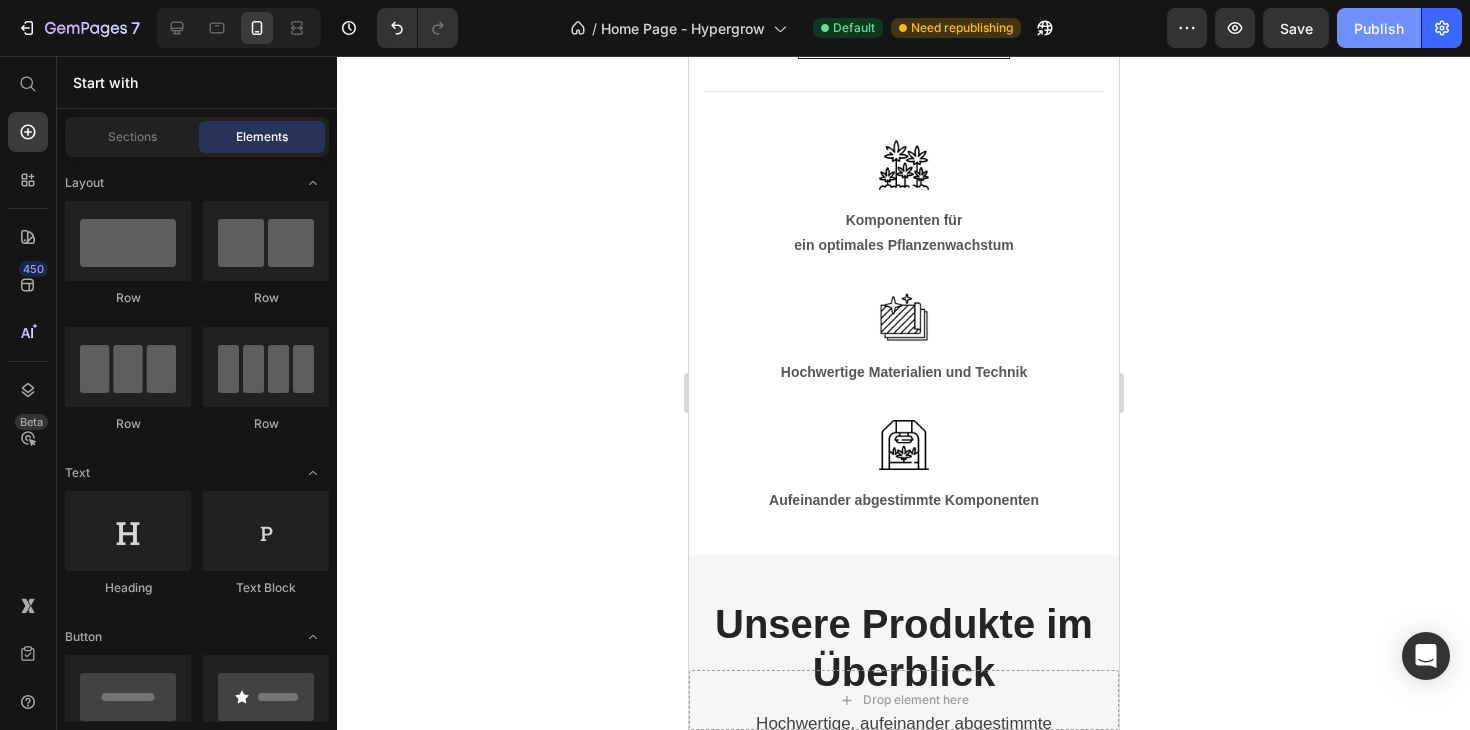 click on "Publish" at bounding box center [1379, 28] 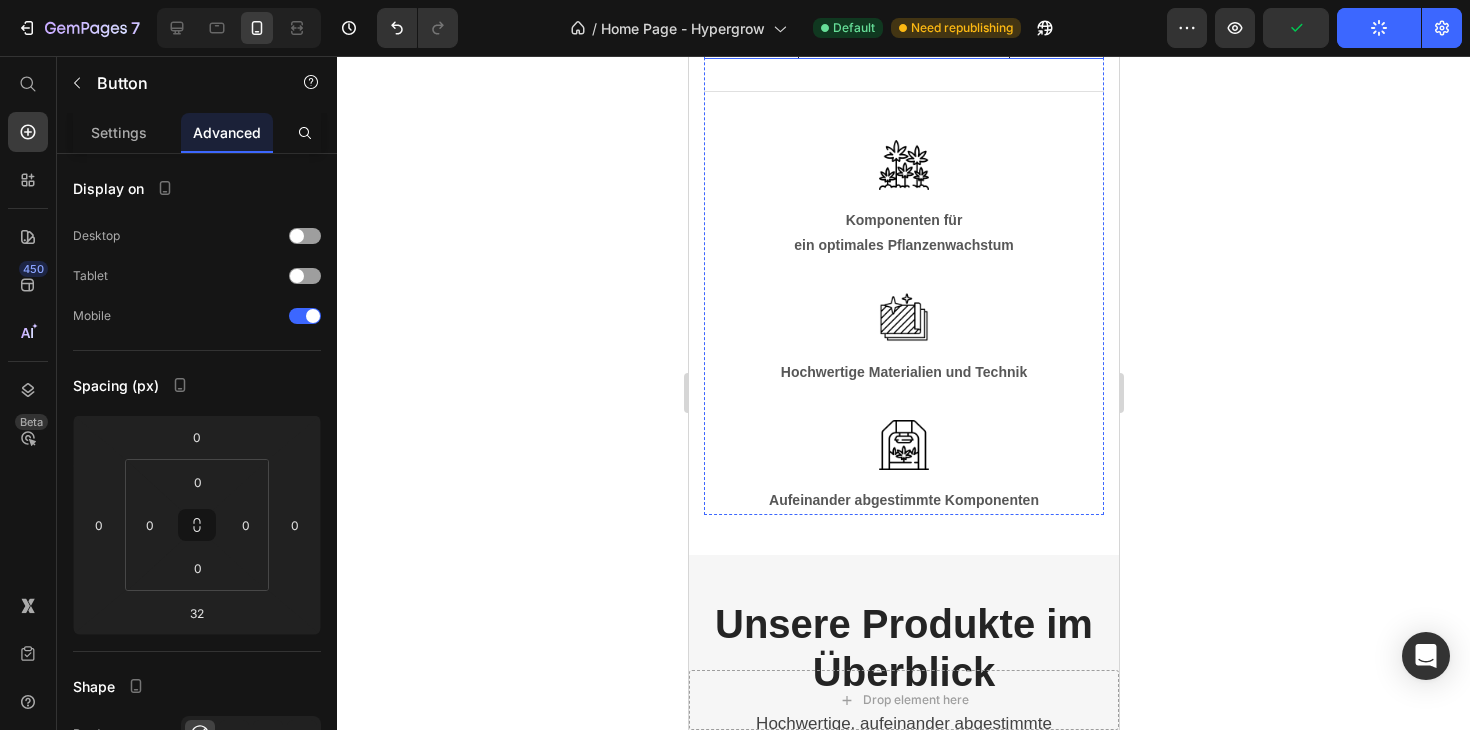 click on "Alle Produkte entdecken Button" at bounding box center [903, 40] 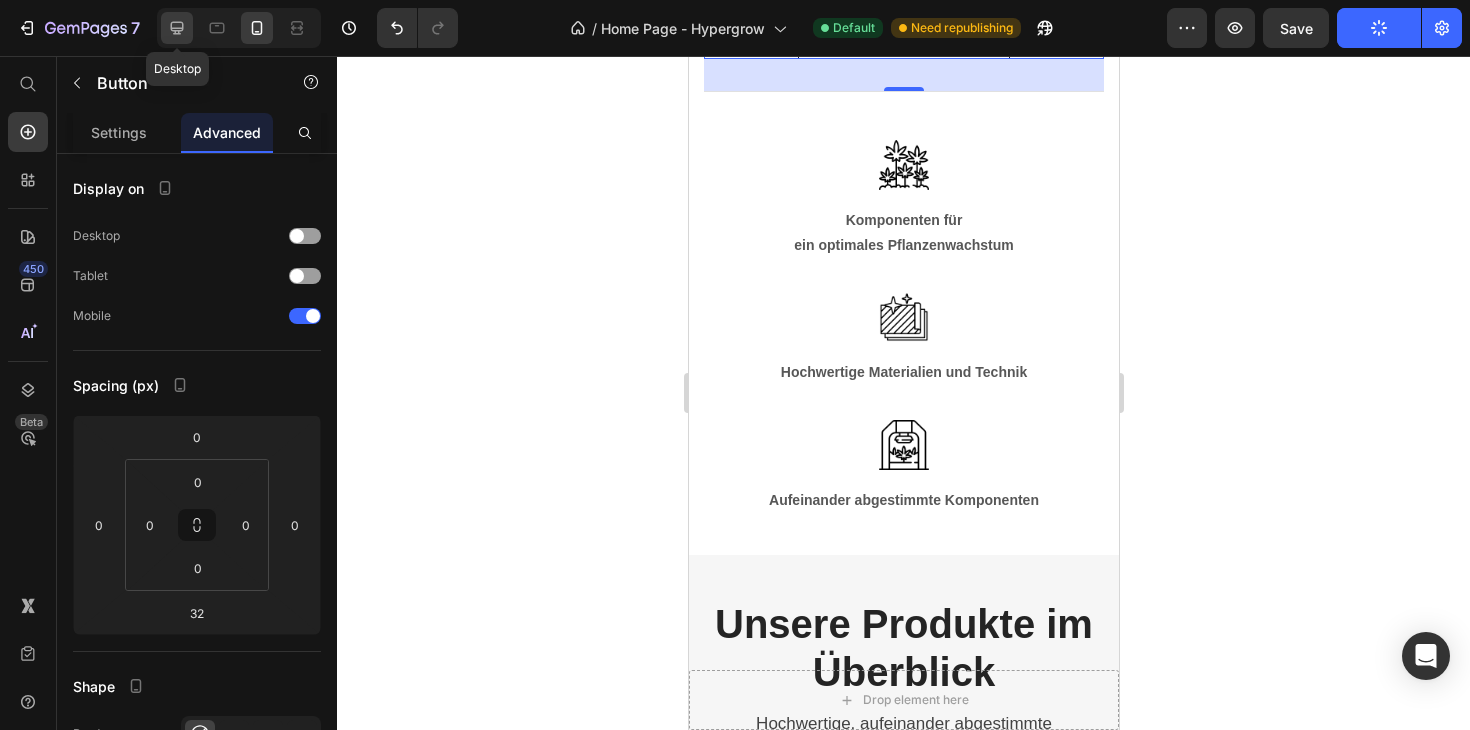 click 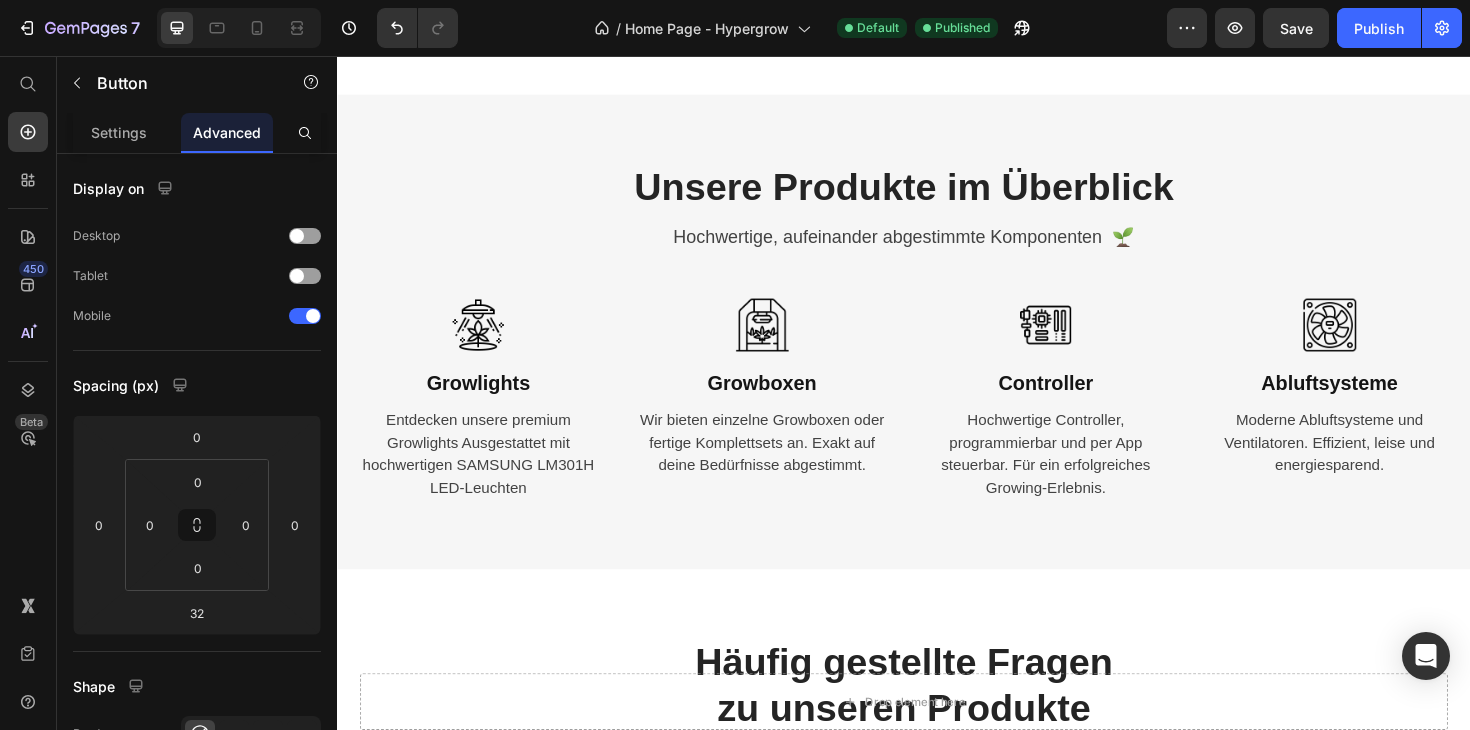 scroll, scrollTop: 5689, scrollLeft: 0, axis: vertical 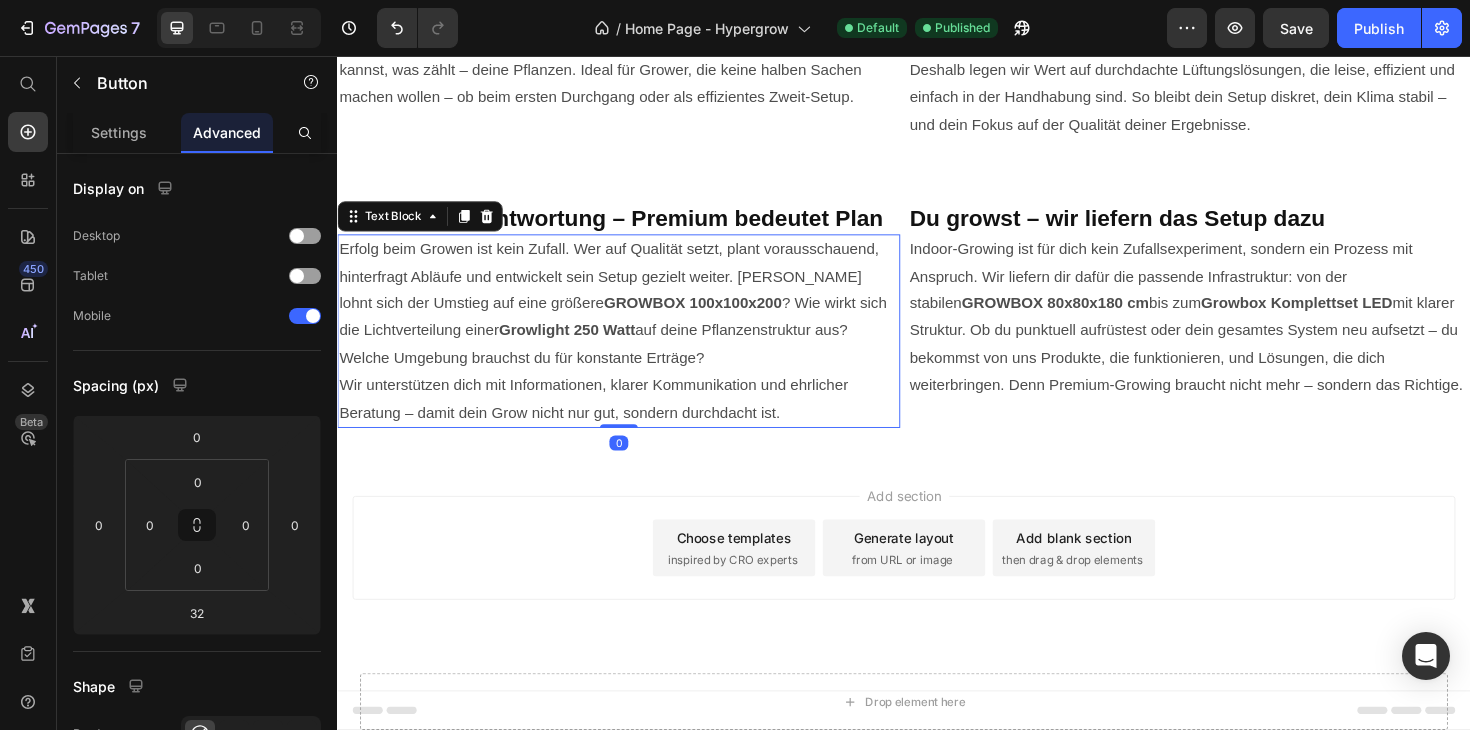 click on "Erfolg beim Growen ist kein Zufall. Wer auf Qualität setzt, plant vorausschauend, hinterfragt Abläufe und entwickelt sein Setup gezielt weiter. [PERSON_NAME] lohnt sich der Umstieg auf eine größere  GROWBOX 100x100x200 ? Wie wirkt sich die Lichtverteilung einer  Growlight 250 Watt  auf deine Pflanzenstruktur aus? Welche Umgebung brauchst du für konstante Erträge? Wir unterstützen dich mit Informationen, klarer Kommunikation und ehrlicher Beratung – damit dein Grow nicht nur gut, sondern durchdacht ist." at bounding box center (635, 348) 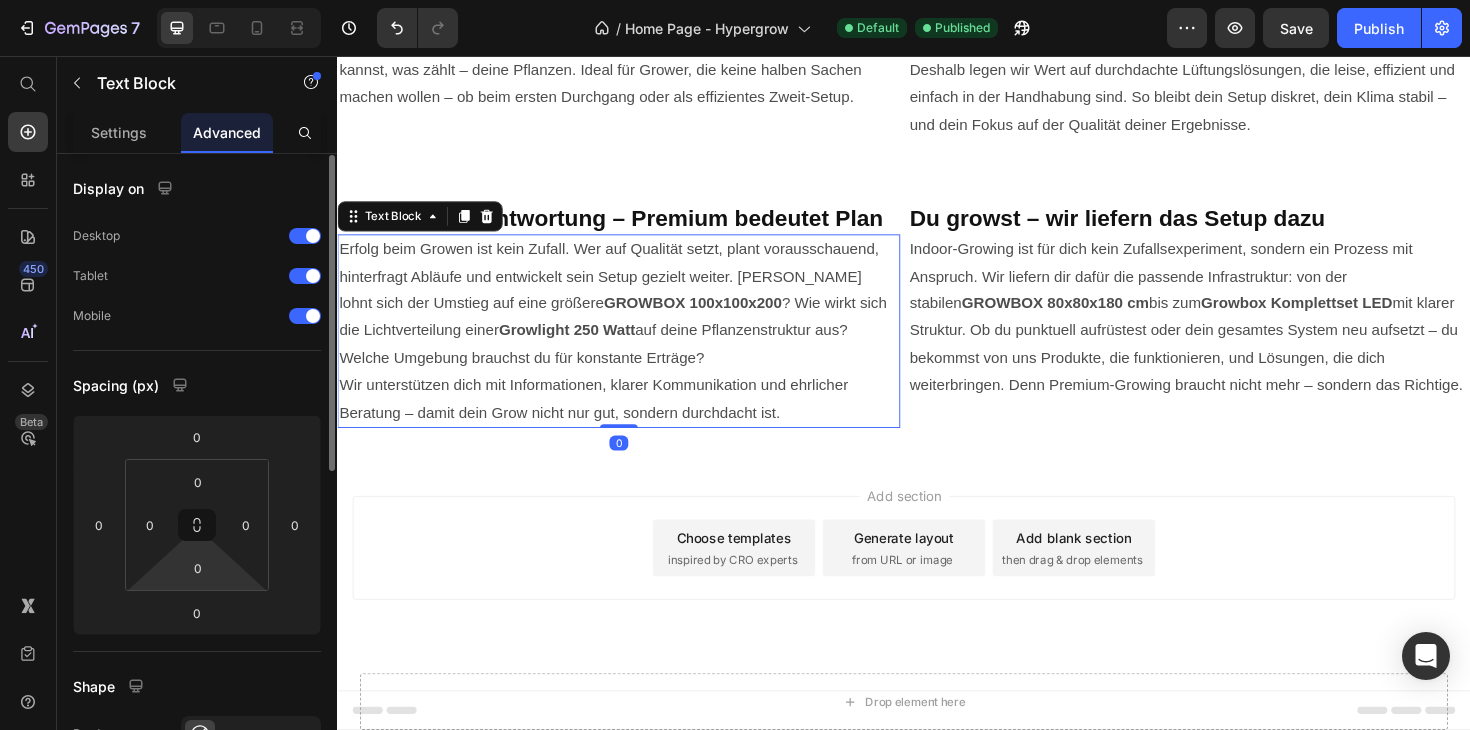scroll, scrollTop: 632, scrollLeft: 0, axis: vertical 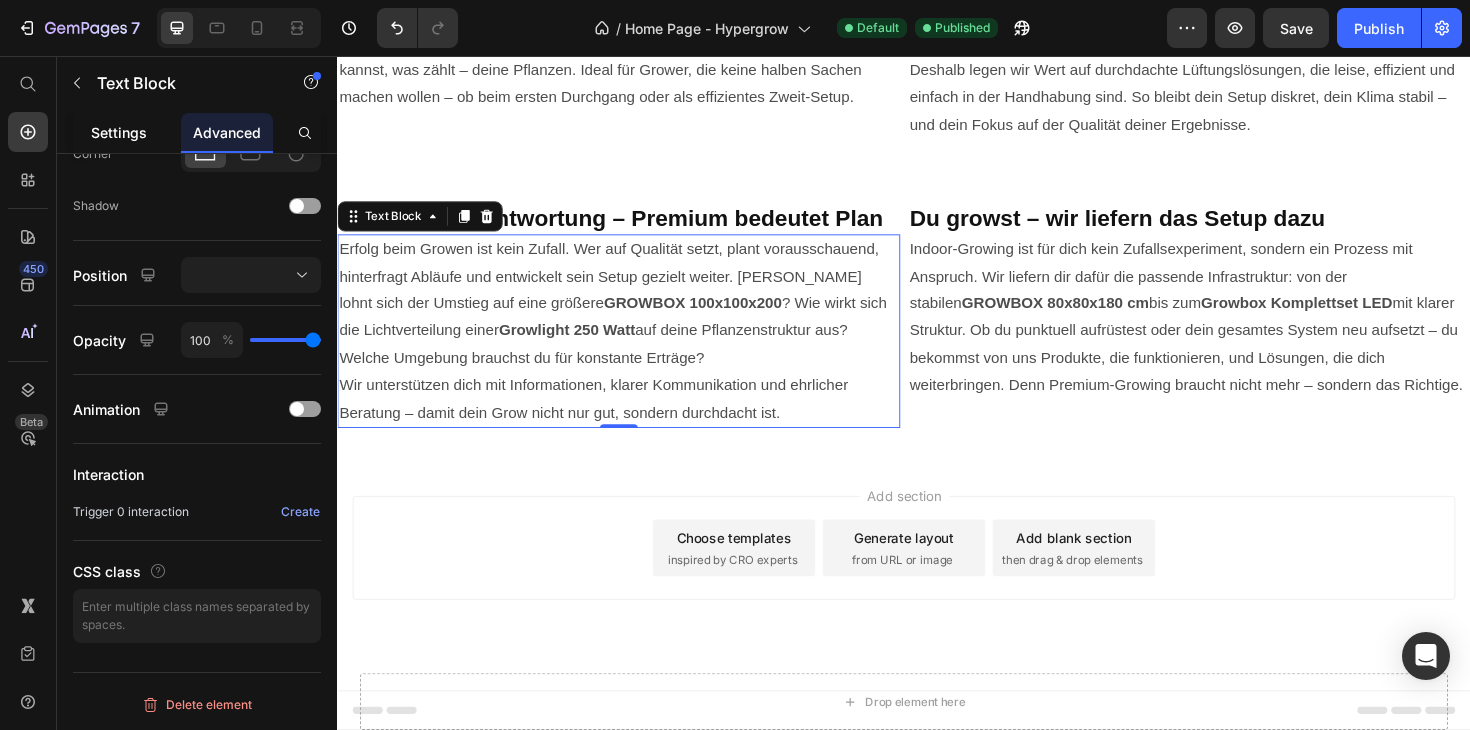 click on "Settings" at bounding box center (119, 132) 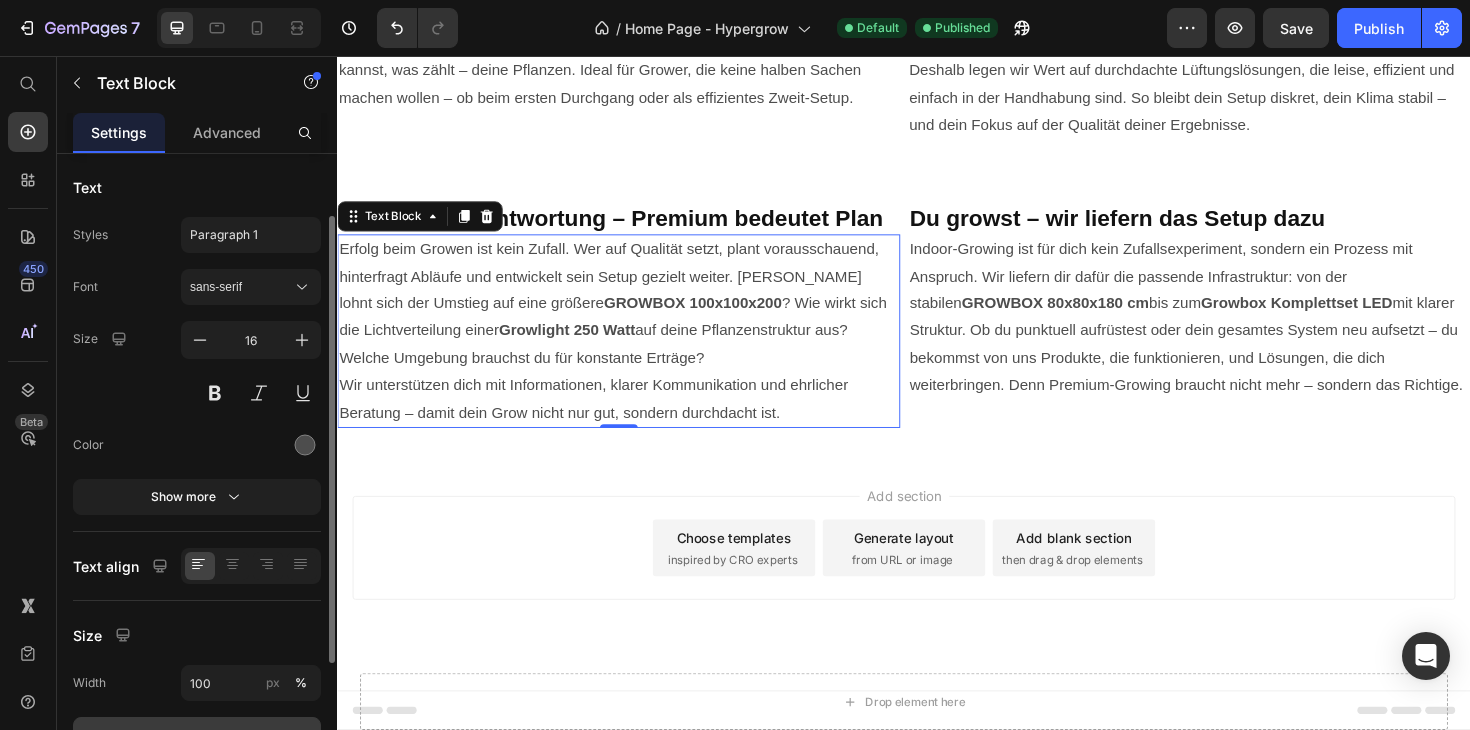 scroll, scrollTop: 262, scrollLeft: 0, axis: vertical 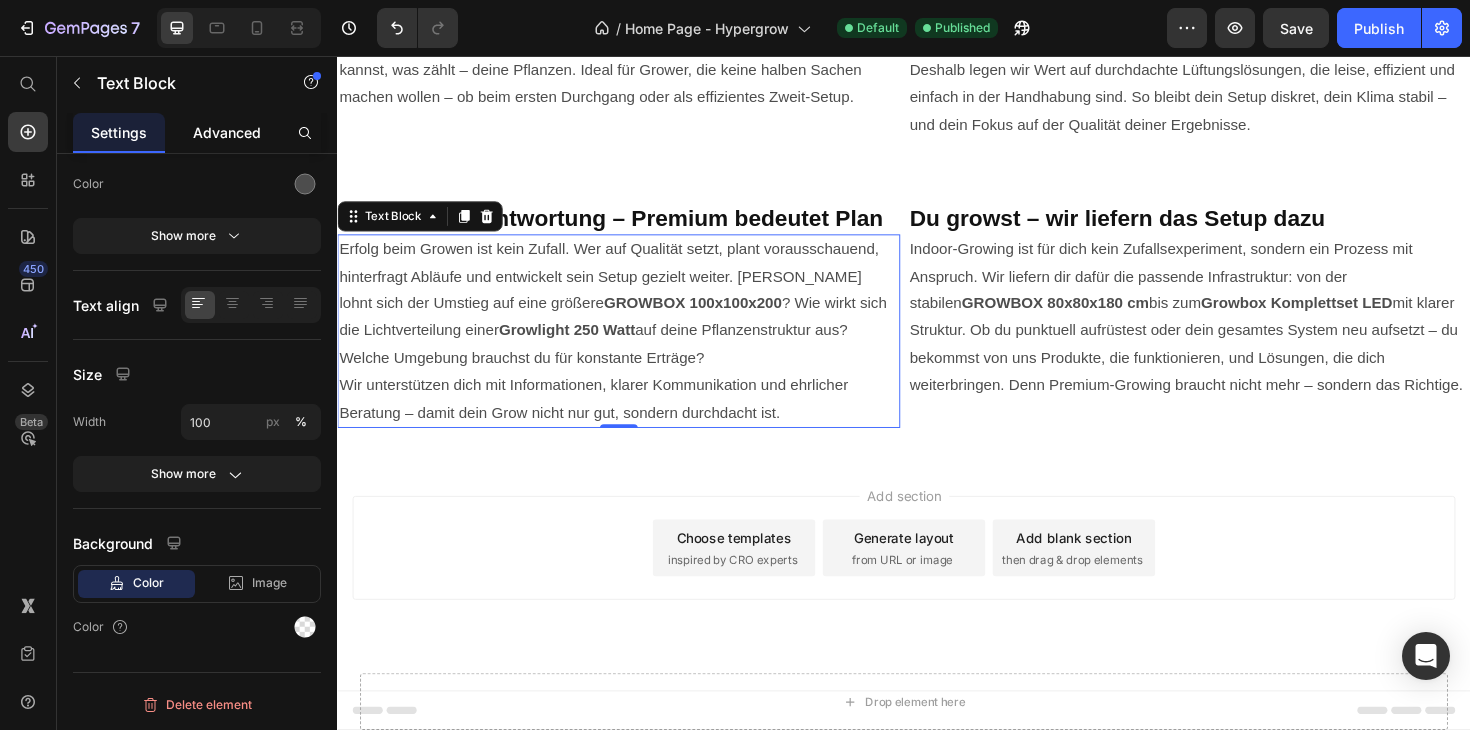 click on "Advanced" at bounding box center [227, 132] 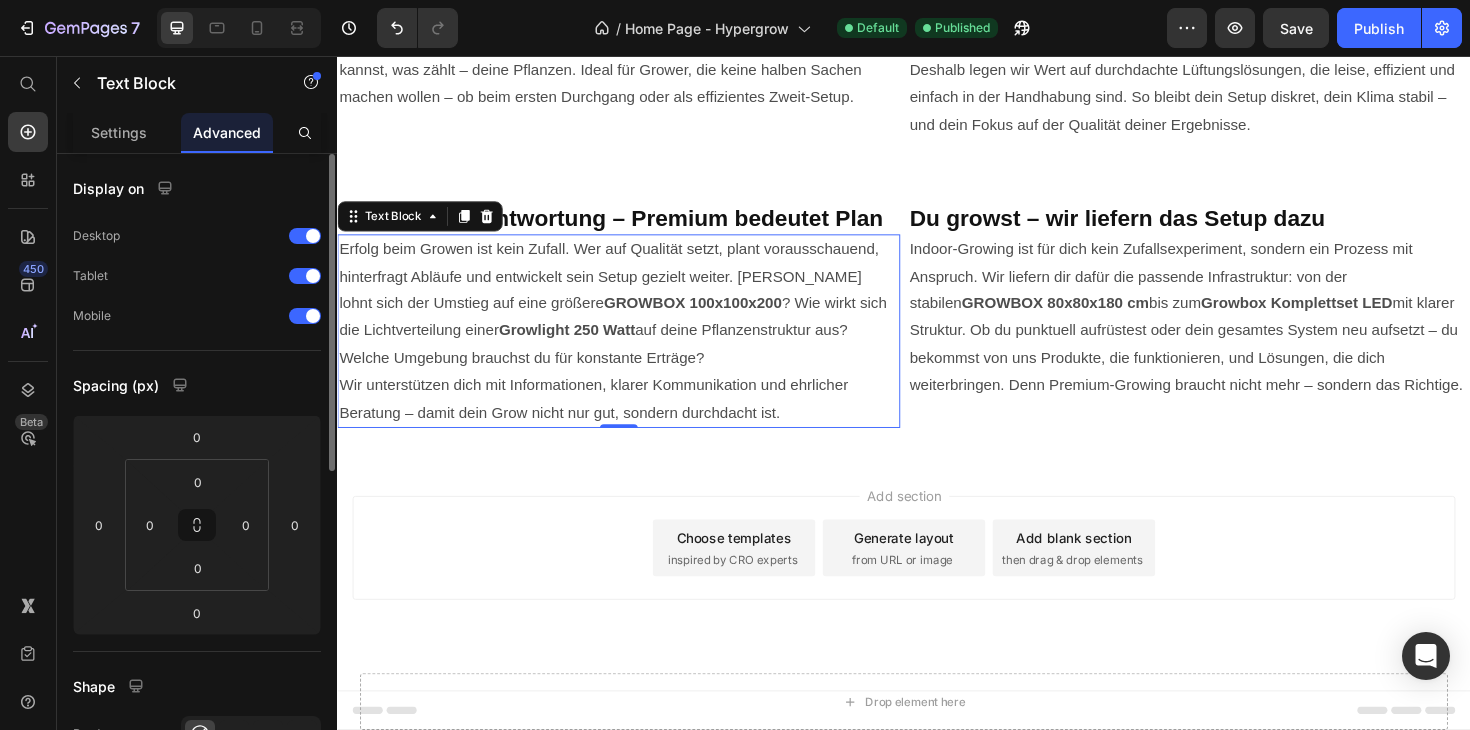 scroll, scrollTop: 632, scrollLeft: 0, axis: vertical 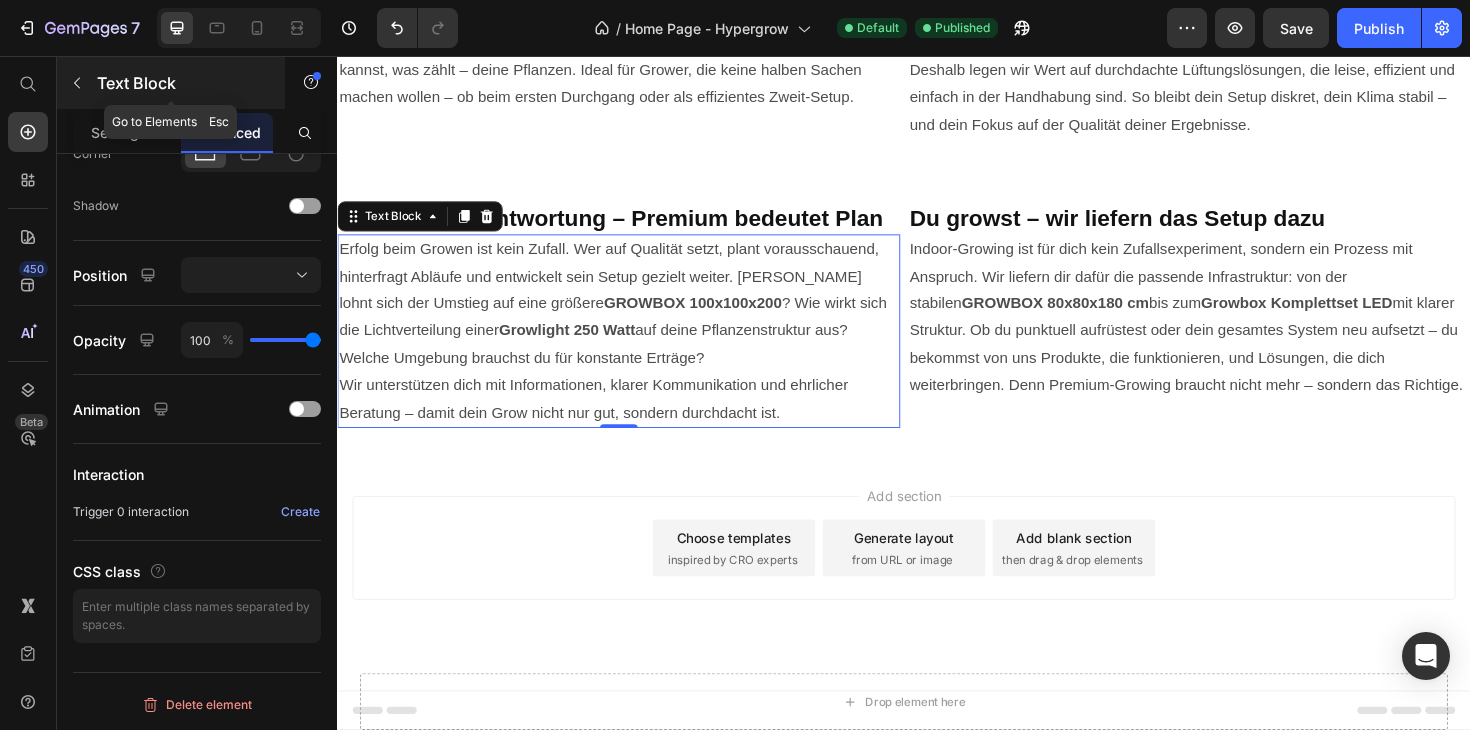 click at bounding box center [77, 83] 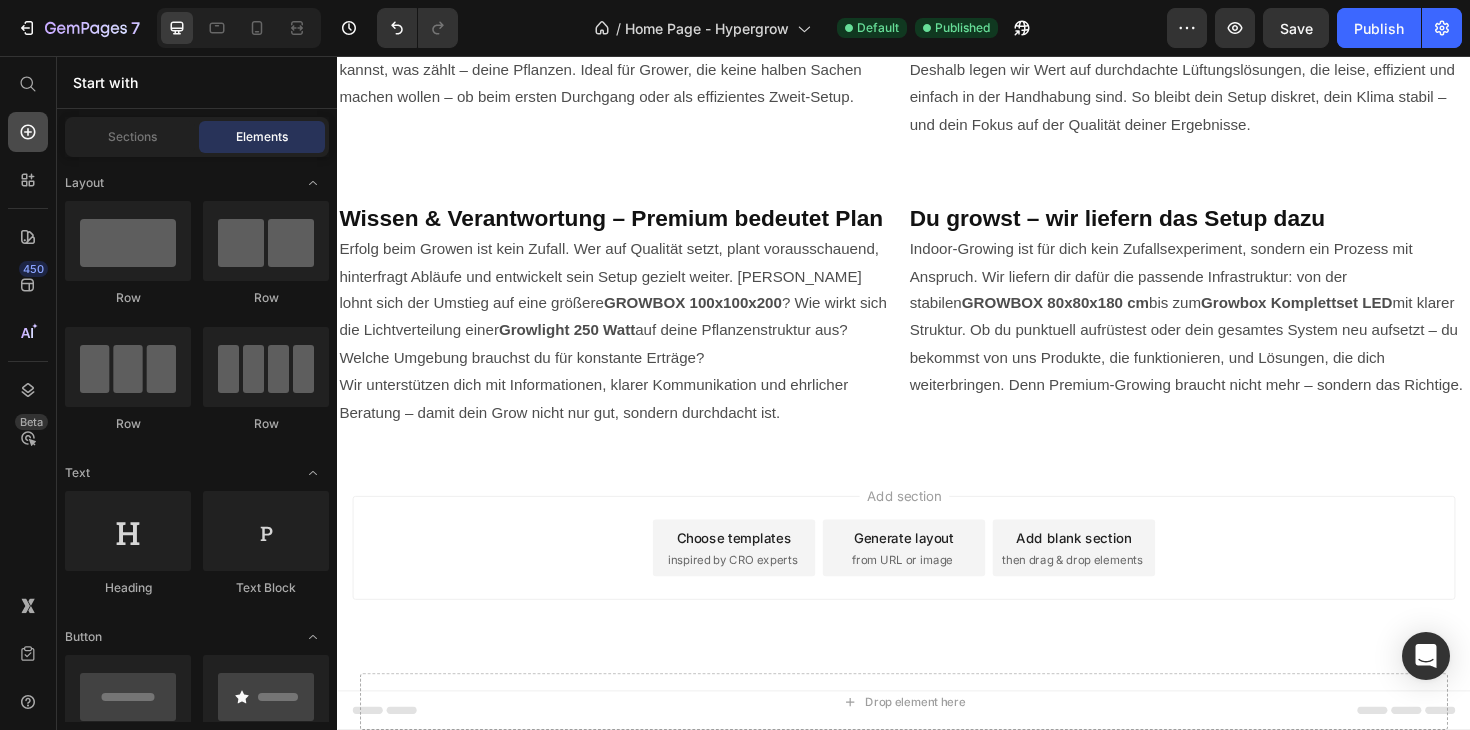 click 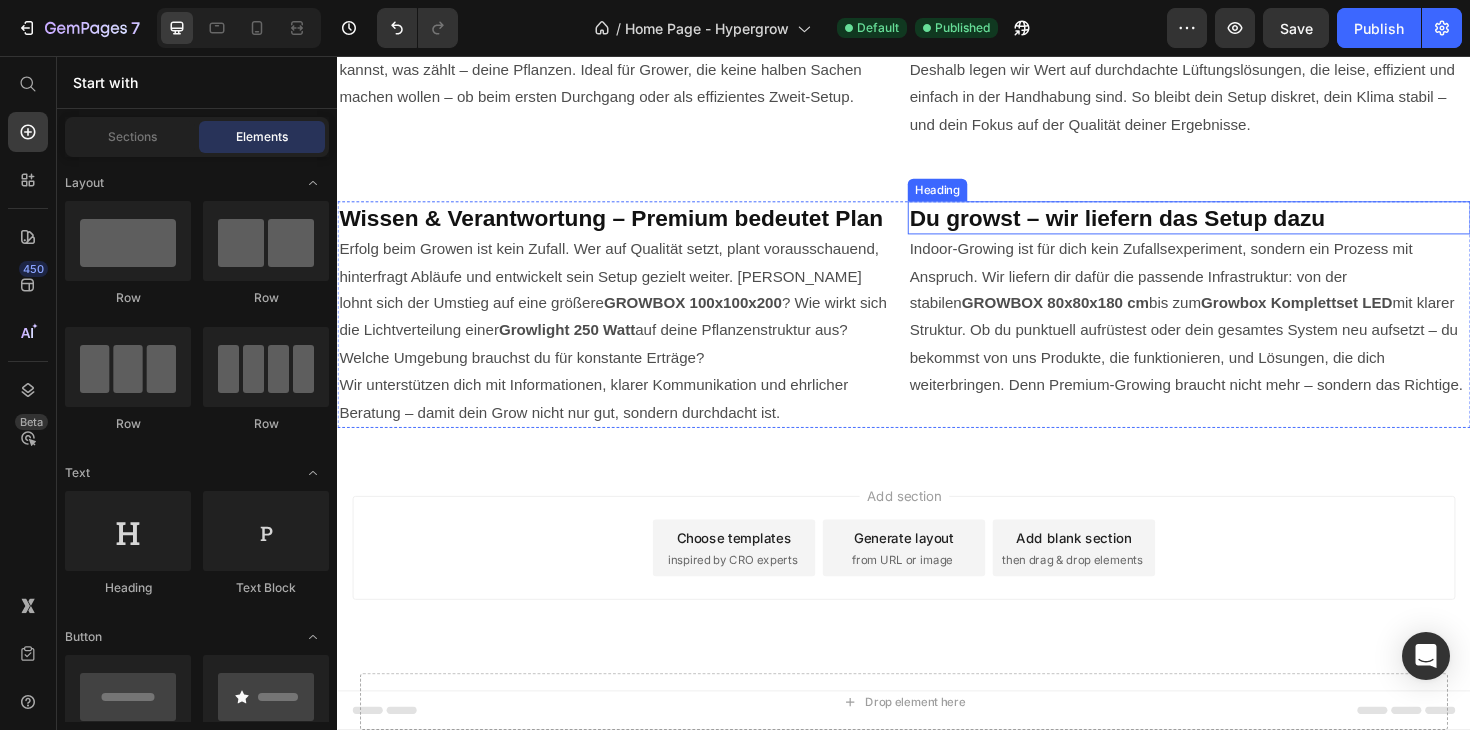 click on "Du growst – wir liefern das Setup dazu" at bounding box center [1163, 227] 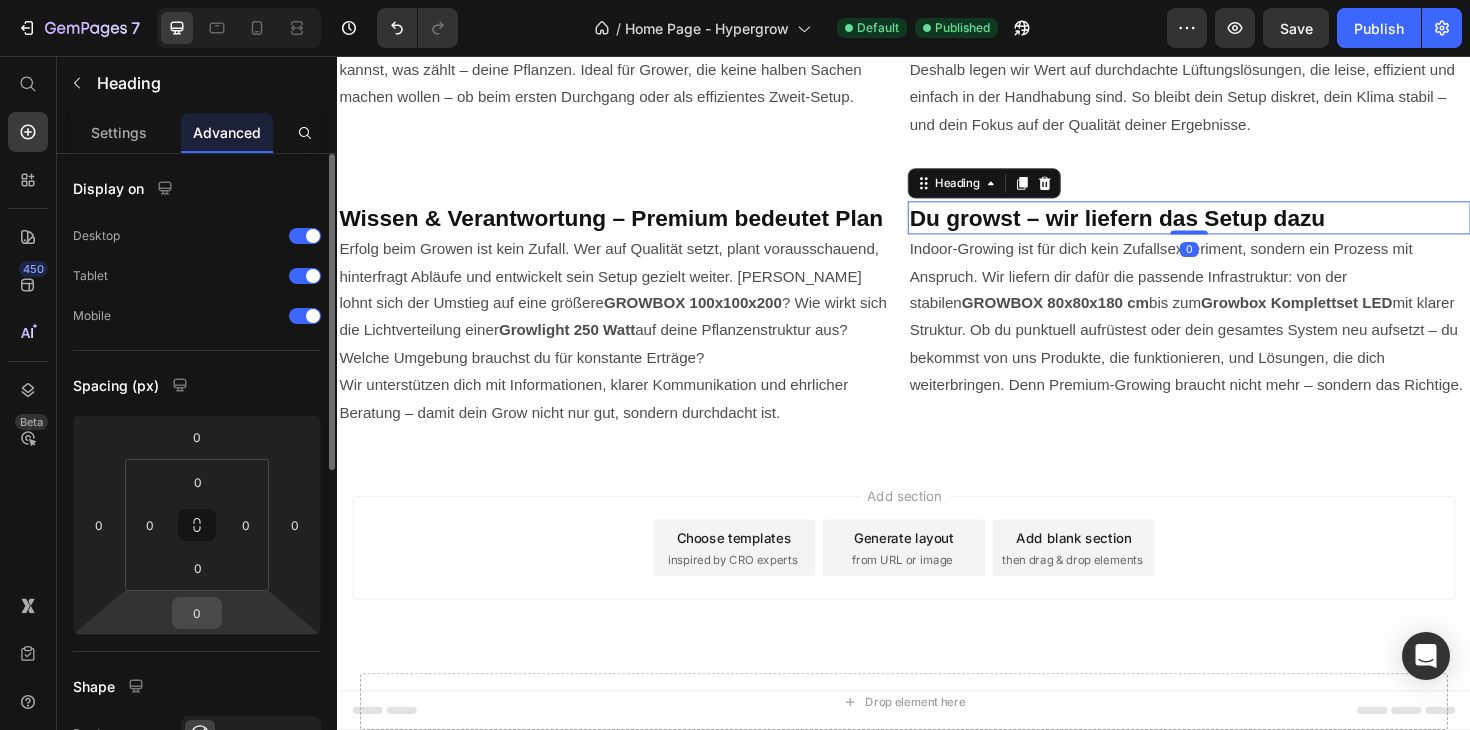 scroll, scrollTop: 632, scrollLeft: 0, axis: vertical 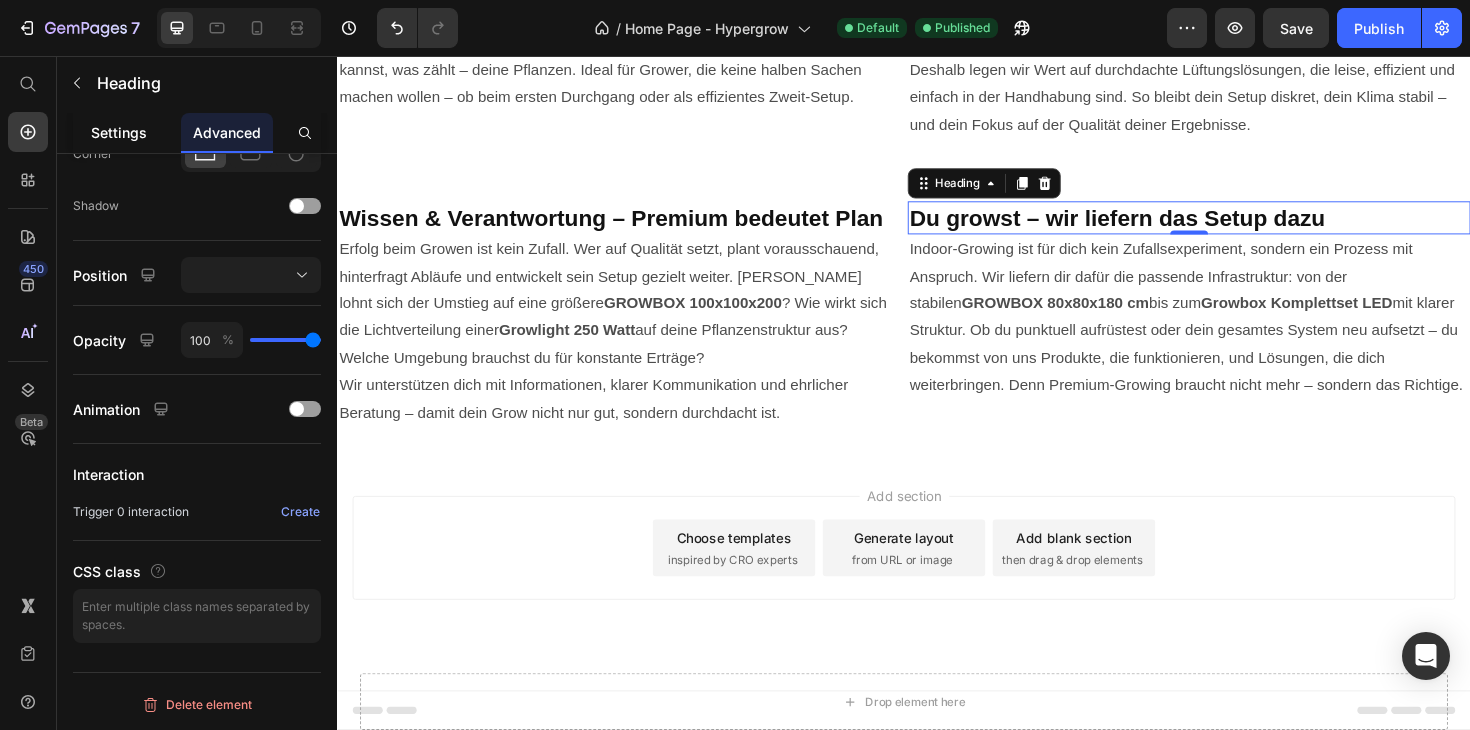 click on "Settings" at bounding box center [119, 132] 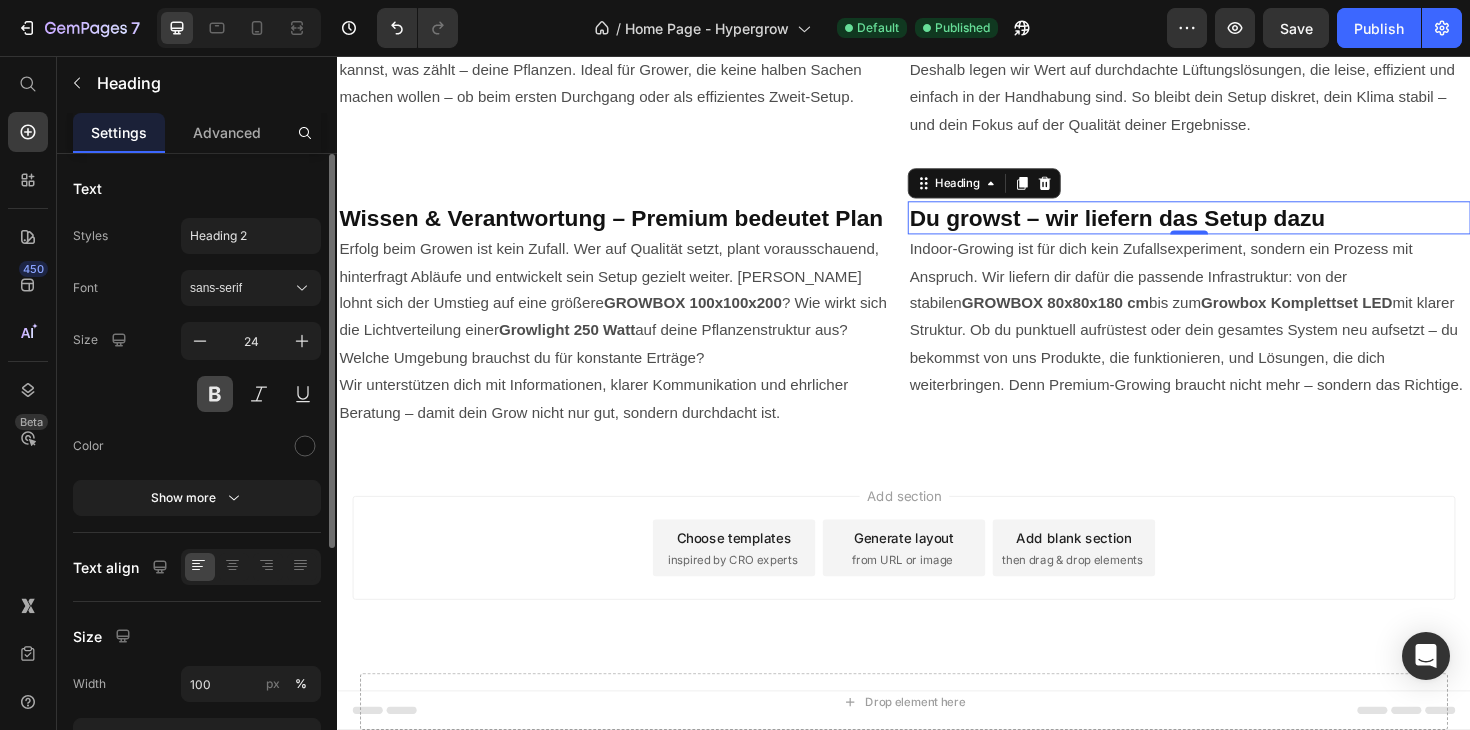 scroll, scrollTop: 379, scrollLeft: 0, axis: vertical 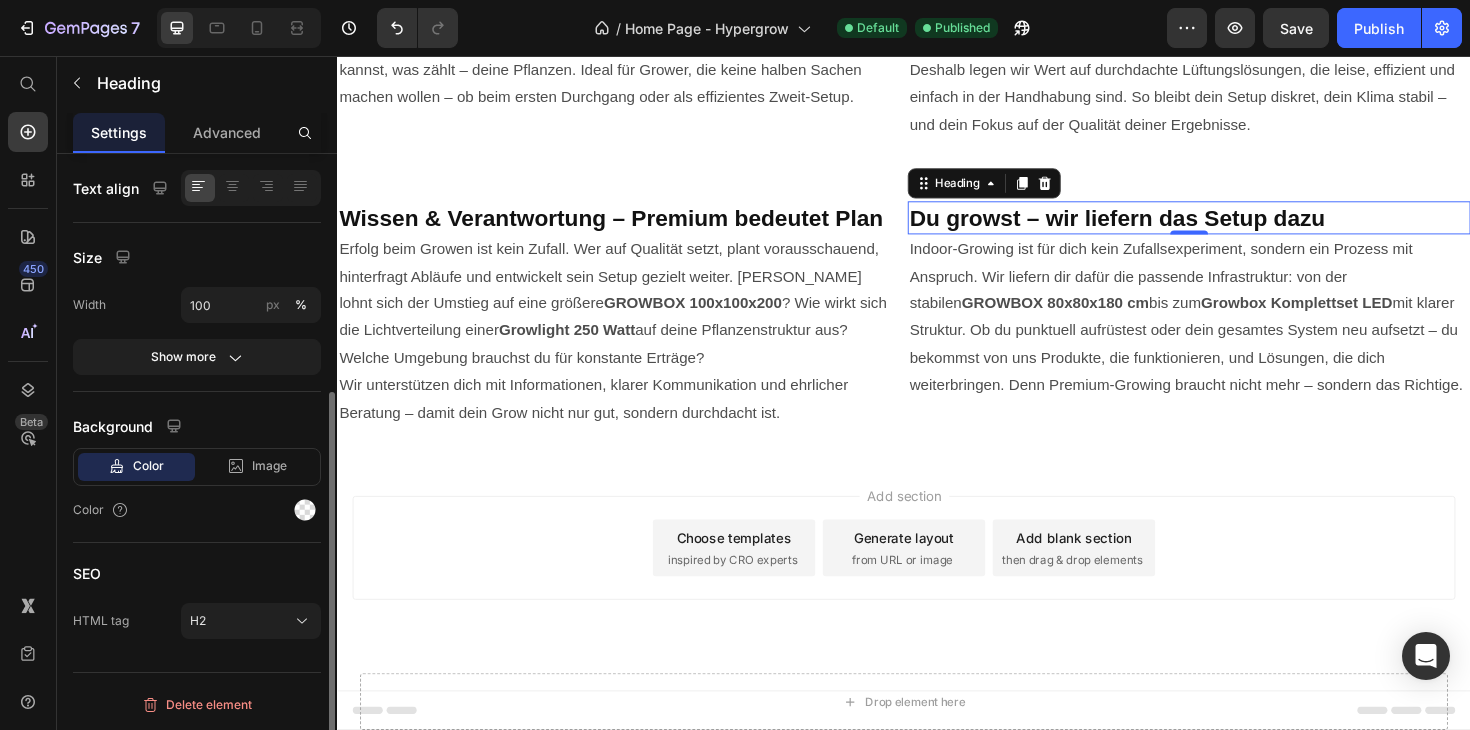 click on "SEO HTML tag H2" 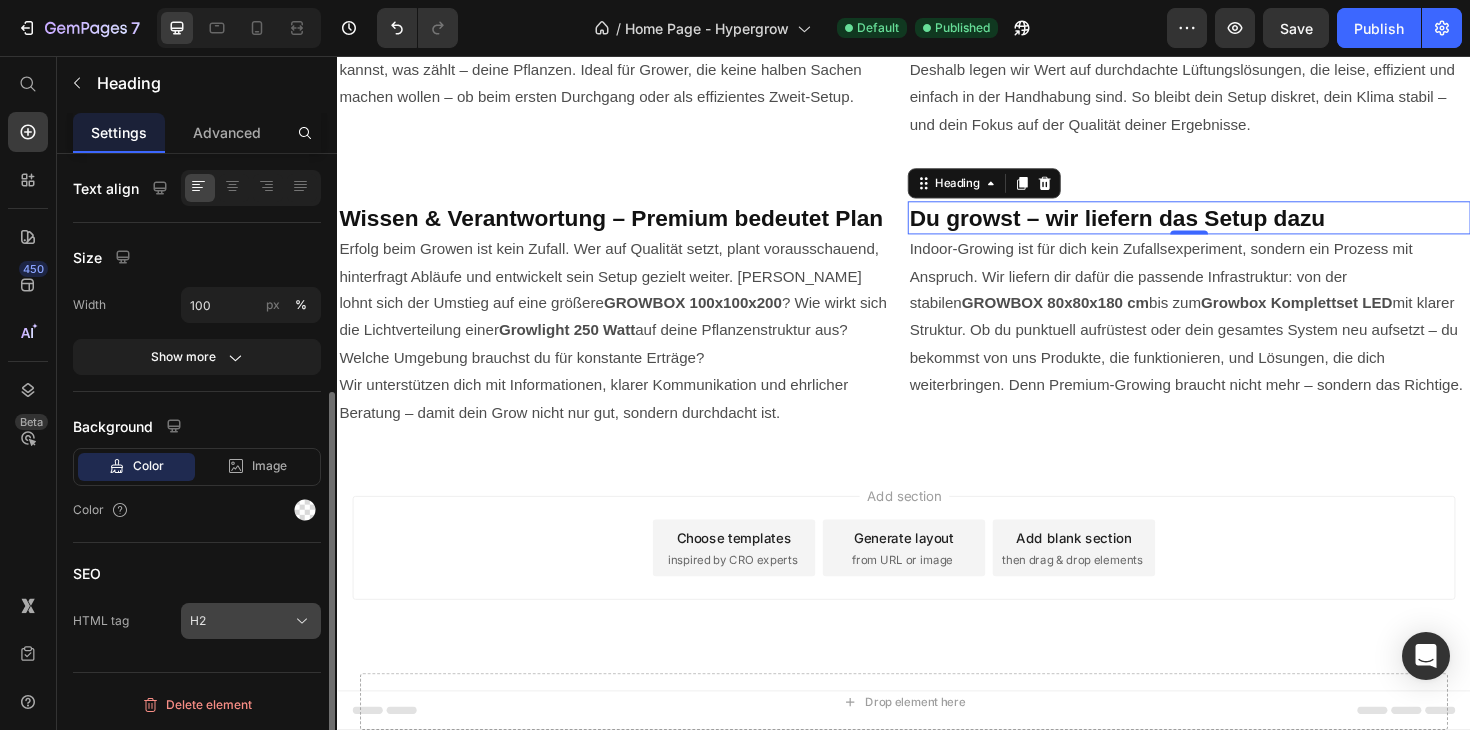 click on "H2" 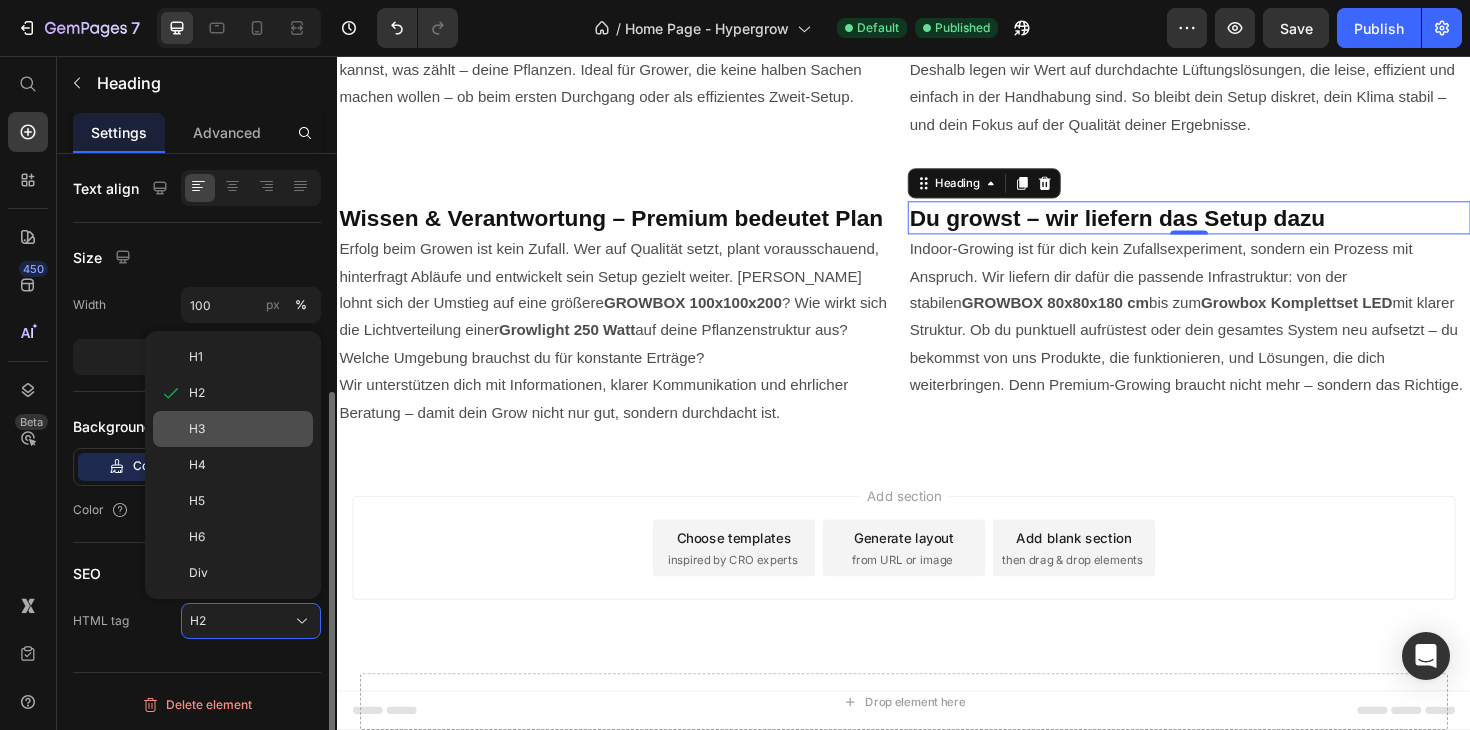 click on "H3" at bounding box center (247, 429) 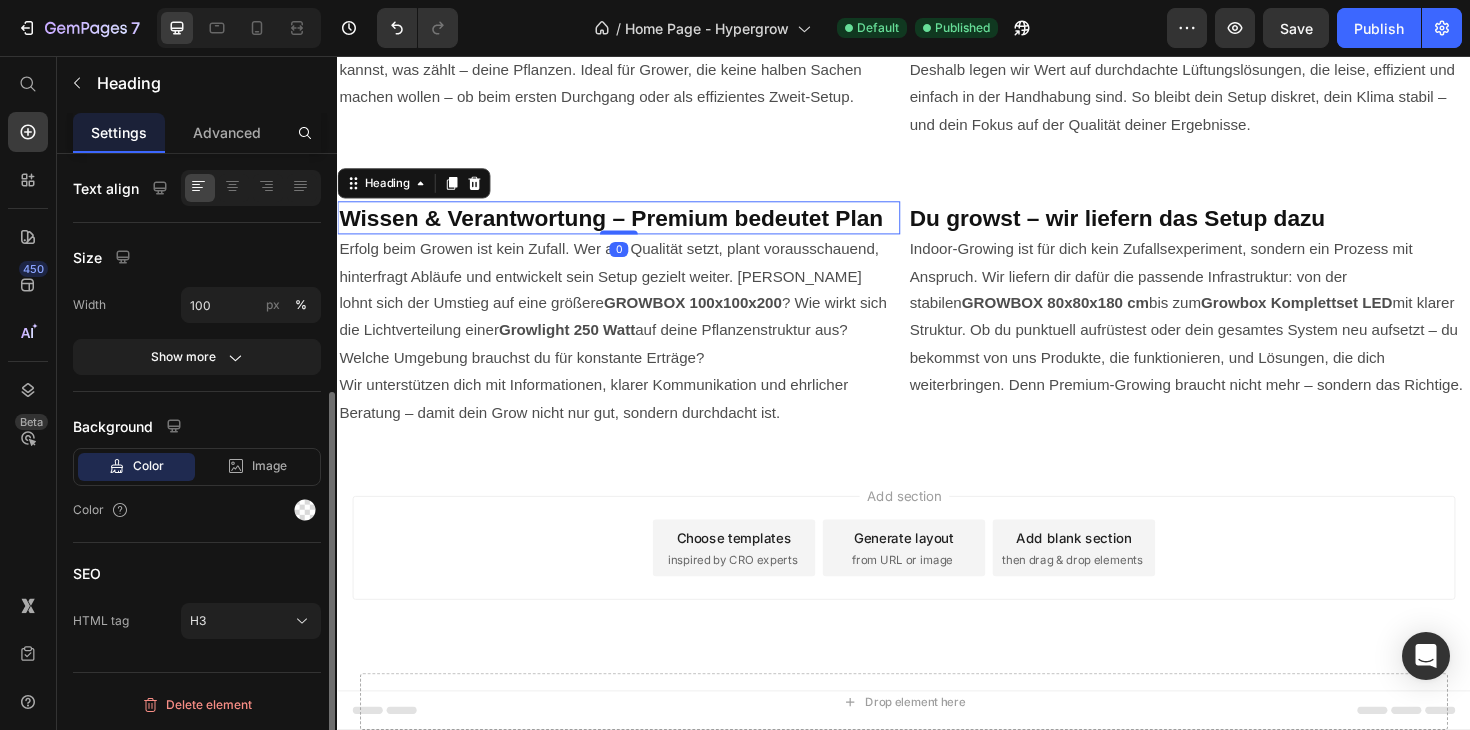 click on "Wissen & Verantwortung – Premium bedeutet Plan" at bounding box center [627, 227] 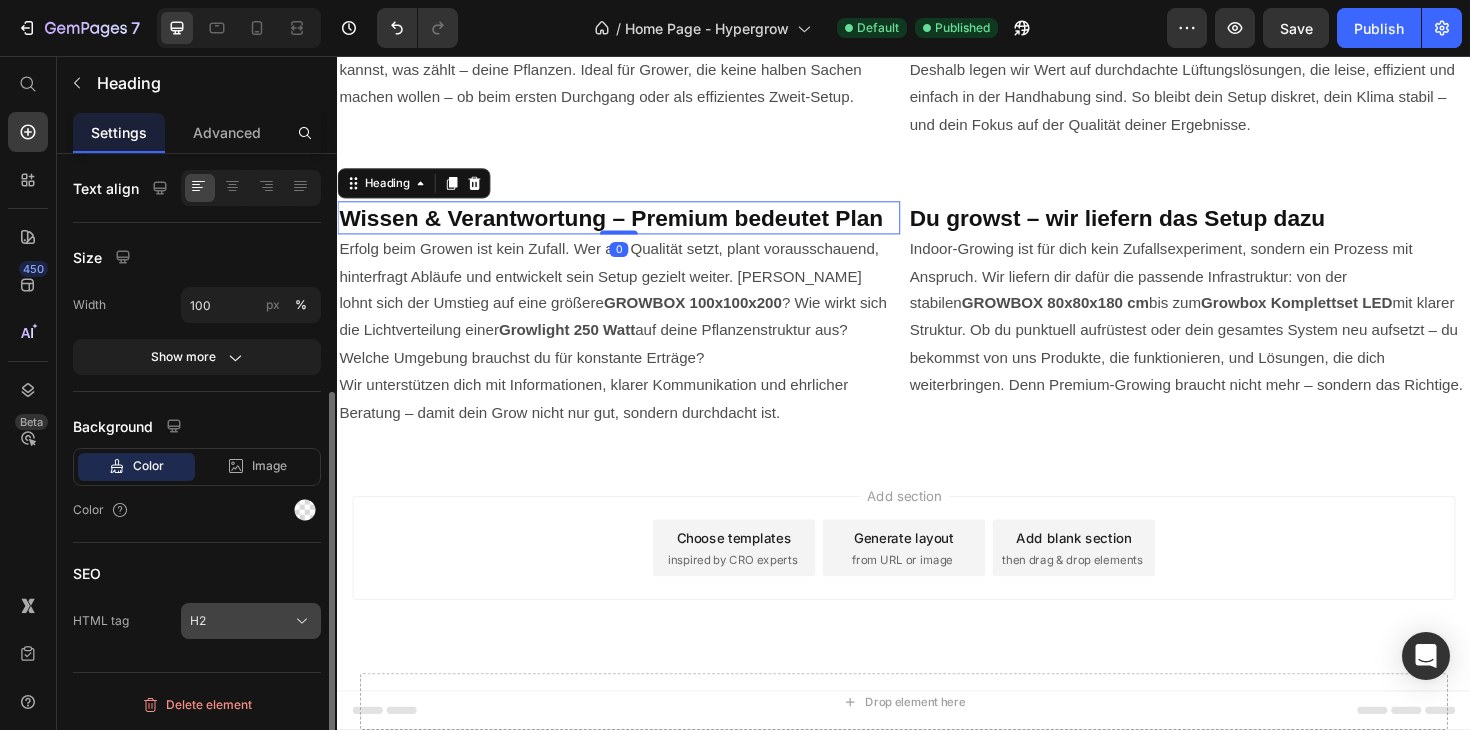 click on "H2" at bounding box center [251, 621] 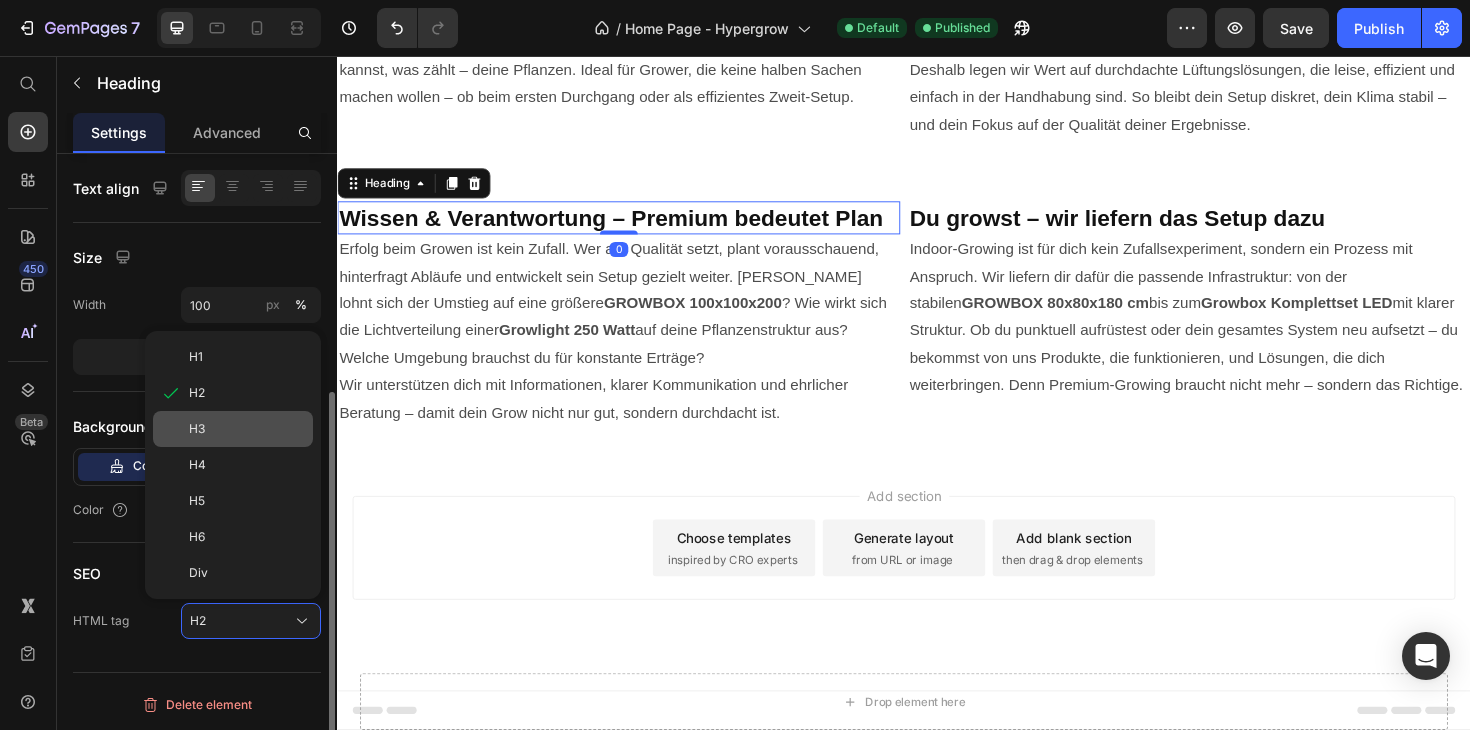 click on "H3" 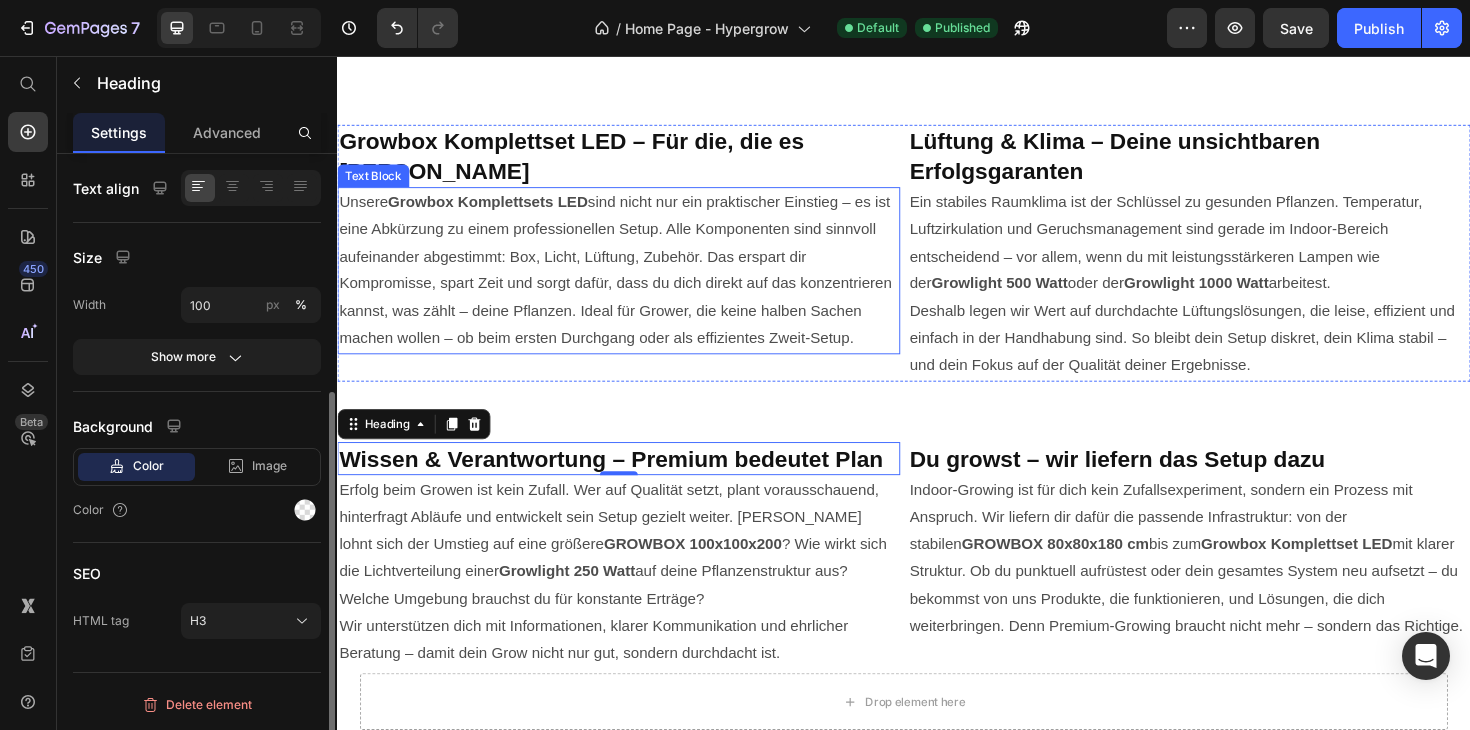scroll, scrollTop: 5317, scrollLeft: 0, axis: vertical 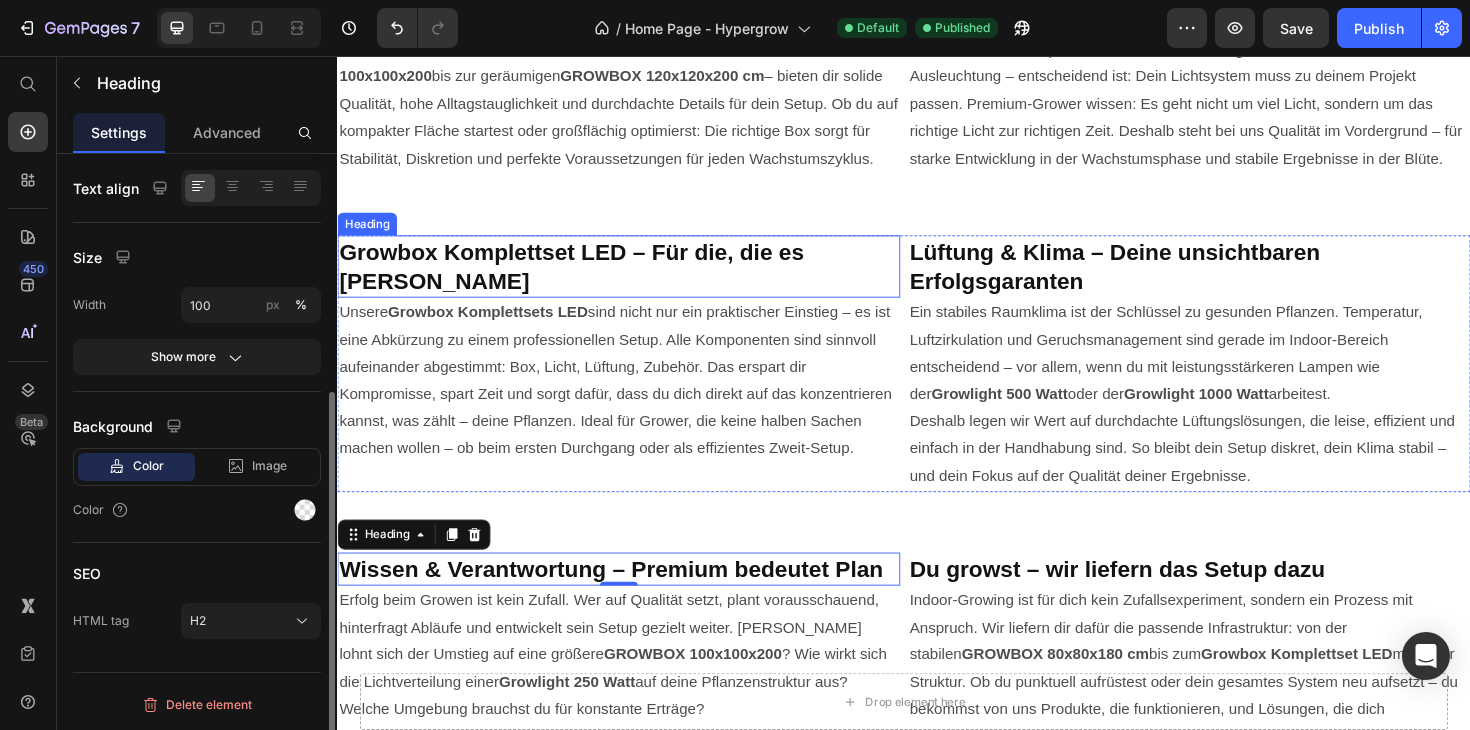 click on "Growbox Komplettset LED – Für die, die es [PERSON_NAME]" at bounding box center [585, 279] 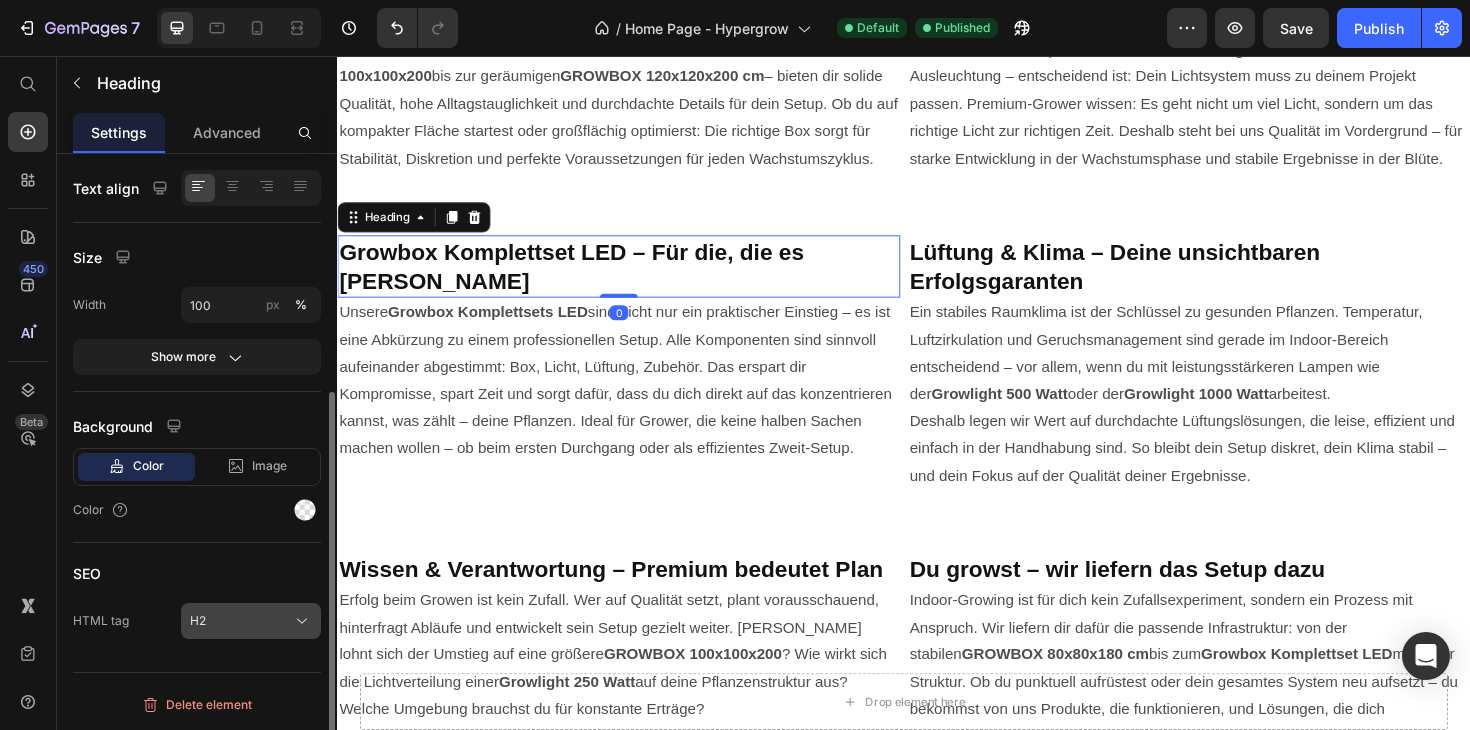 click on "H2" 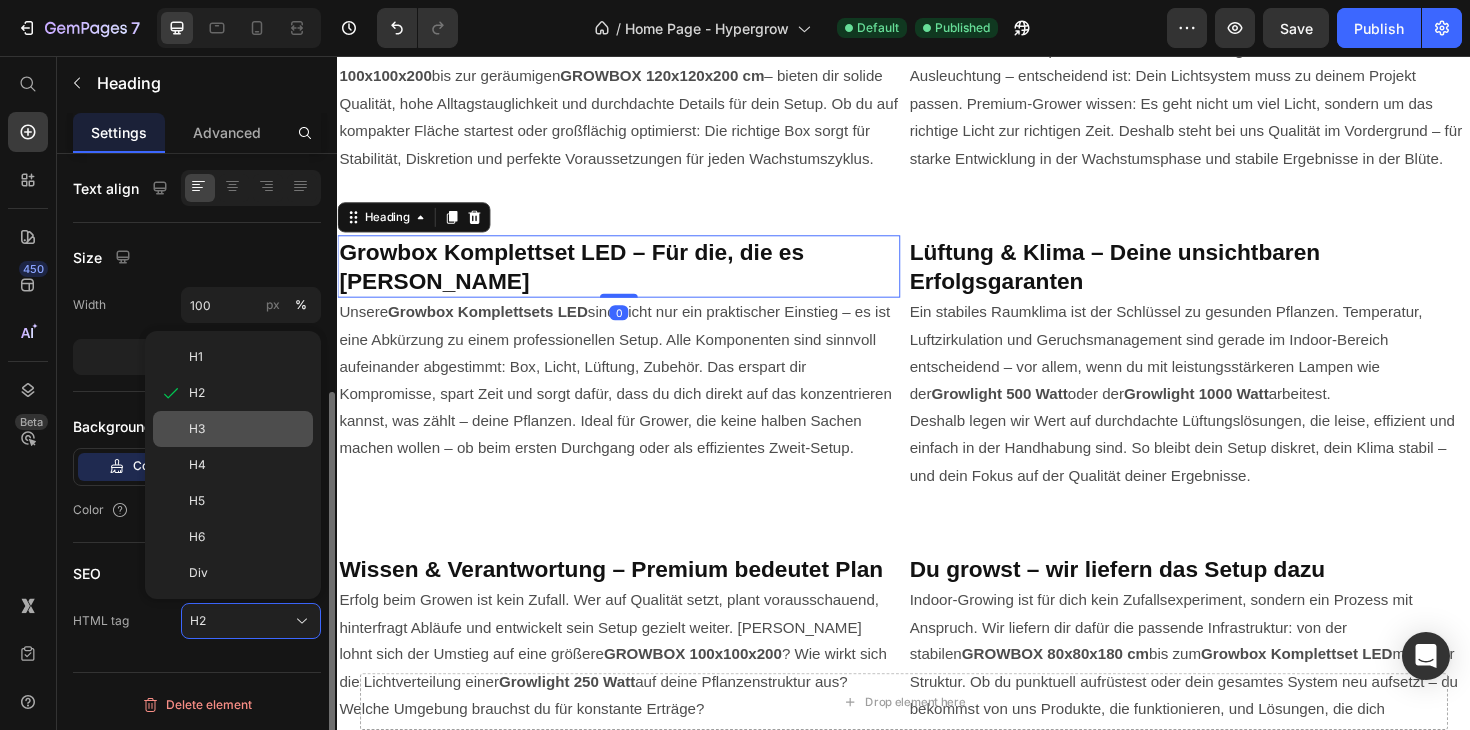 click on "H3" at bounding box center [247, 429] 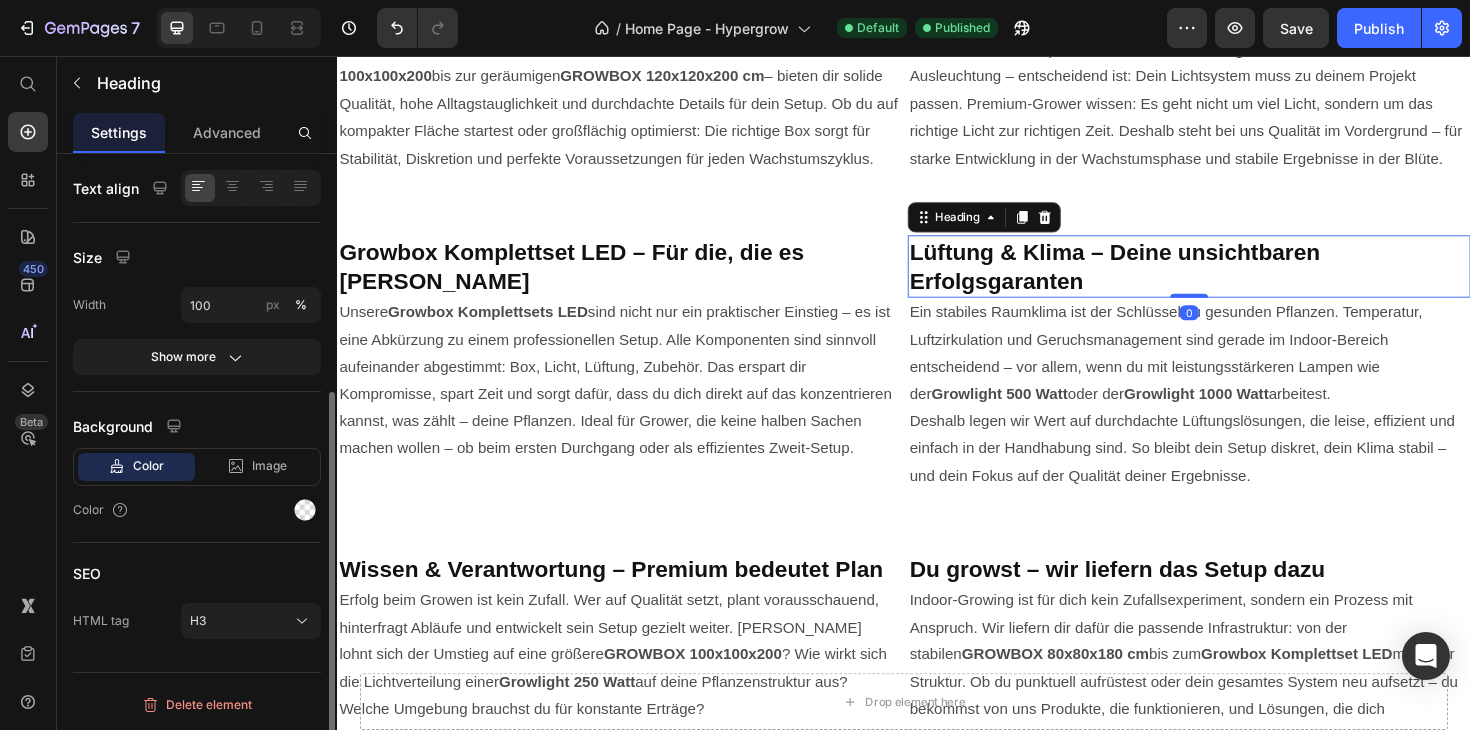 click on "Lüftung & Klima – Deine unsichtbaren Erfolgsgaranten" at bounding box center [1160, 279] 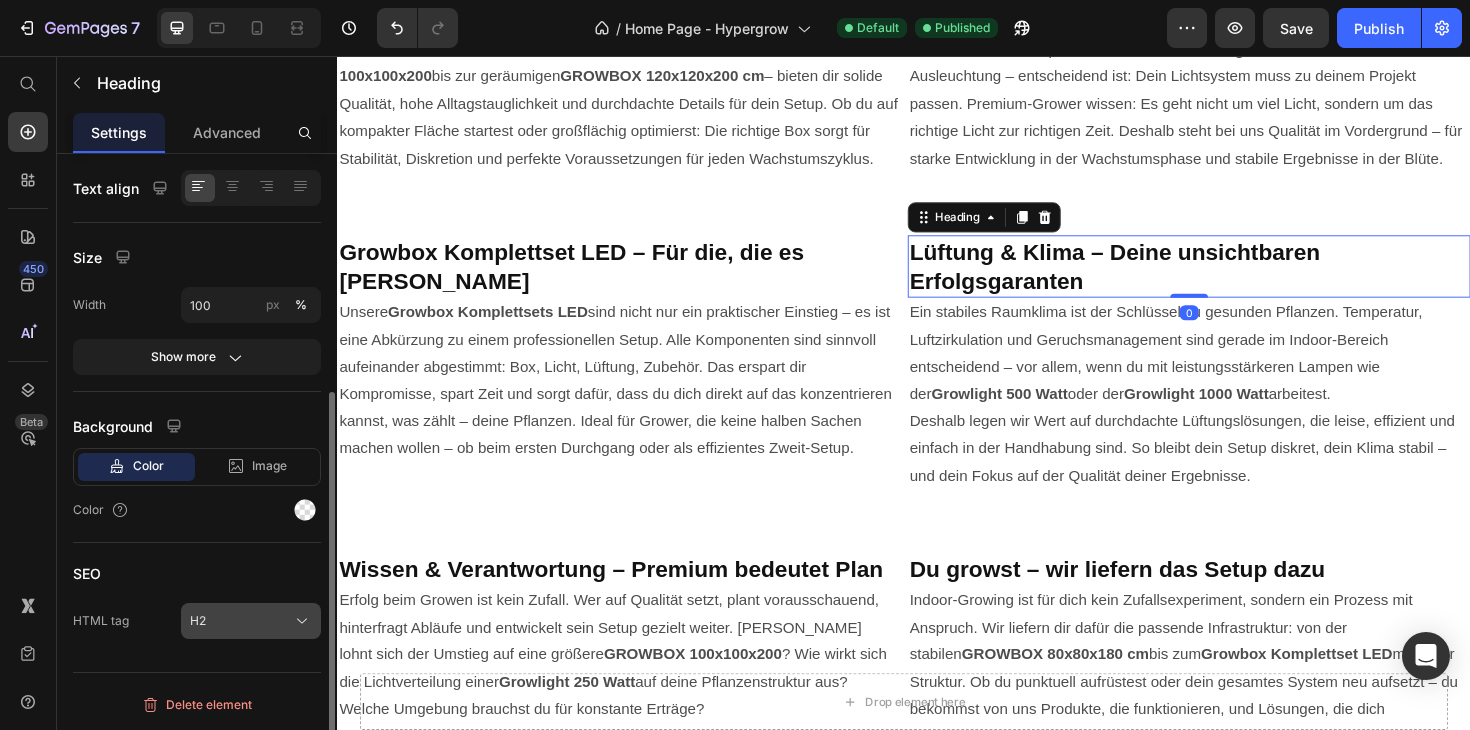 click on "H2" 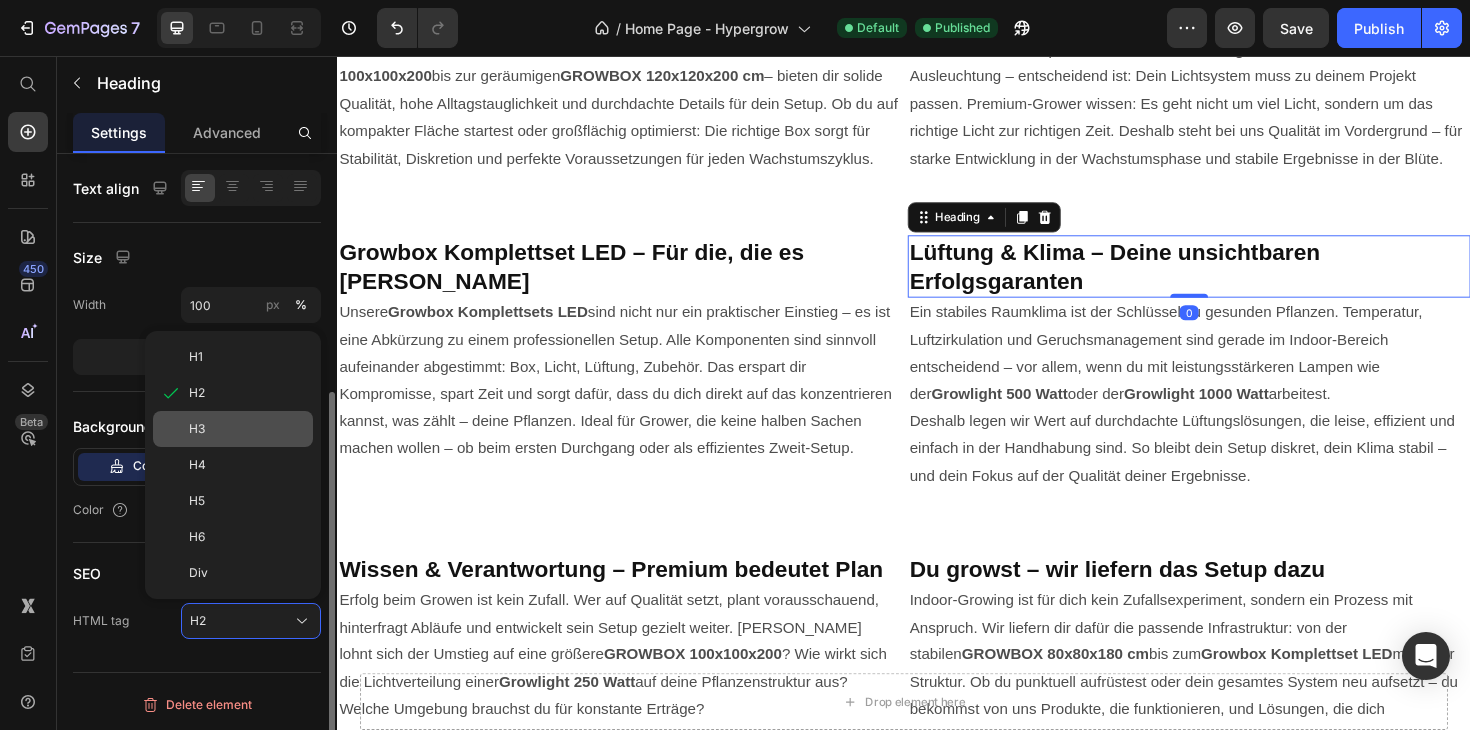 click on "H3" at bounding box center [247, 429] 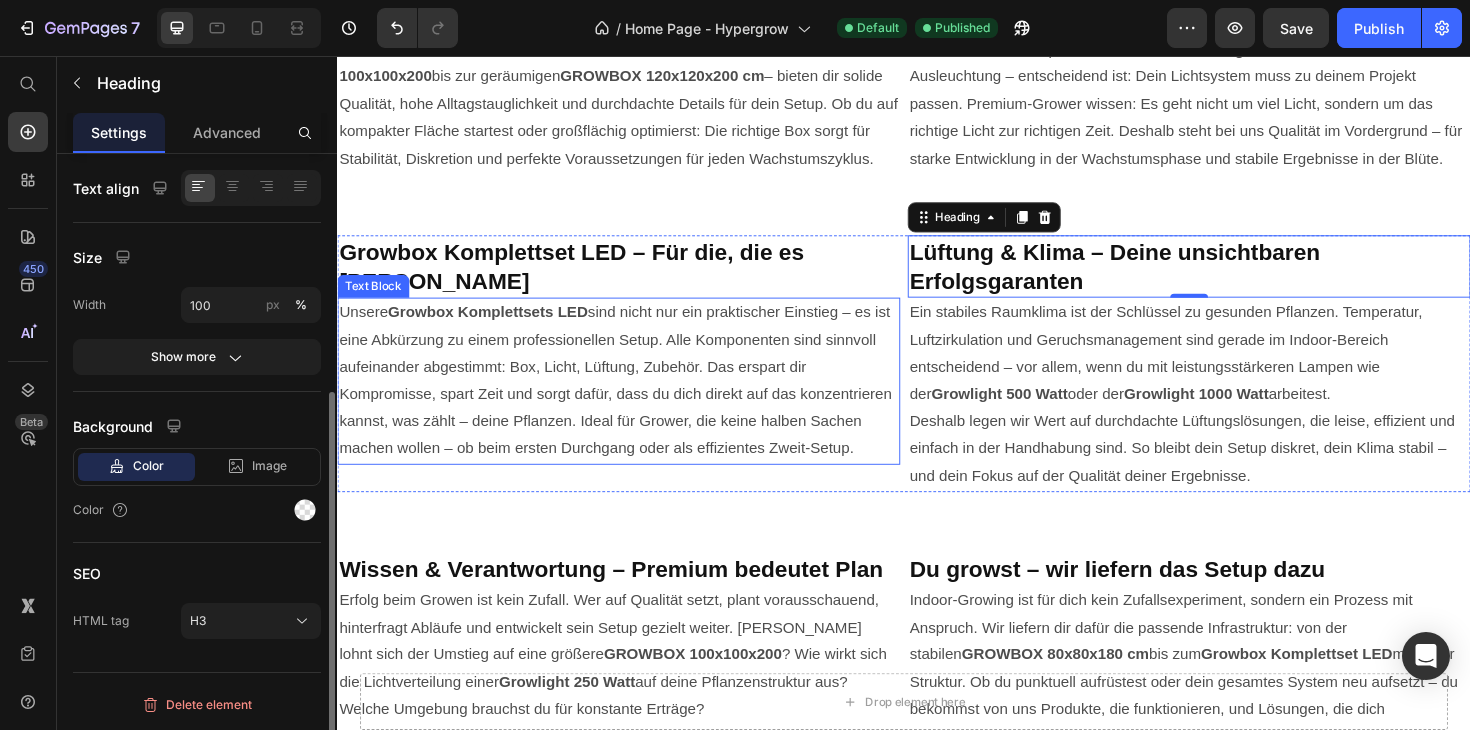 scroll, scrollTop: 5080, scrollLeft: 0, axis: vertical 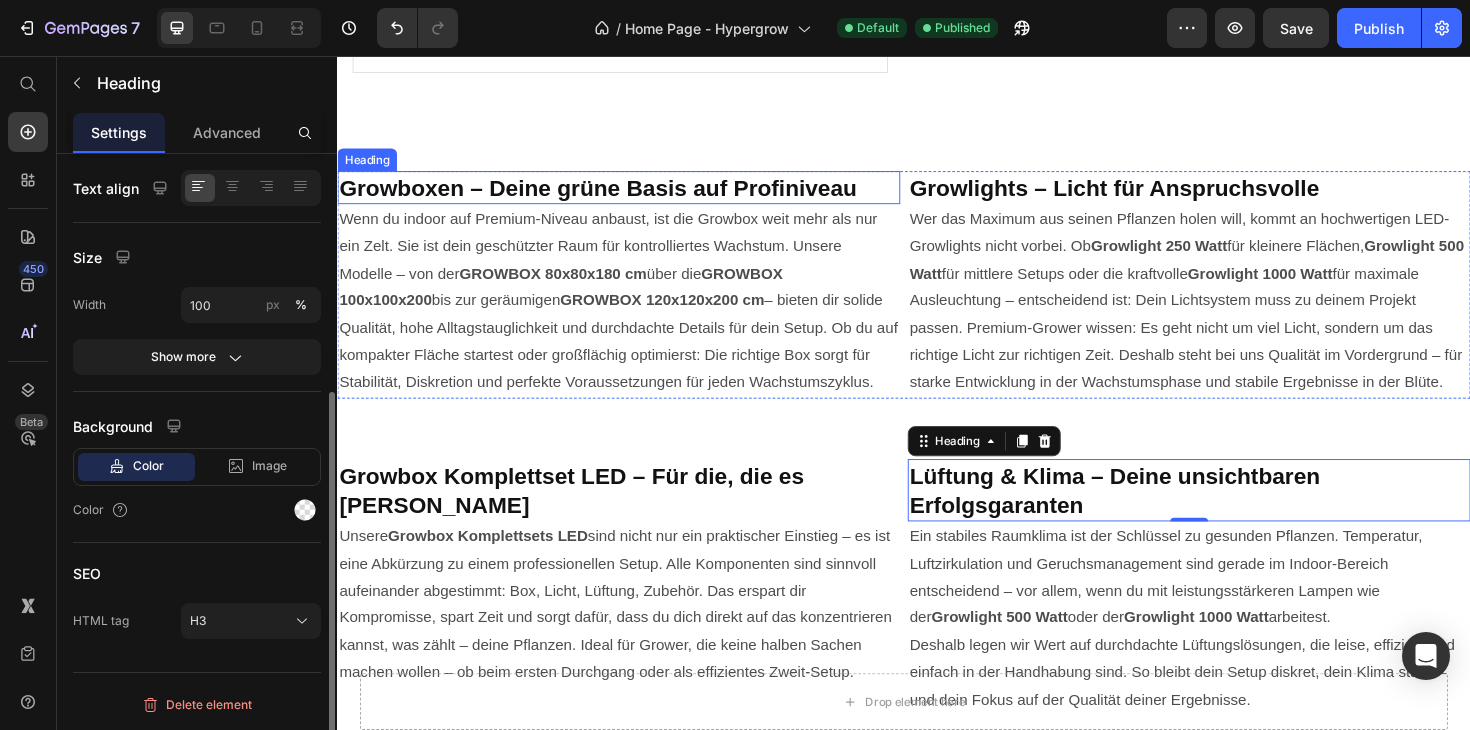 click on "Growboxen – Deine grüne Basis auf Profiniveau Heading Wenn du indoor auf Premium-Niveau anbaust, ist die Growbox weit mehr als nur ein Zelt. Sie ist dein geschützter Raum für kontrolliertes Wachstum. Unsere Modelle – von der  GROWBOX 80x80x180 cm  über die  GROWBOX 100x100x200  bis zur geräumigen  GROWBOX 120x120x200 cm  – bieten dir solide Qualität, hohe Alltagstauglichkeit und durchdachte Details für dein Setup. Ob du auf kompakter Fläche startest oder großflächig optimierst: Die richtige Box sorgt für Stabilität, Diskretion und perfekte Voraussetzungen für jeden Wachstumszyklus. Text Block Growlights – Licht für Anspruchsvolle Heading Wer das Maximum aus seinen Pflanzen holen will, kommt an hochwertigen LED-Growlights nicht vorbei. Ob  Growlight 250 Watt  für kleinere Flächen,  Growlight 500 Watt  für mittlere Setups oder die kraftvolle  Growlight 1000 Watt Text Block Row Section 9" at bounding box center (937, 298) 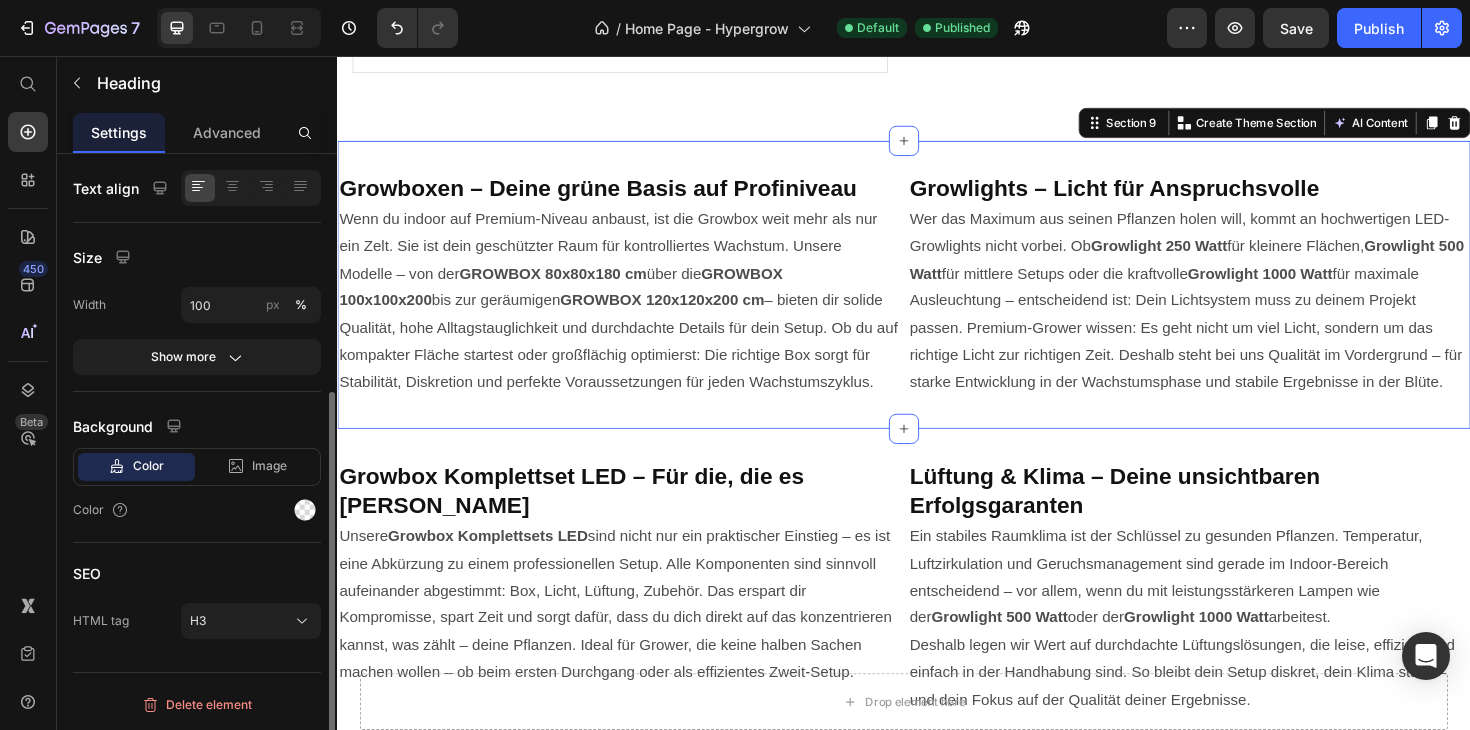 scroll, scrollTop: 0, scrollLeft: 0, axis: both 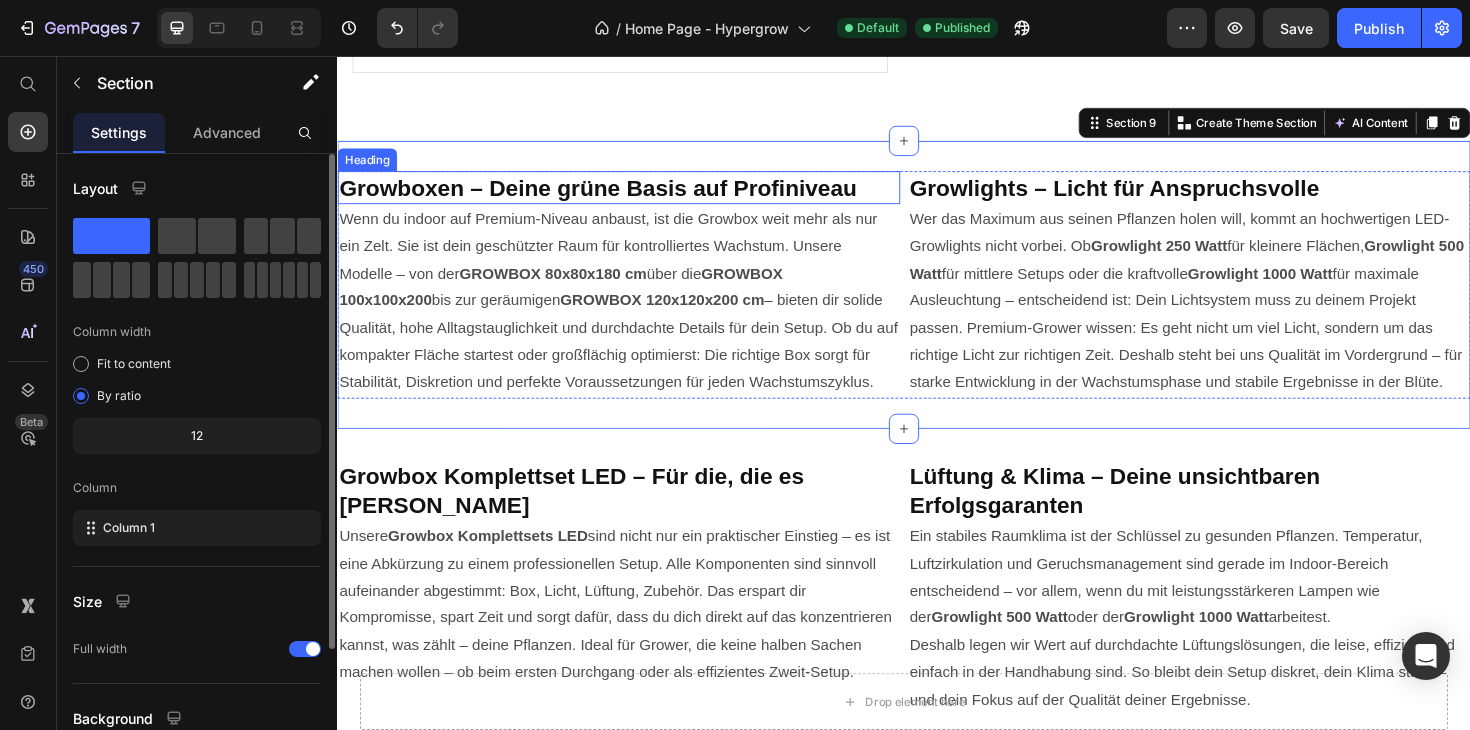 click on "Growboxen – Deine grüne Basis auf Profiniveau" at bounding box center [613, 195] 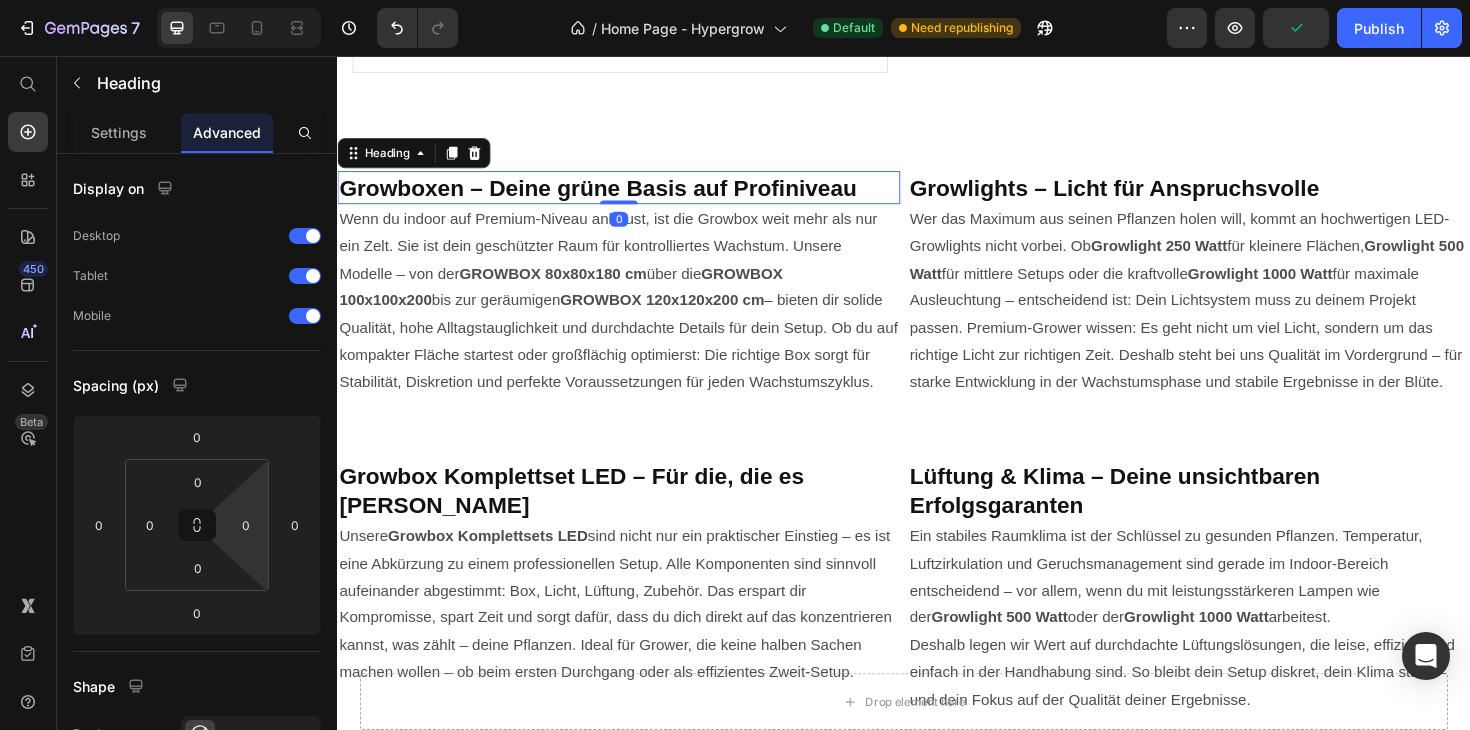 scroll, scrollTop: 632, scrollLeft: 0, axis: vertical 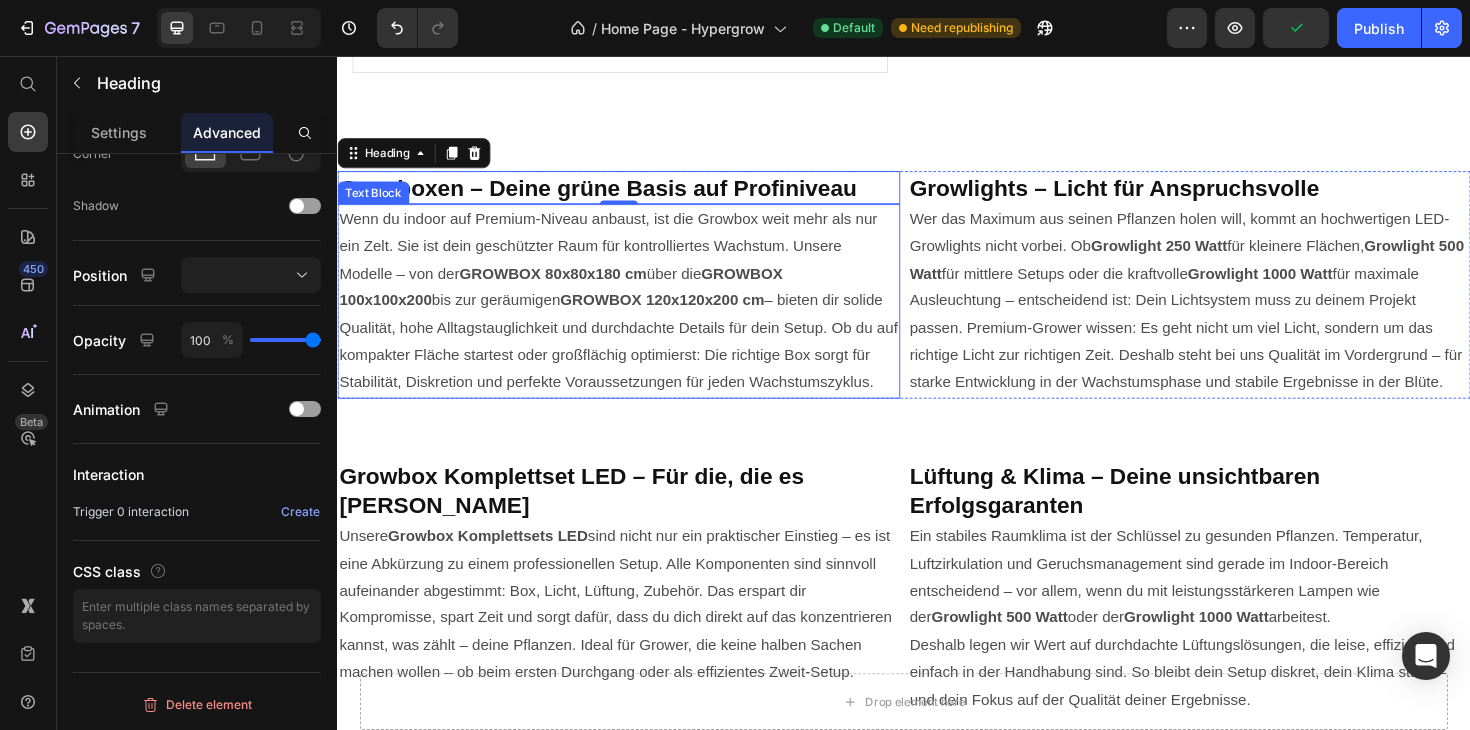 click on "Wenn du indoor auf Premium-Niveau anbaust, ist die Growbox weit mehr als nur ein Zelt. Sie ist dein geschützter Raum für kontrolliertes Wachstum. Unsere Modelle – von der  GROWBOX 80x80x180 cm  über die  GROWBOX 100x100x200  bis zur geräumigen  GROWBOX 120x120x200 cm  – bieten dir solide Qualität, hohe Alltagstauglichkeit und durchdachte Details für dein Setup. Ob du auf kompakter Fläche startest oder großflächig optimierst: Die richtige Box sorgt für Stabilität, Diskretion und perfekte Voraussetzungen für jeden Wachstumszyklus." at bounding box center (635, 316) 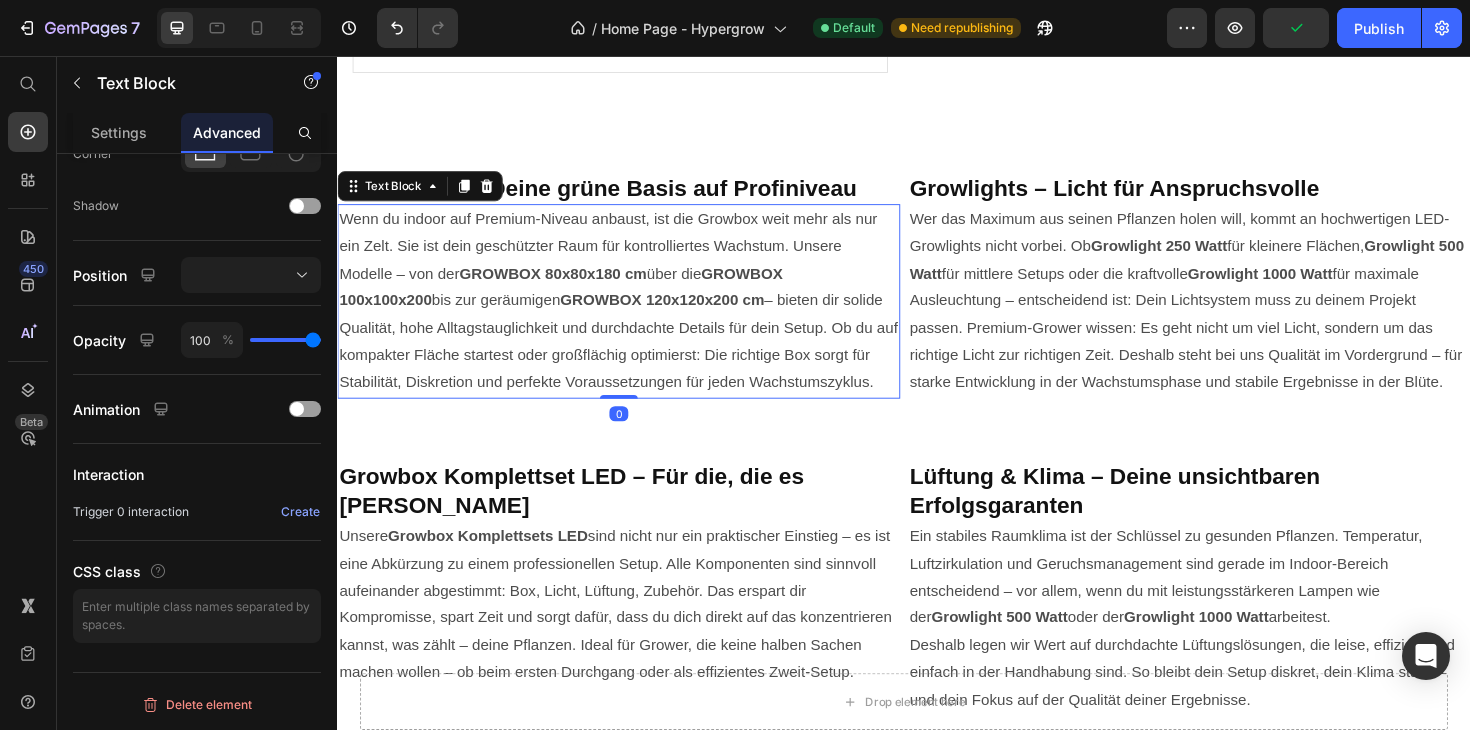 scroll, scrollTop: 0, scrollLeft: 0, axis: both 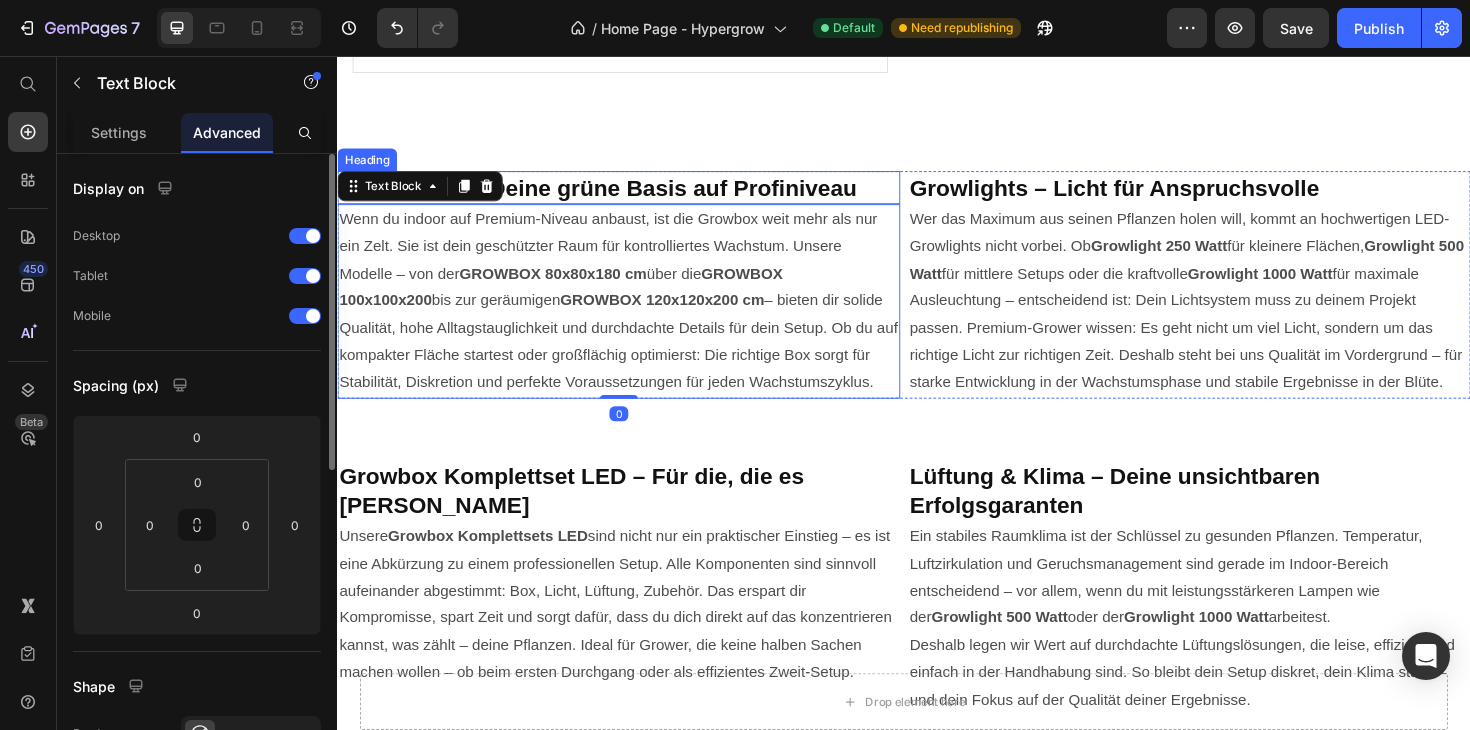 click on "Growboxen – Deine grüne Basis auf Profiniveau" at bounding box center (613, 195) 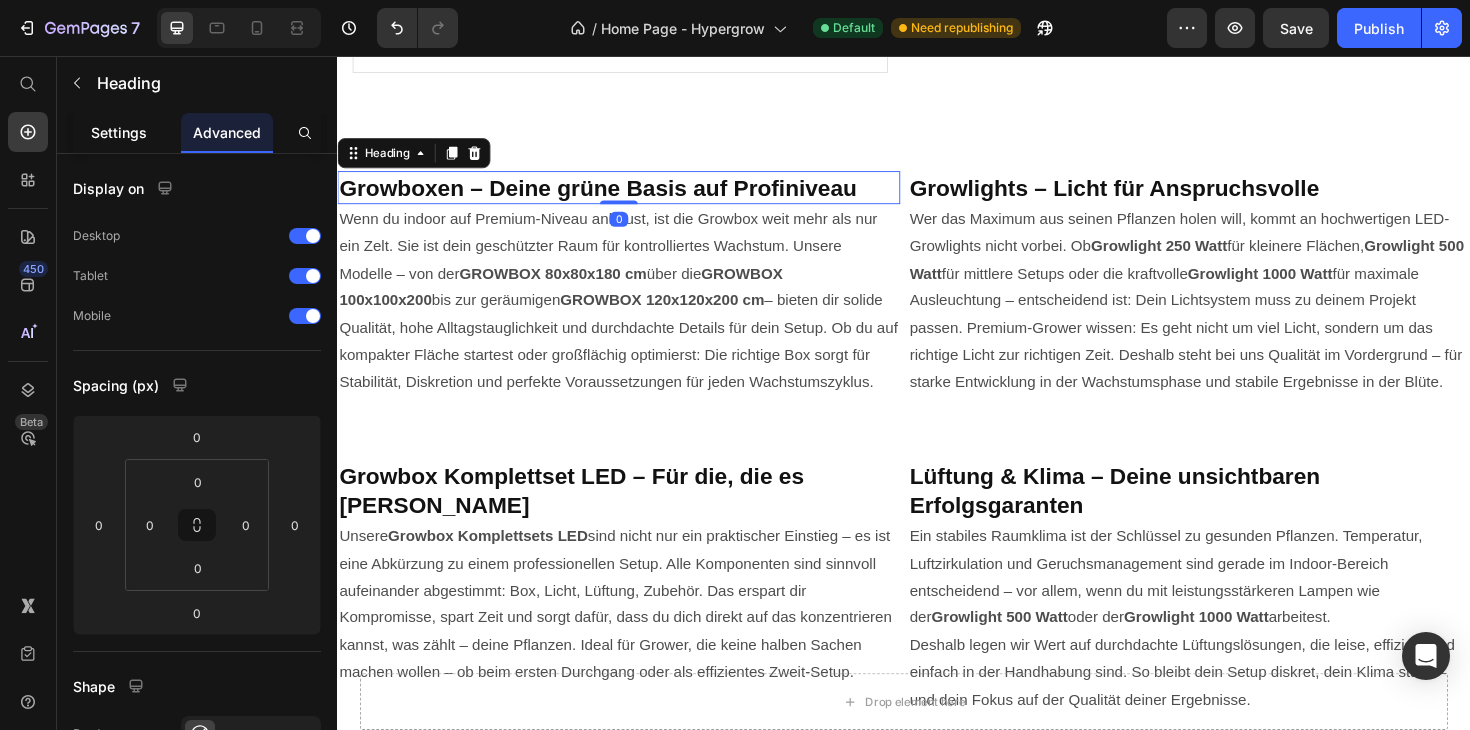 click on "Settings" at bounding box center (119, 132) 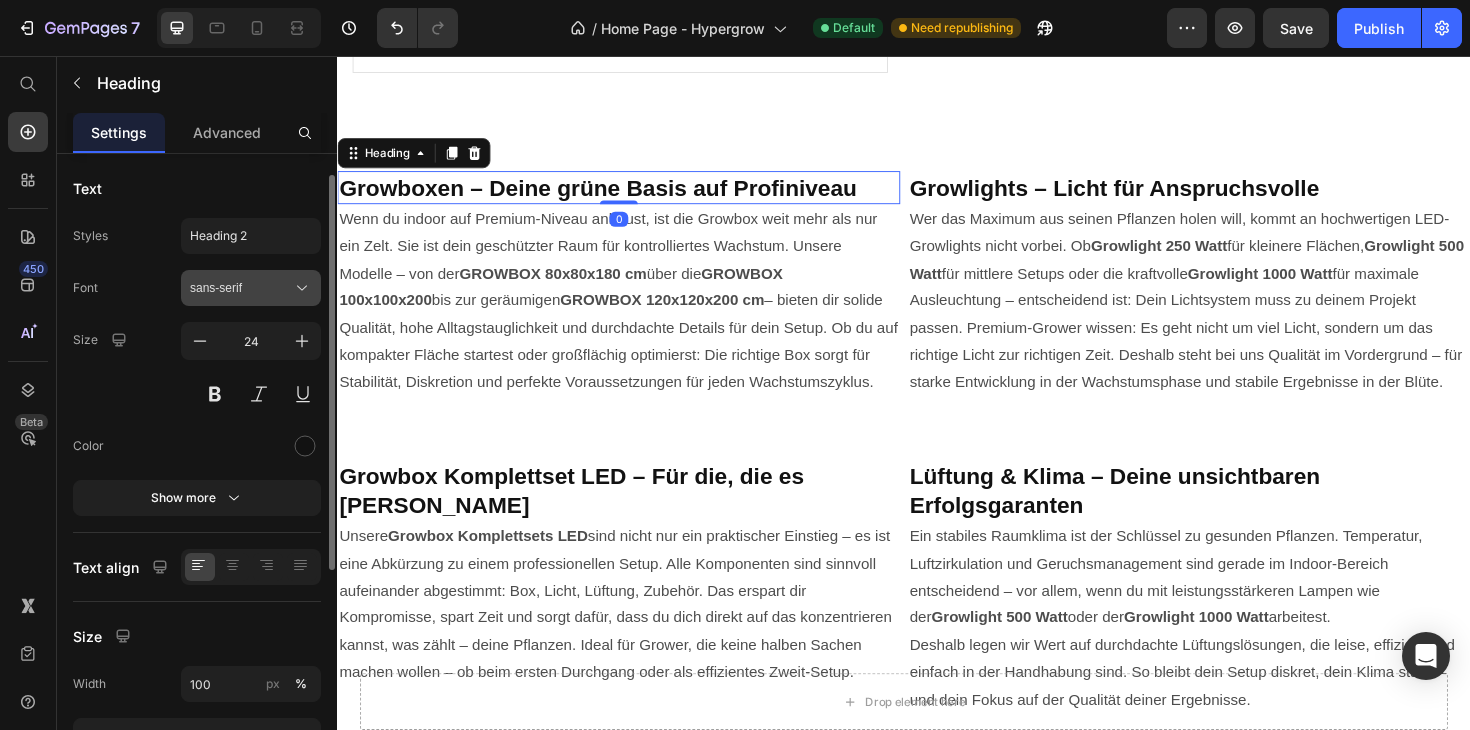 scroll, scrollTop: 379, scrollLeft: 0, axis: vertical 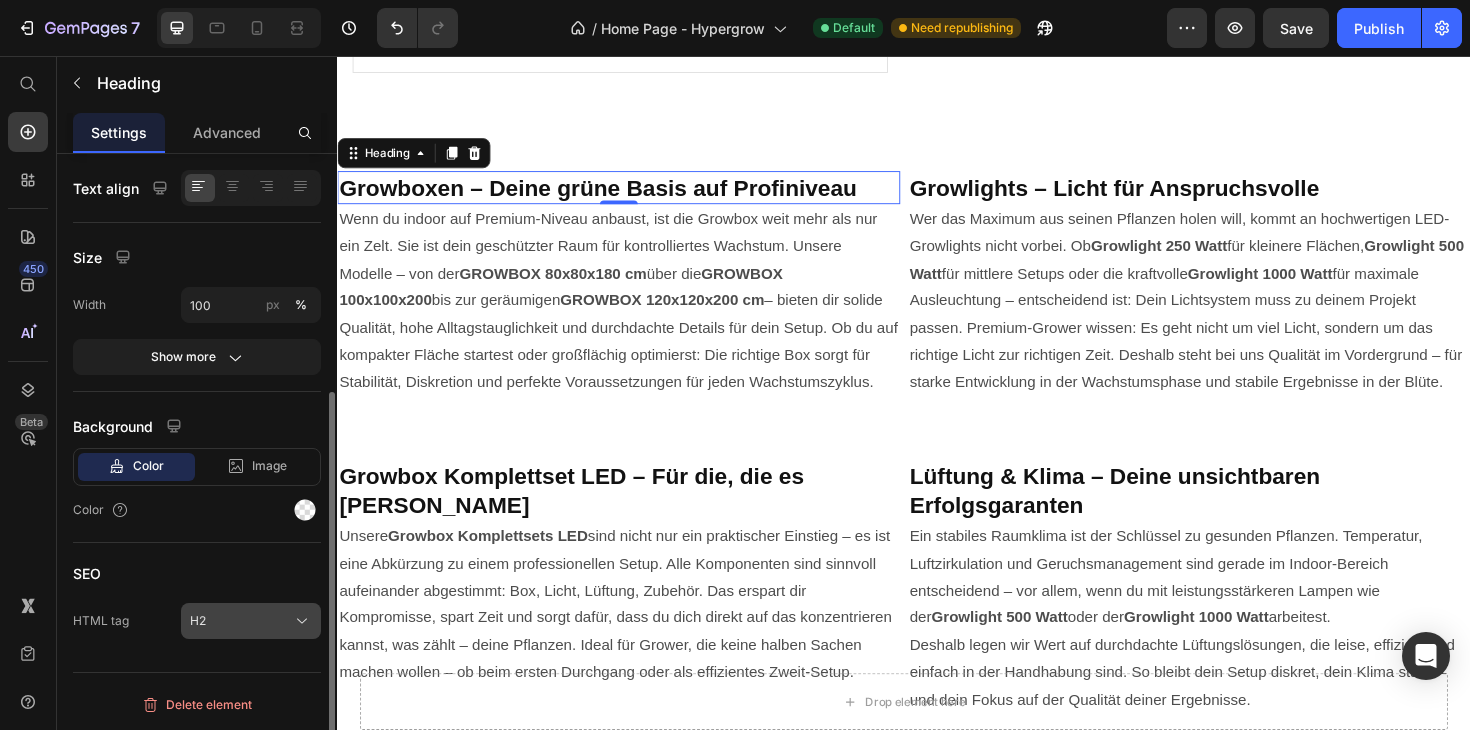 click on "H2" at bounding box center (251, 621) 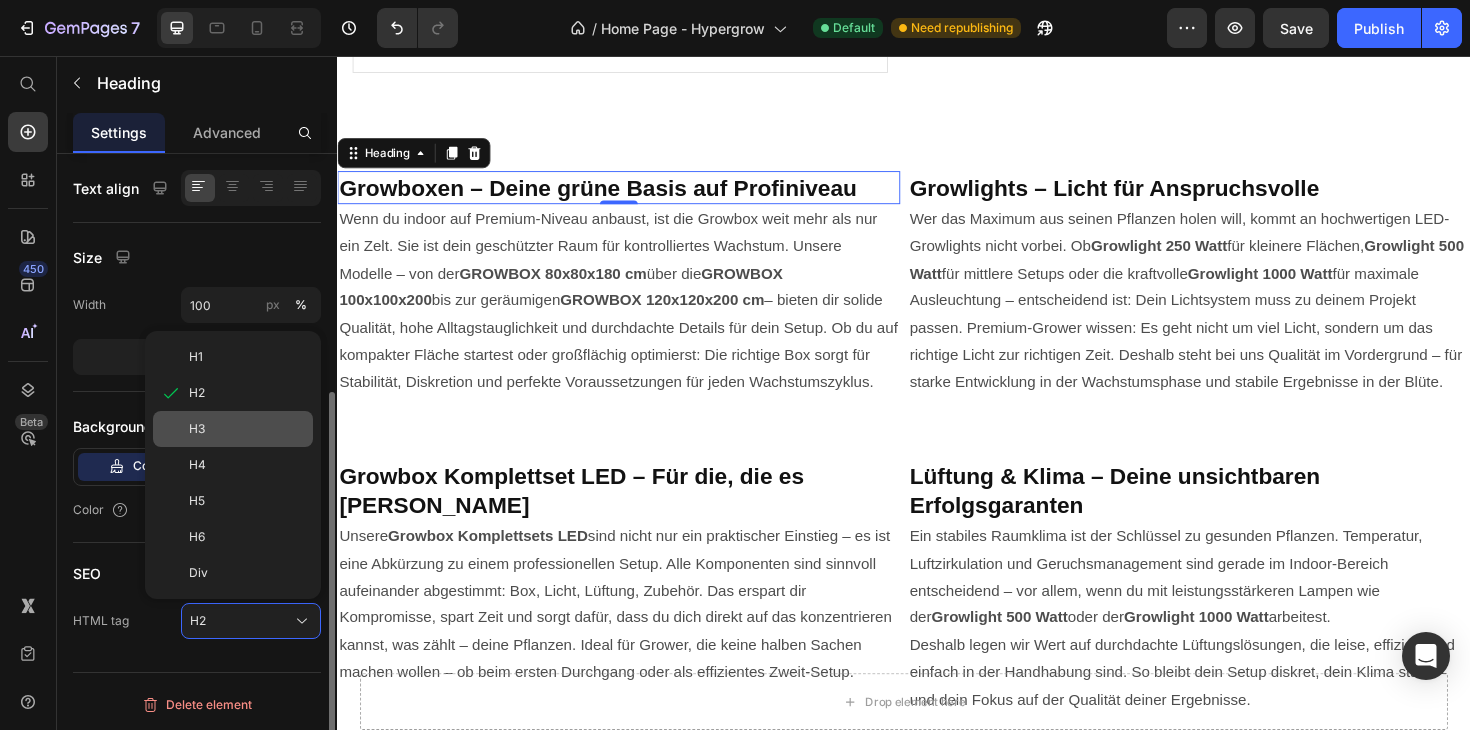 click on "H3" at bounding box center (247, 429) 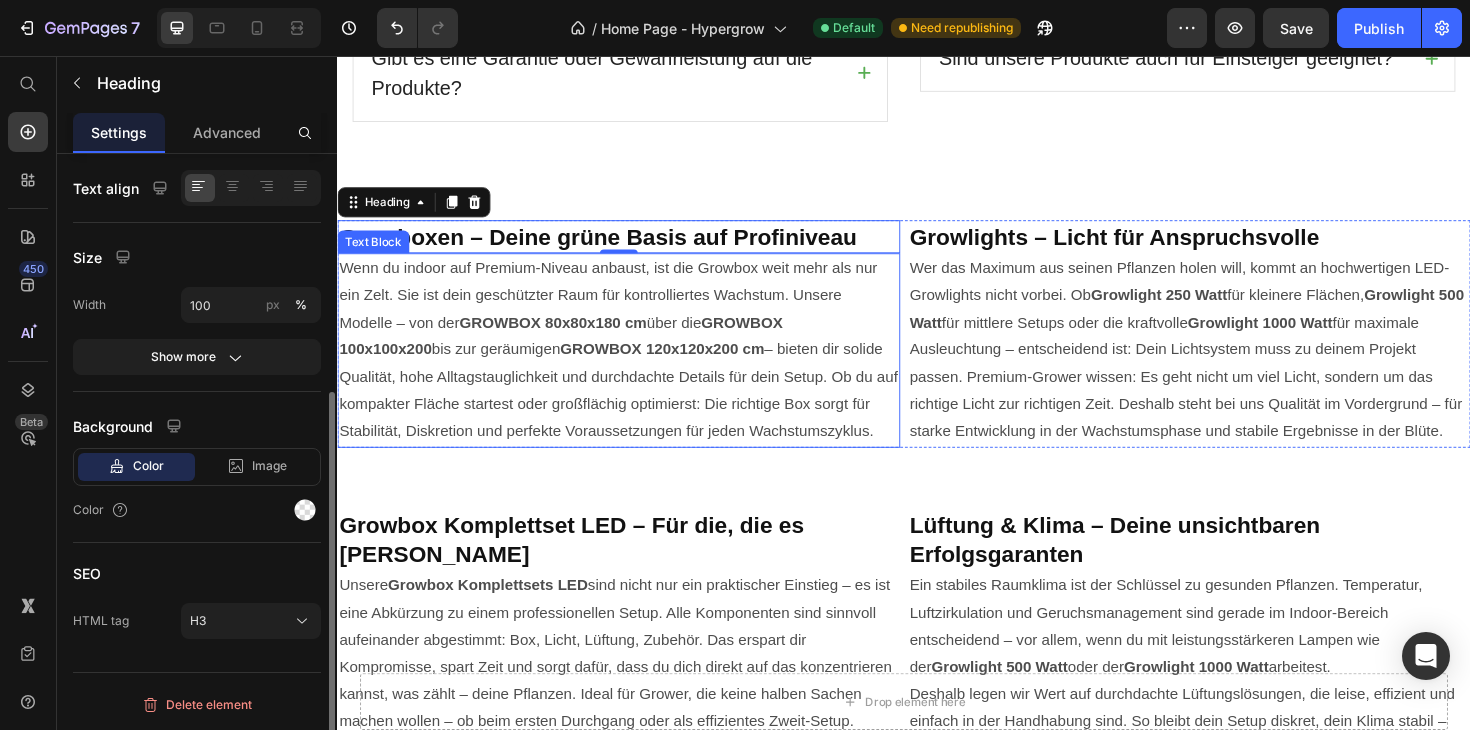 scroll, scrollTop: 4989, scrollLeft: 0, axis: vertical 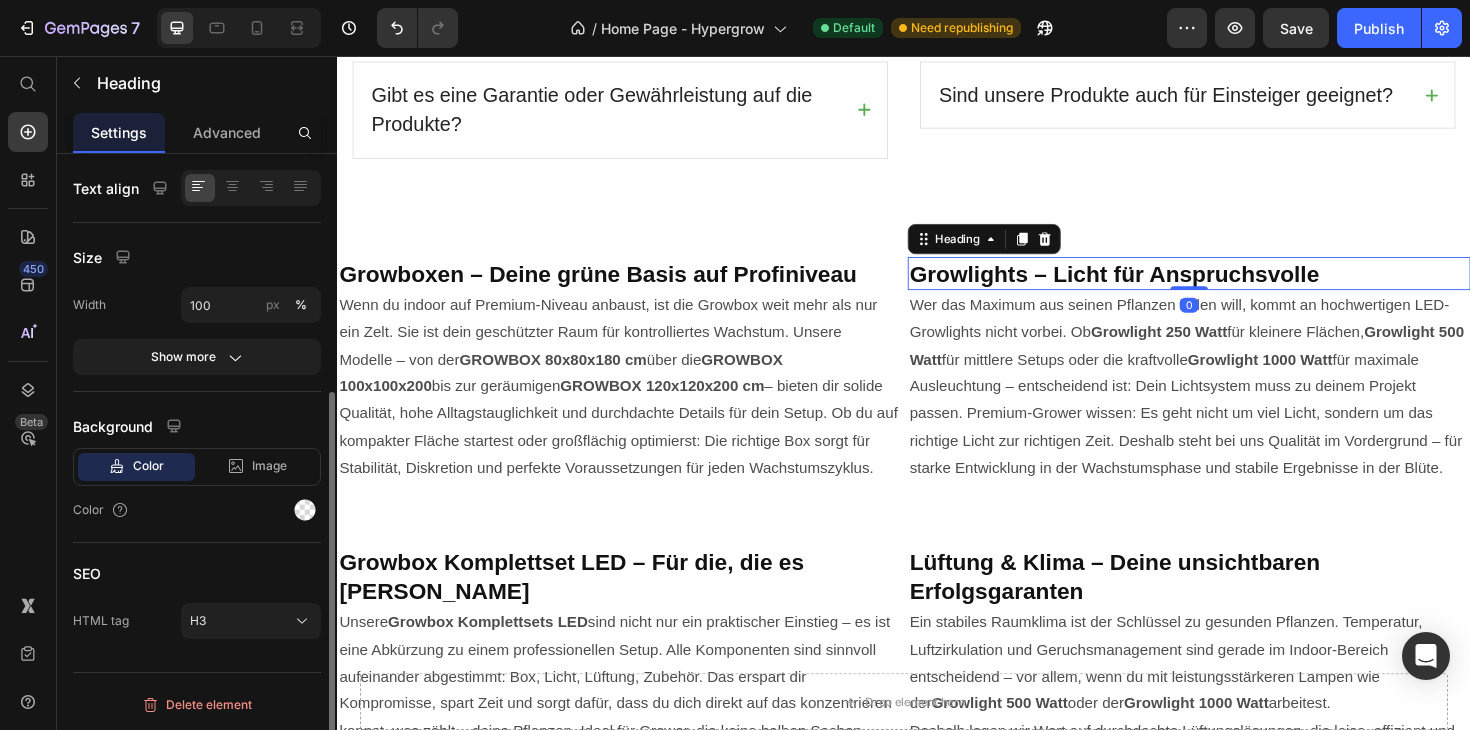 click on "Growlights – Licht für Anspruchsvolle" at bounding box center [1160, 286] 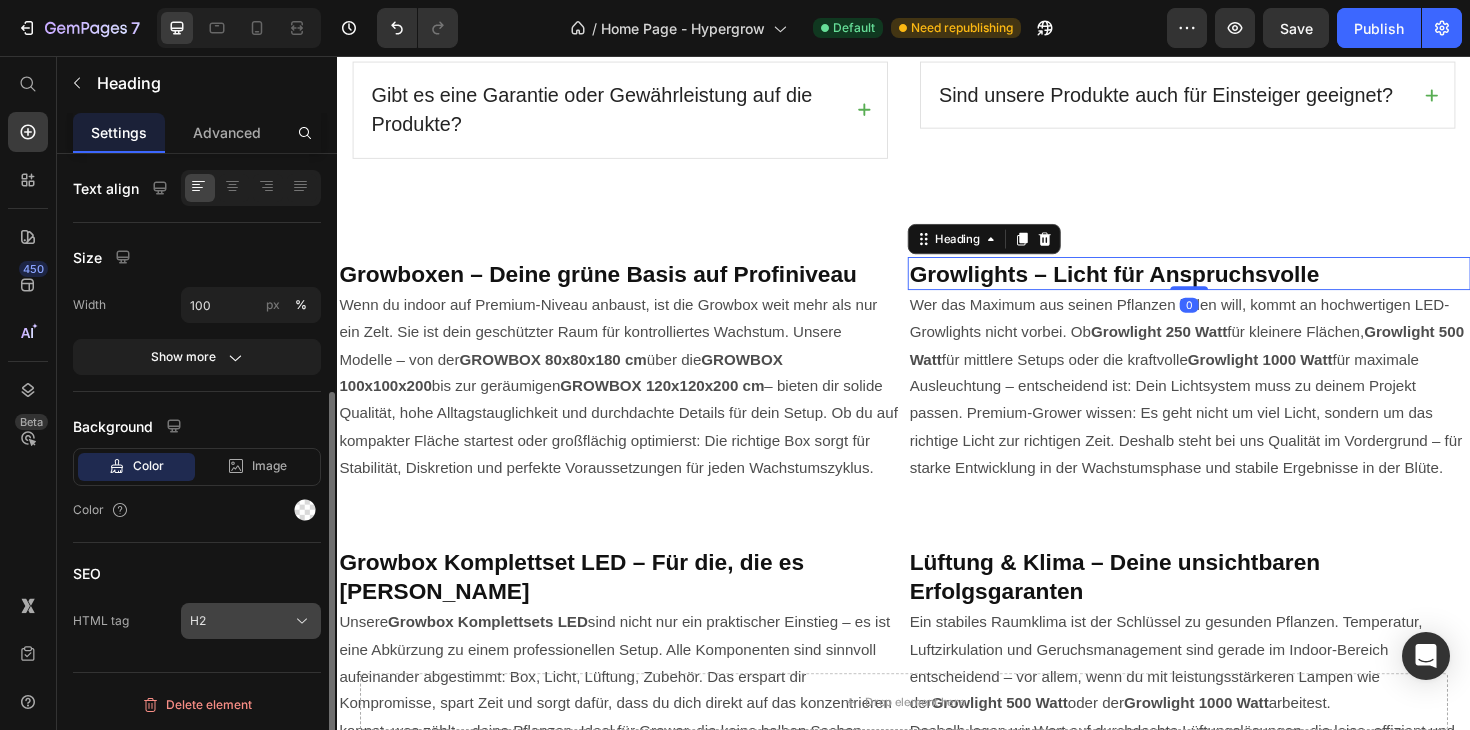 click on "H2" 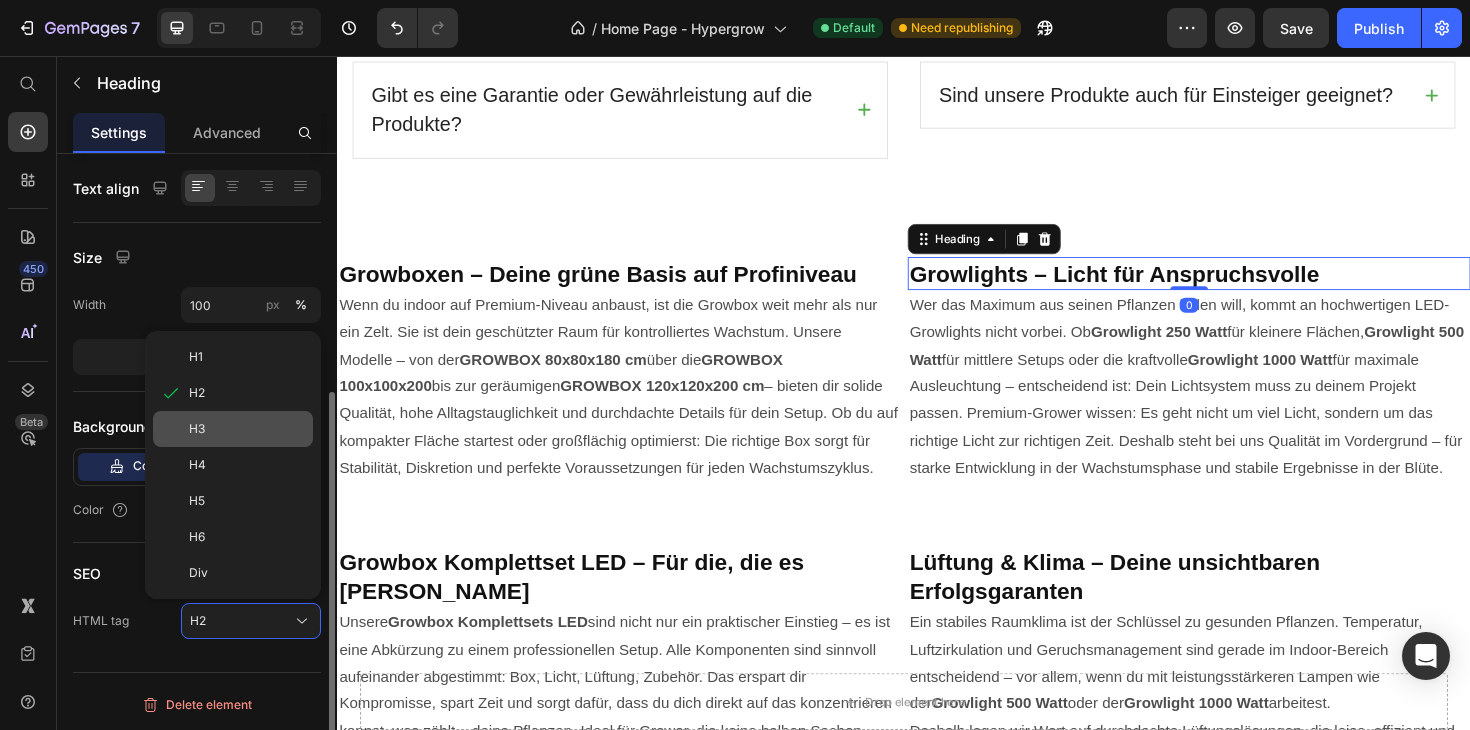 click on "H3" 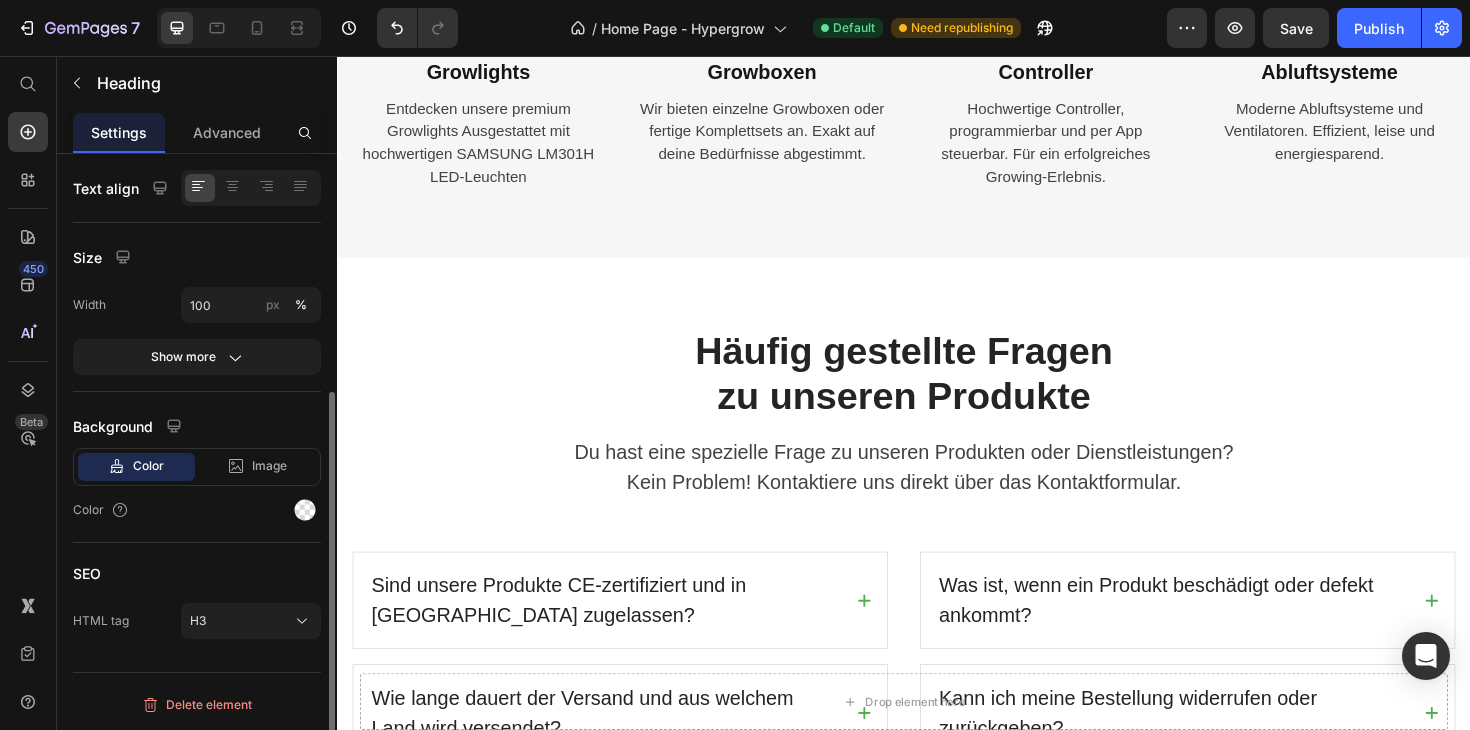 scroll, scrollTop: 4131, scrollLeft: 0, axis: vertical 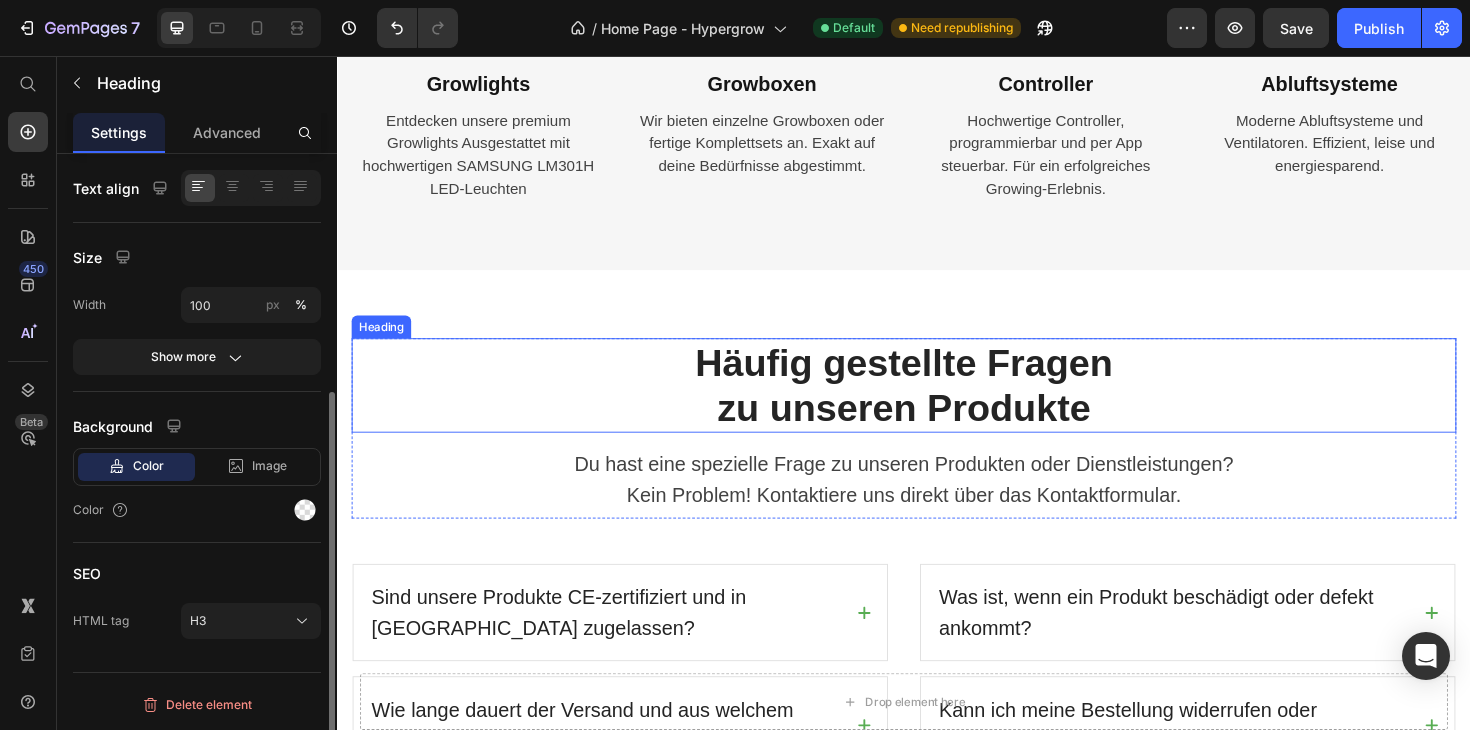 click on "Häufig gestellte Fragen  zu unseren Produkte" at bounding box center (937, 405) 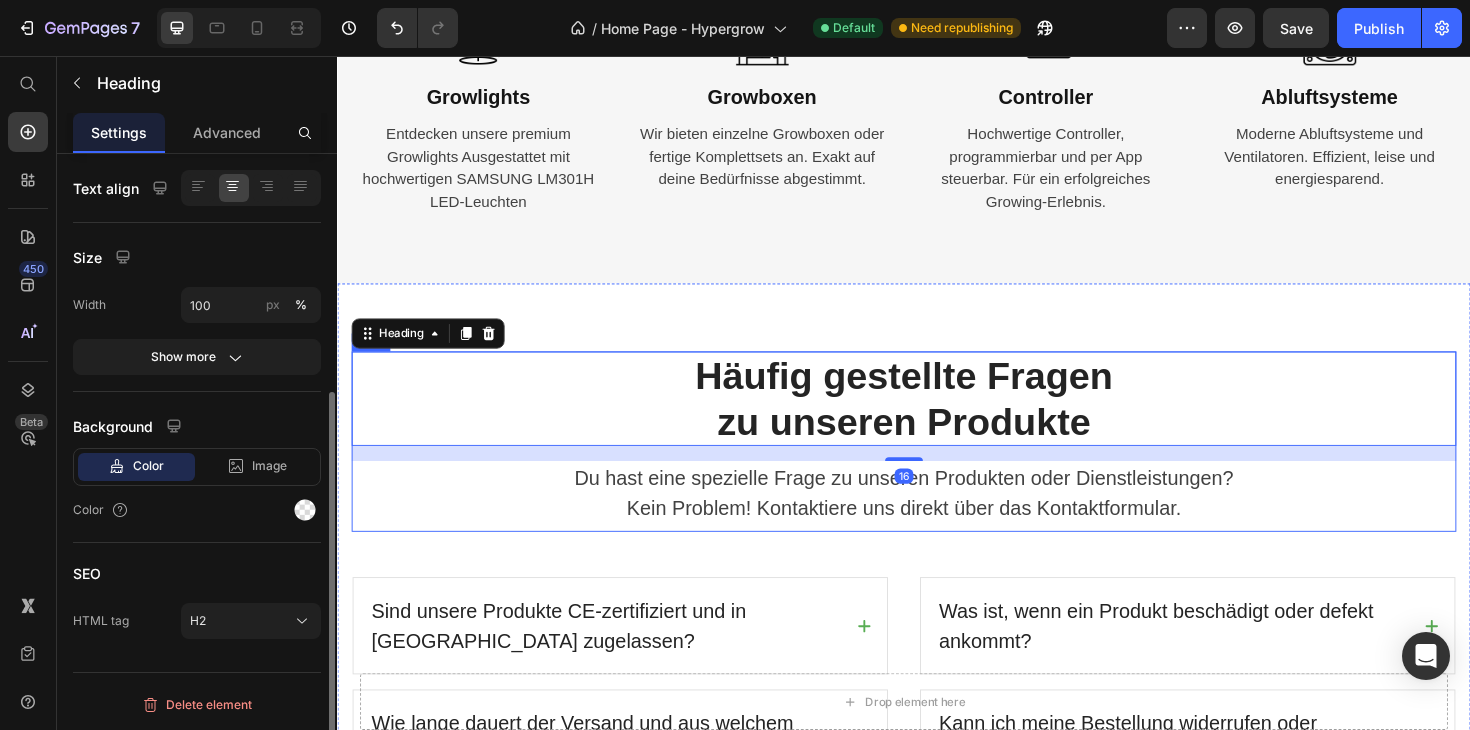 scroll, scrollTop: 4115, scrollLeft: 0, axis: vertical 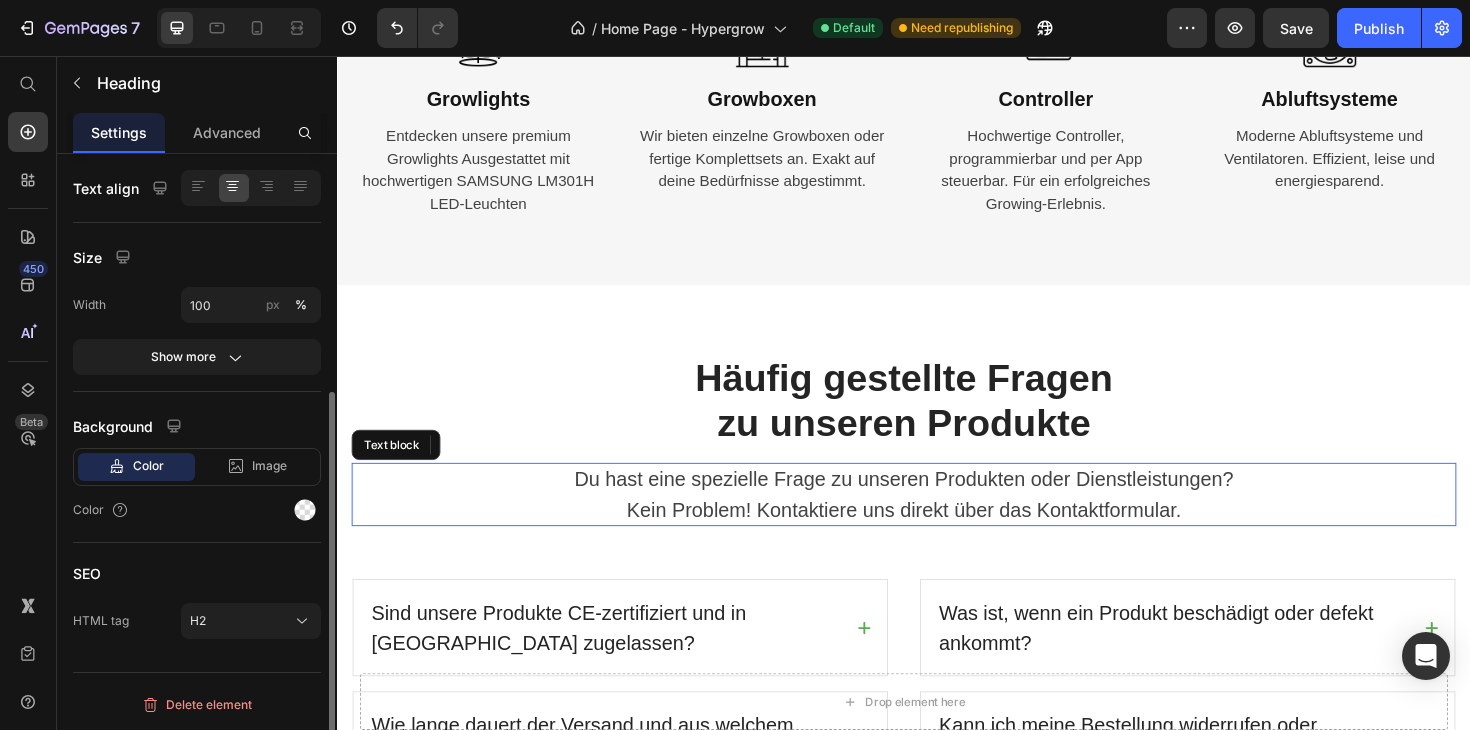click on "Kein Problem! Kontaktiere uns direkt über das Kontaktformular." at bounding box center [937, 537] 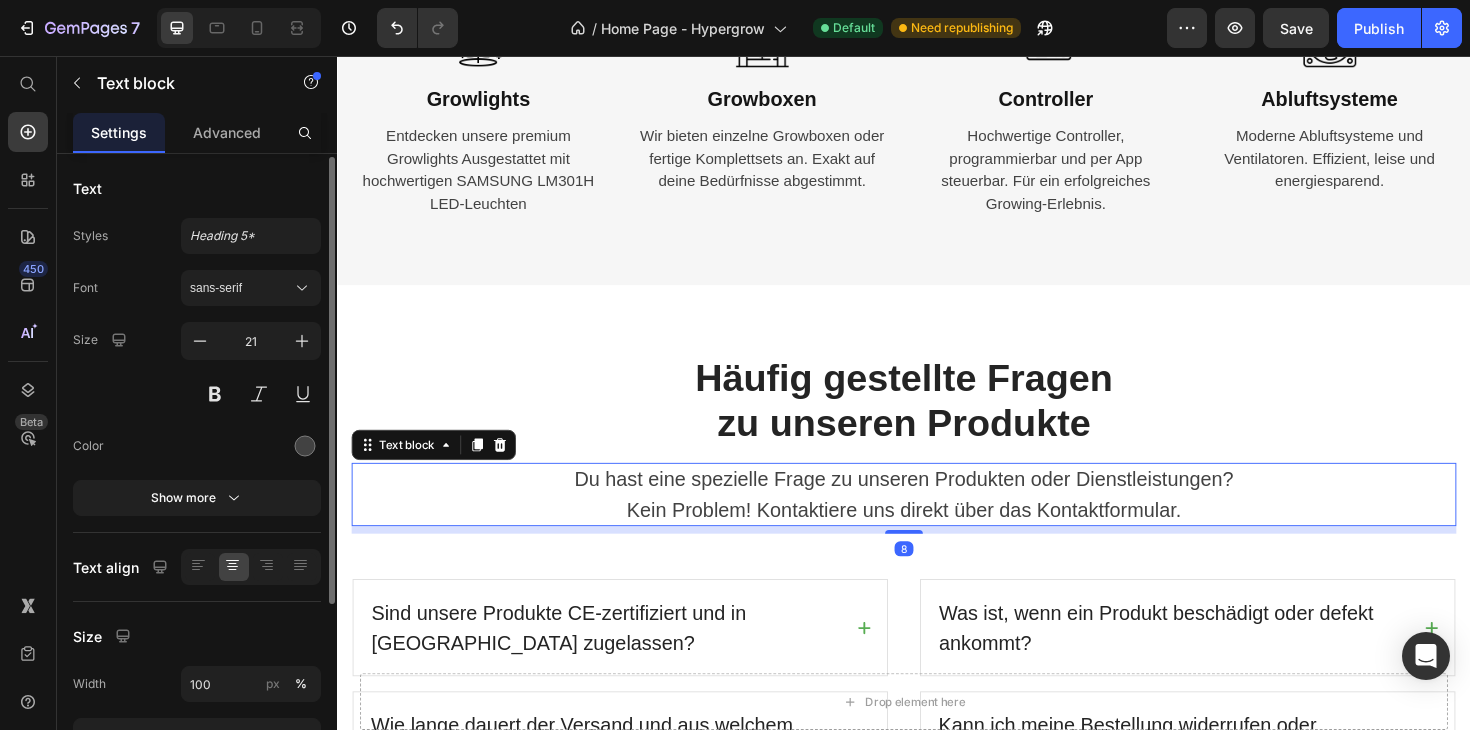 scroll, scrollTop: 262, scrollLeft: 0, axis: vertical 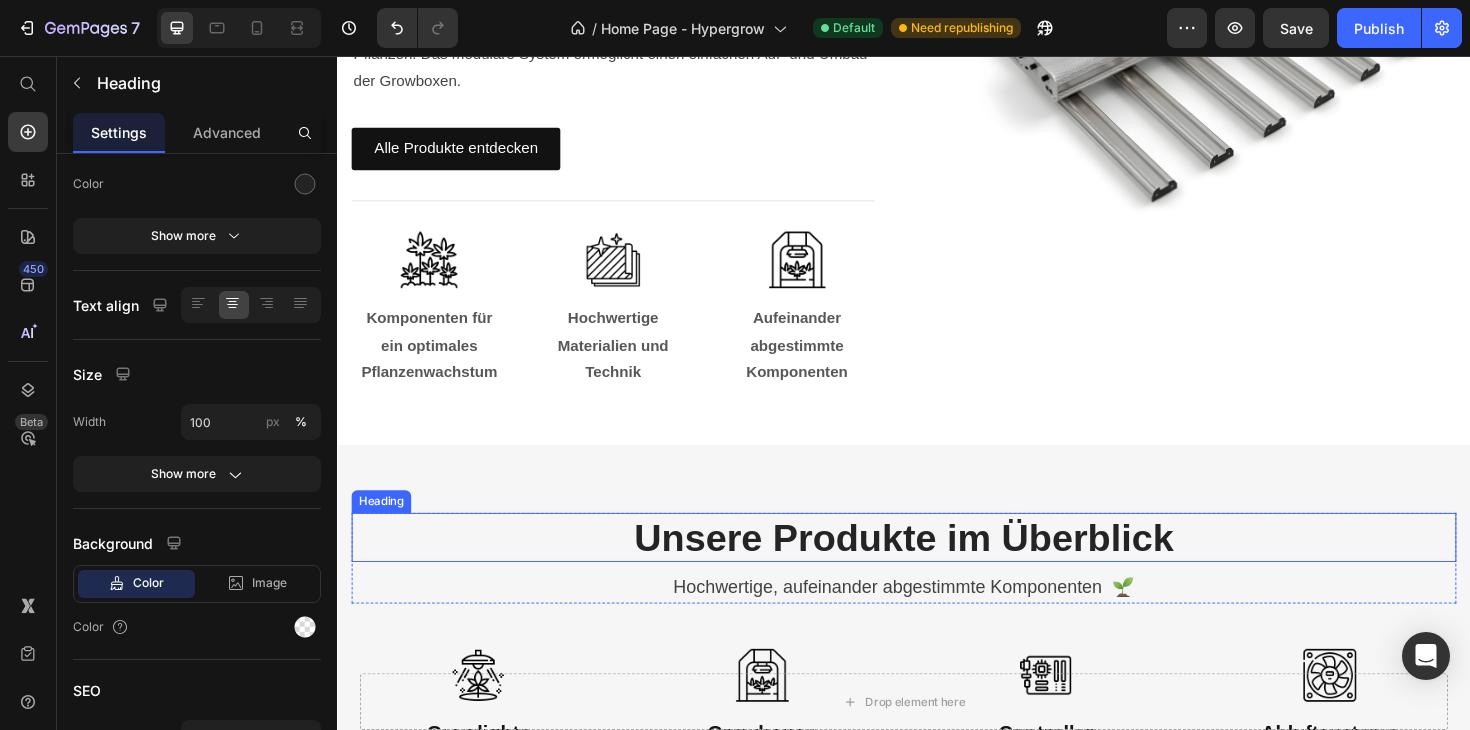 click on "Unsere Produkte im Überblick" at bounding box center [937, 566] 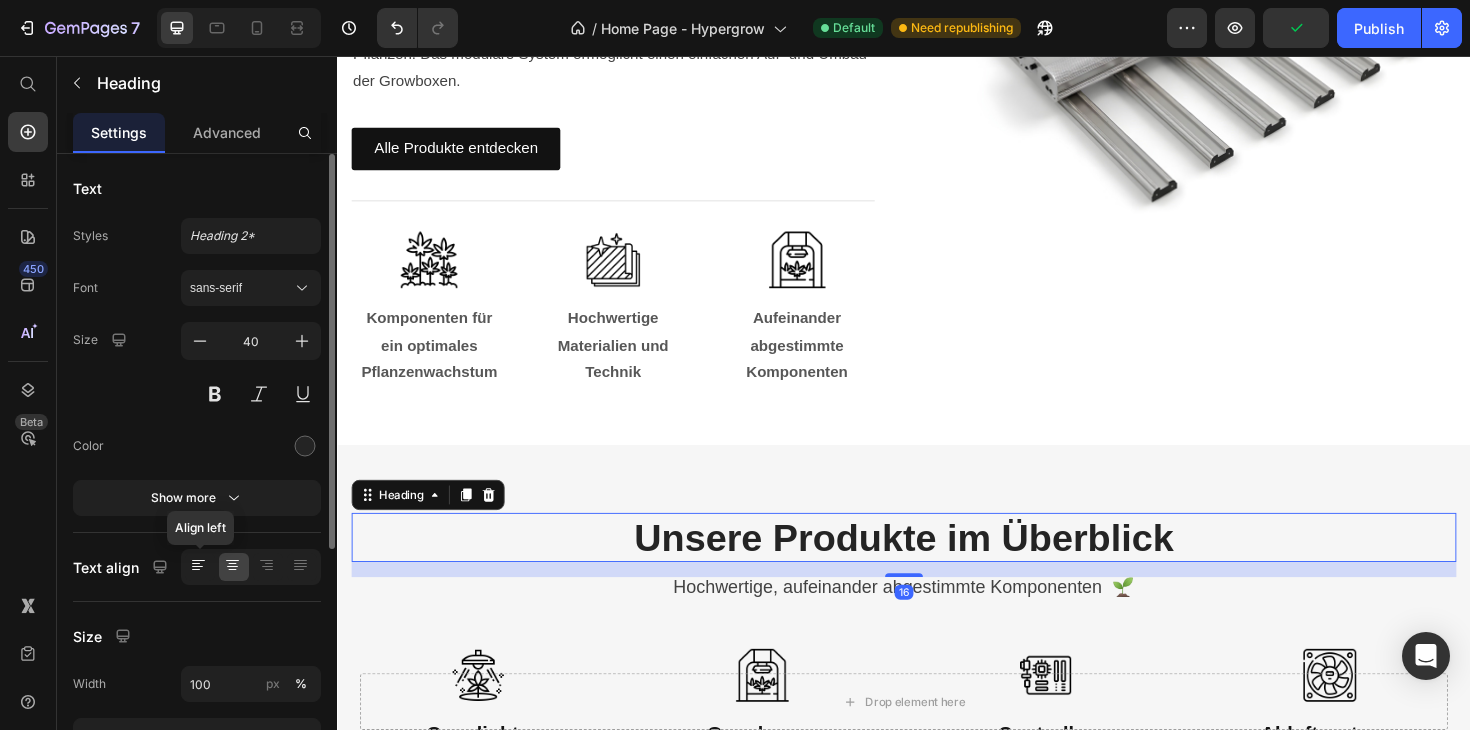 scroll, scrollTop: 379, scrollLeft: 0, axis: vertical 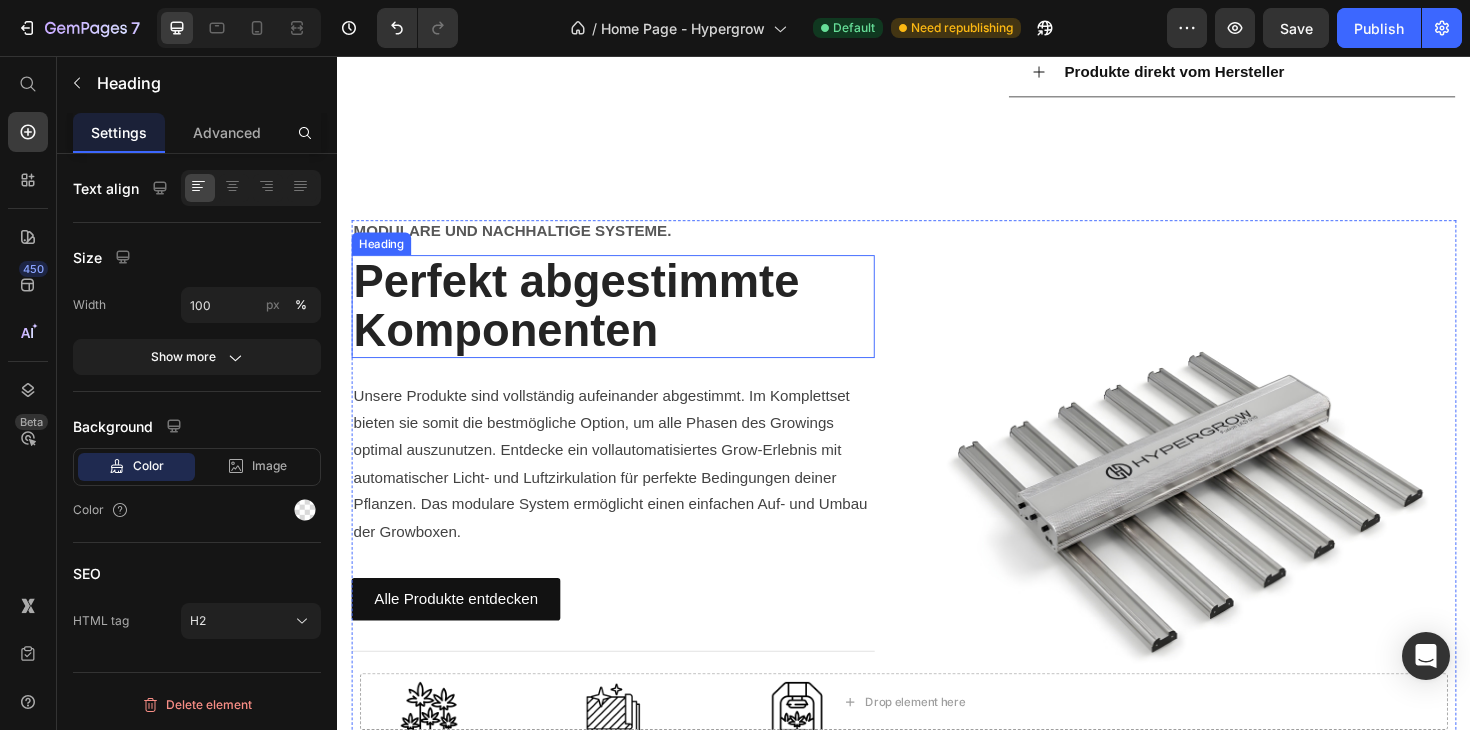 click on "Perfekt abgestimmte Komponenten" at bounding box center (629, 322) 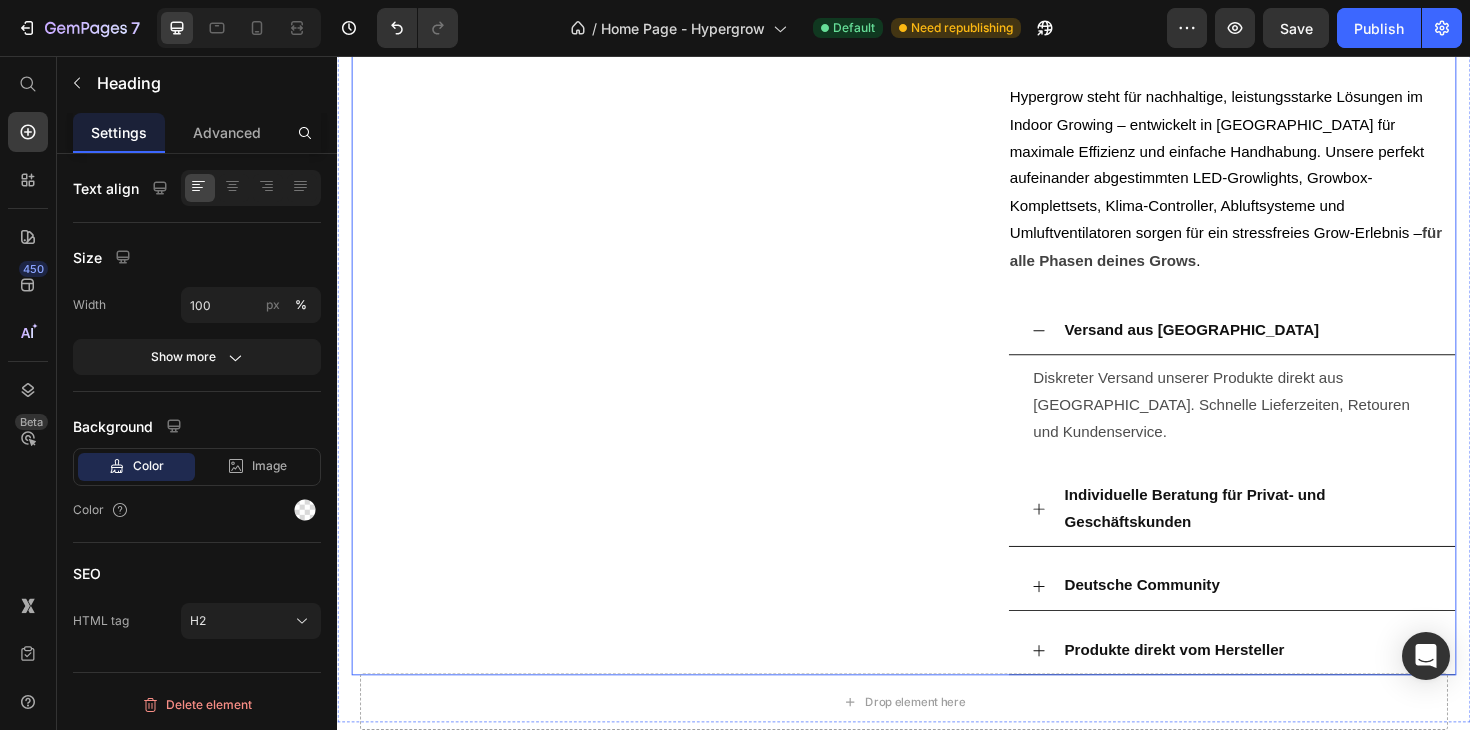 scroll, scrollTop: 1985, scrollLeft: 0, axis: vertical 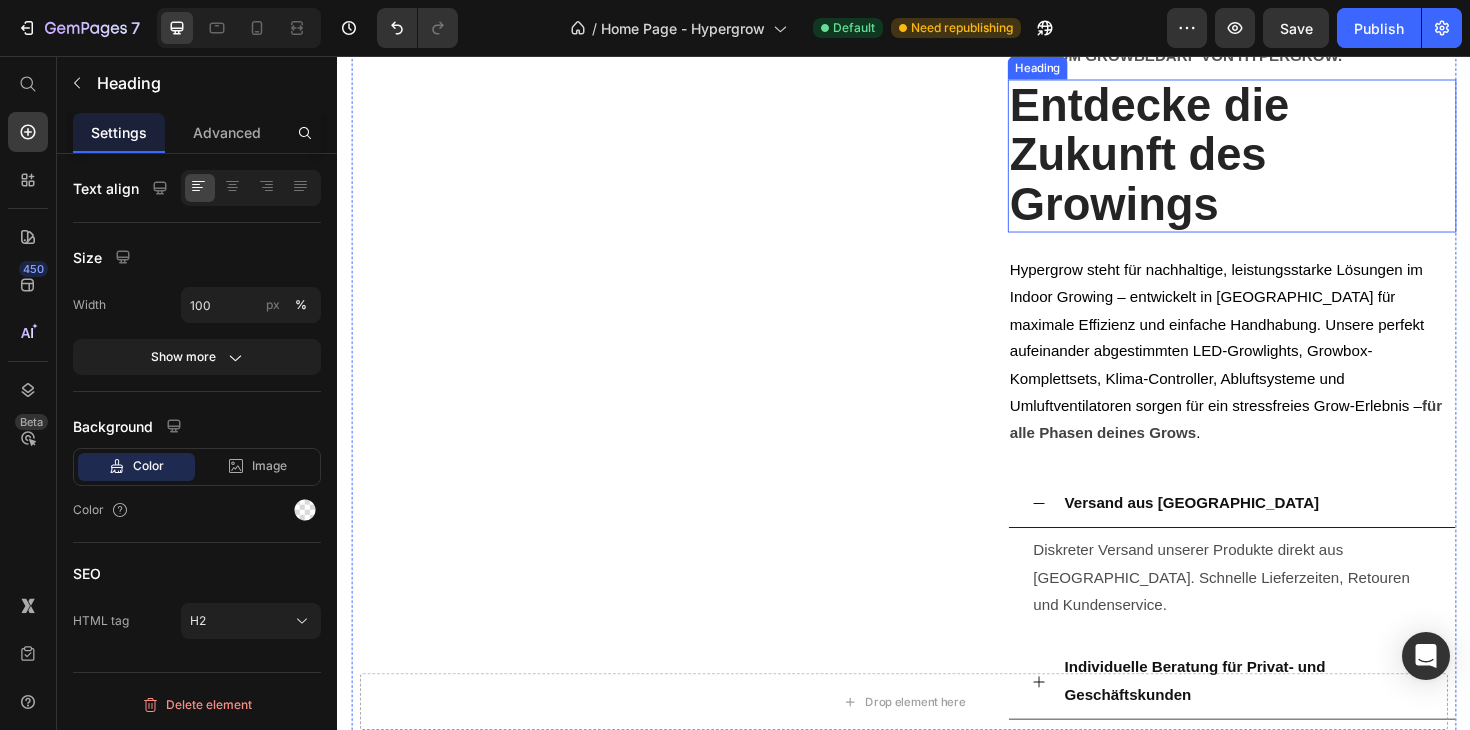 click on "Entdecke die Zukunft des Growings" at bounding box center [1284, 162] 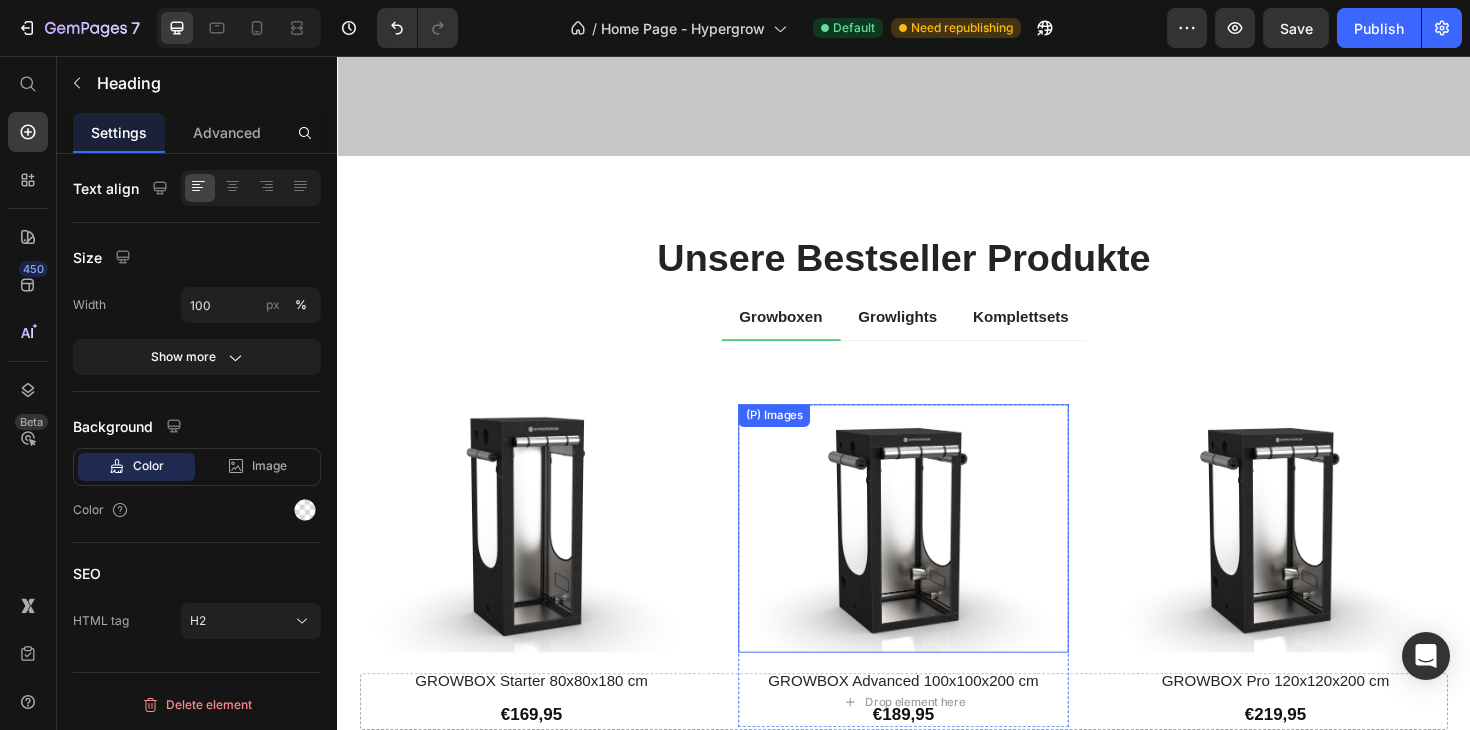 scroll, scrollTop: 581, scrollLeft: 0, axis: vertical 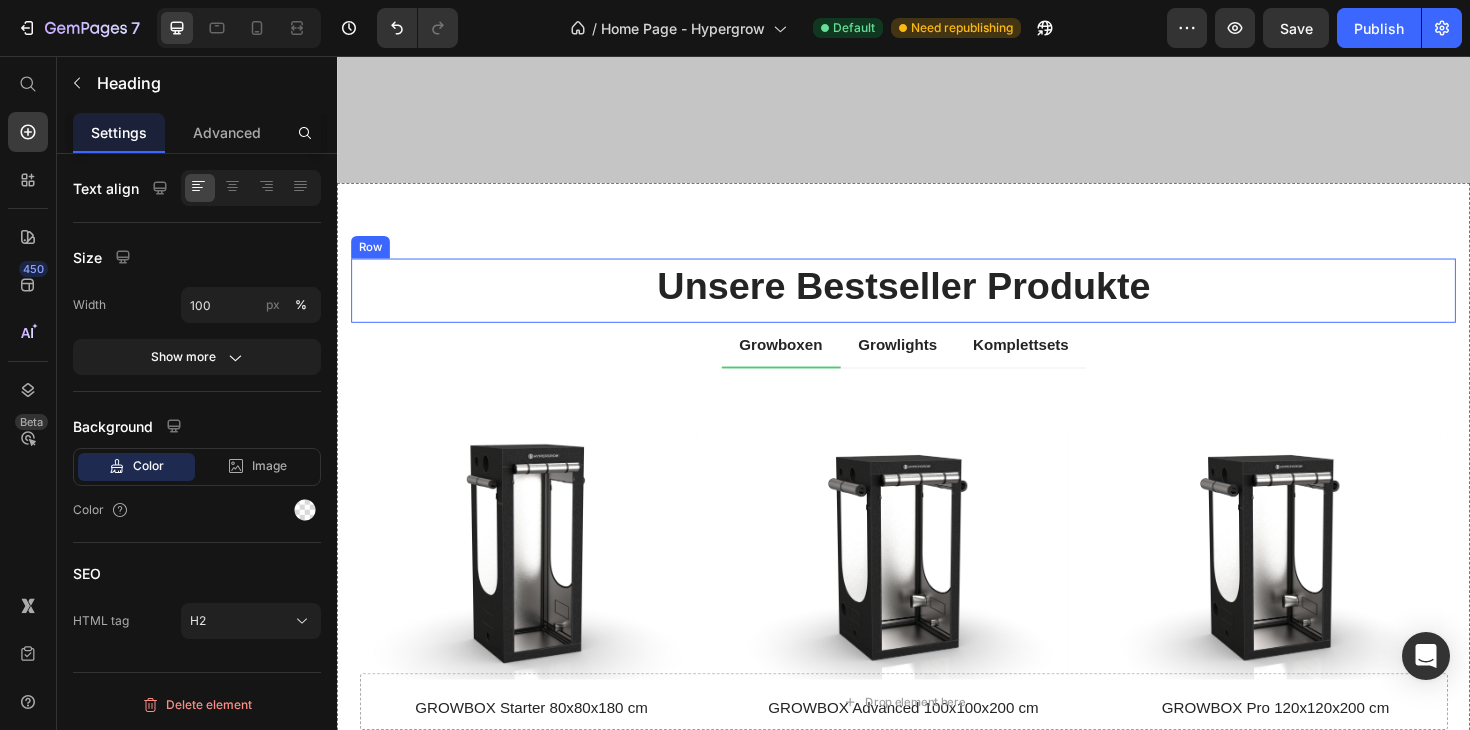 click on "Unsere Bestseller Produkte" at bounding box center (937, 299) 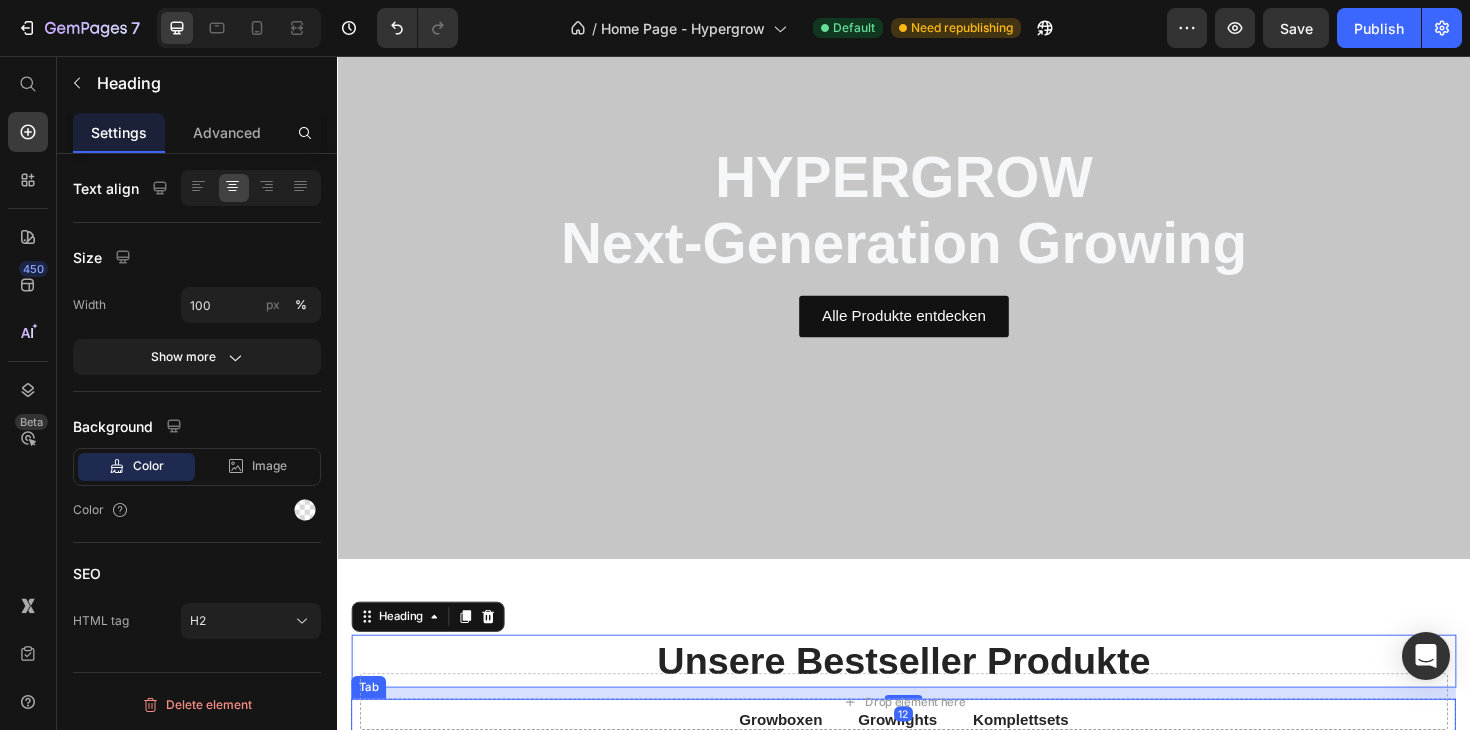 scroll, scrollTop: 13, scrollLeft: 0, axis: vertical 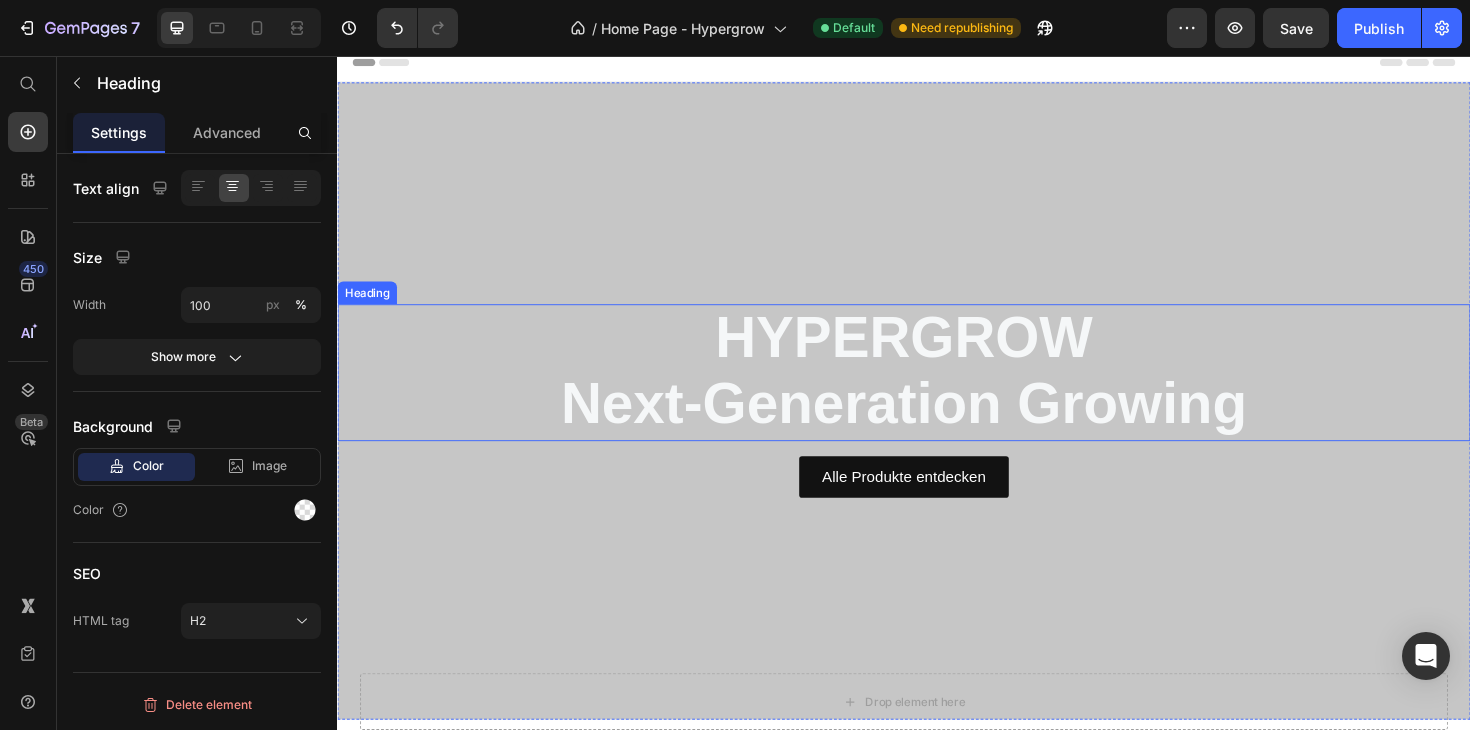 click on "HYPERGROW" at bounding box center [937, 354] 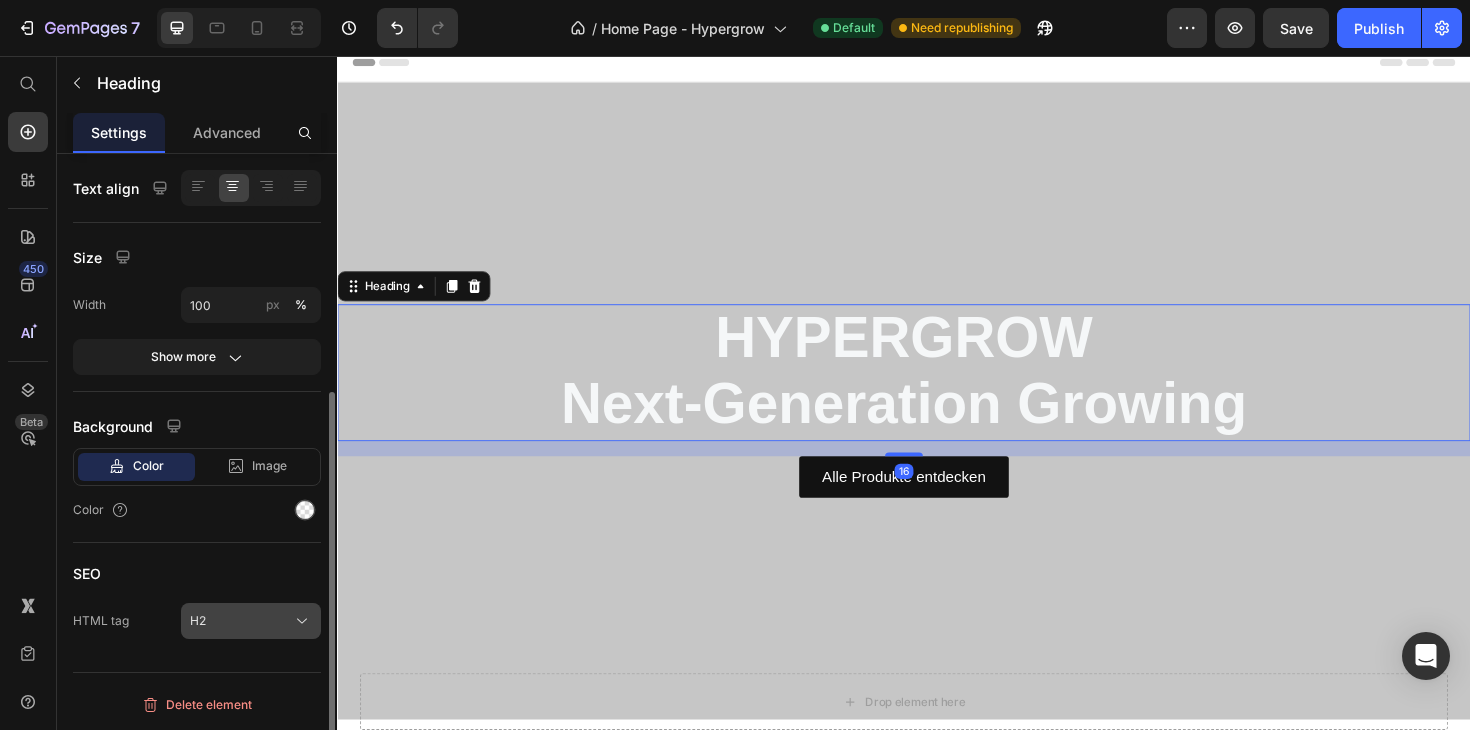 click on "H2" 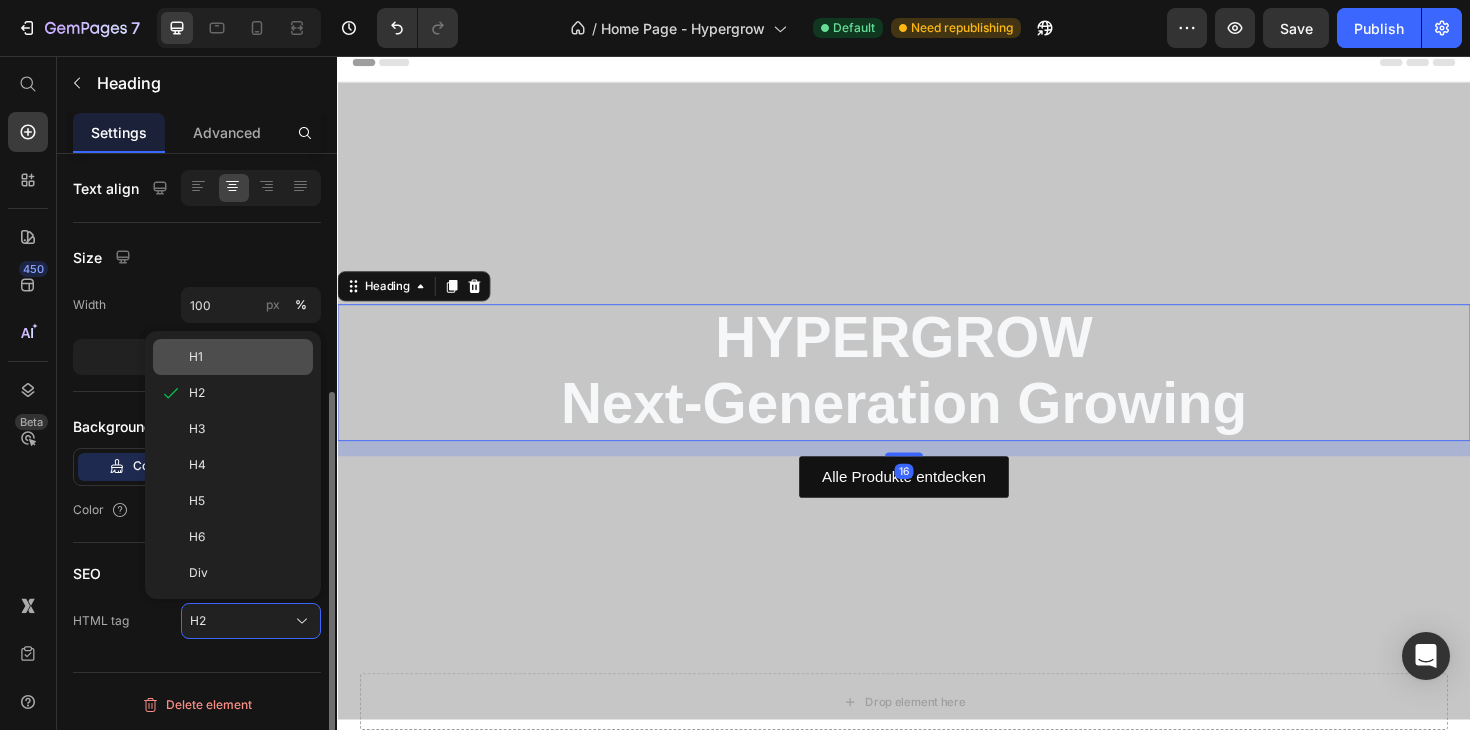 click on "H1" at bounding box center [247, 357] 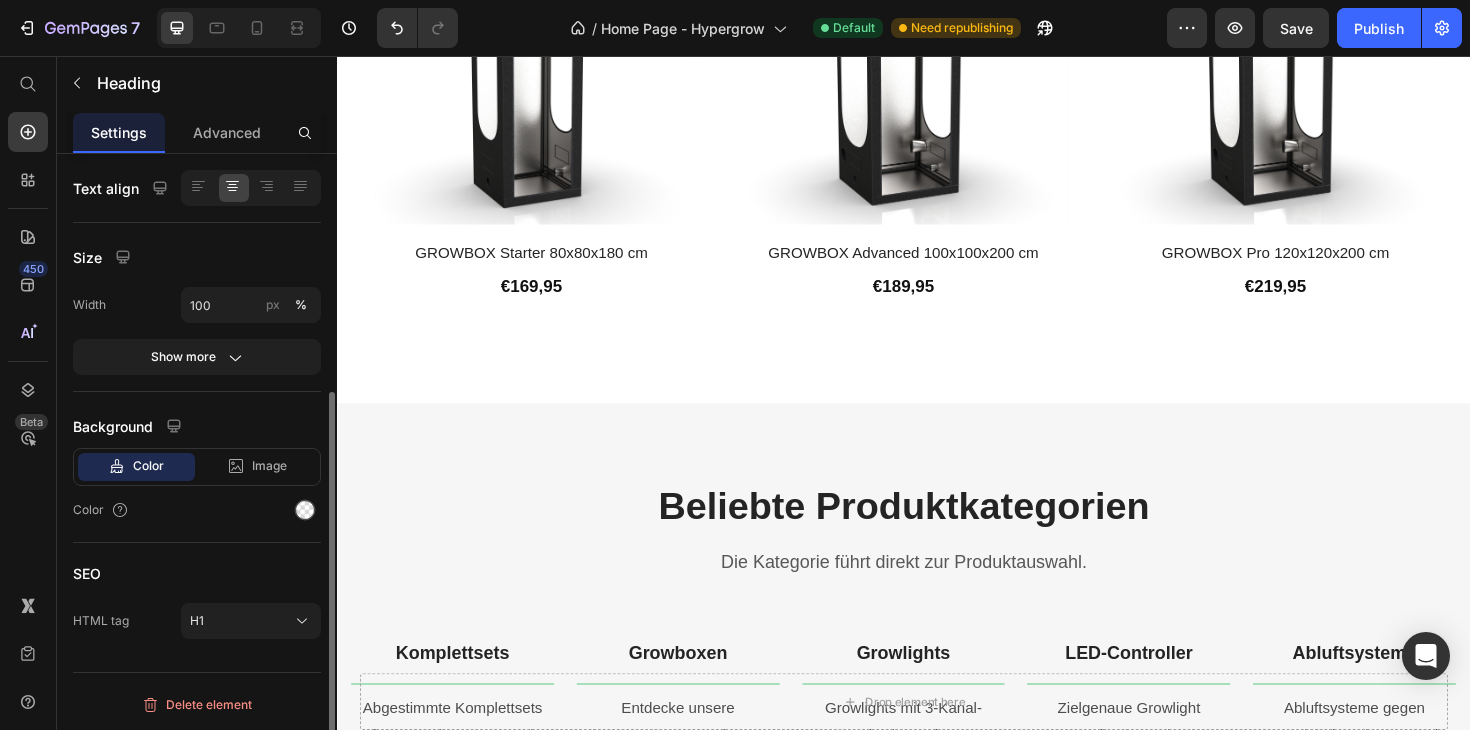 scroll, scrollTop: 1233, scrollLeft: 0, axis: vertical 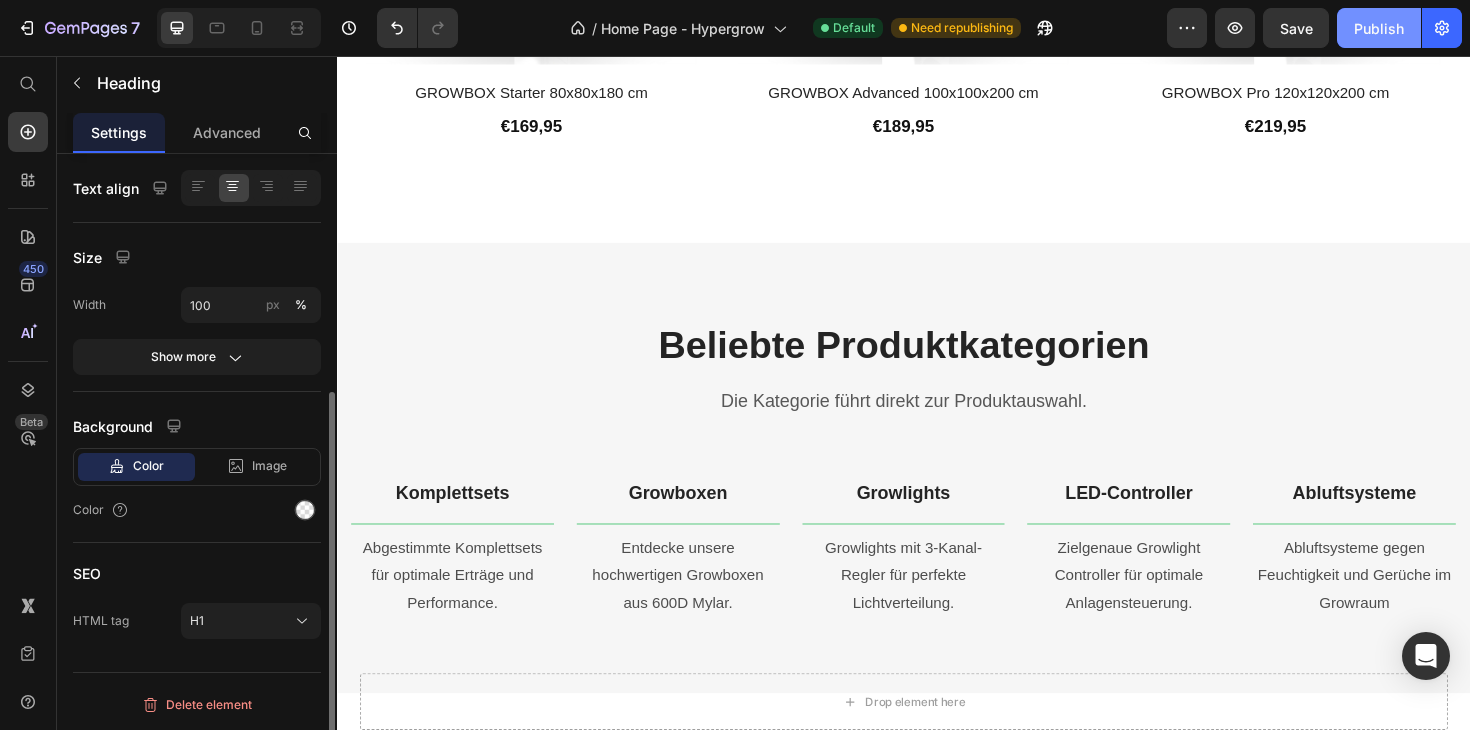 click on "Publish" at bounding box center [1379, 28] 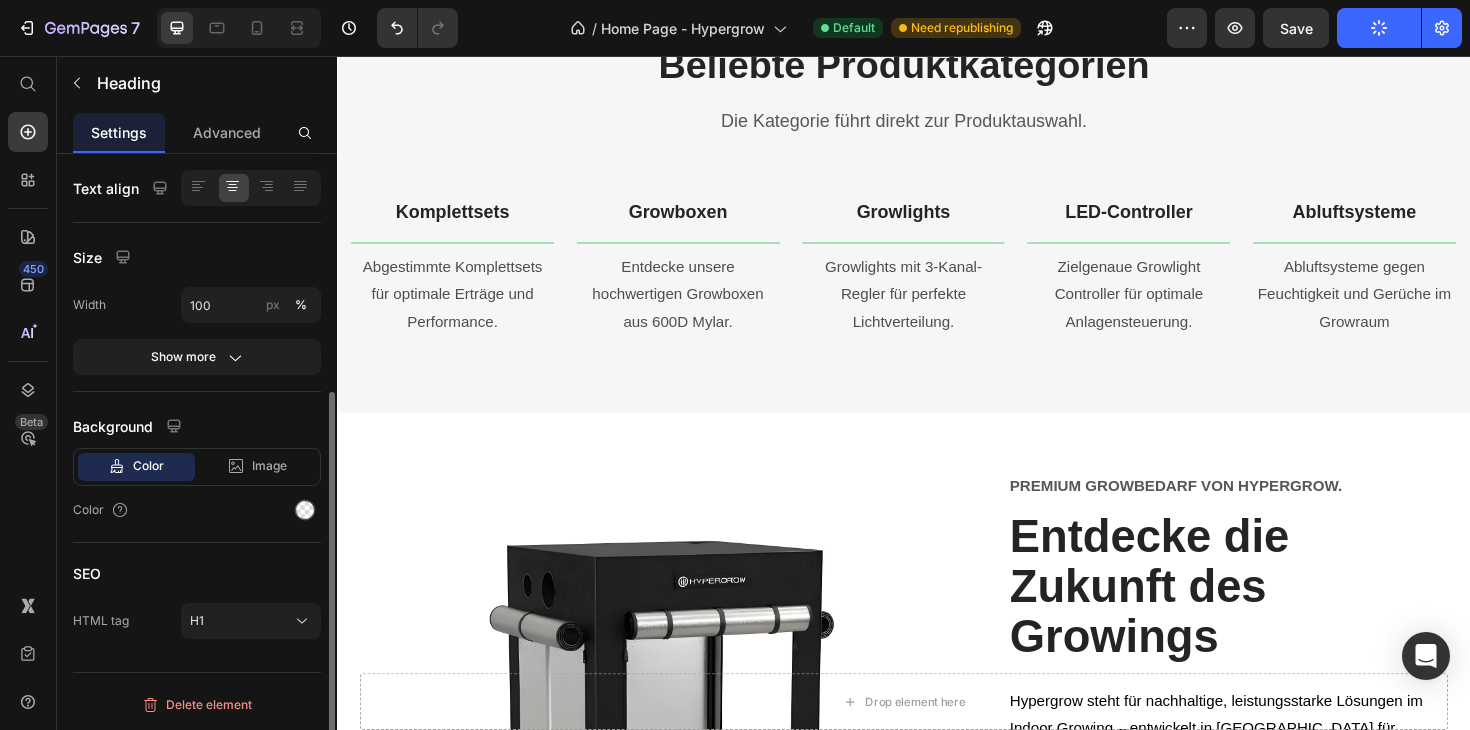 scroll, scrollTop: 0, scrollLeft: 0, axis: both 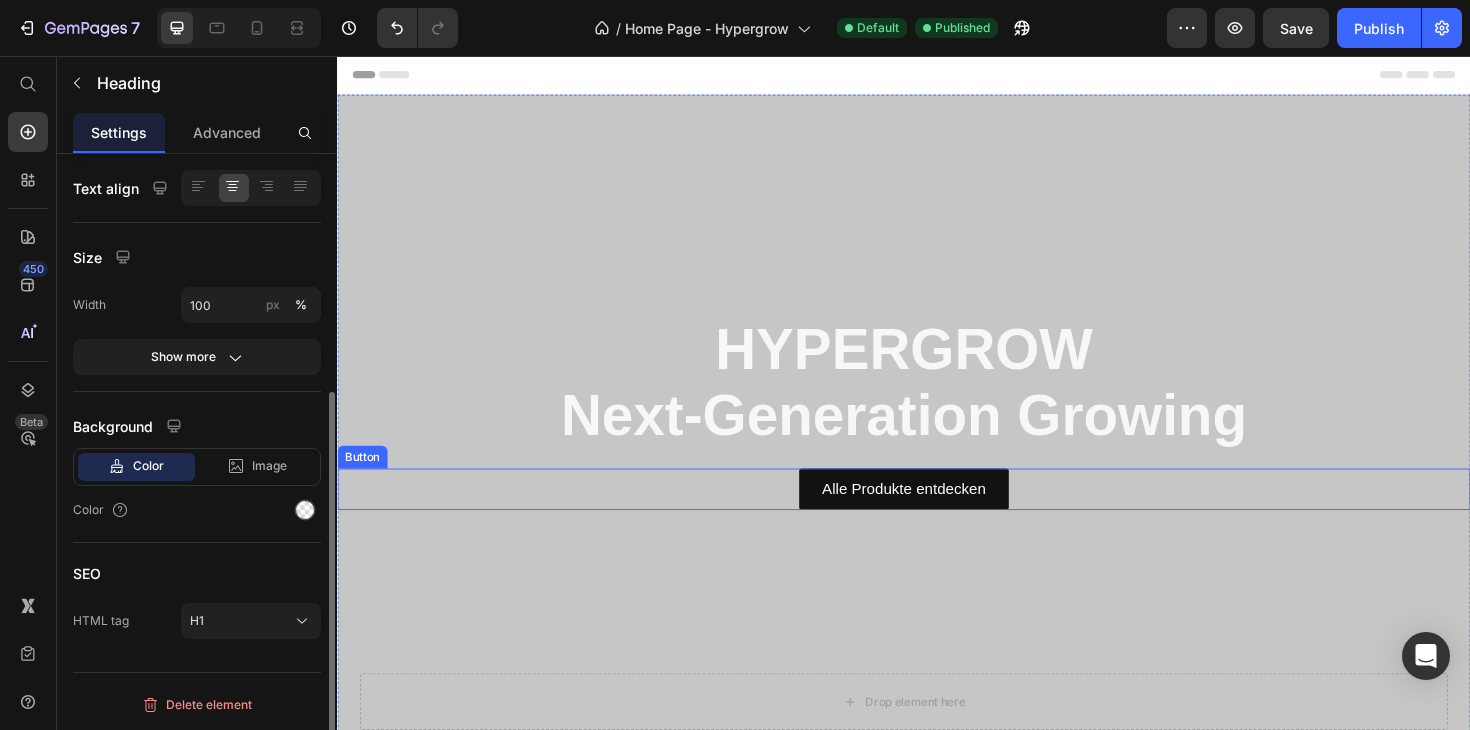 click on "Alle Produkte entdecken Button" at bounding box center (937, 515) 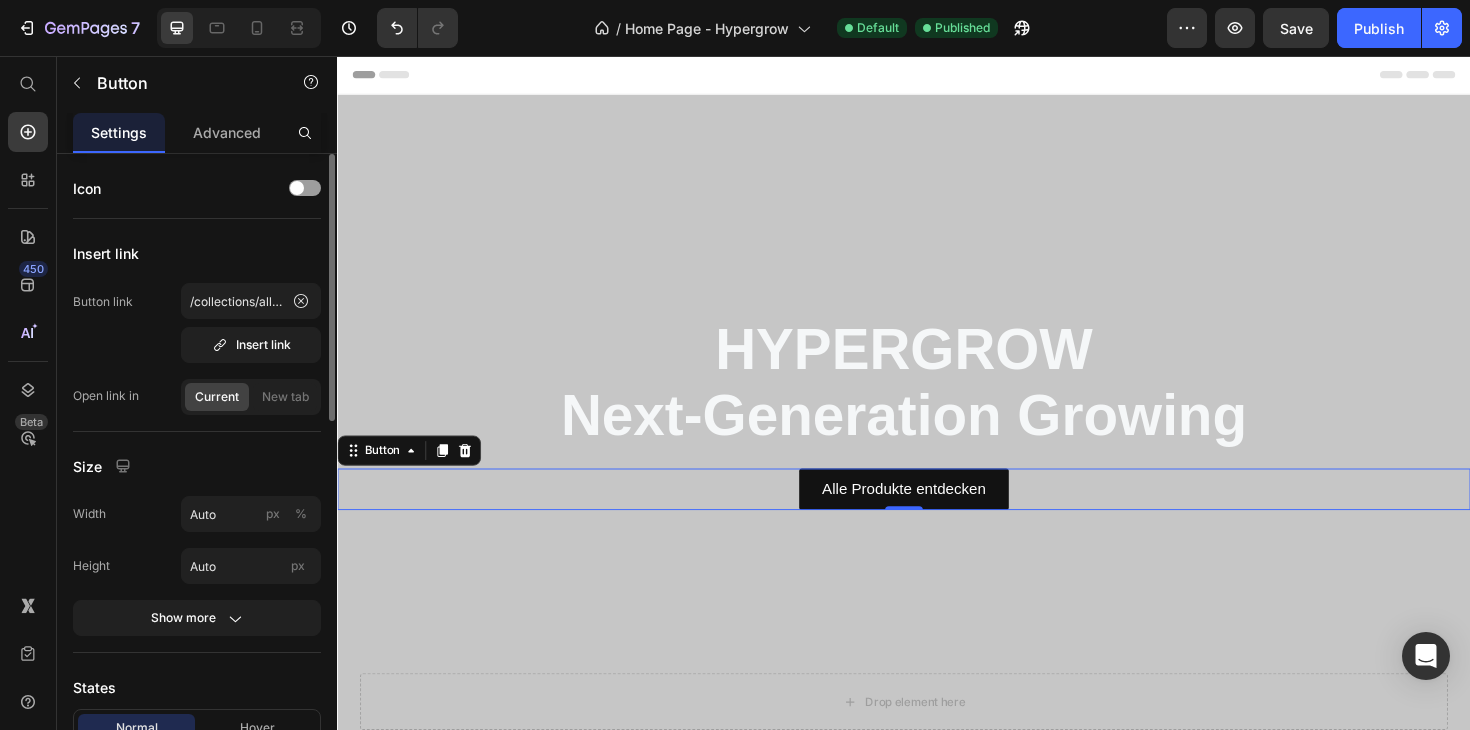 scroll, scrollTop: 864, scrollLeft: 0, axis: vertical 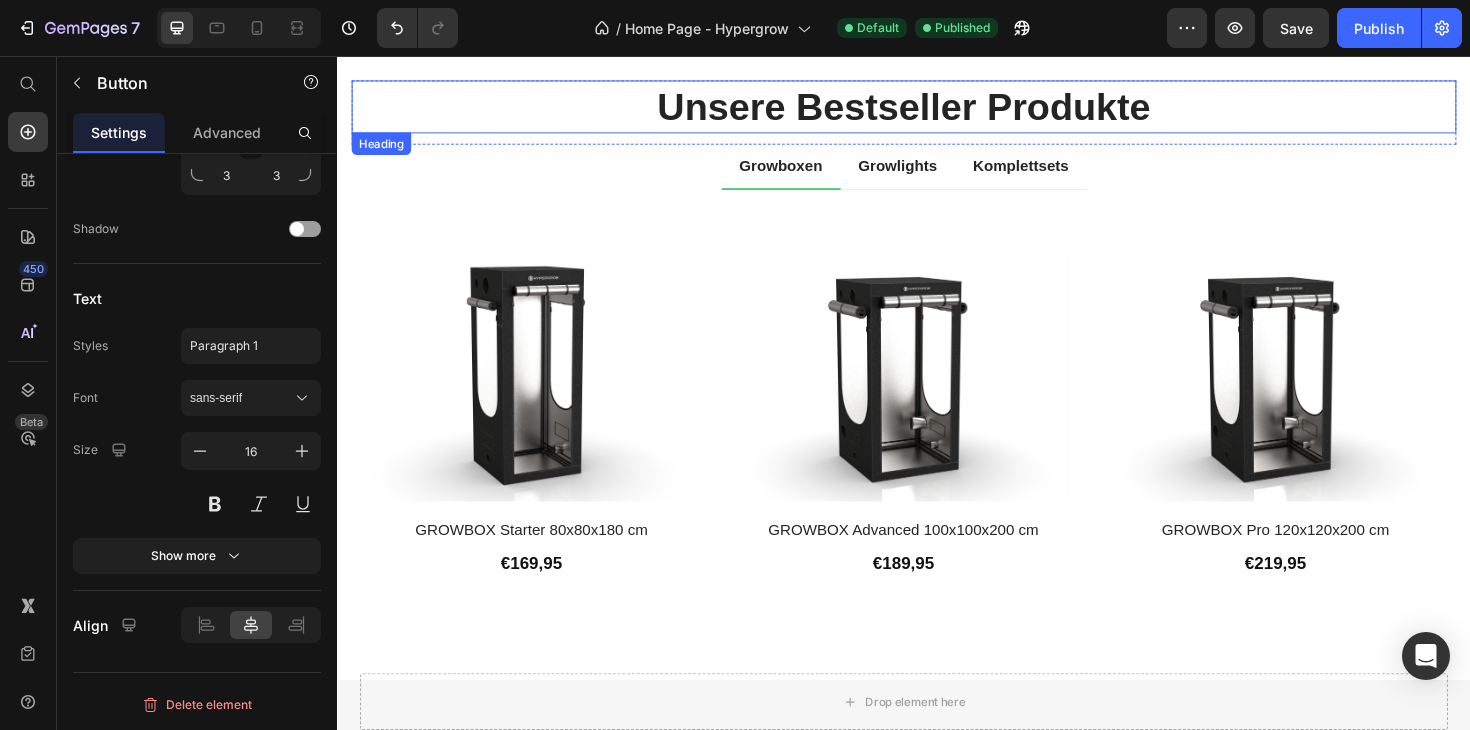 click on "Unsere Bestseller Produkte" at bounding box center (937, 110) 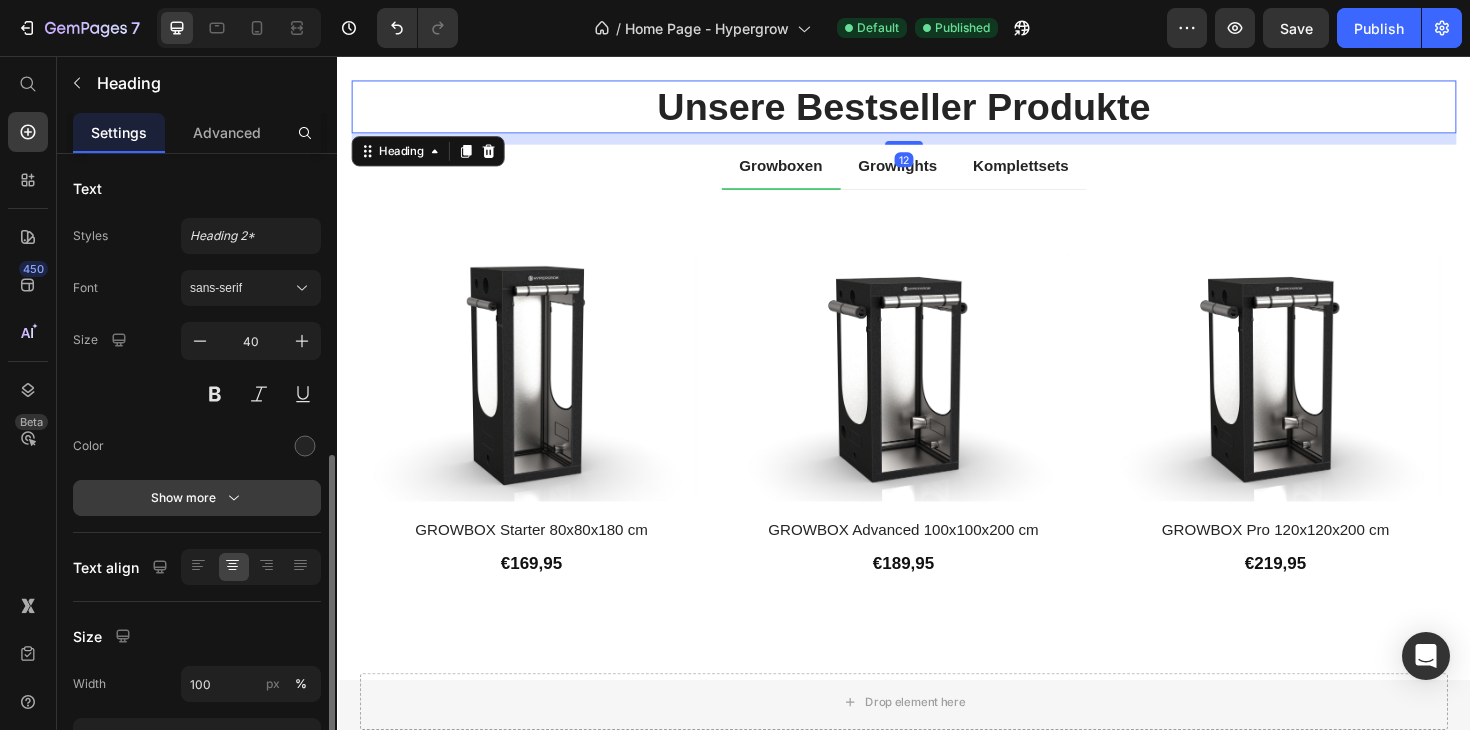 scroll, scrollTop: 379, scrollLeft: 0, axis: vertical 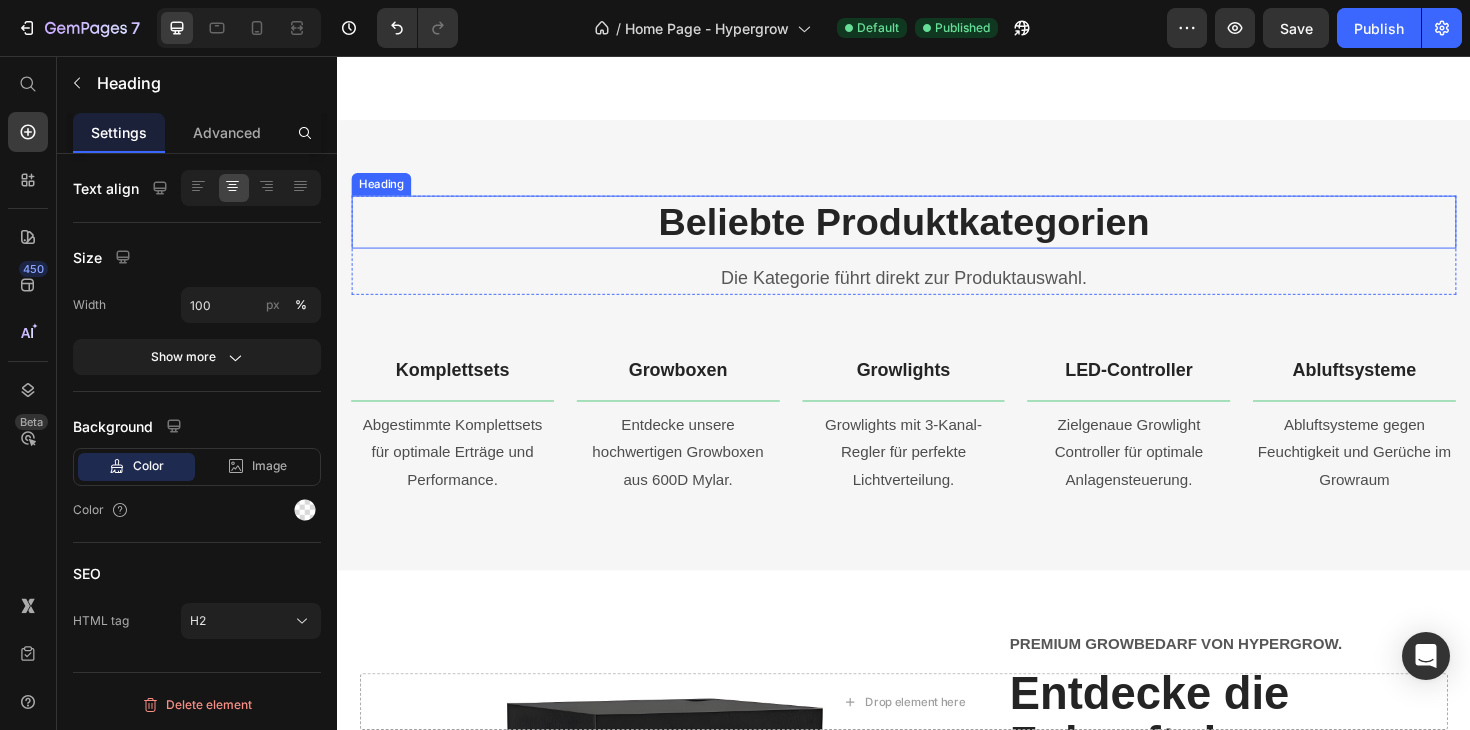 click on "Beliebte Produktkategorien" at bounding box center (937, 232) 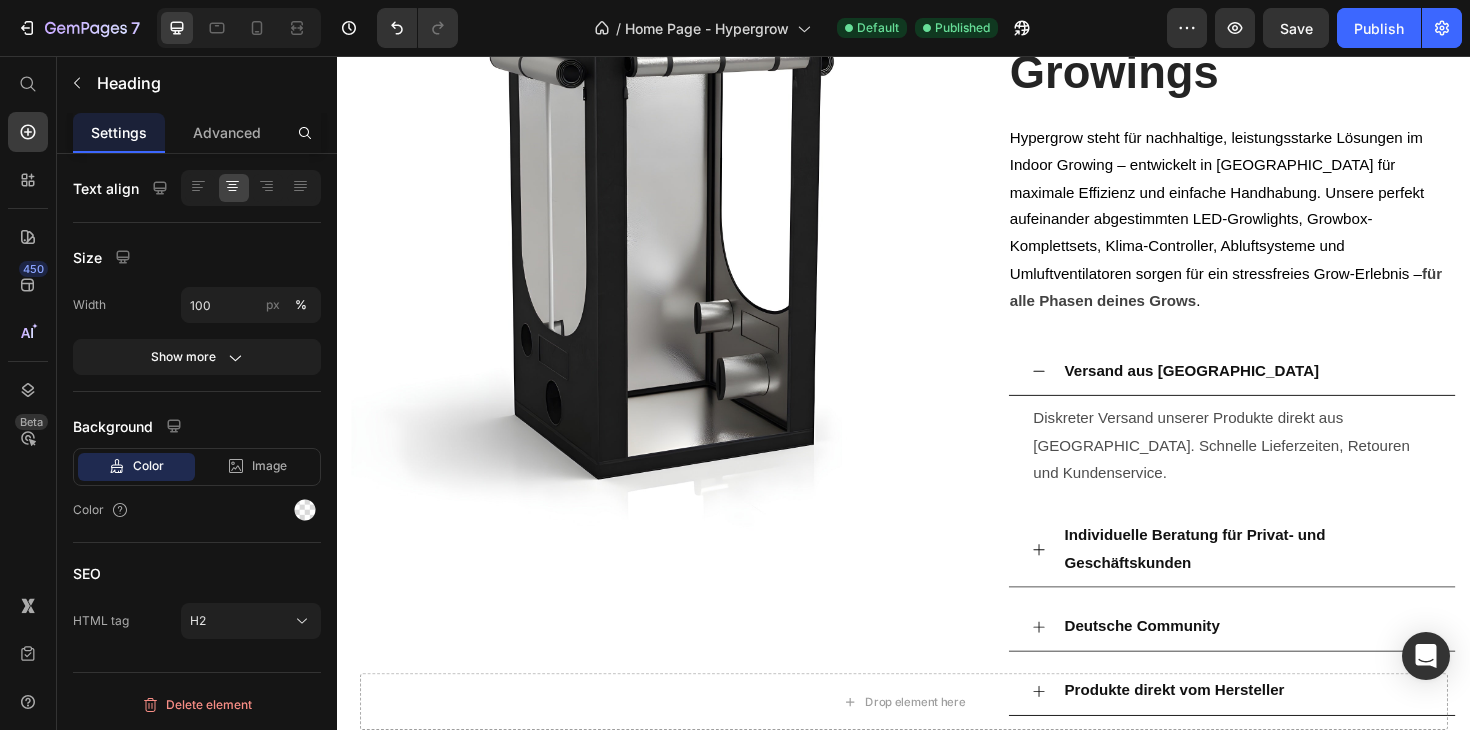 scroll, scrollTop: 2167, scrollLeft: 0, axis: vertical 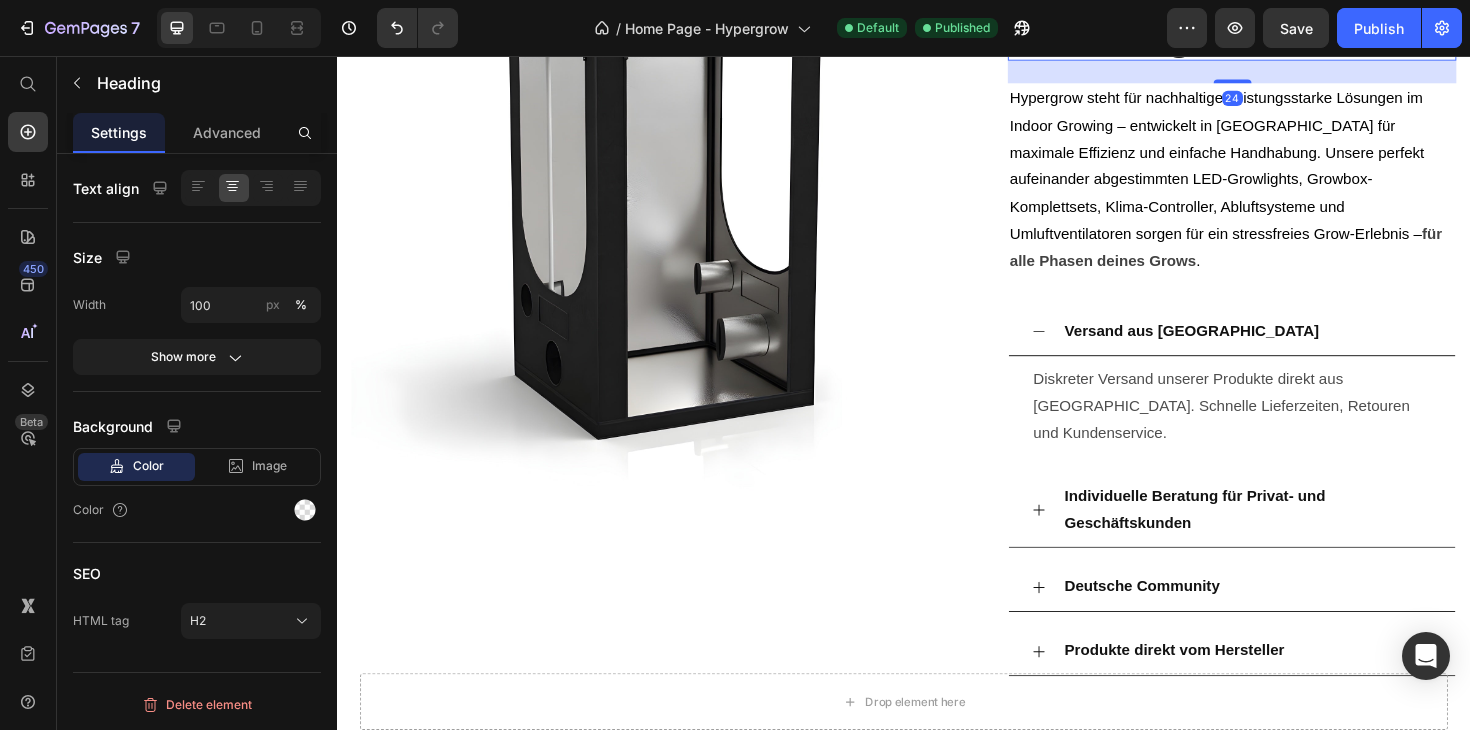 click on "Entdecke die Zukunft des Growings" at bounding box center (1284, -20) 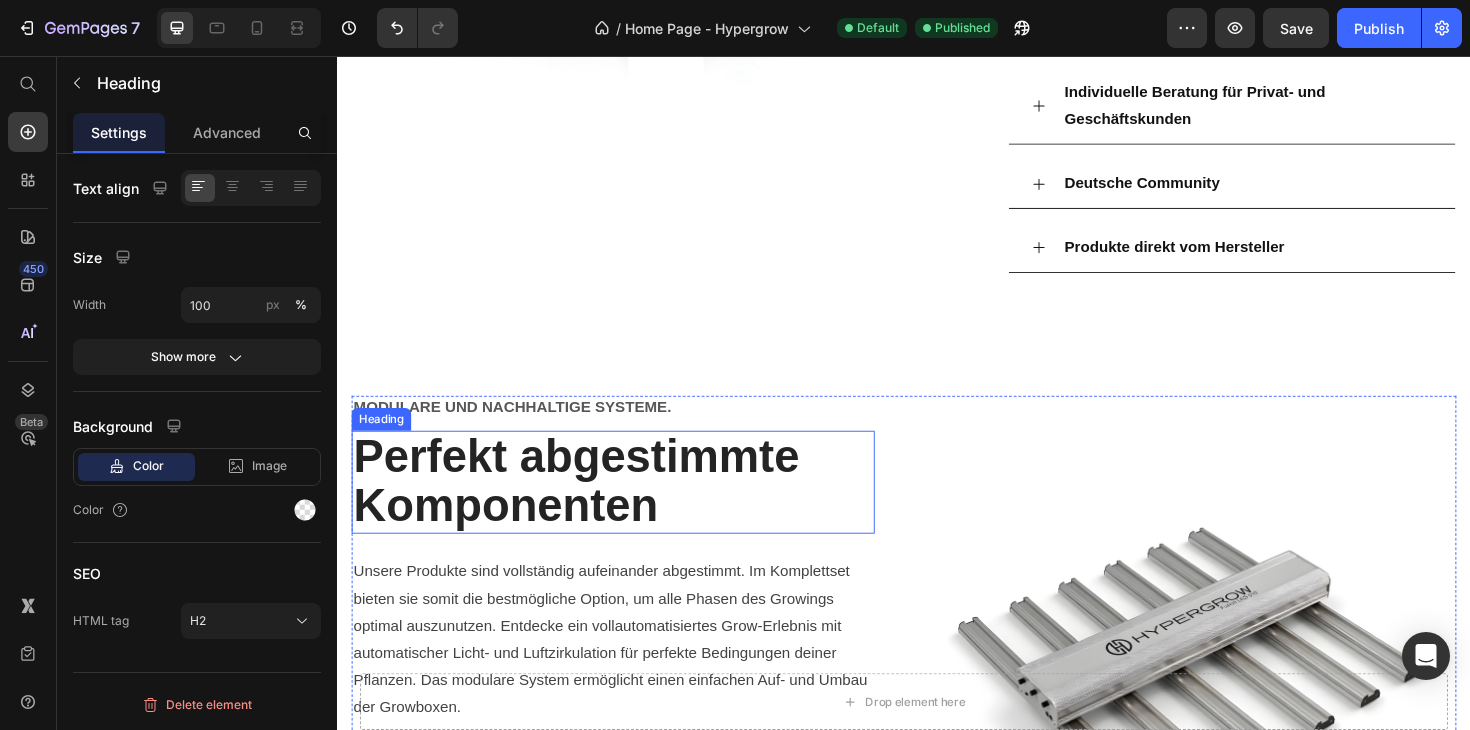 scroll, scrollTop: 2833, scrollLeft: 0, axis: vertical 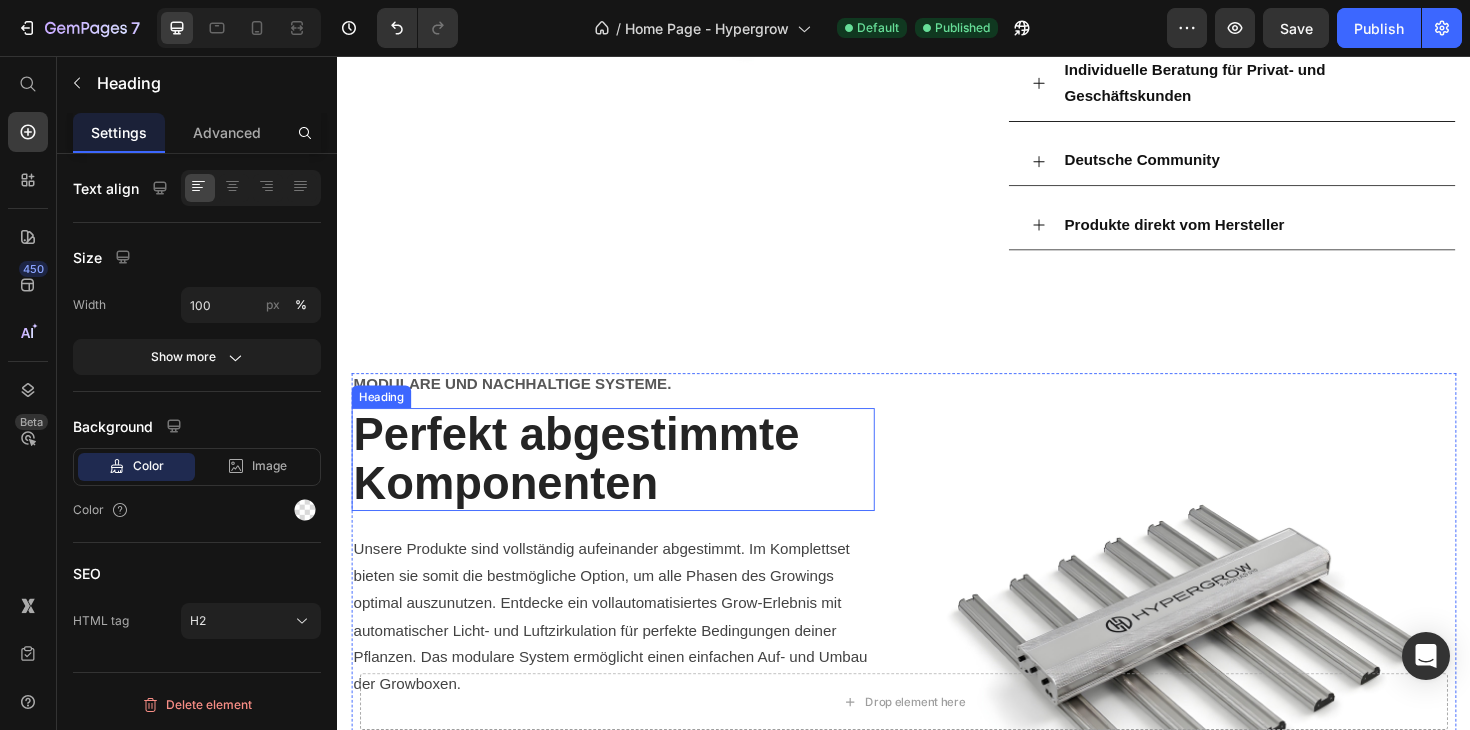 click on "Perfekt abgestimmte Komponenten" at bounding box center (629, 484) 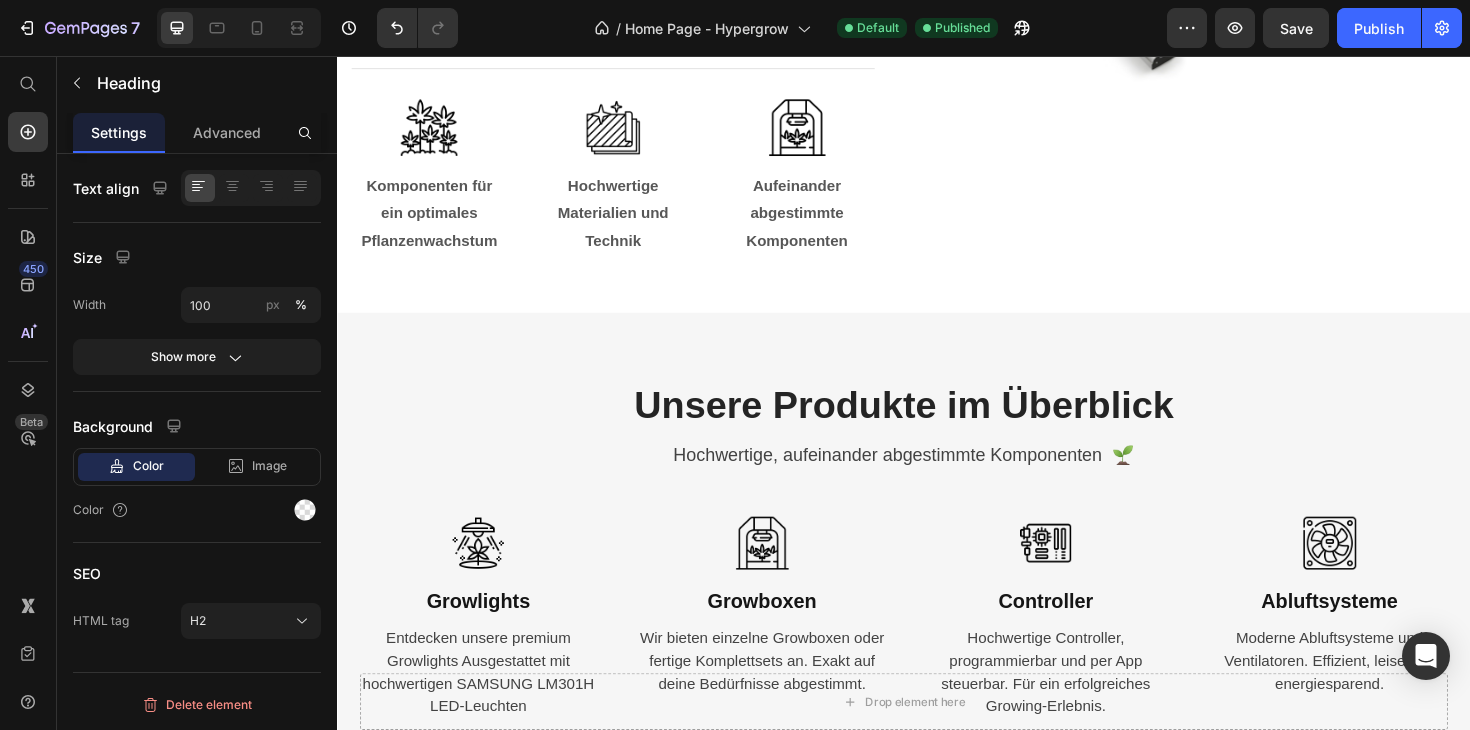 scroll, scrollTop: 3597, scrollLeft: 0, axis: vertical 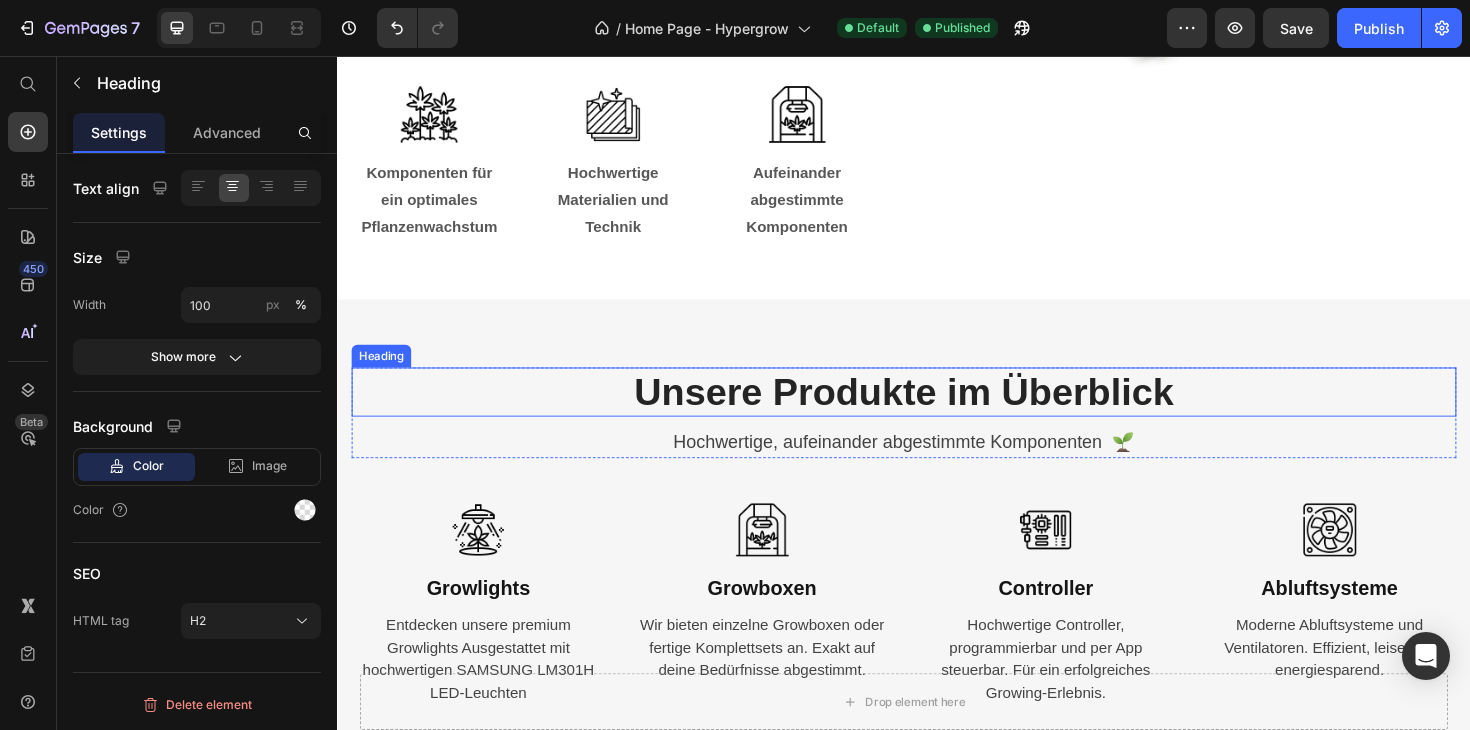 click on "Unsere Produkte im Überblick" at bounding box center (937, 412) 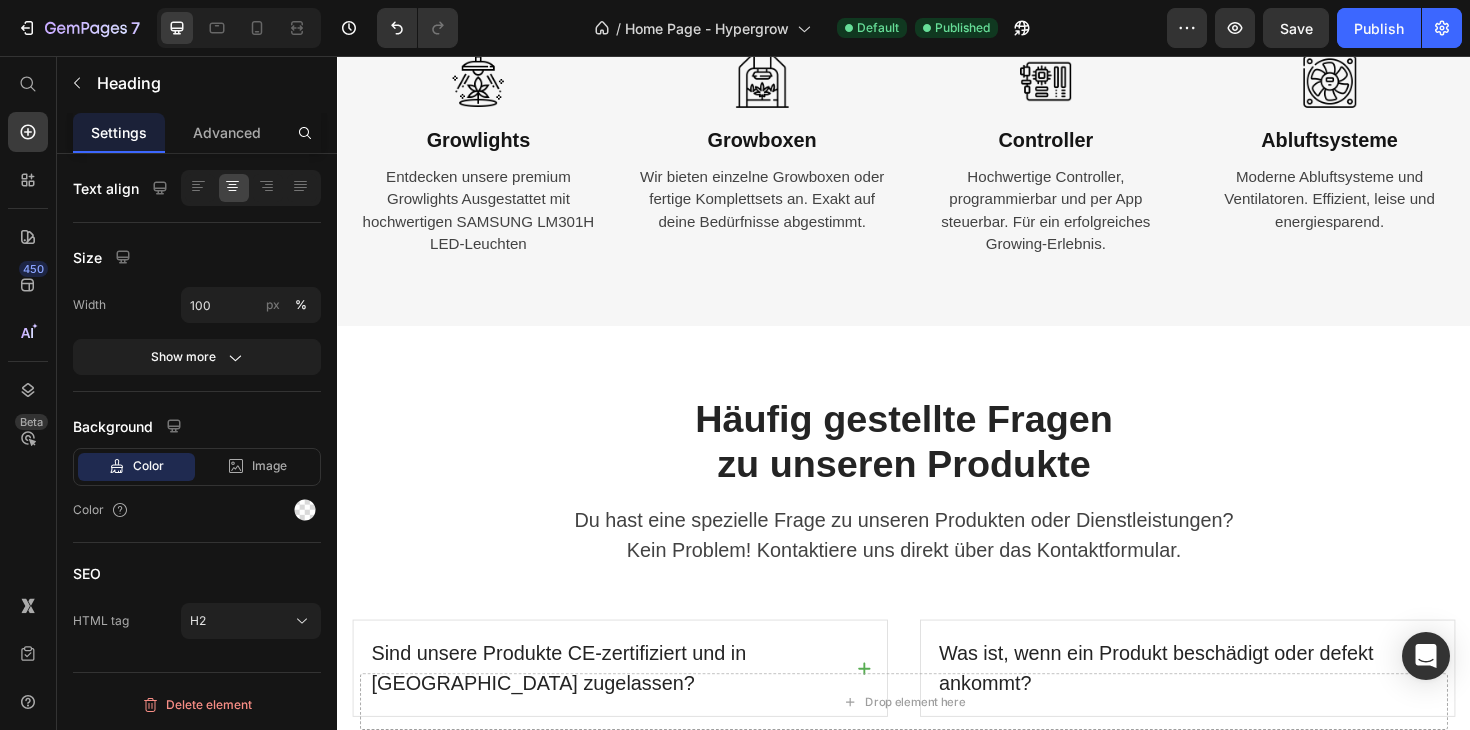 scroll, scrollTop: 4282, scrollLeft: 0, axis: vertical 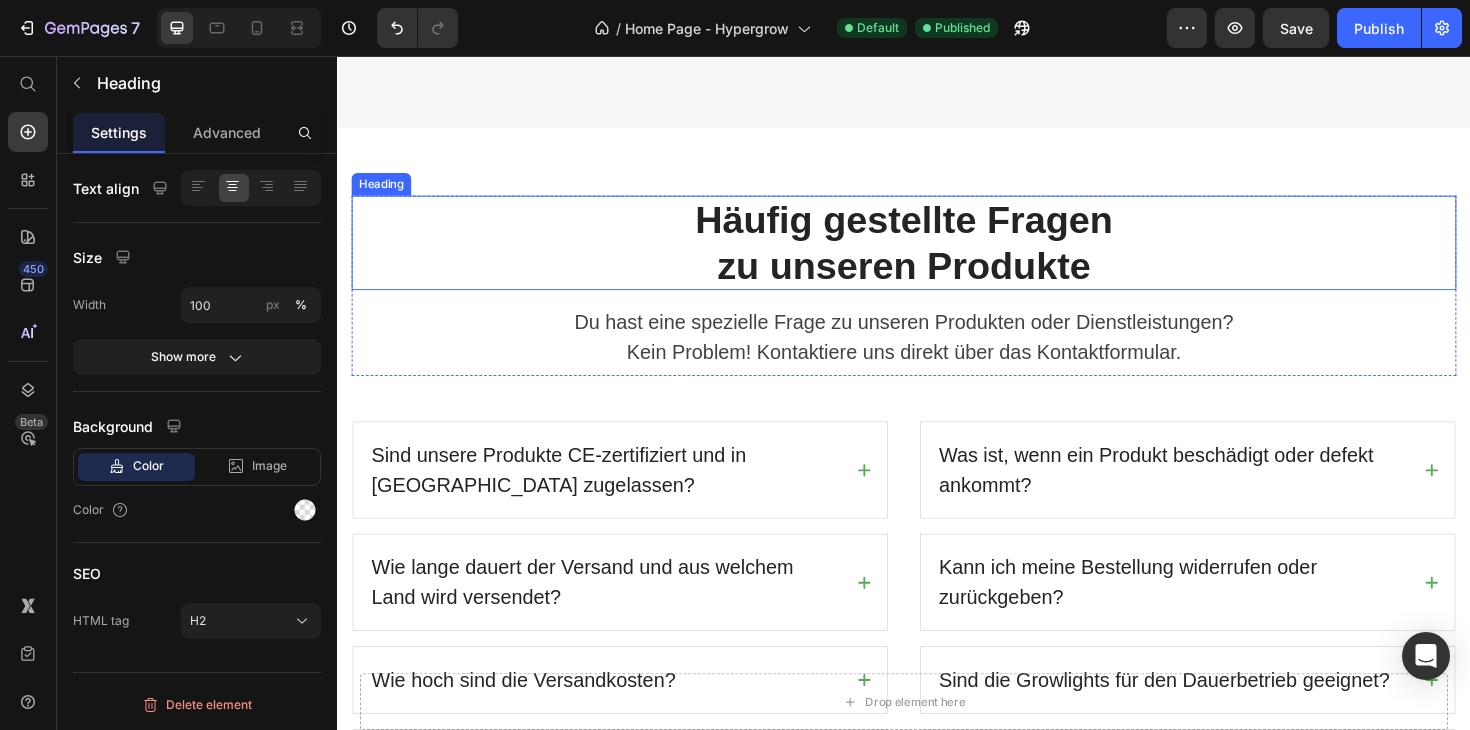 click on "Häufig gestellte Fragen  zu unseren Produkte" at bounding box center (937, 254) 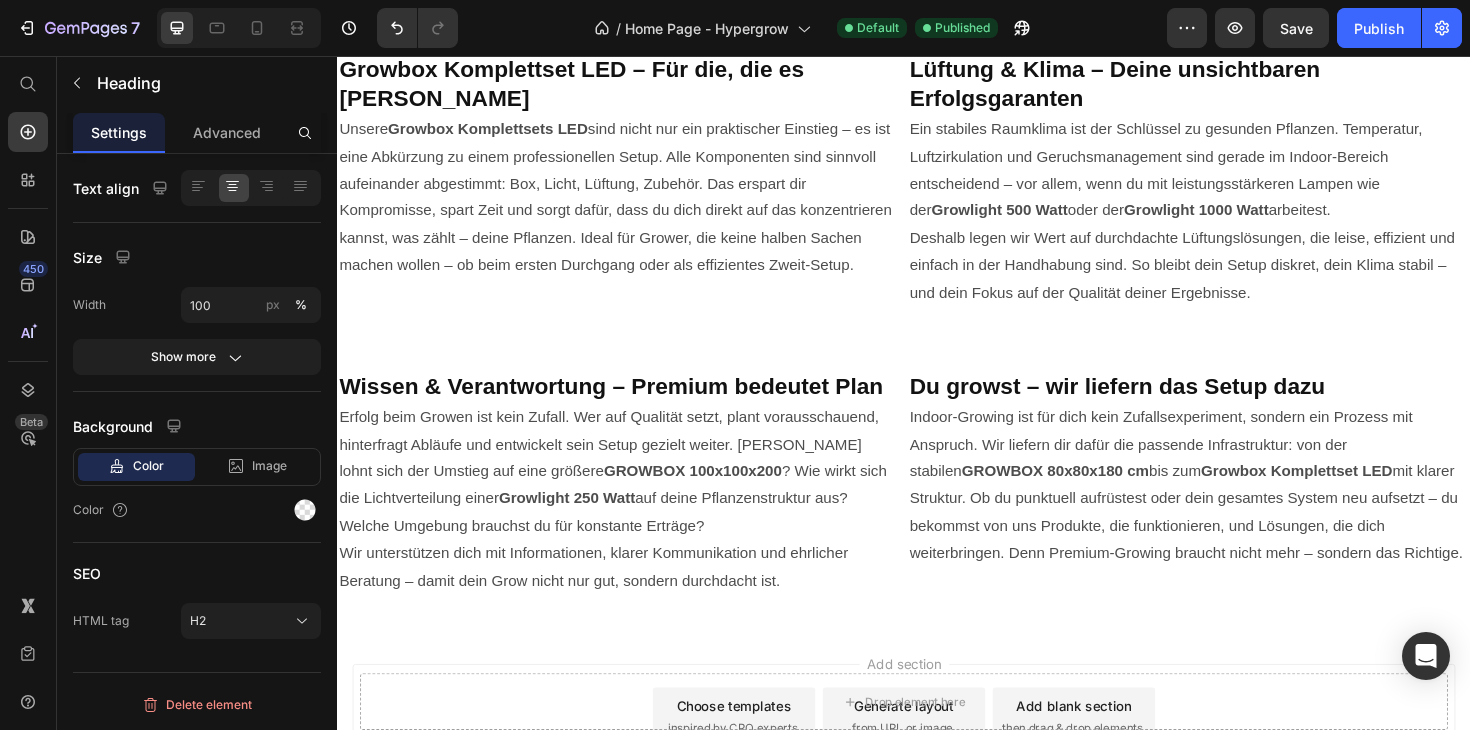 scroll, scrollTop: 5689, scrollLeft: 0, axis: vertical 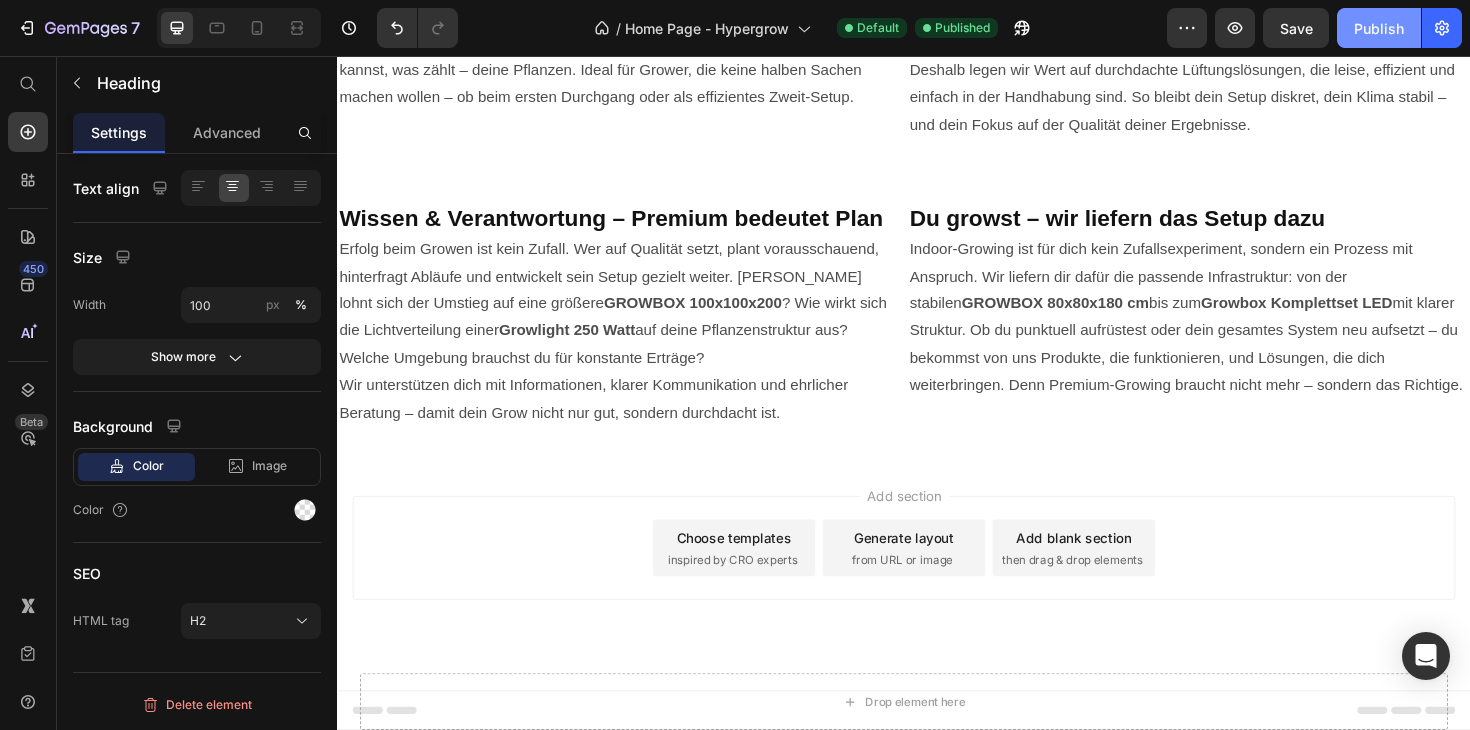 click on "Publish" 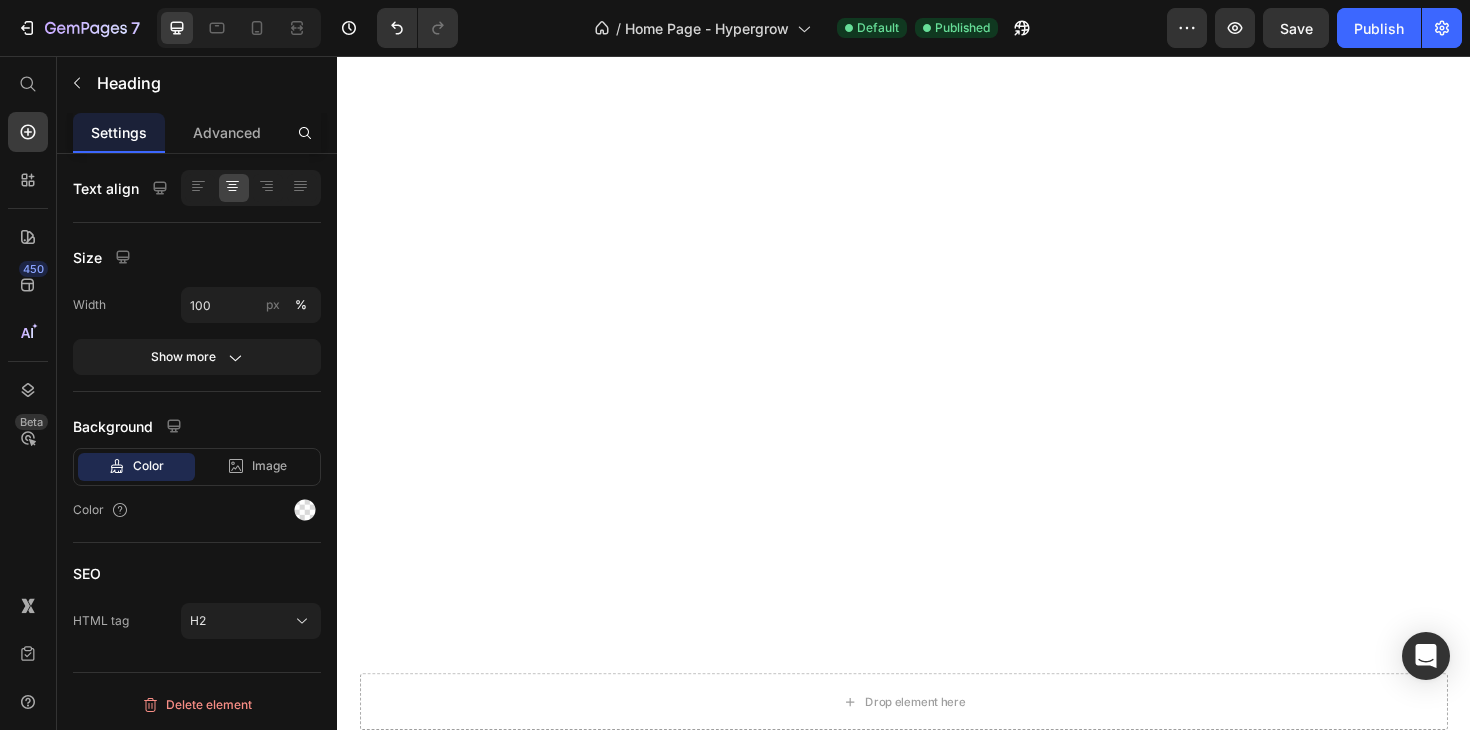 scroll, scrollTop: 0, scrollLeft: 0, axis: both 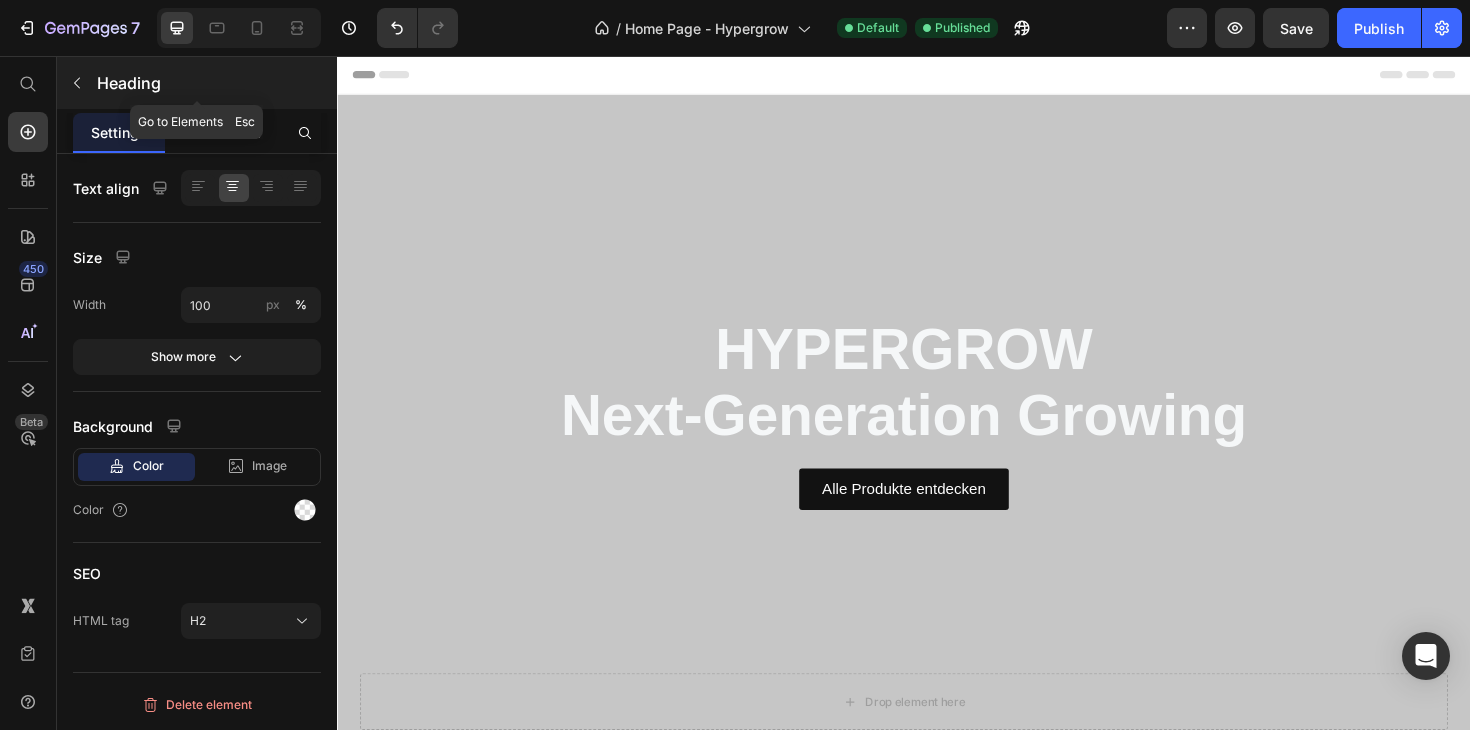 click 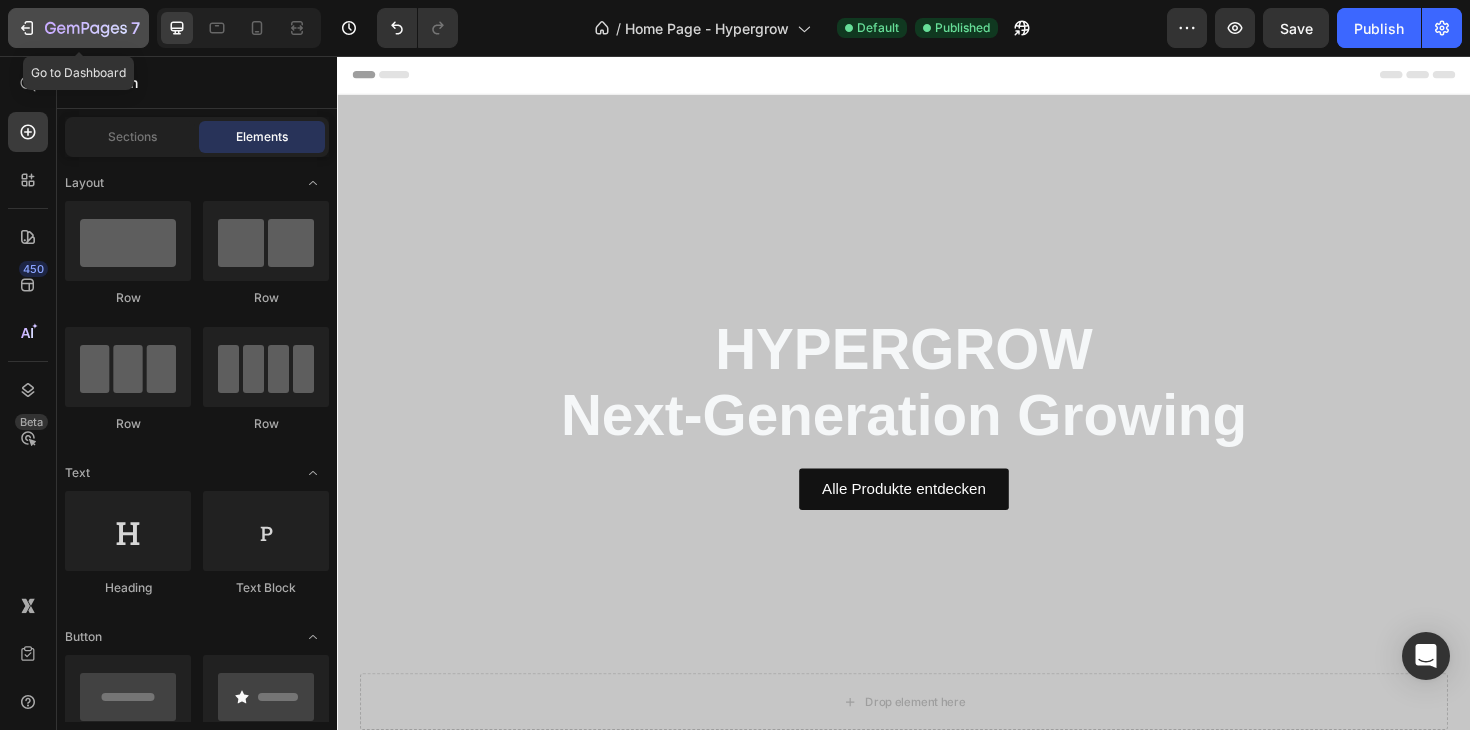click 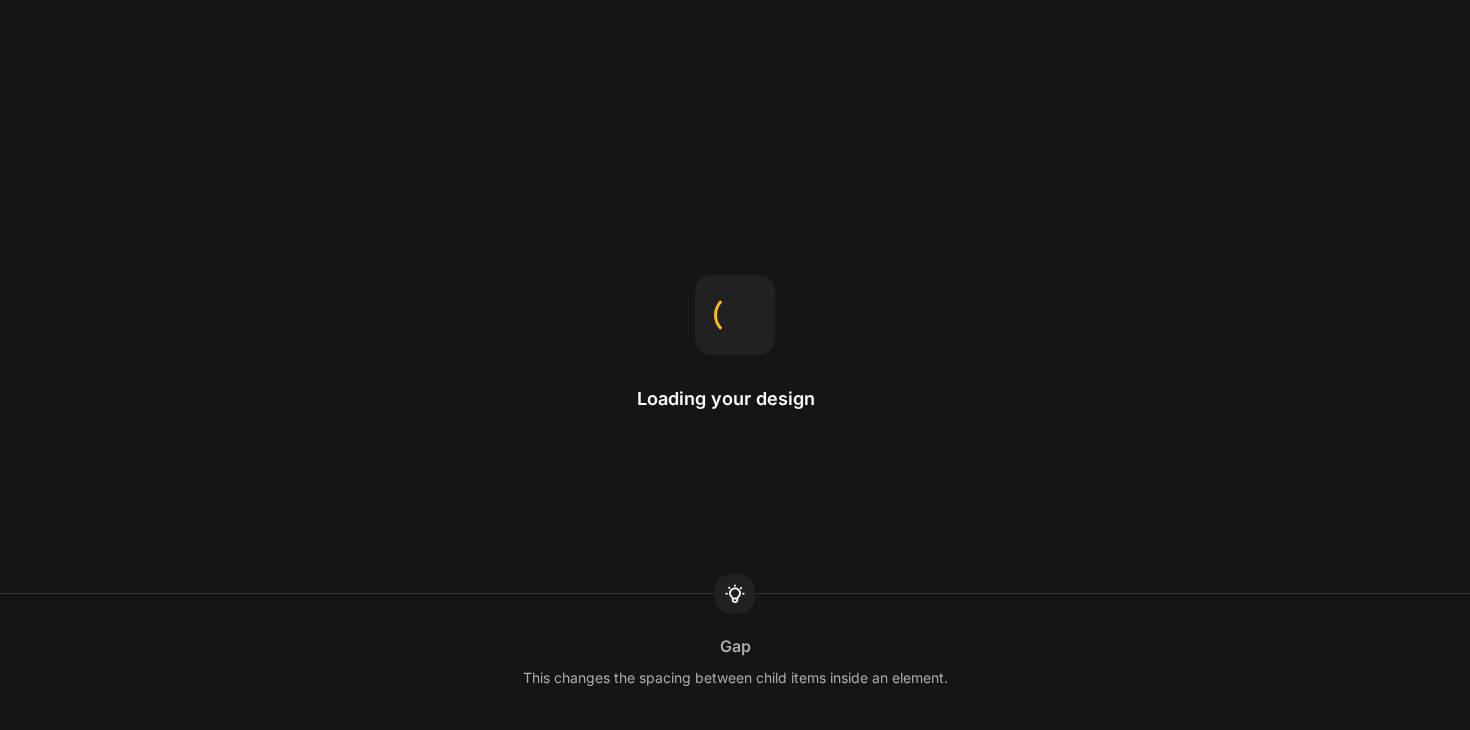 scroll, scrollTop: 0, scrollLeft: 0, axis: both 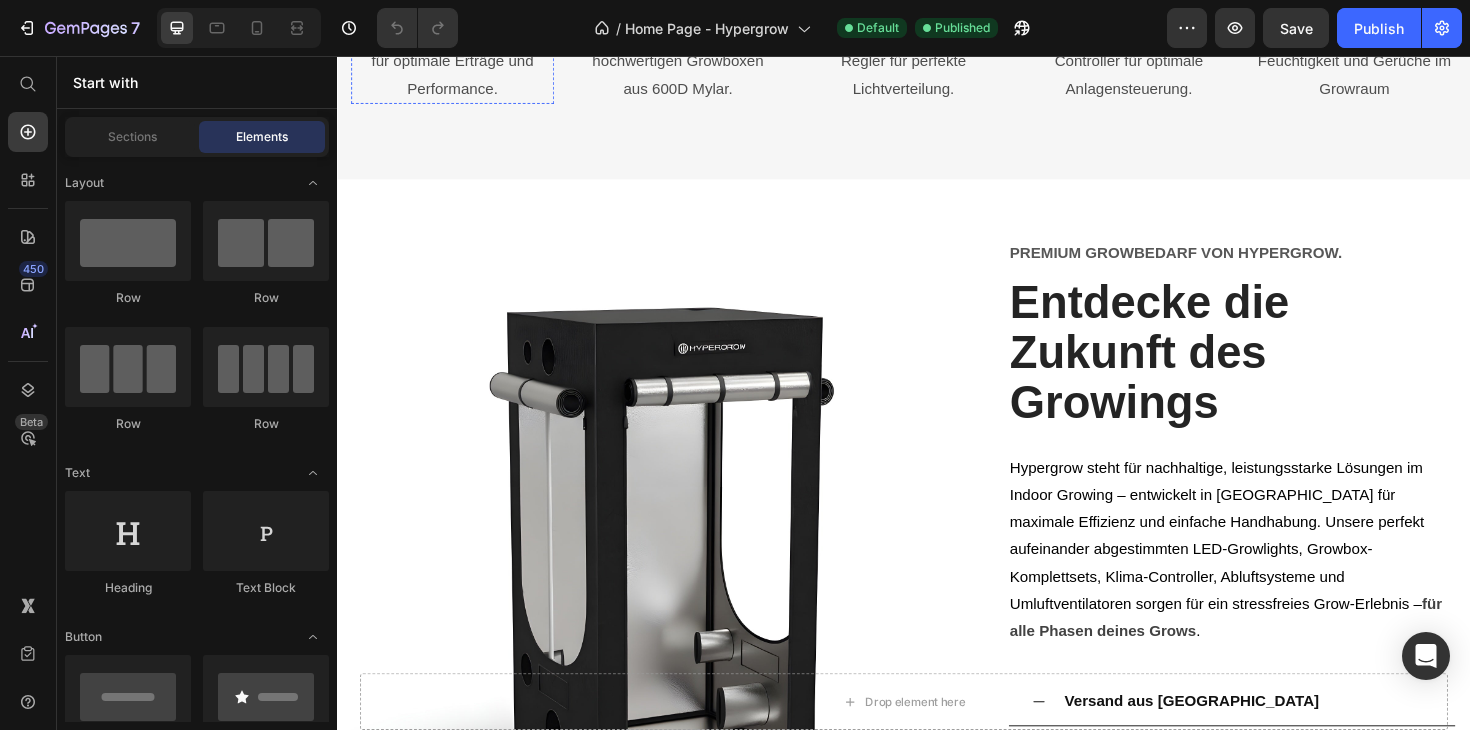 click on "Title Line" at bounding box center (459, 0) 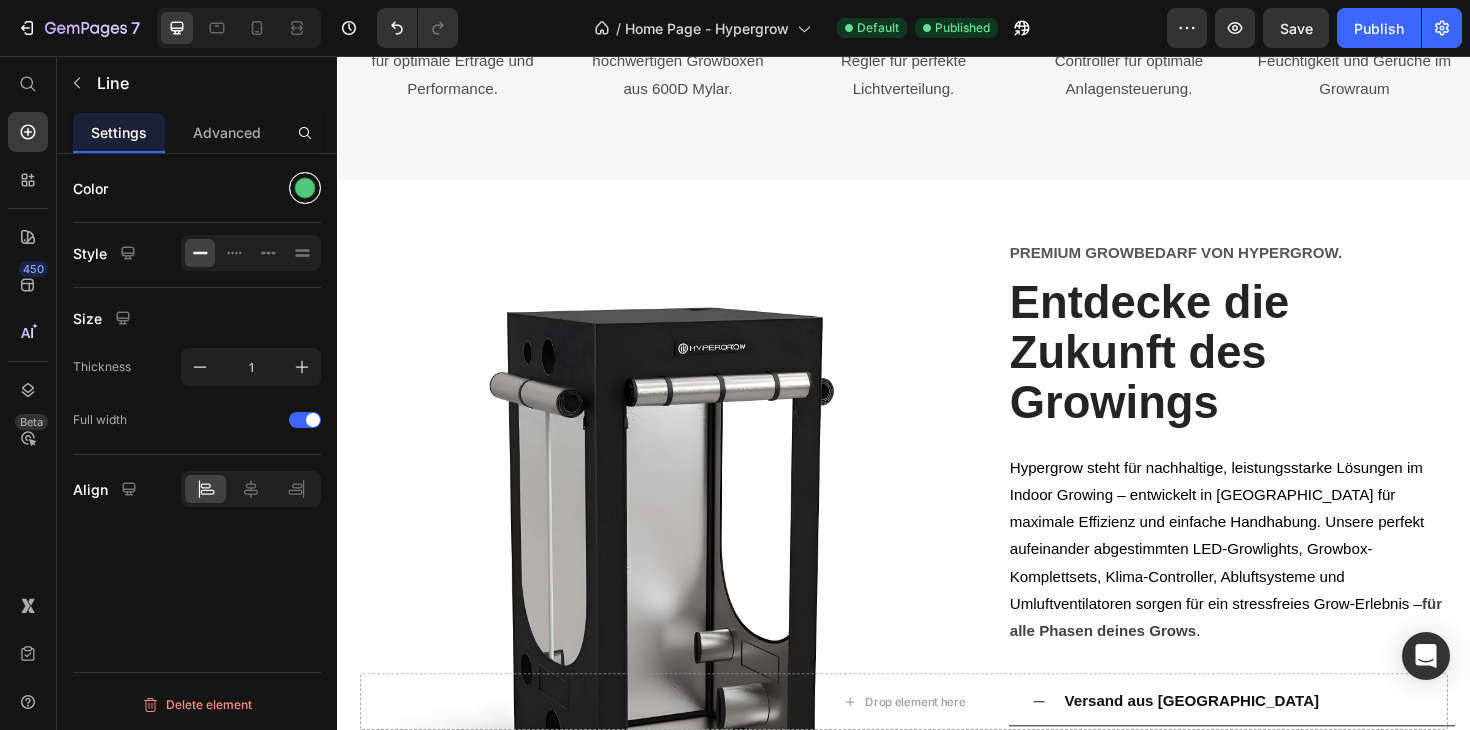 click at bounding box center (305, 188) 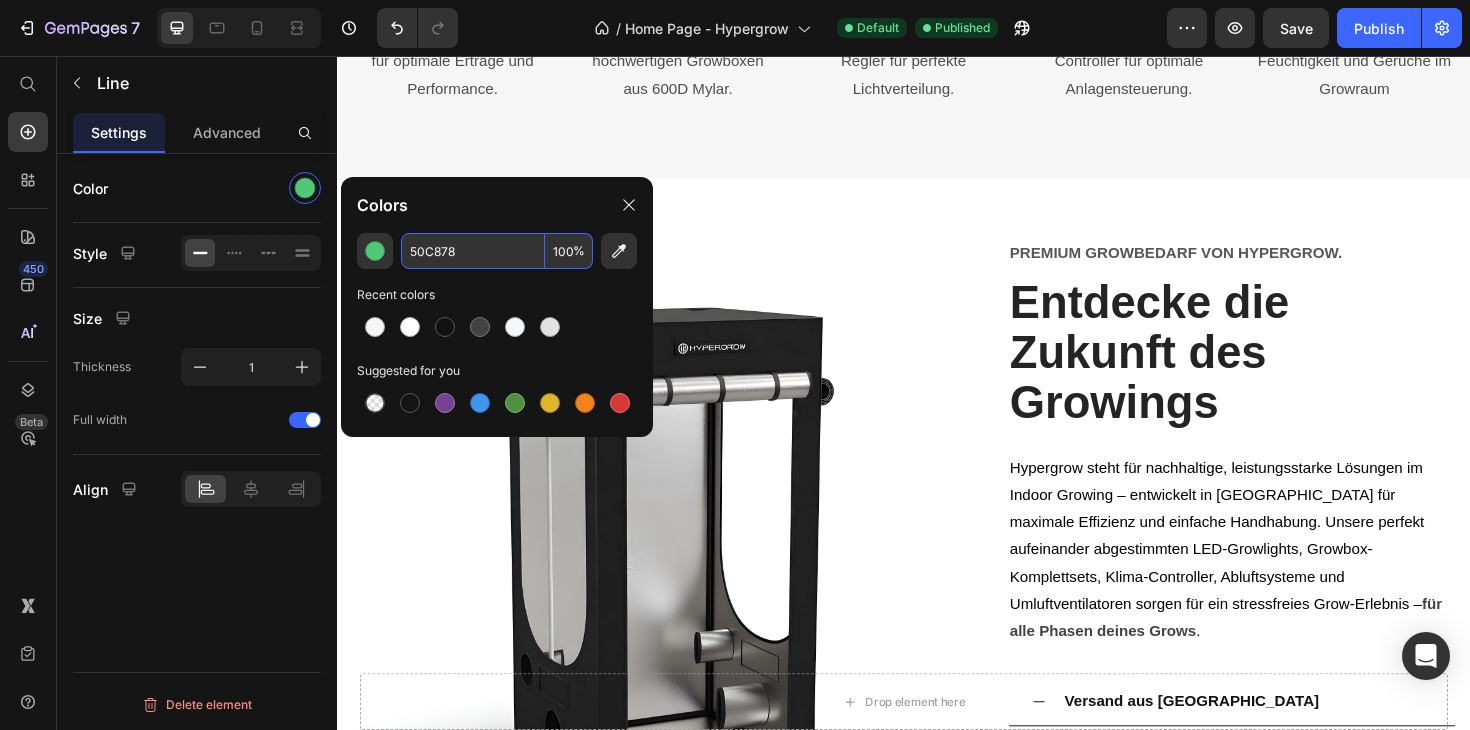 click on "50C878" at bounding box center (473, 251) 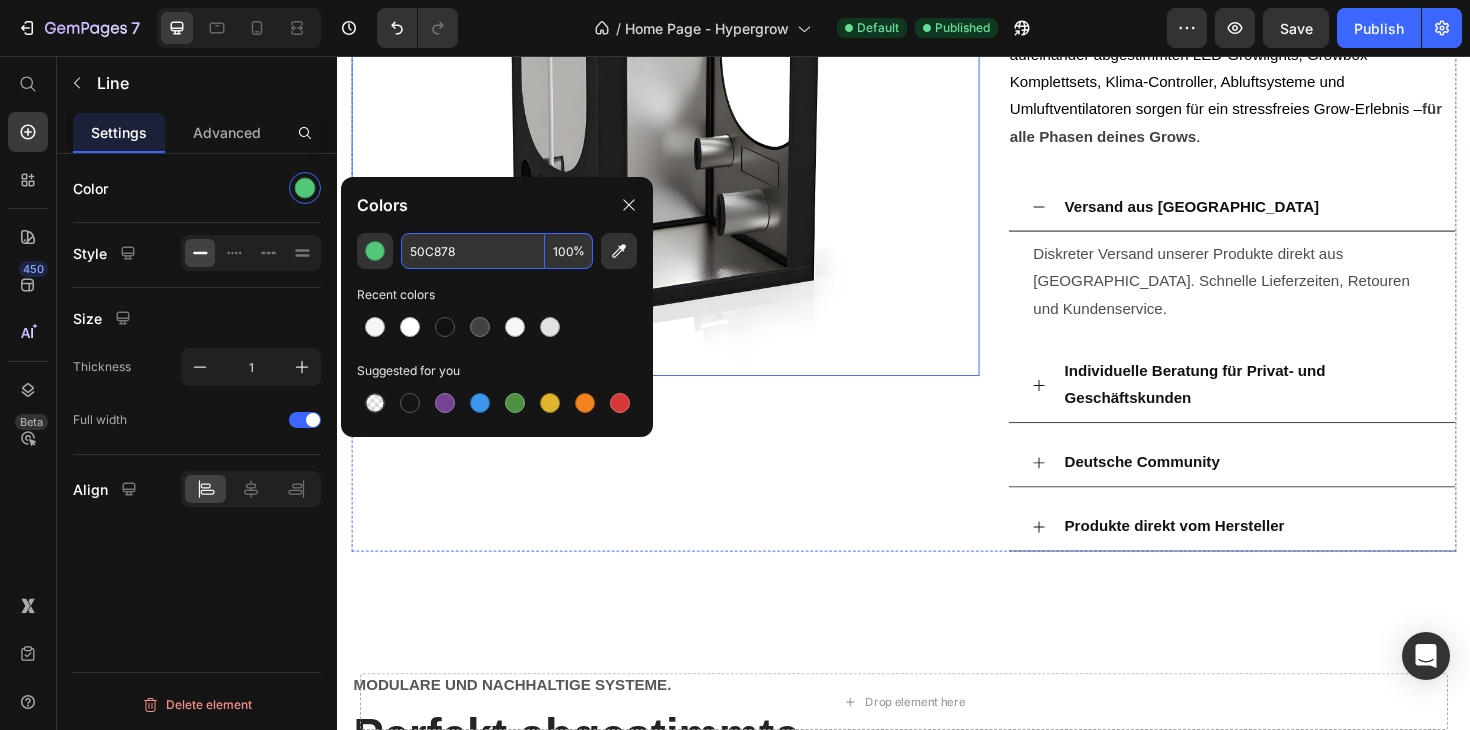 scroll, scrollTop: 2437, scrollLeft: 0, axis: vertical 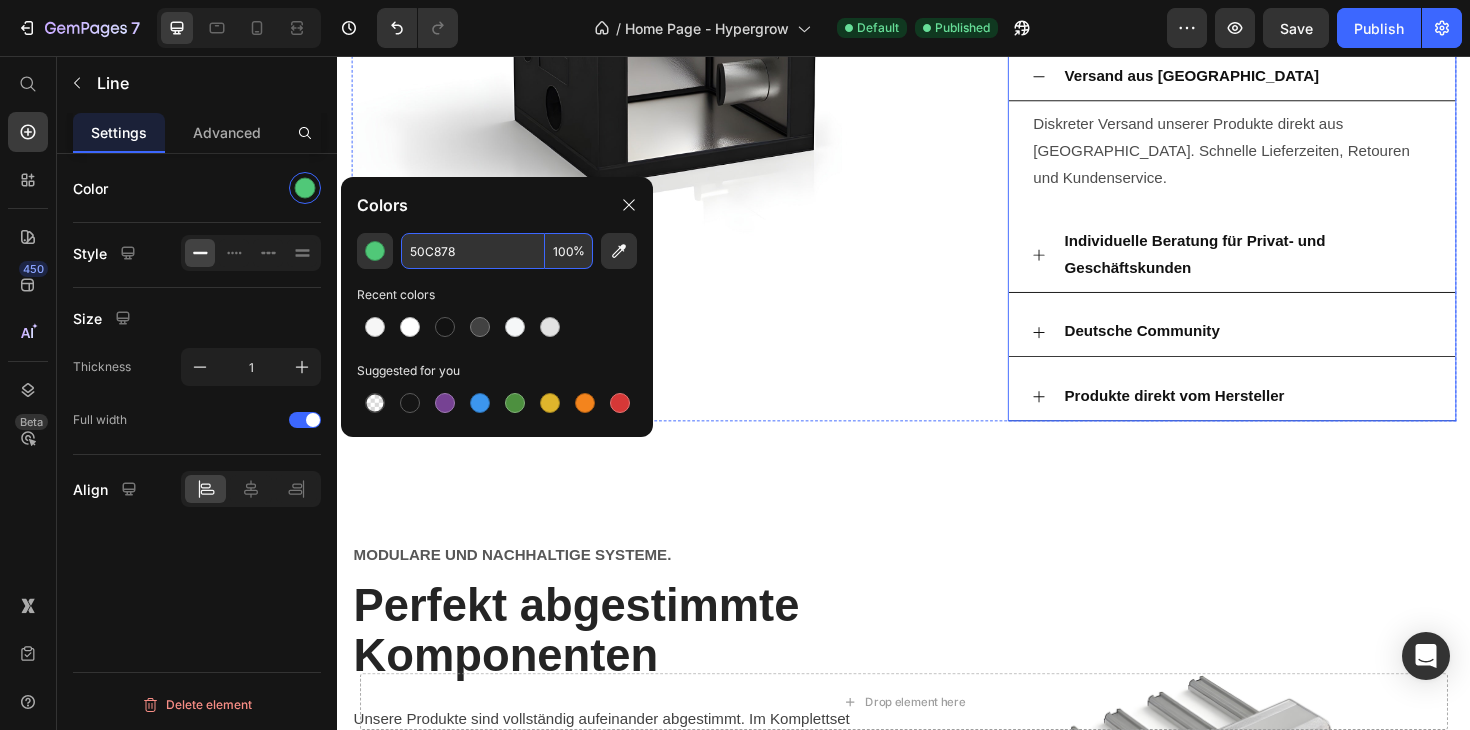 click on "Versand aus [GEOGRAPHIC_DATA]" at bounding box center (1300, 78) 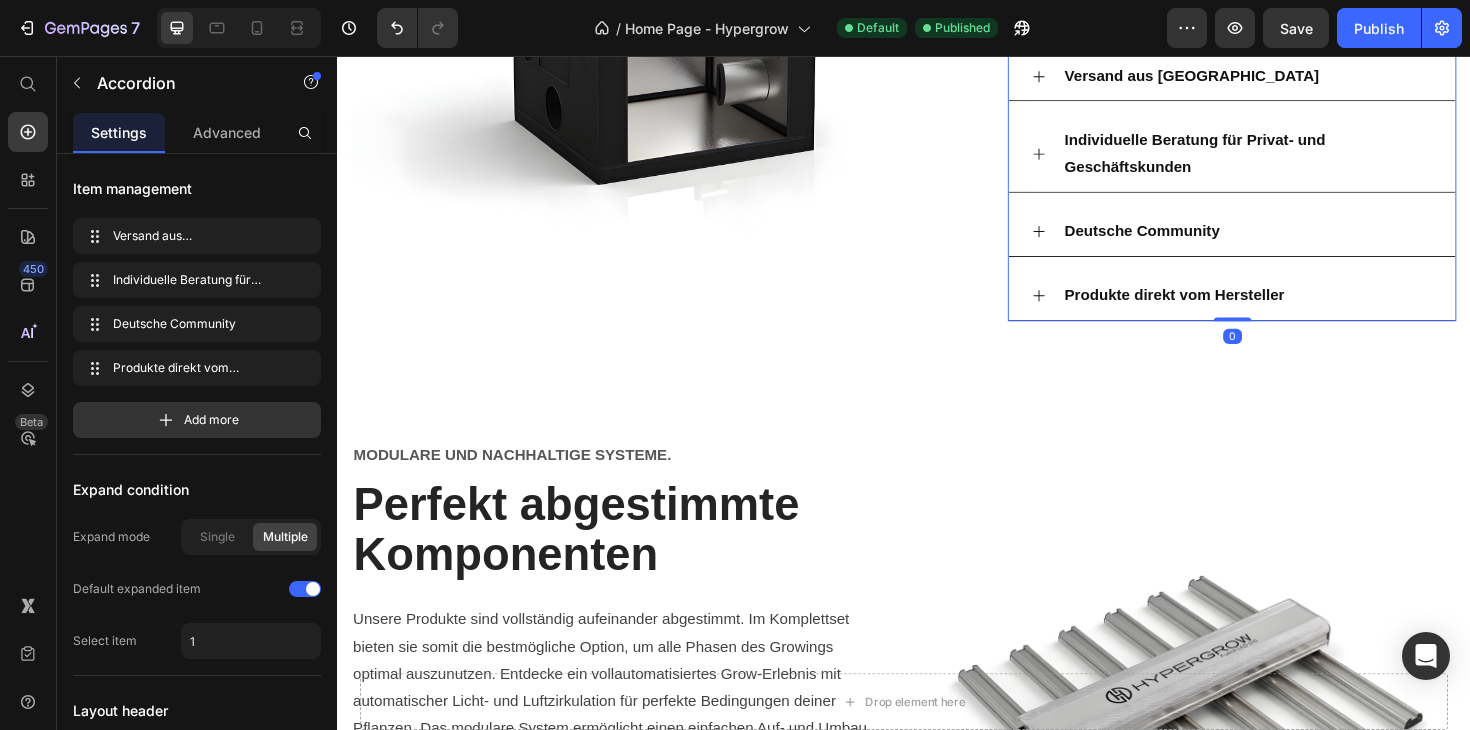 click 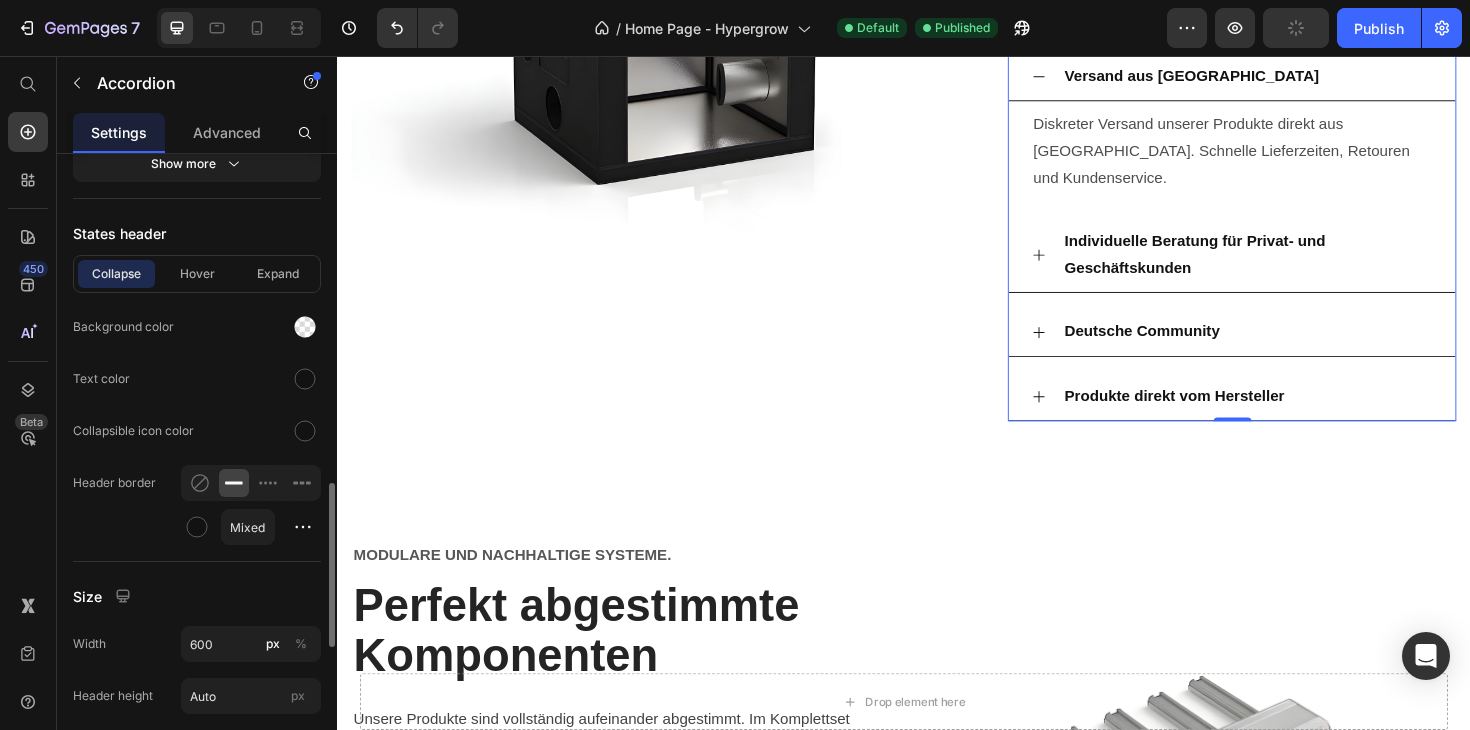scroll, scrollTop: 1261, scrollLeft: 0, axis: vertical 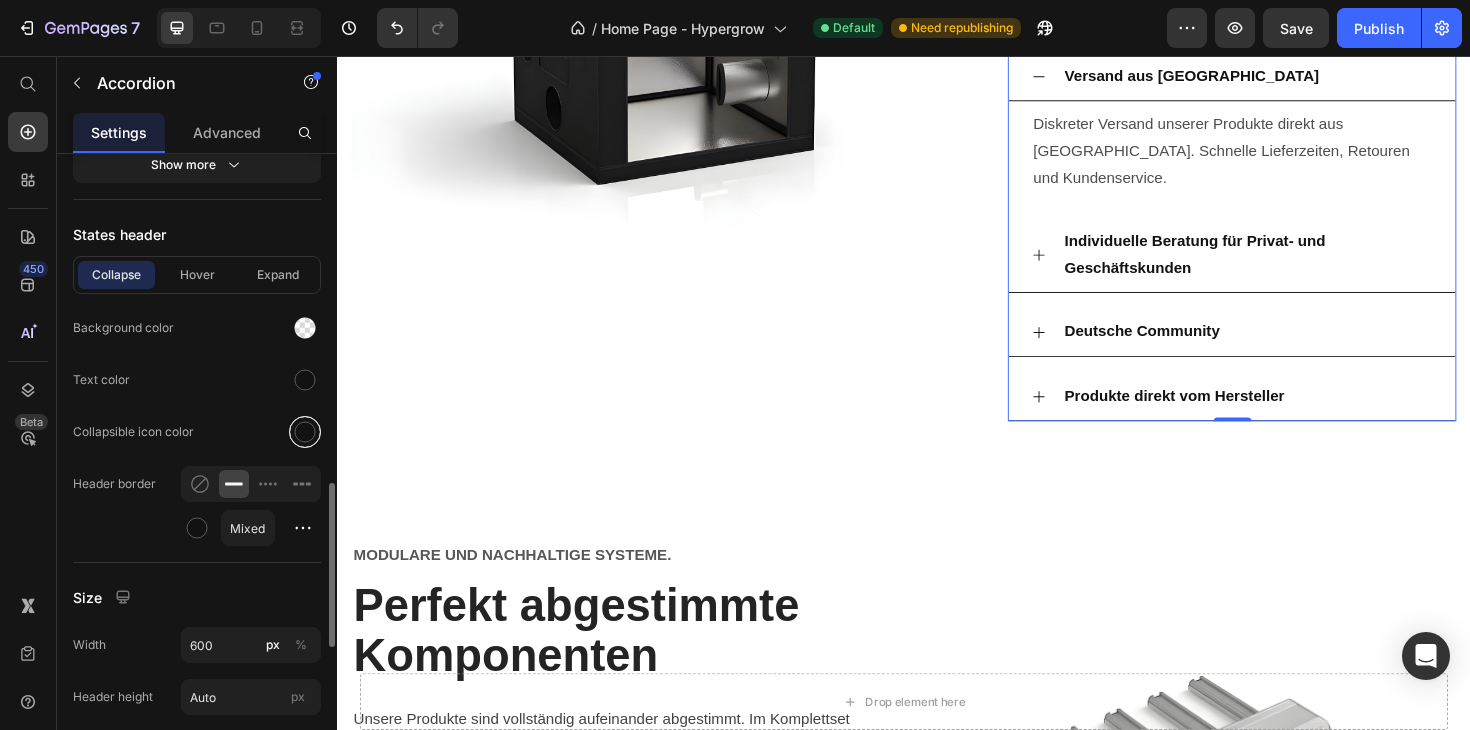 click at bounding box center (305, 432) 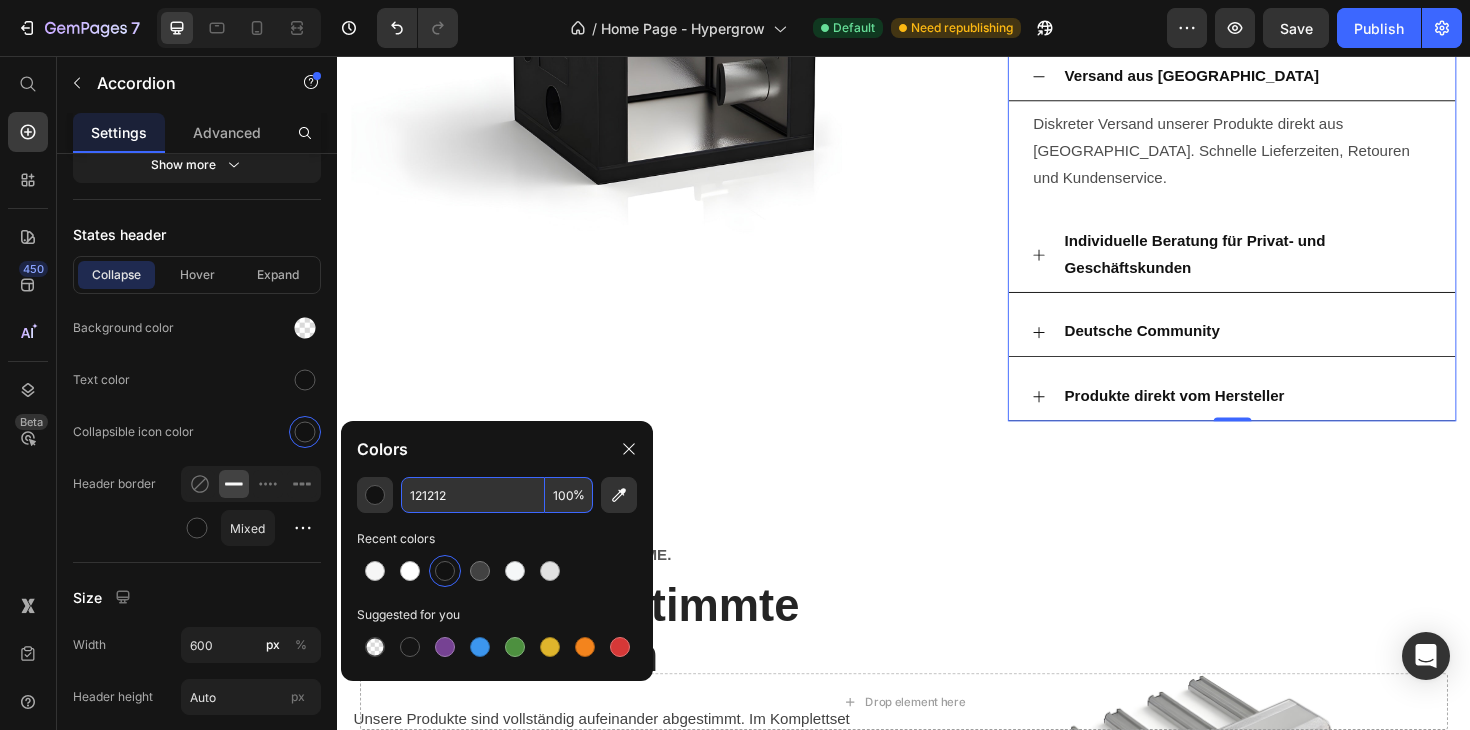 click on "121212" at bounding box center (473, 495) 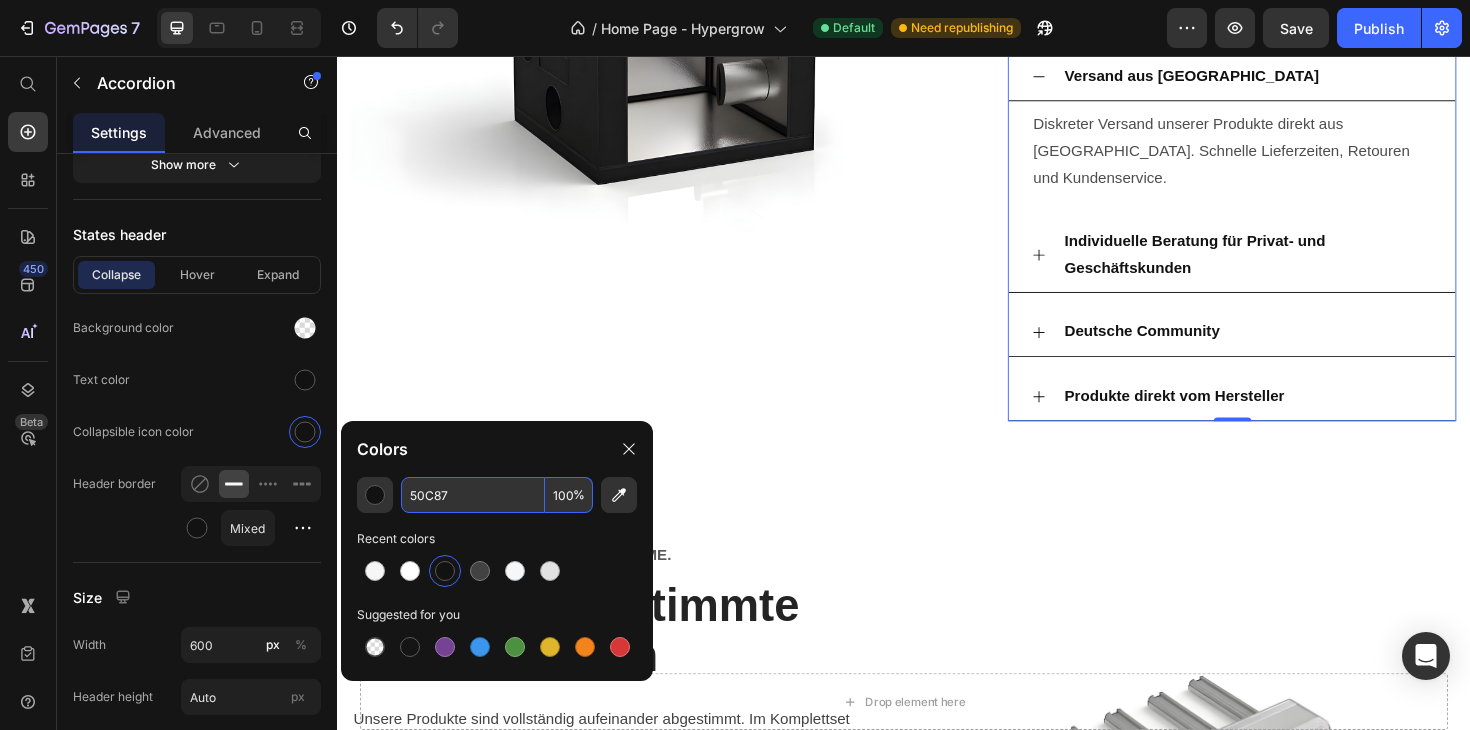 click on "50C87" at bounding box center (473, 495) 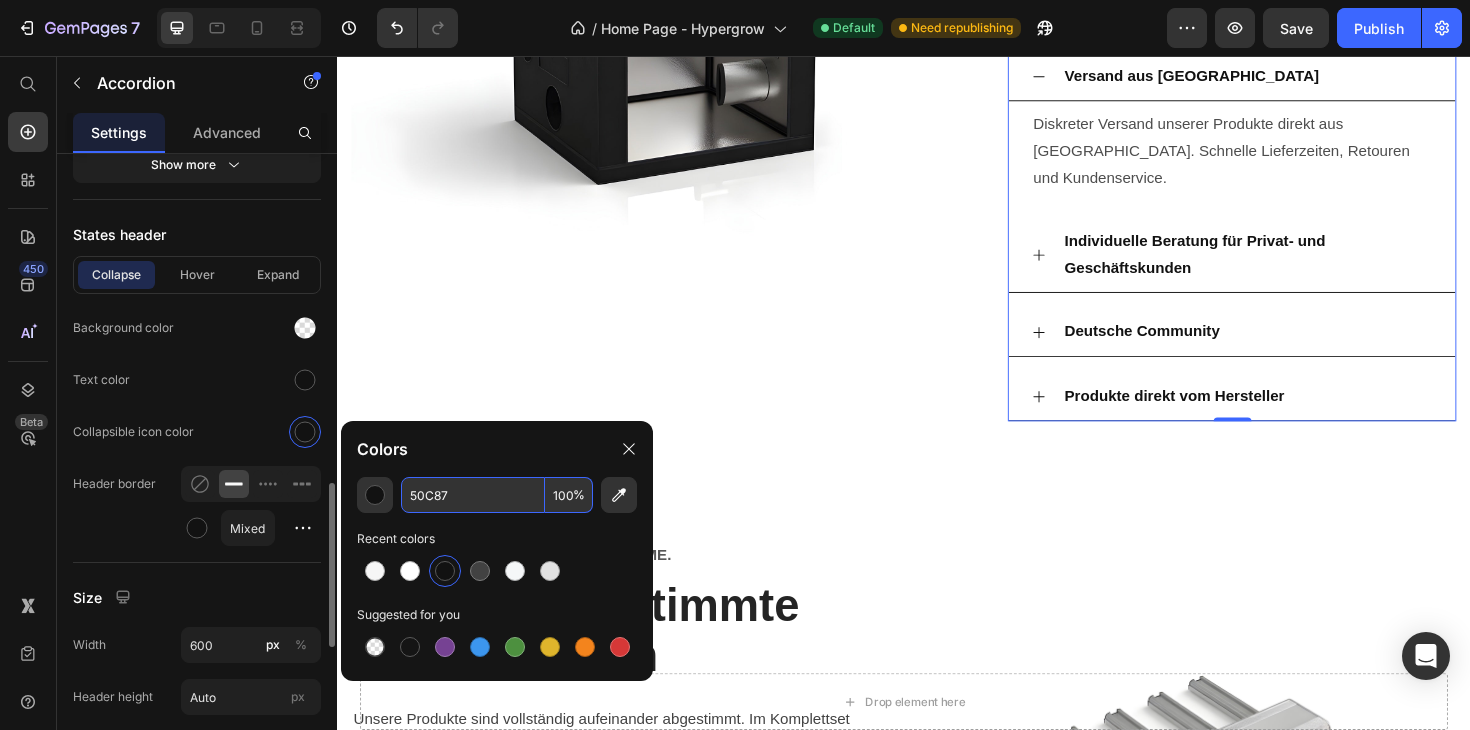 type on "121212" 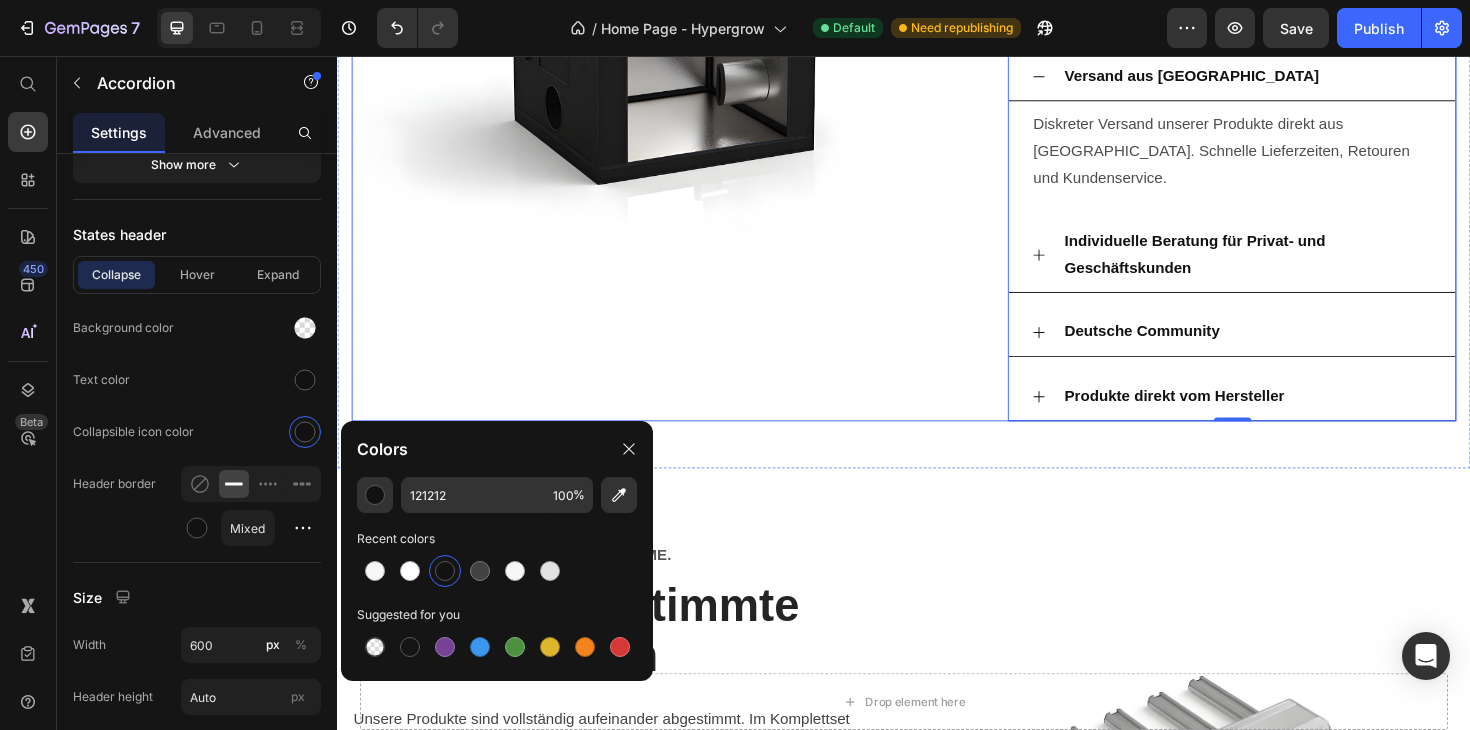 click on "Image" at bounding box center [684, 17] 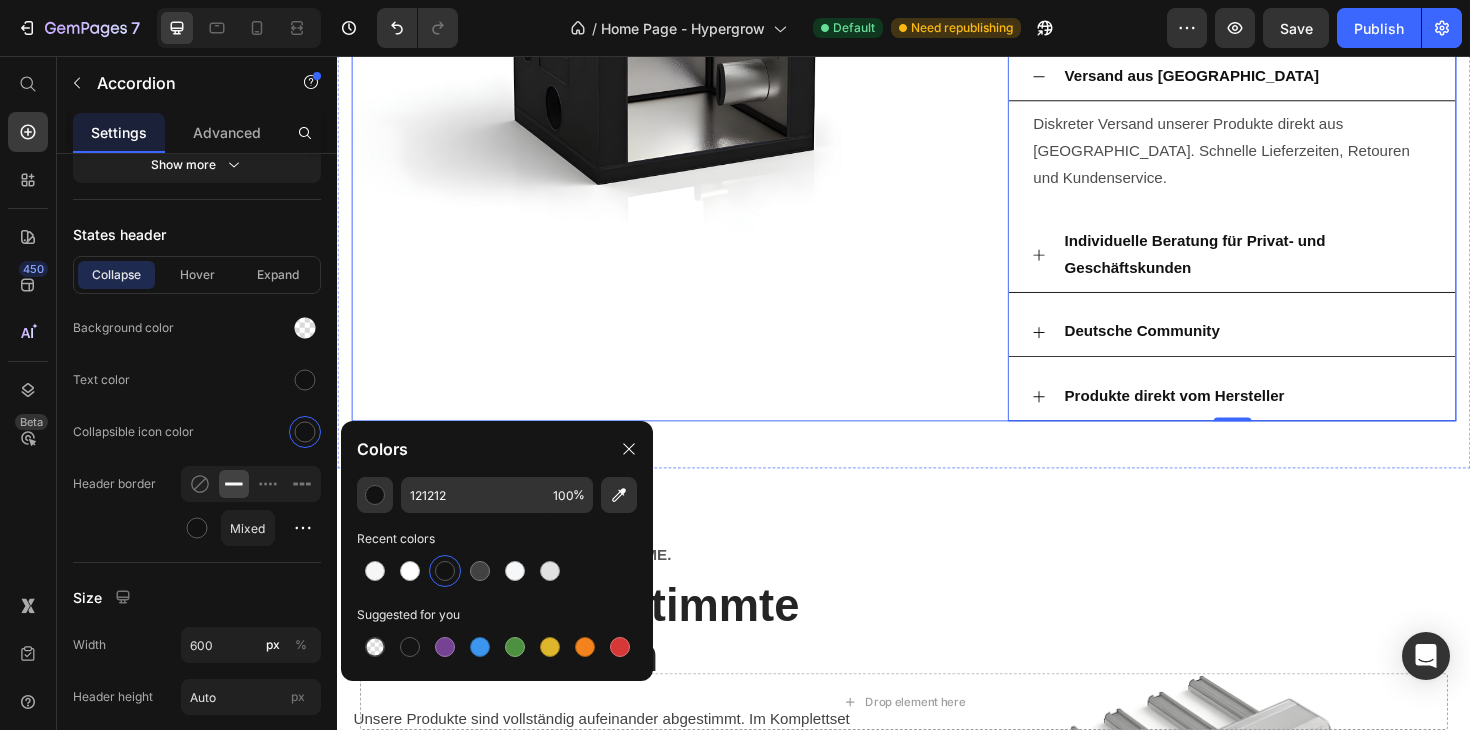 scroll, scrollTop: 0, scrollLeft: 0, axis: both 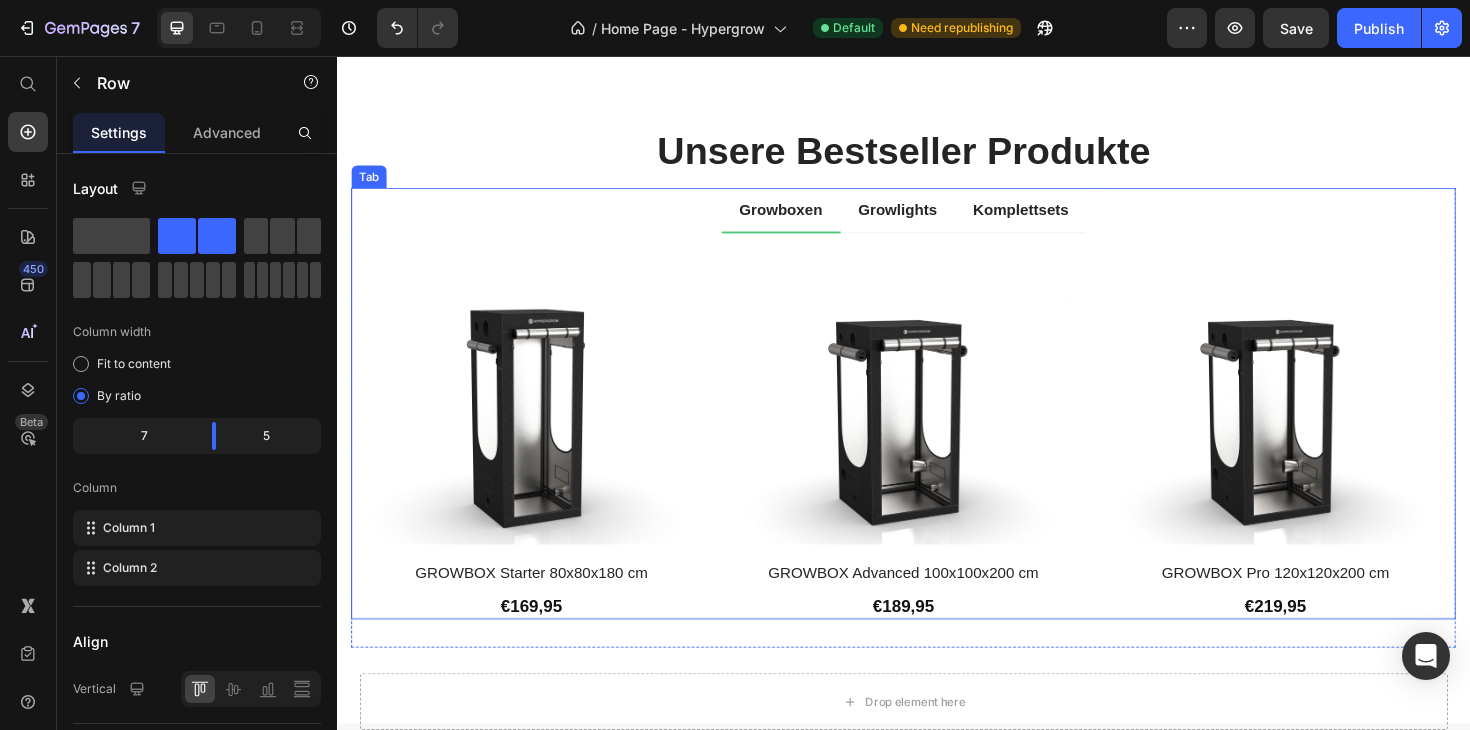 click on "Growboxen" at bounding box center (807, 220) 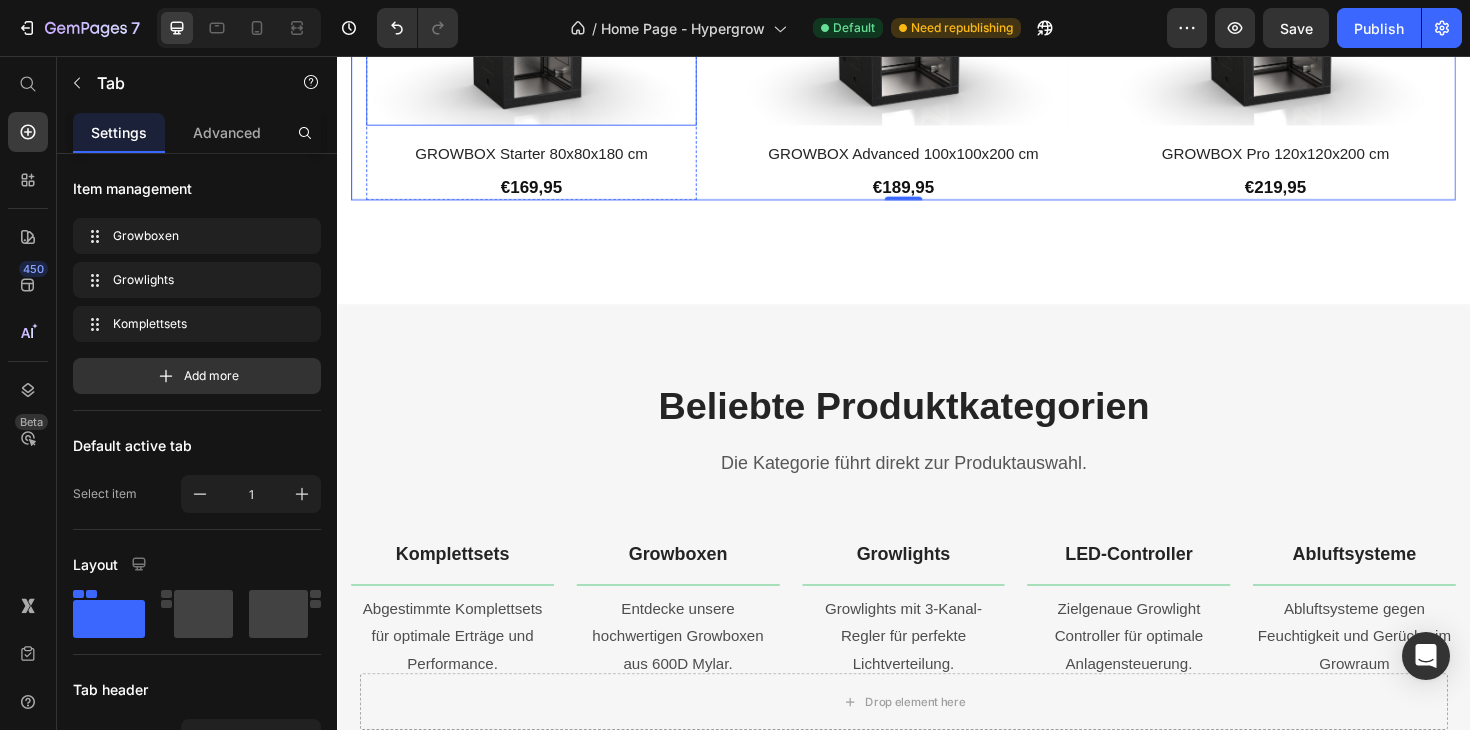 scroll, scrollTop: 1522, scrollLeft: 0, axis: vertical 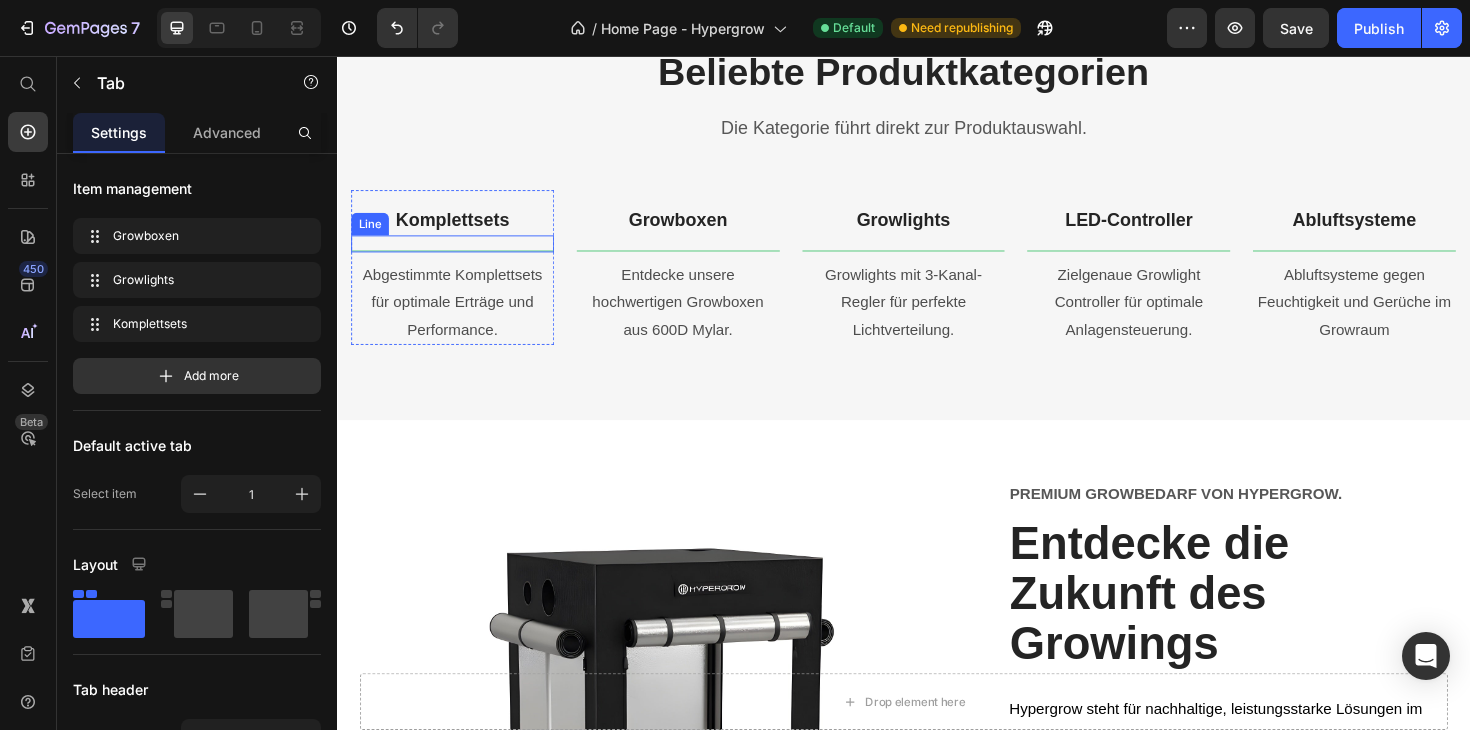 click on "Title Line" at bounding box center (459, 255) 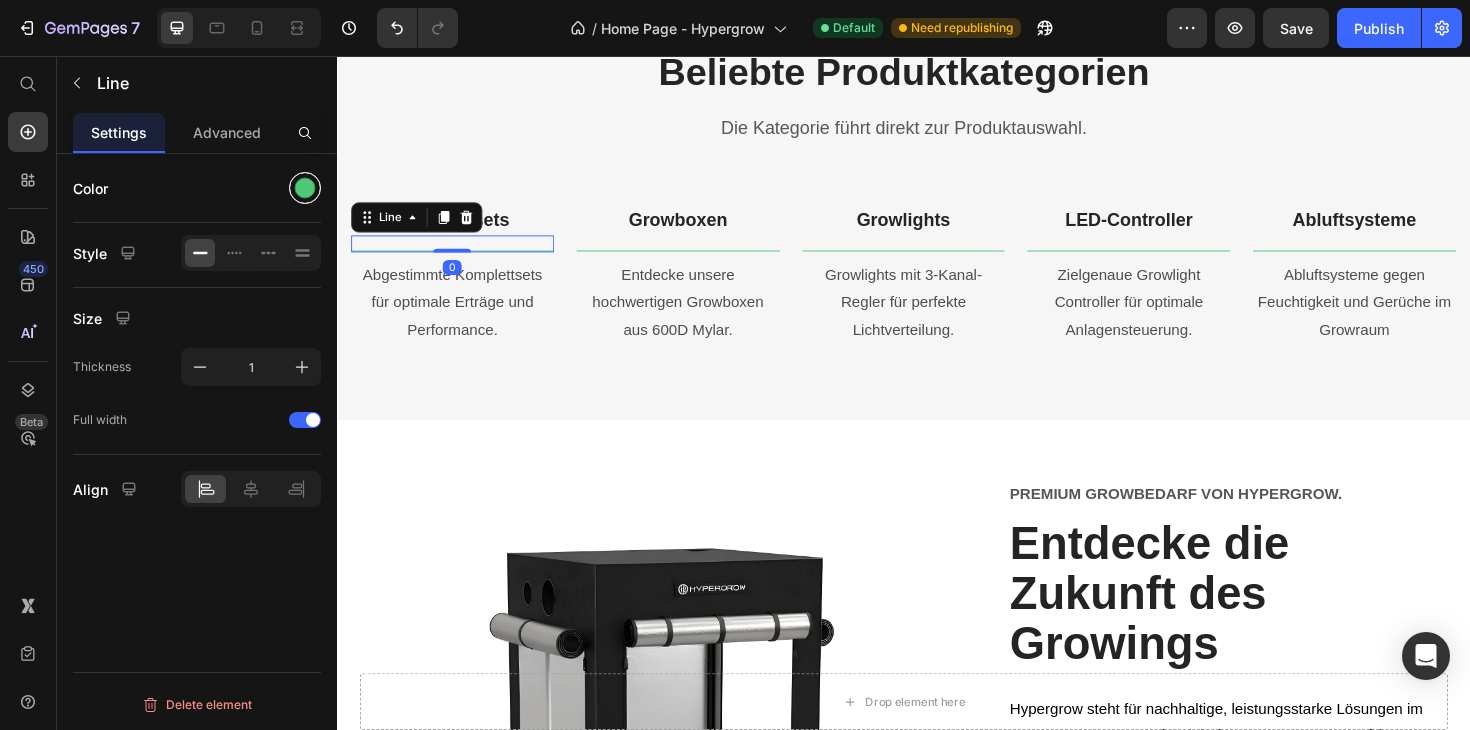 click at bounding box center (305, 188) 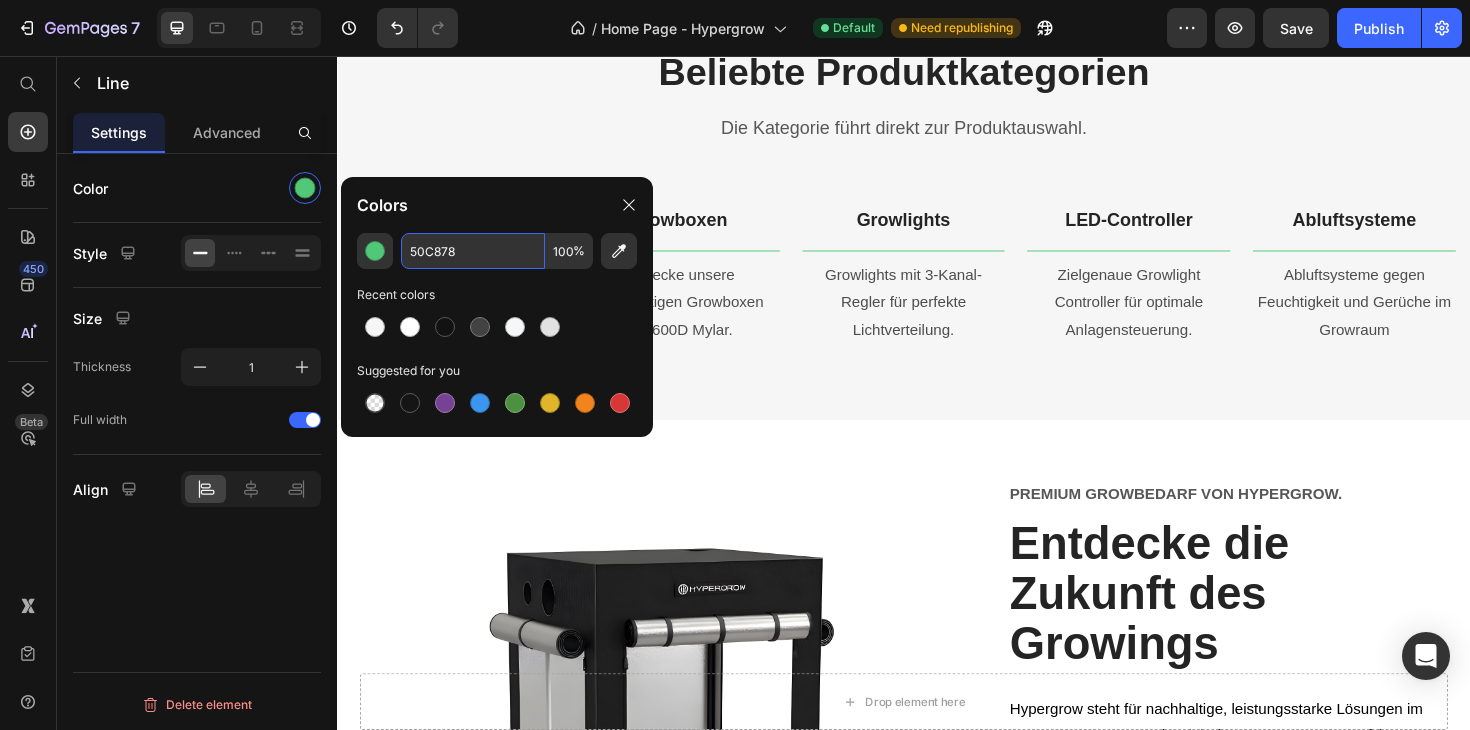 click on "50C878" at bounding box center [473, 251] 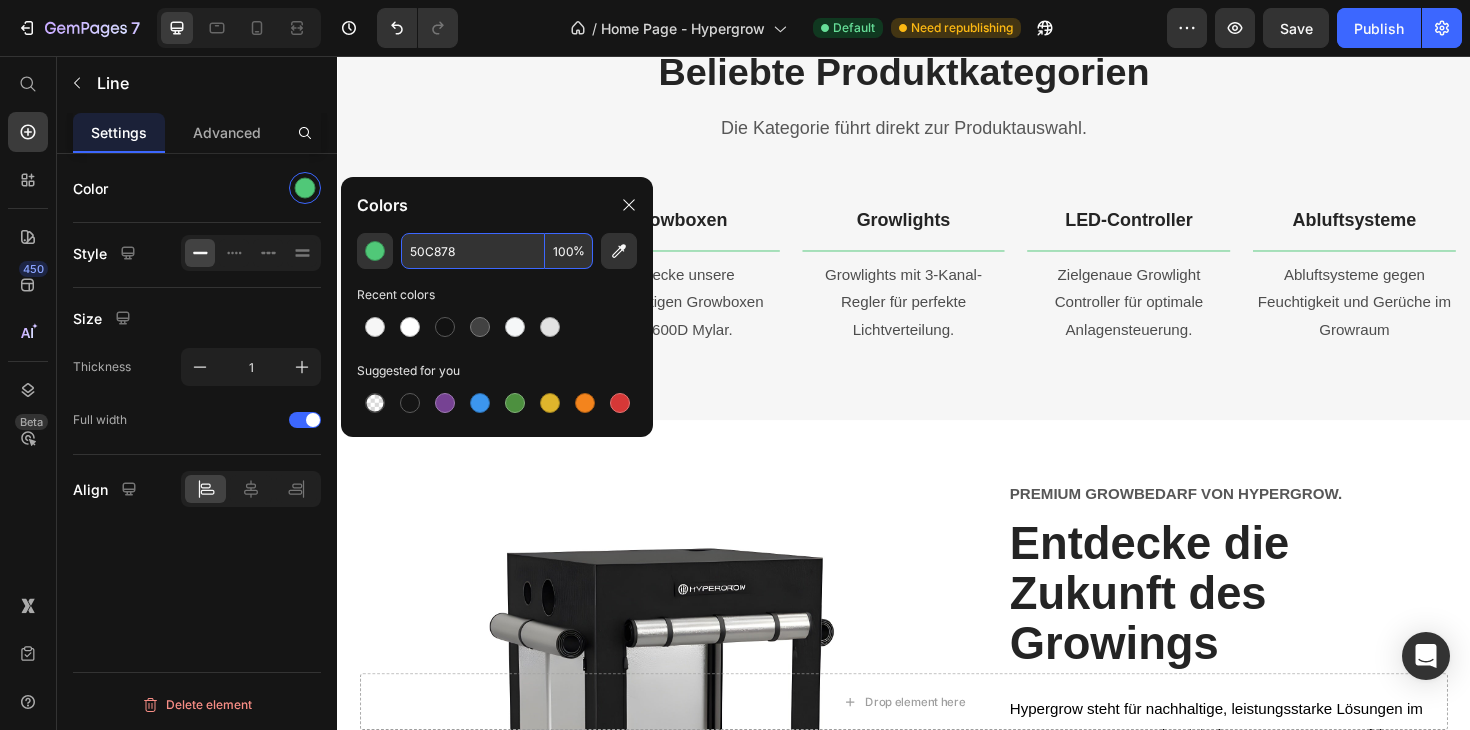 click on "50C878" at bounding box center (473, 251) 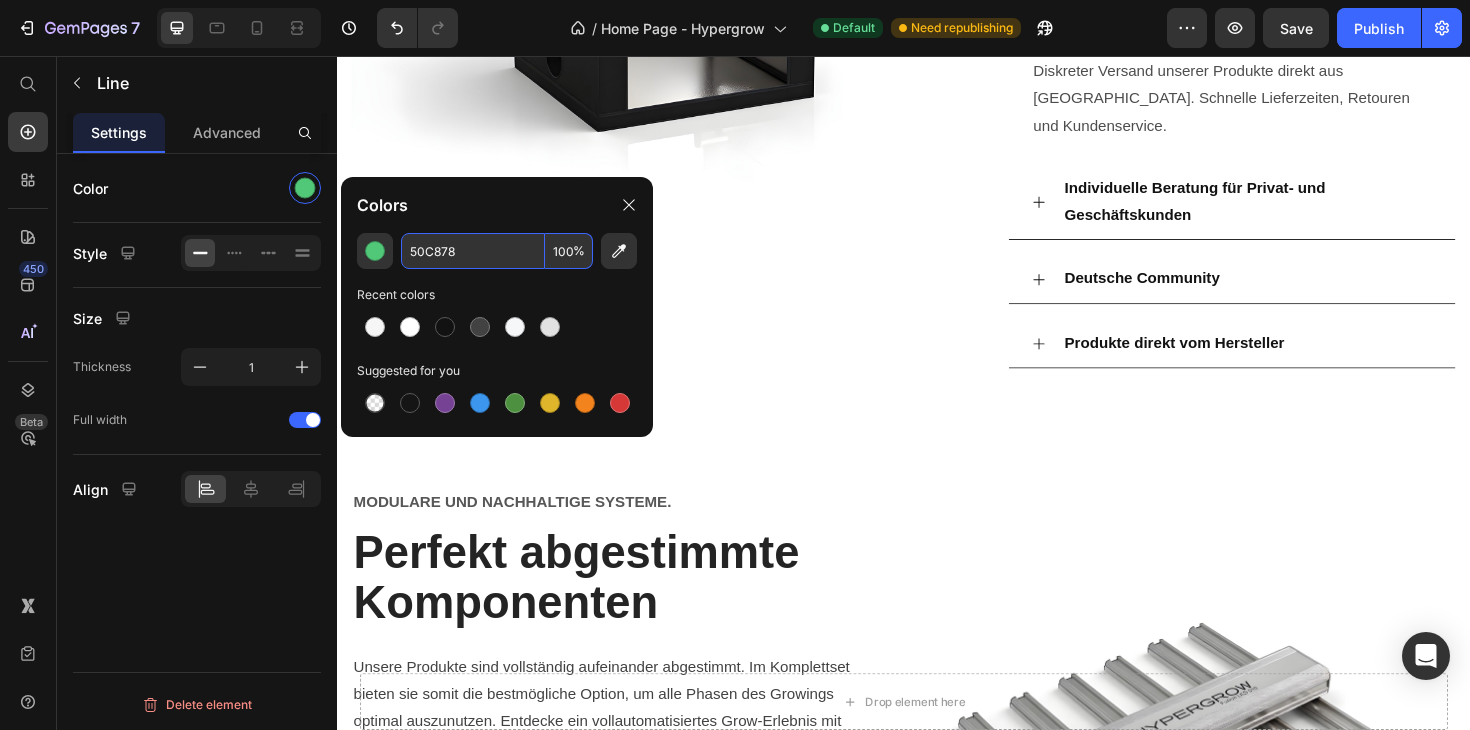 scroll, scrollTop: 2492, scrollLeft: 0, axis: vertical 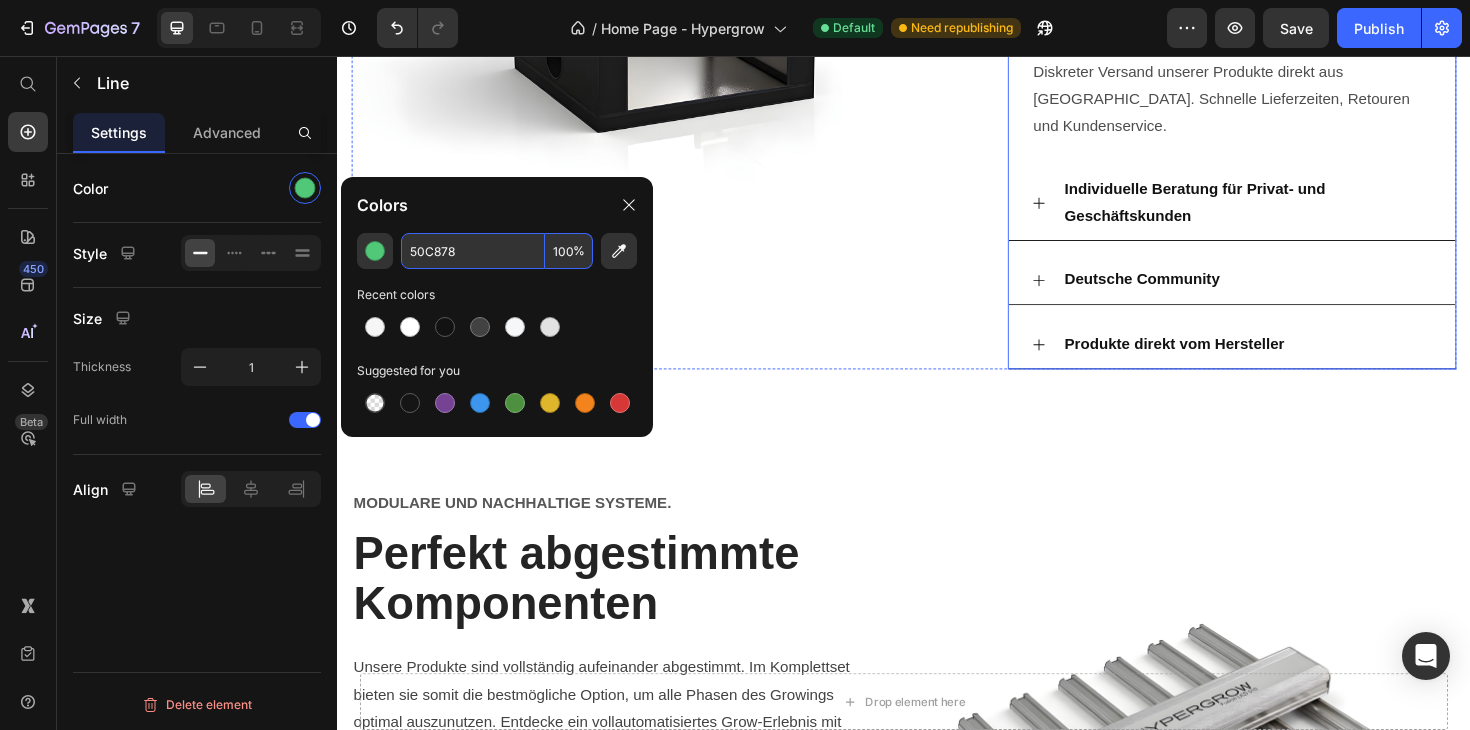 click on "Versand aus Deutschland Diskreter Versand unserer Produkte direkt aus Deutschland. Schnelle Lieferzeiten, Retouren und Kundenservice. Text Block
Individuelle Beratung für Privat- und Geschäftskunden
Deutsche Community
Produkte direkt vom Hersteller" at bounding box center [1284, 193] 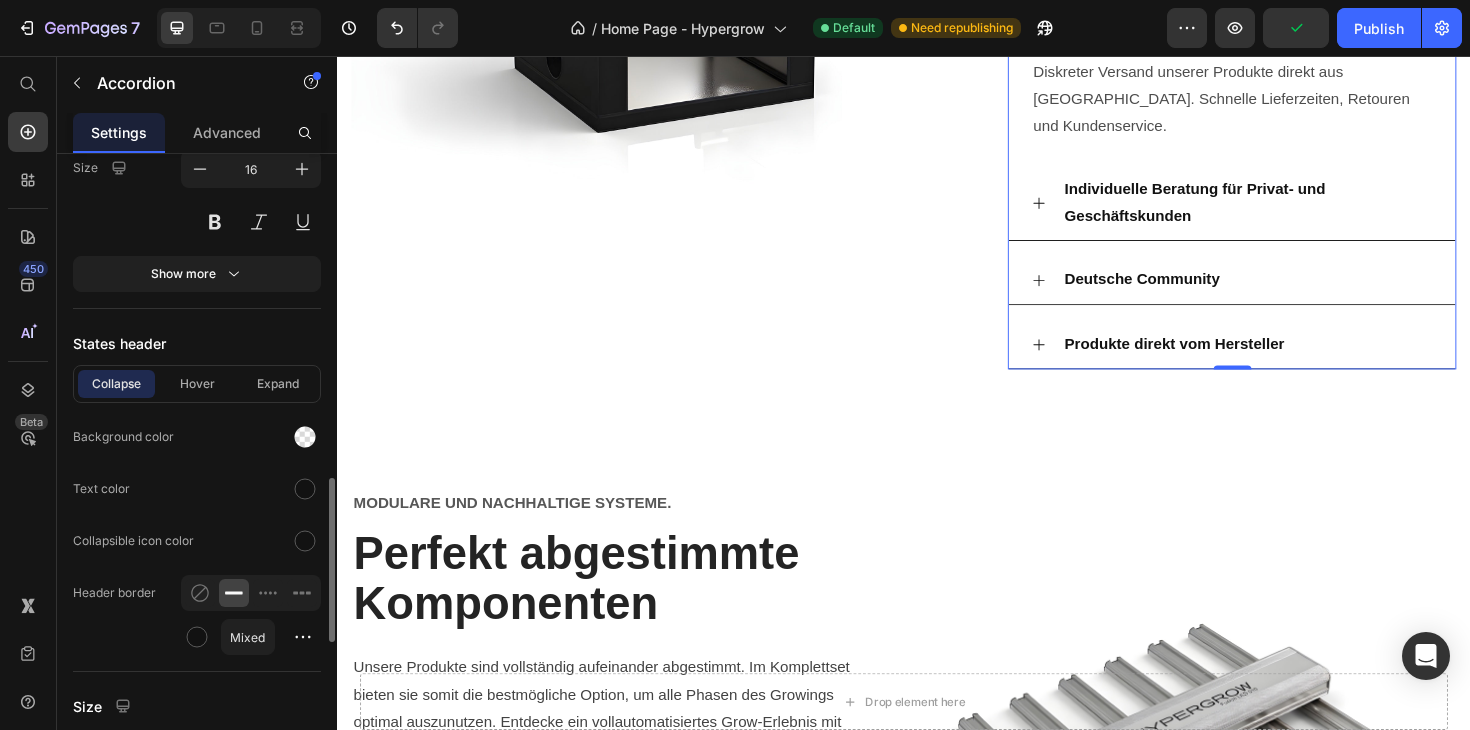 scroll, scrollTop: 1172, scrollLeft: 0, axis: vertical 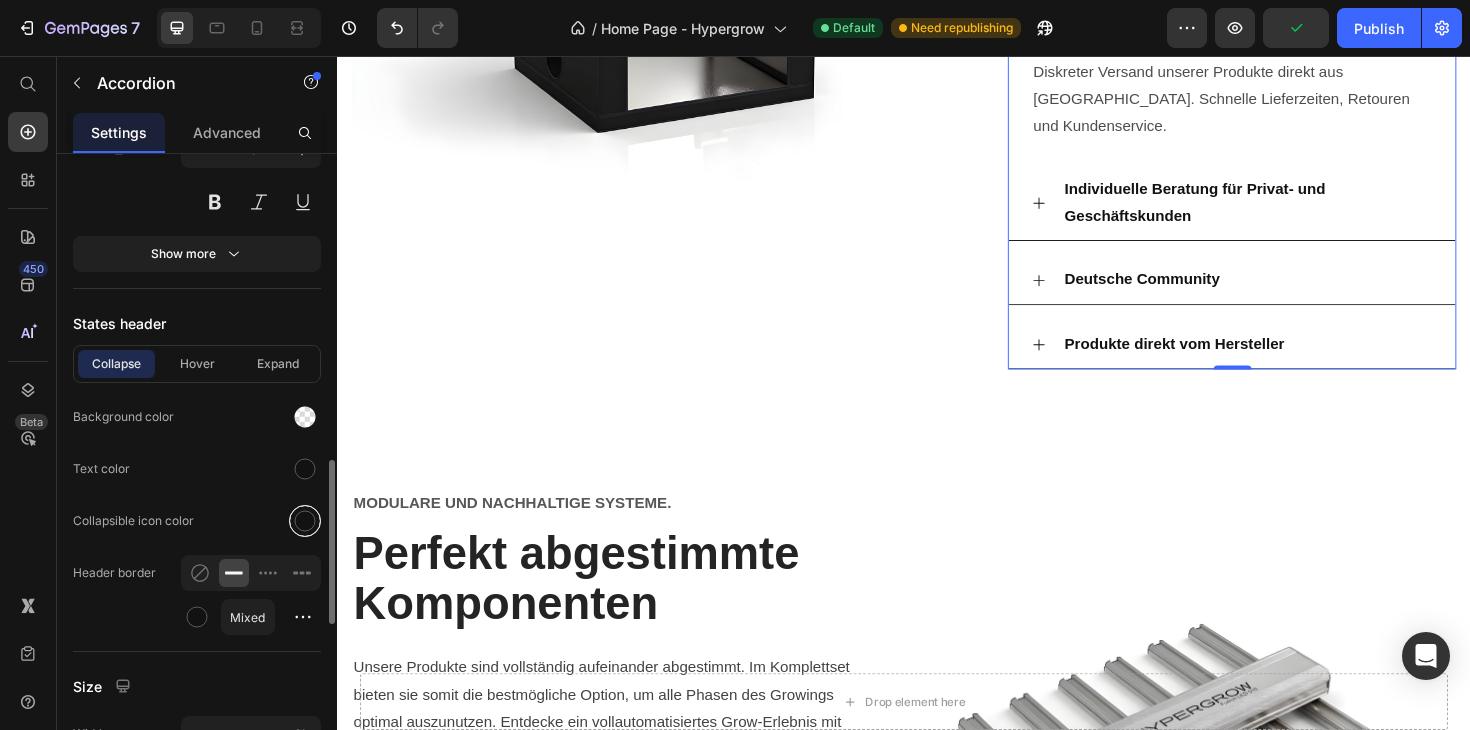 click at bounding box center [305, 521] 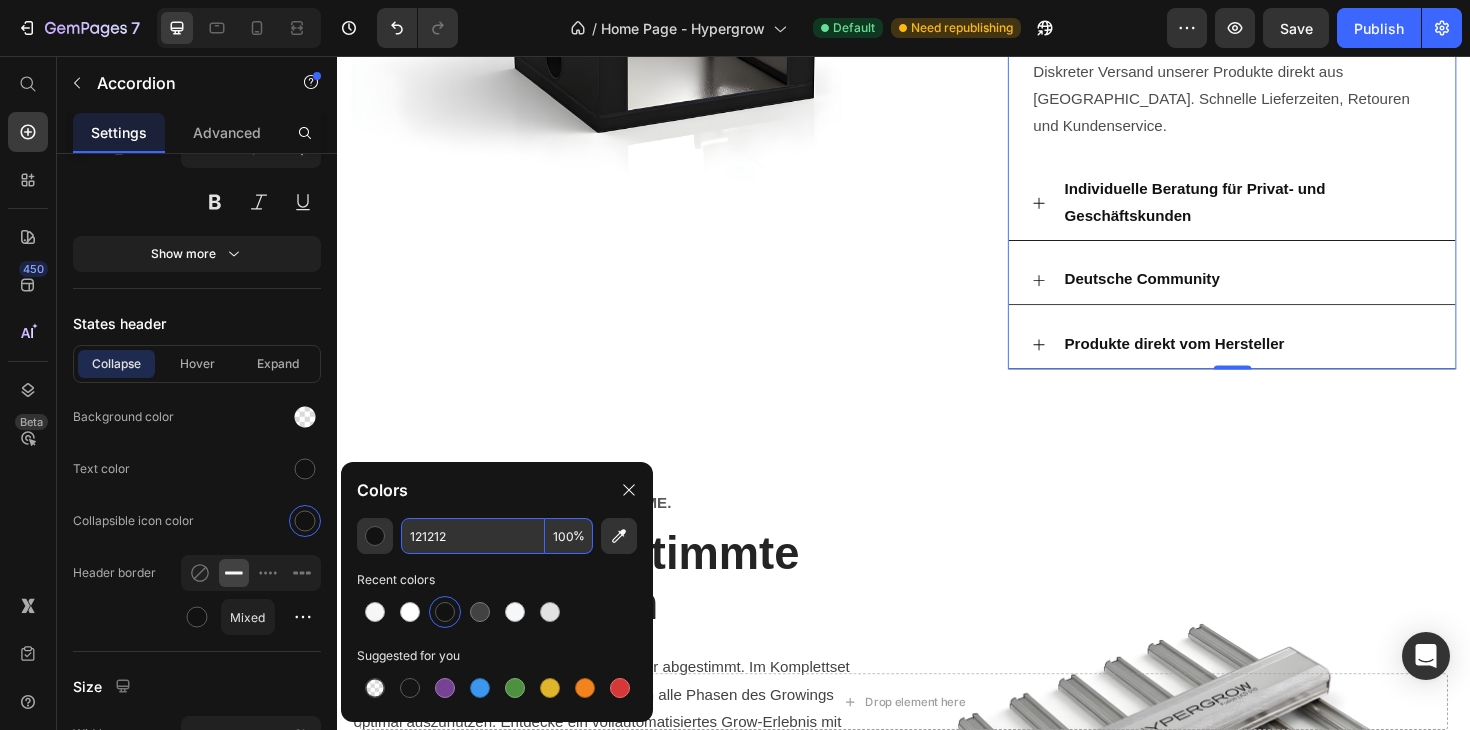 click on "121212" at bounding box center [473, 536] 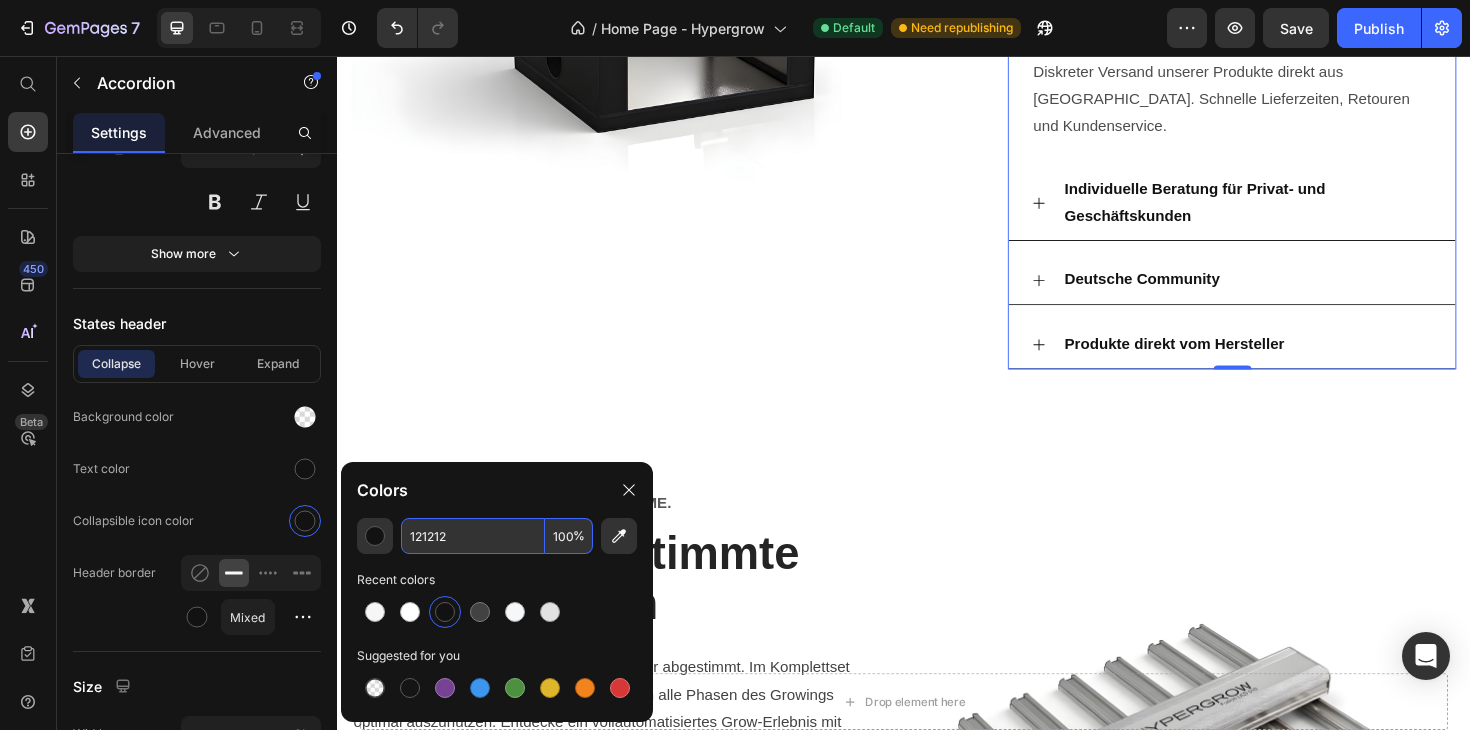 paste on "50C878" 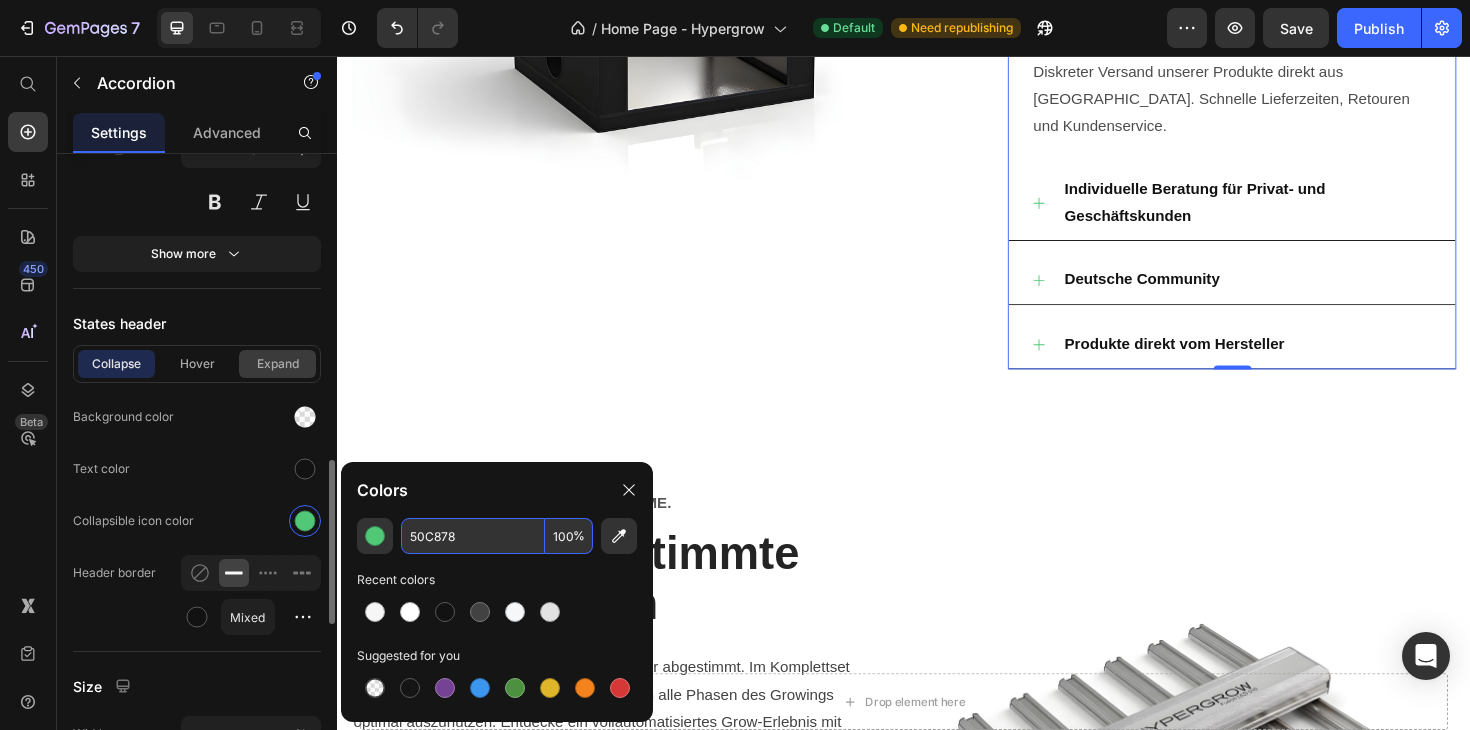type on "50C878" 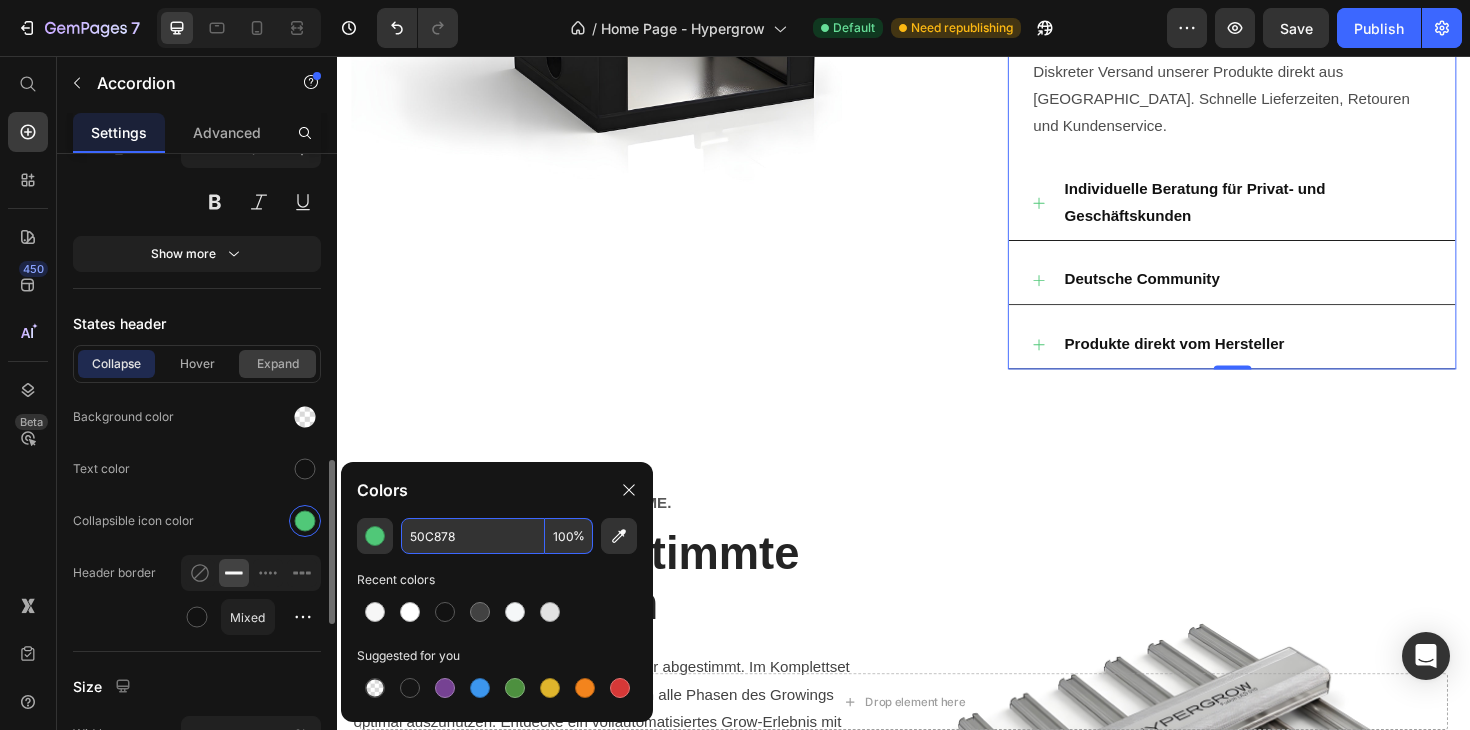 click on "Expand" at bounding box center [277, 364] 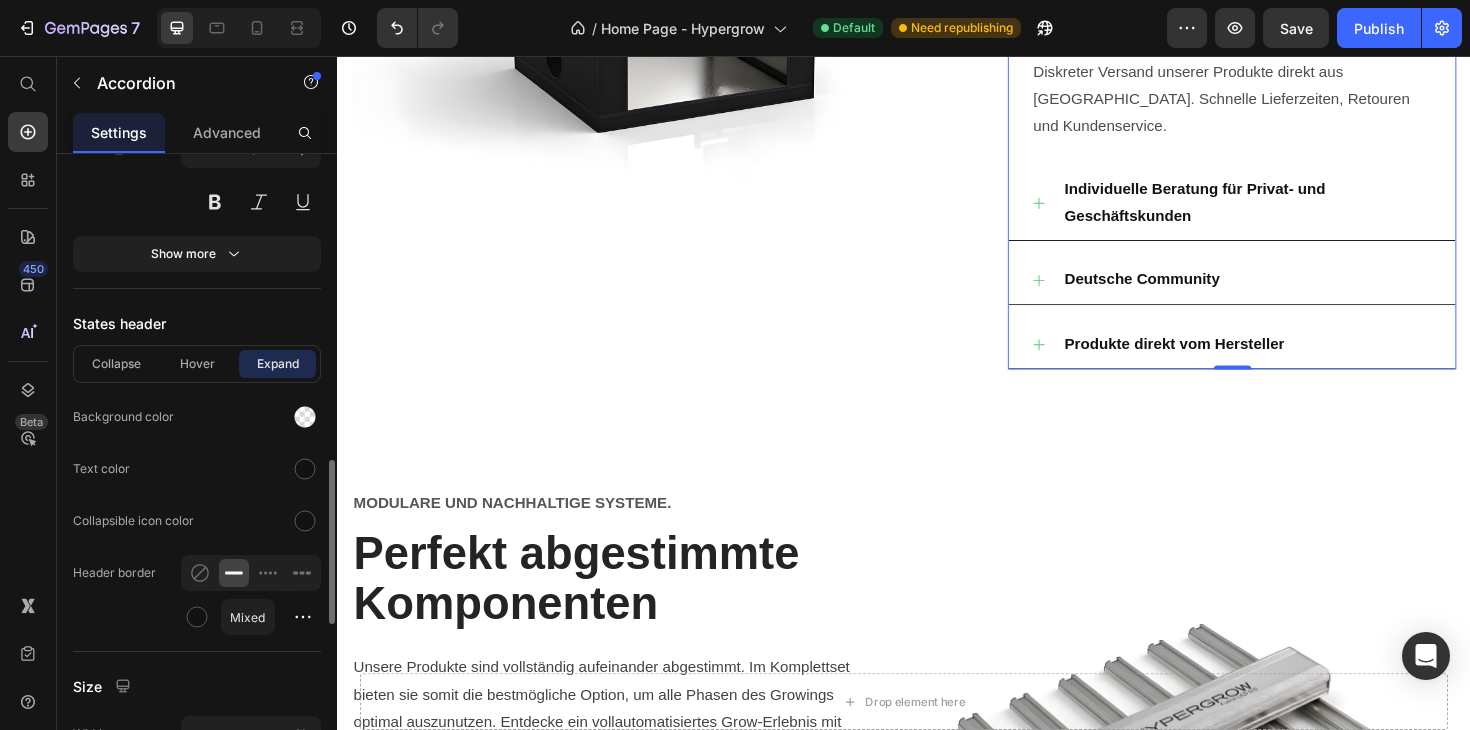 click on "Collapse Hover Expand Background color Text color Collapsible icon color Header border Mixed" 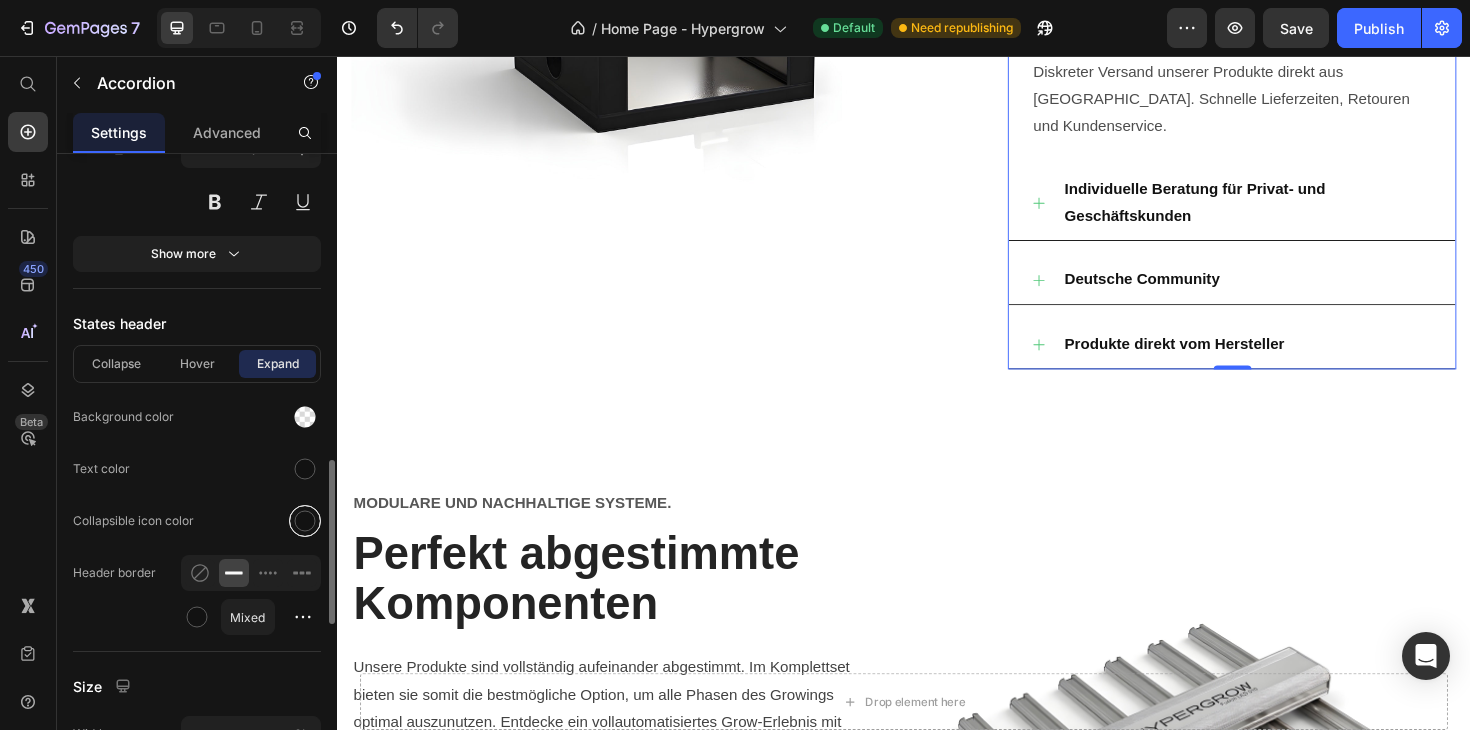 click at bounding box center [305, 521] 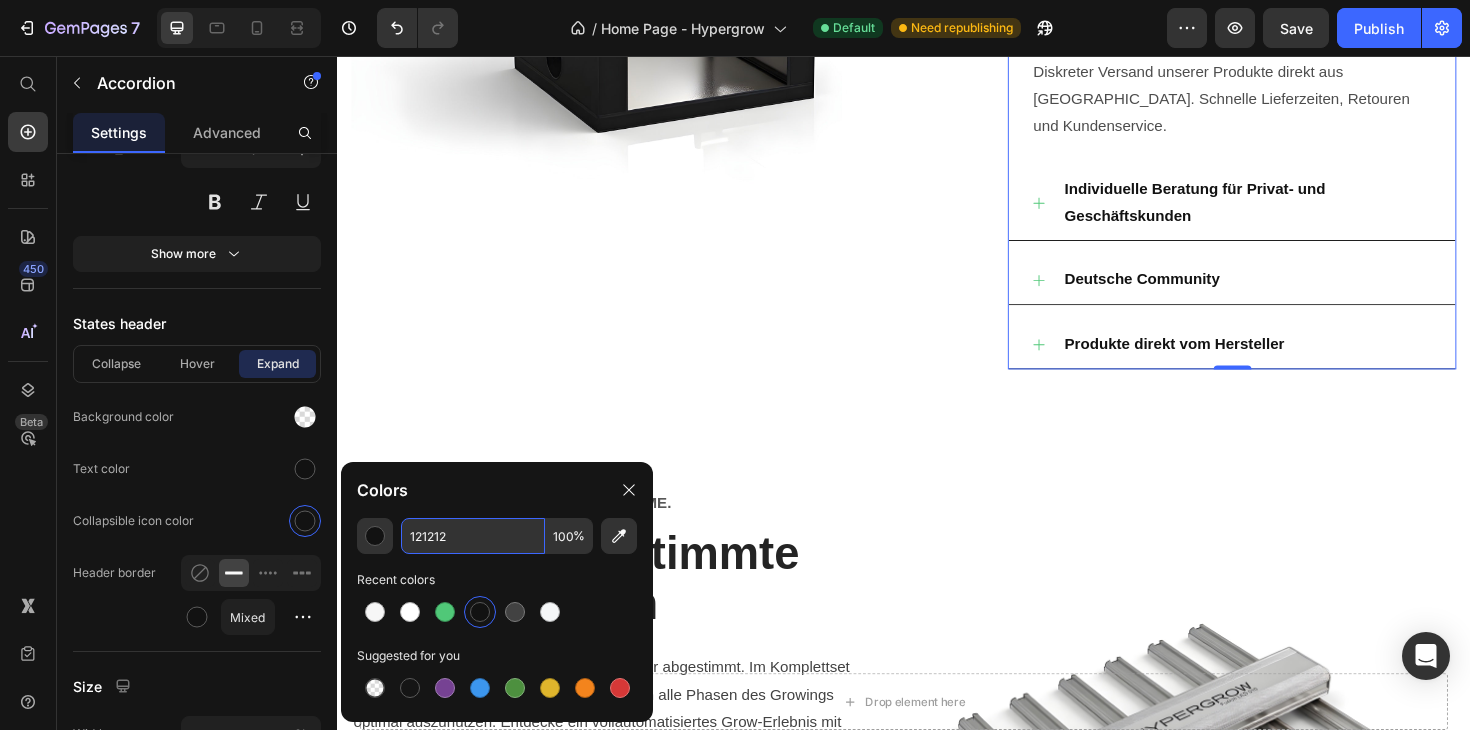 click on "121212" at bounding box center [473, 536] 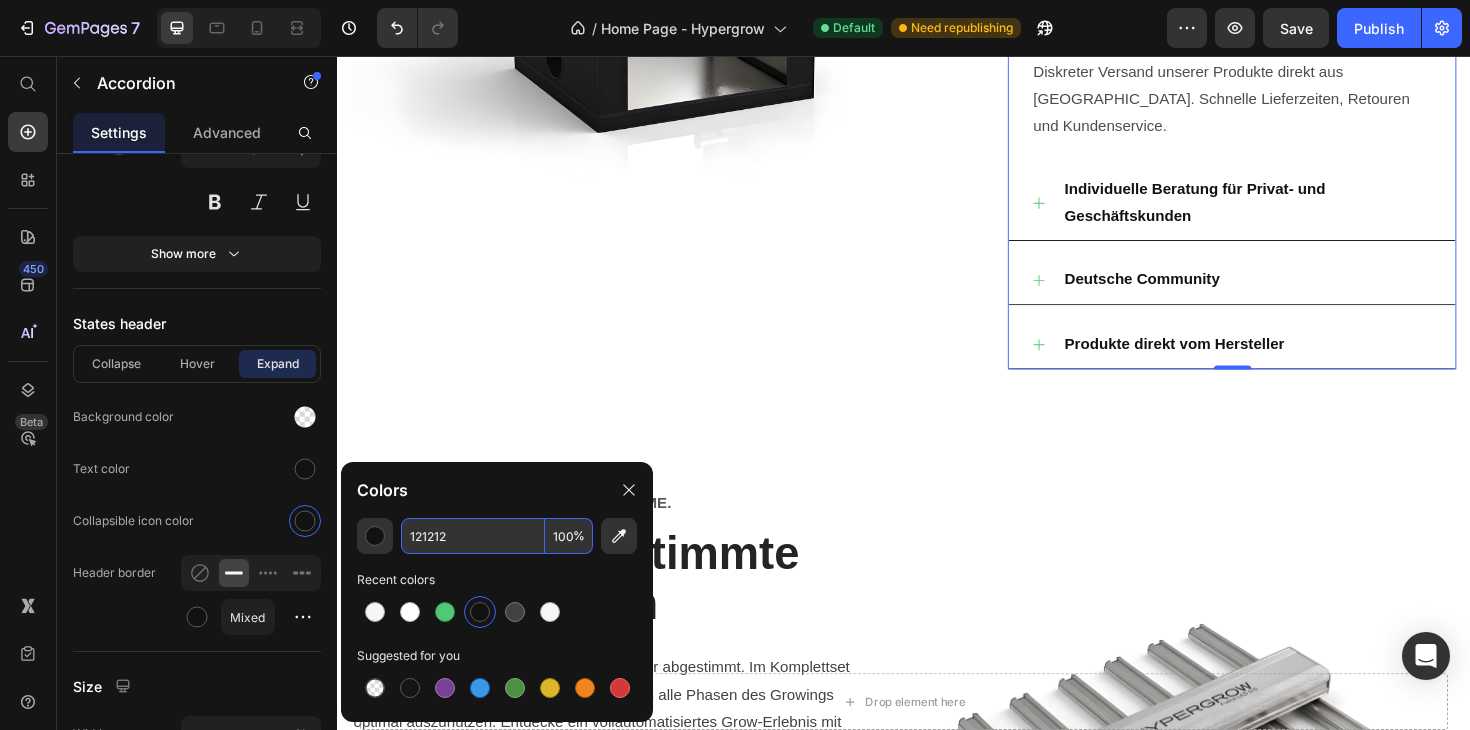 paste on "50C878" 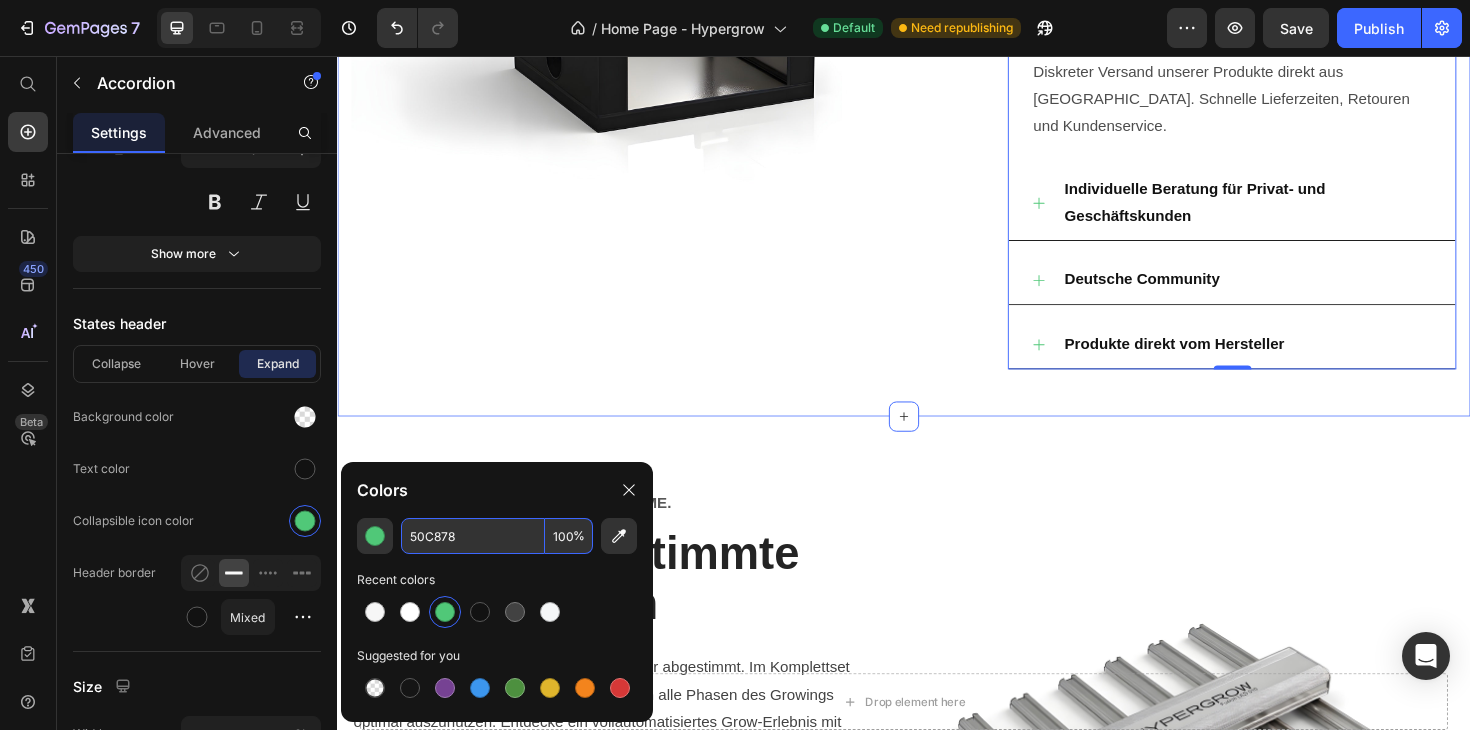 click on "Image Premium Growbedarf von Hypergrow. Text Block Entdecke die Zukunft des Growings Heading Hypergrow steht für nachhaltige, leistungsstarke Lösungen im Indoor Growing – entwickelt in Deutschland für maximale Effizienz und einfache Handhabung. Unsere perfekt aufeinander abgestimmten LED-Growlights, Growbox-Komplettsets, Klima-Controller, Abluftsysteme und Umluftventilatoren sorgen für ein stressfreies Grow-Erlebnis –  für alle Phasen deines Grows . Text Block
Versand aus Deutschland Diskreter Versand unserer Produkte direkt aus Deutschland. Schnelle Lieferzeiten, Retouren und Kundenservice. Text Block
Individuelle Beratung für Privat- und Geschäftskunden
Deutsche Community
Produkte direkt vom Hersteller Accordion   0 Row Section 5" at bounding box center (937, -46) 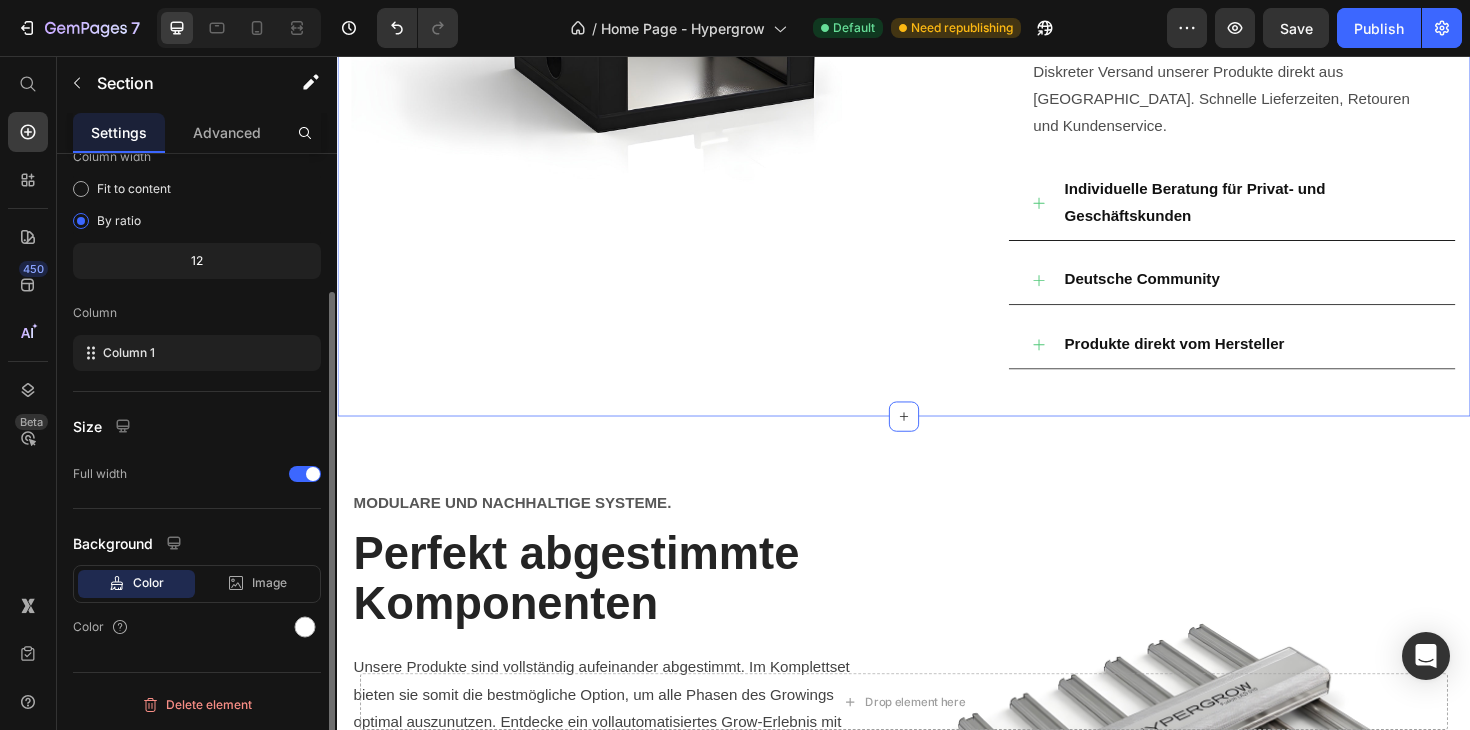 scroll, scrollTop: 0, scrollLeft: 0, axis: both 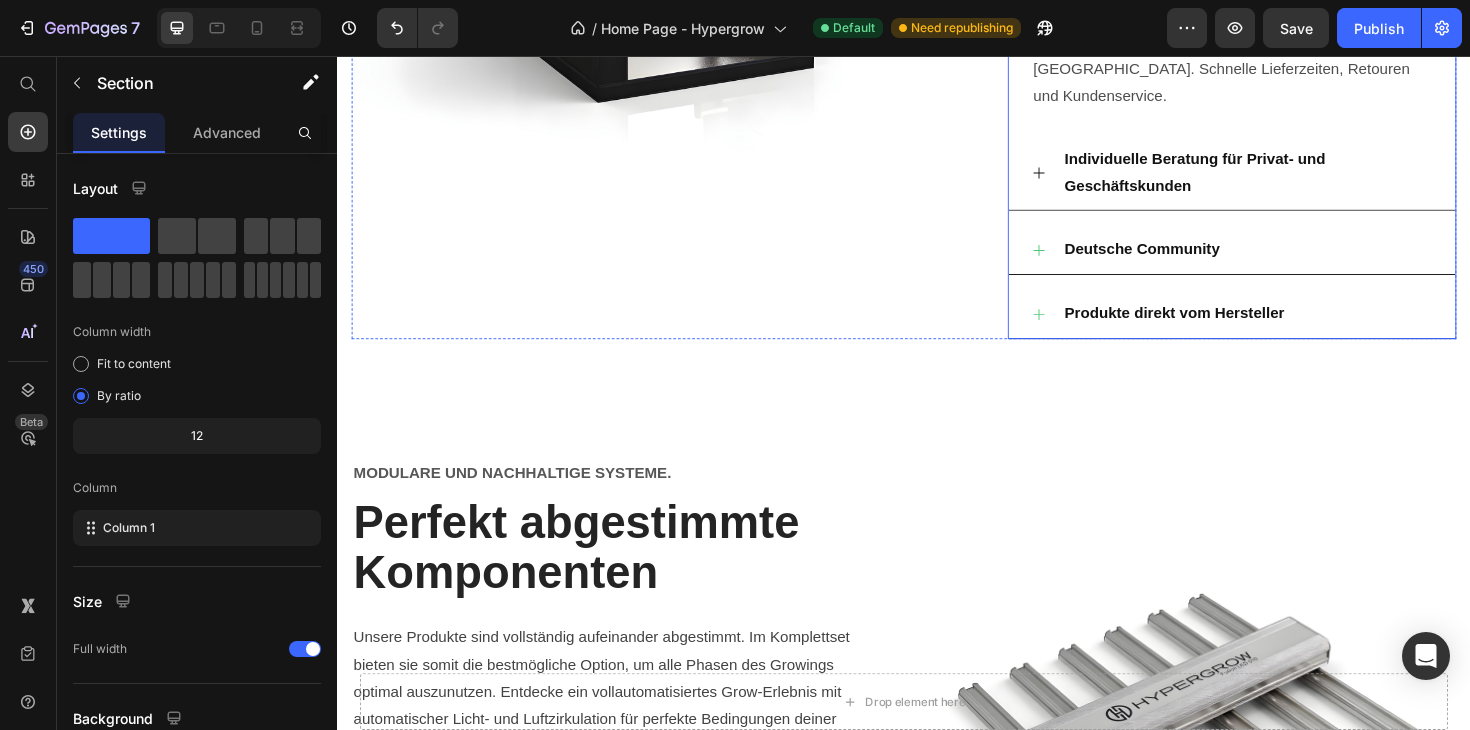 click 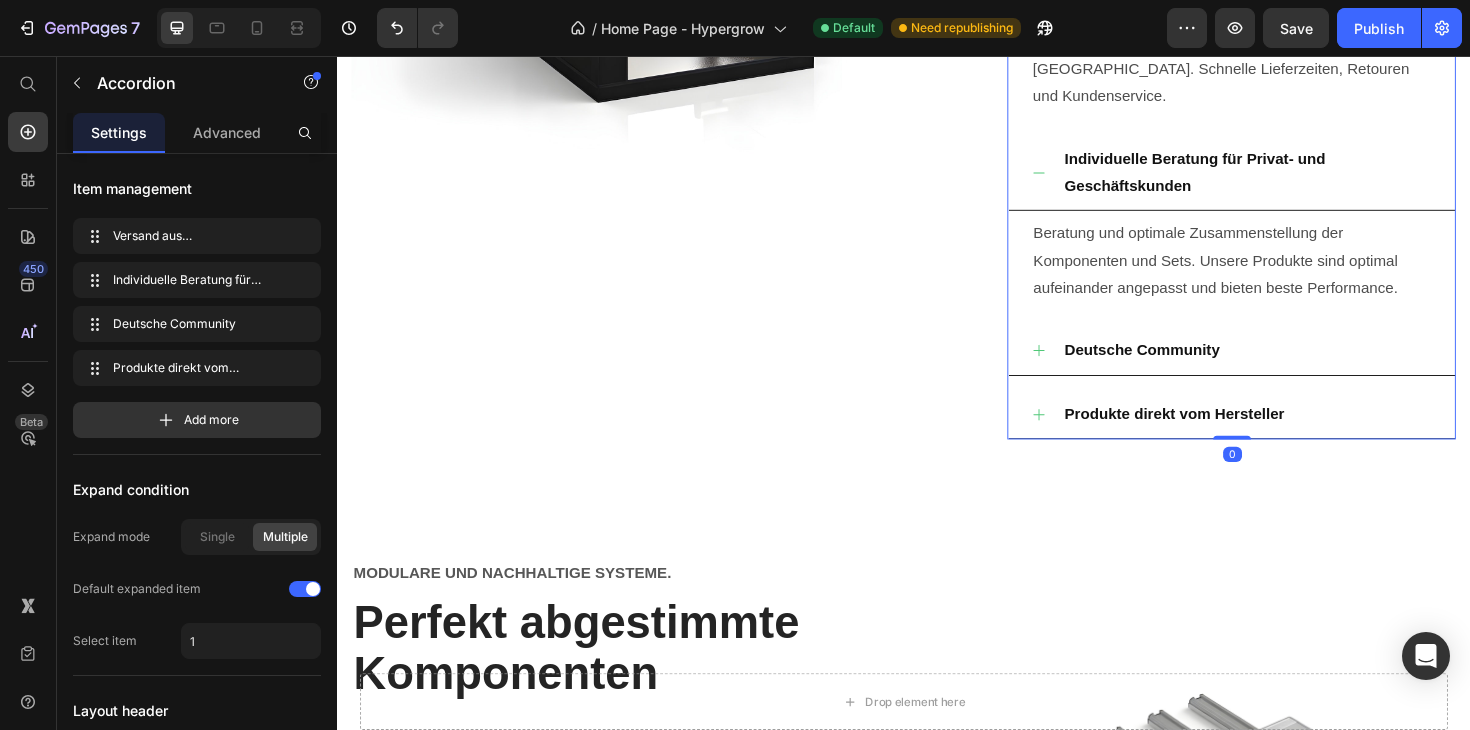 click 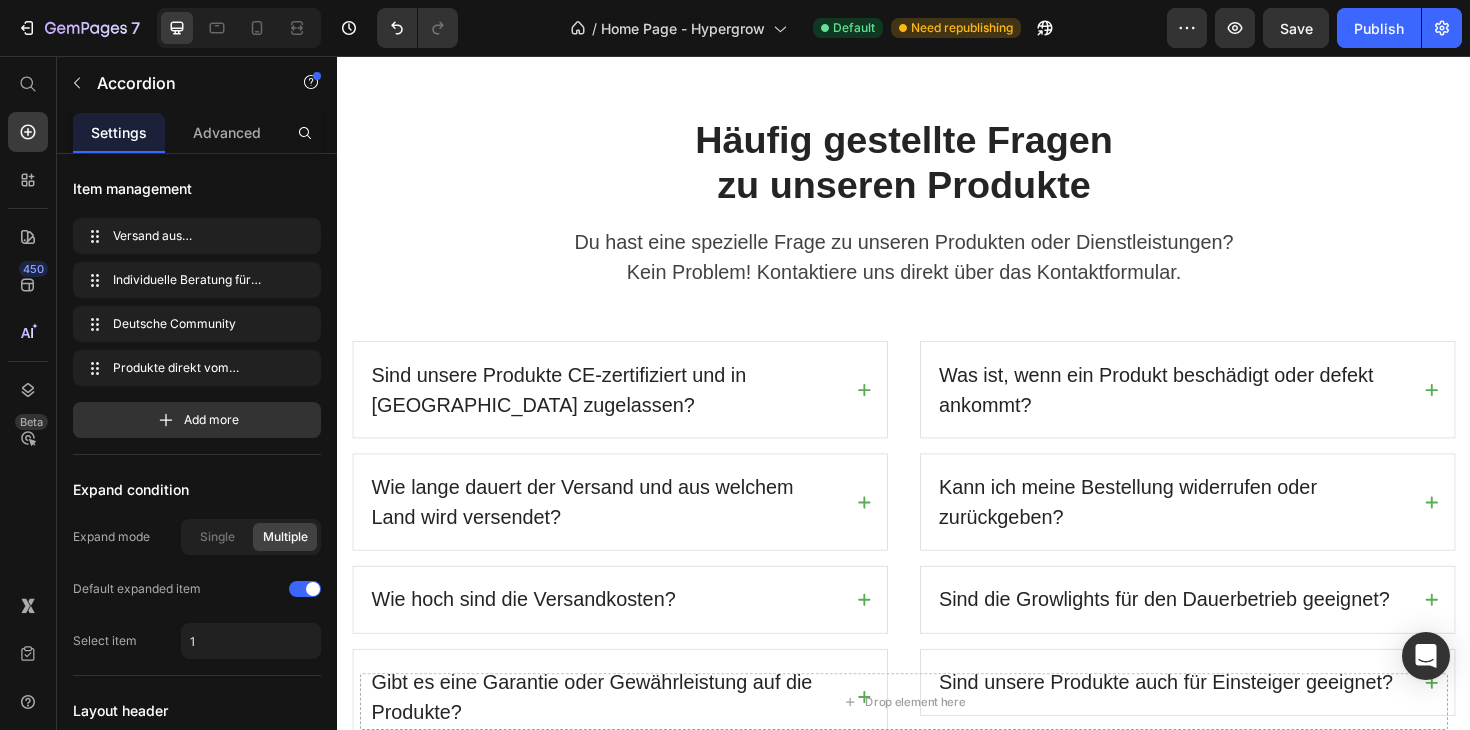 scroll, scrollTop: 4389, scrollLeft: 0, axis: vertical 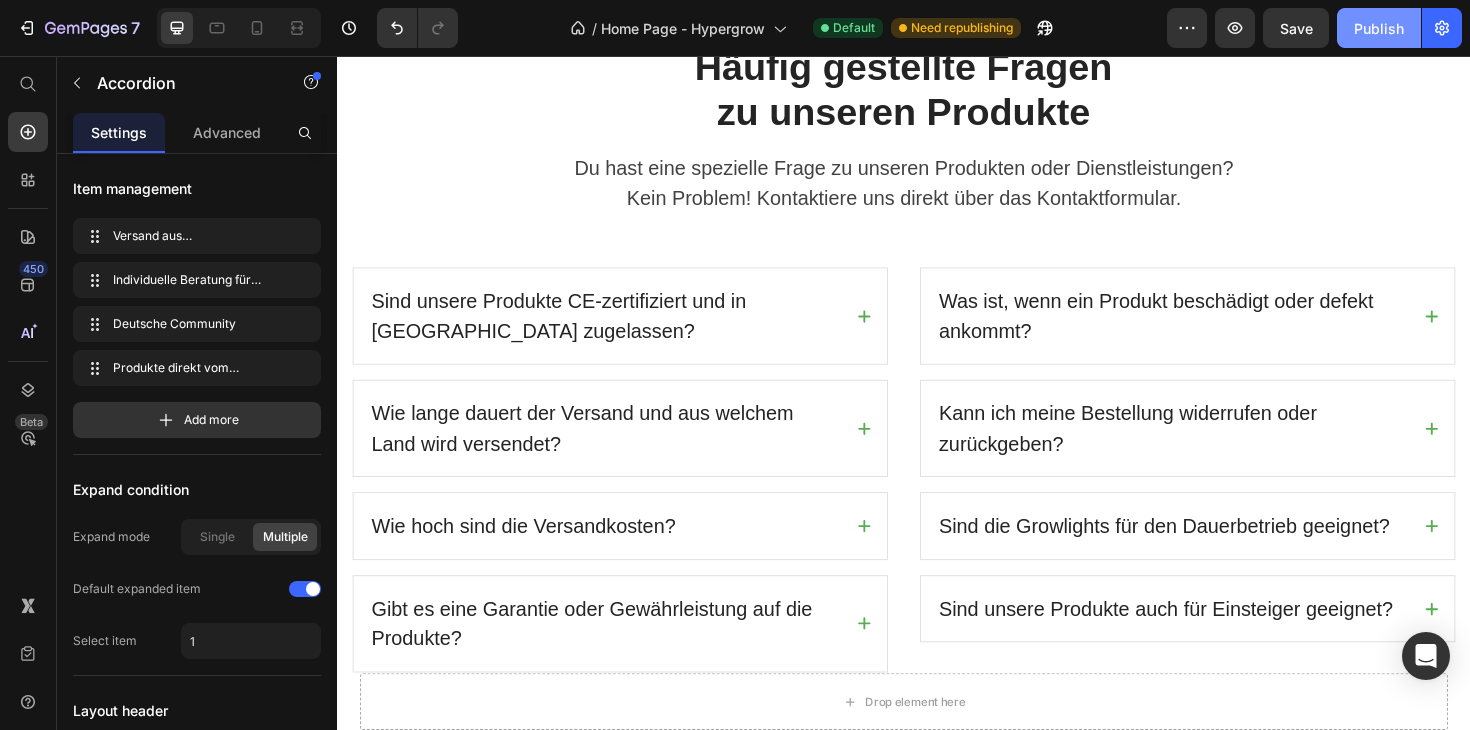 click on "Publish" 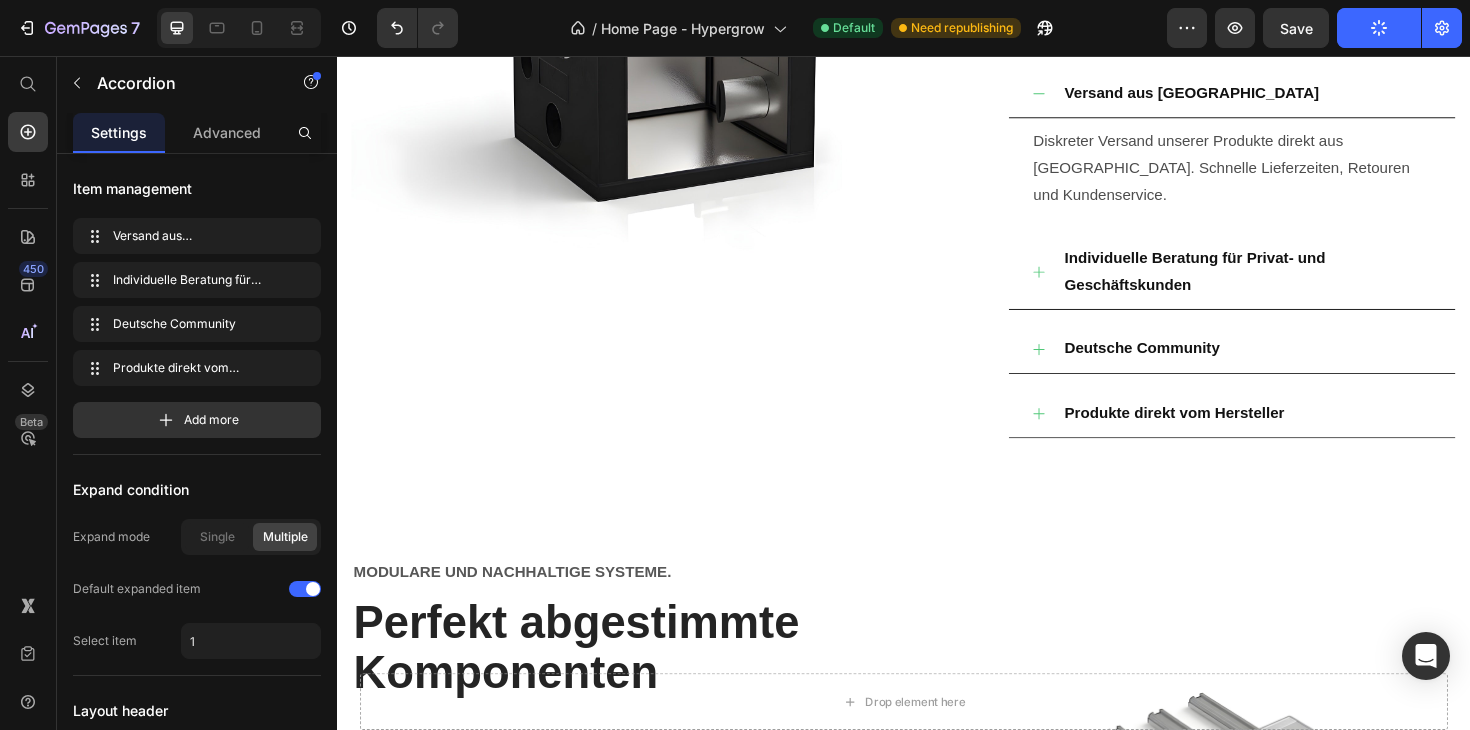 scroll, scrollTop: 2425, scrollLeft: 0, axis: vertical 